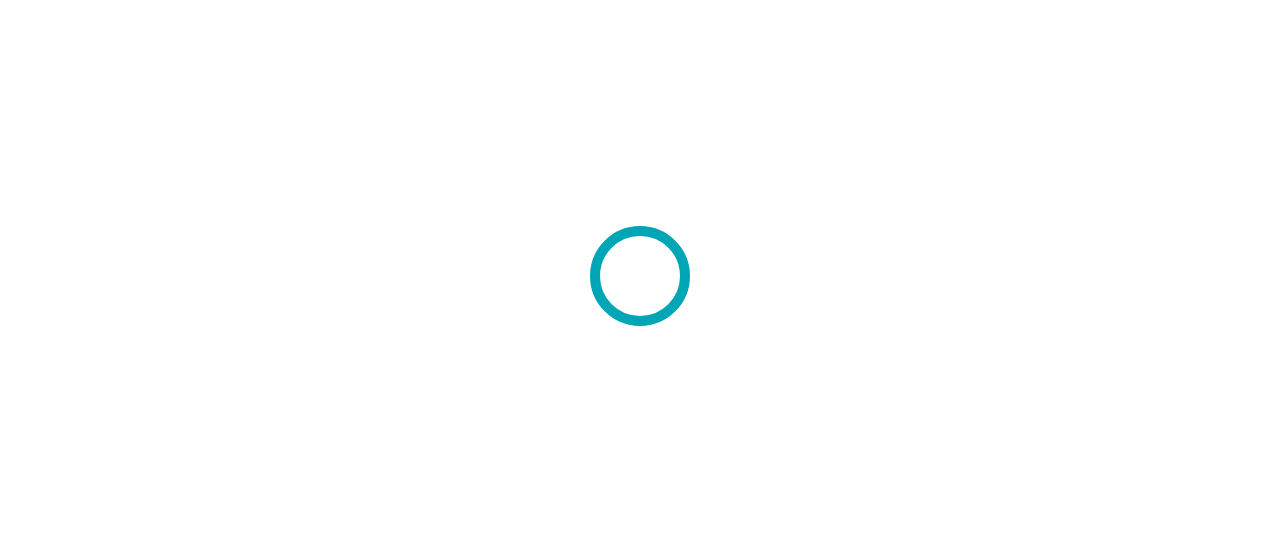 scroll, scrollTop: 0, scrollLeft: 0, axis: both 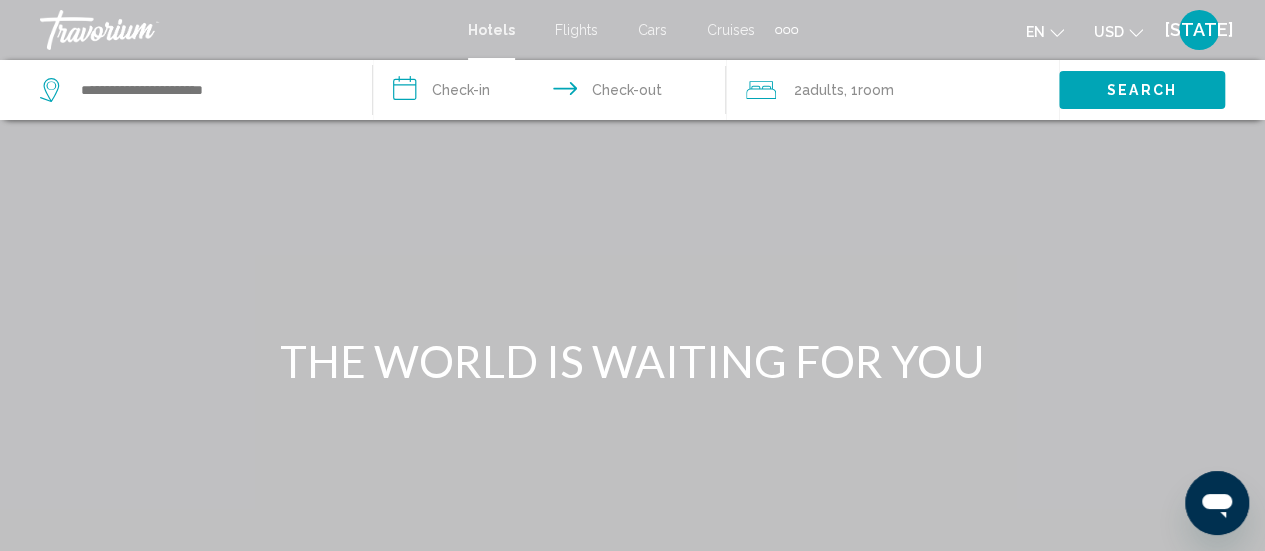 click on "Cruises" at bounding box center (731, 30) 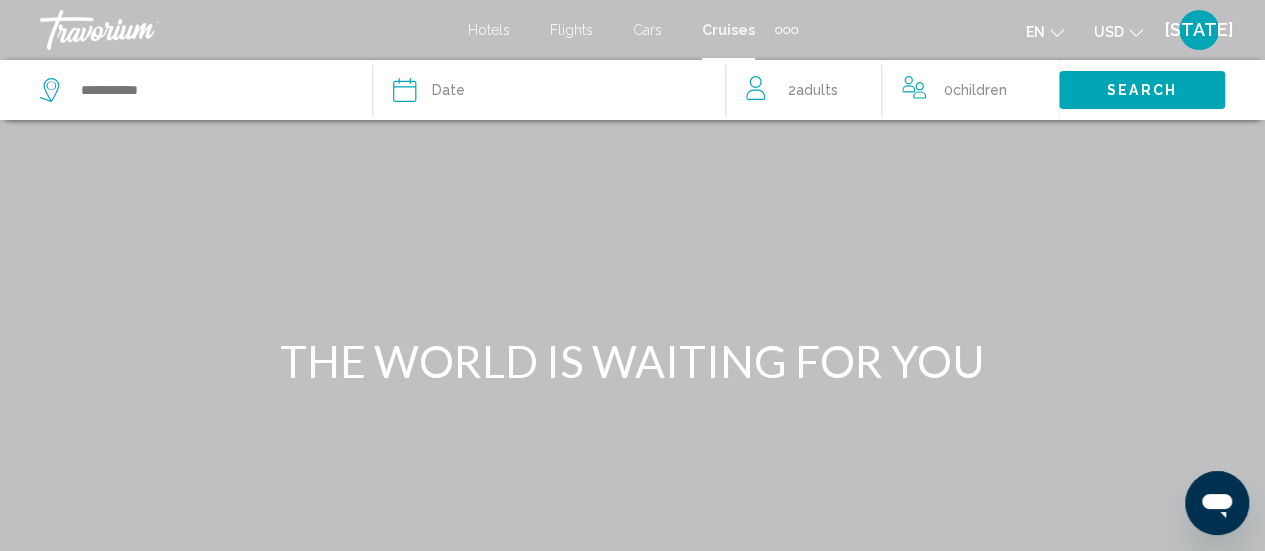 click at bounding box center [52, 90] 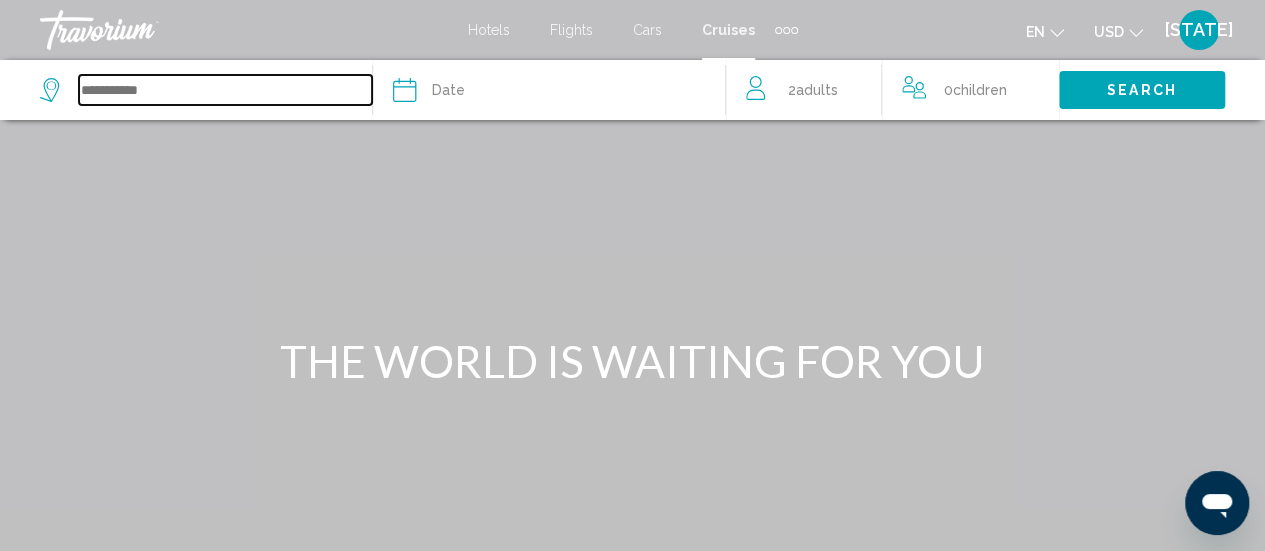 click at bounding box center [225, 90] 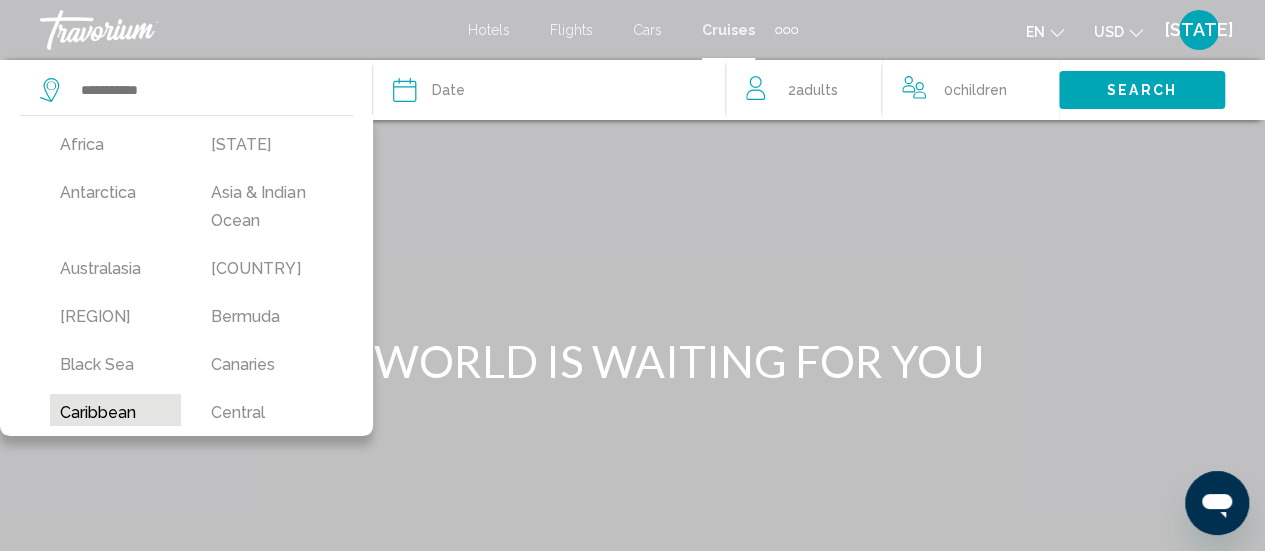 click on "Caribbean" at bounding box center (115, 145) 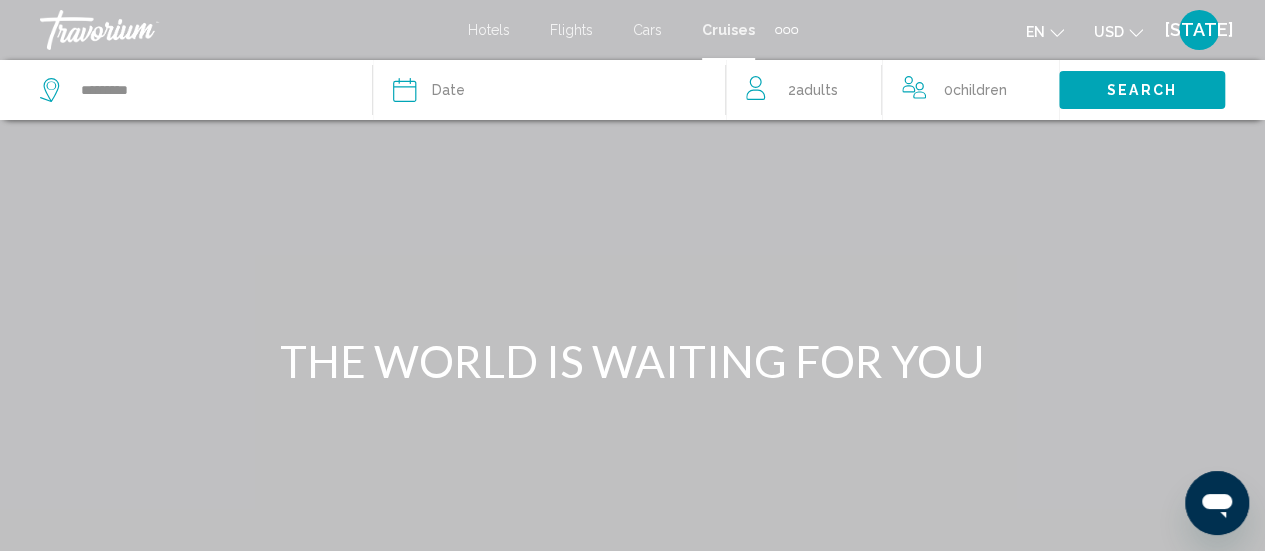 click on "Date" at bounding box center (559, 90) 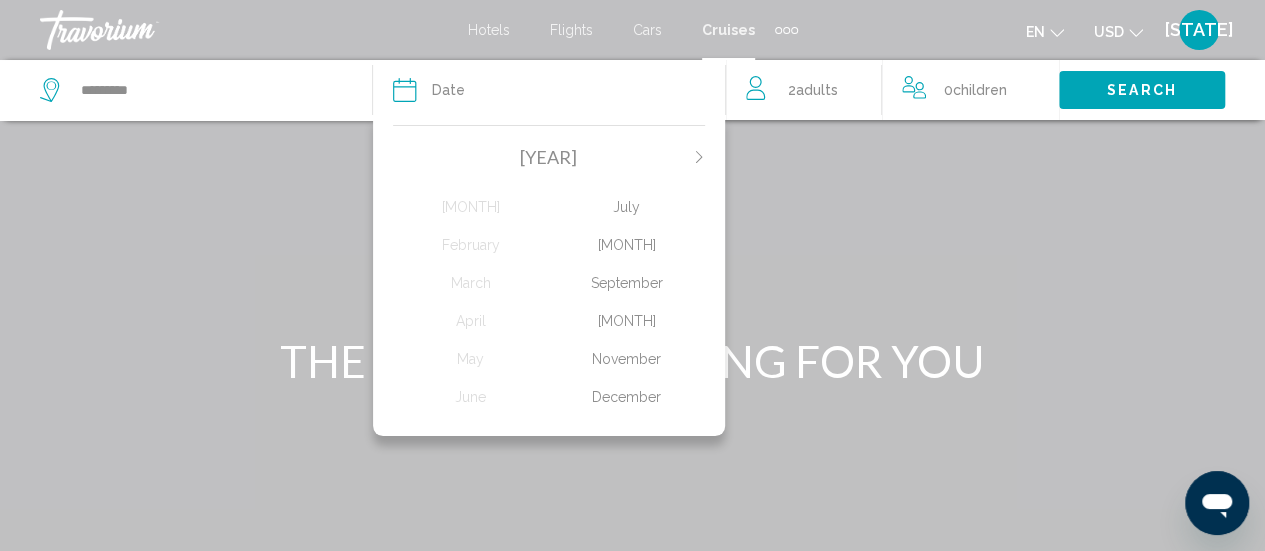 click on "[MONTH]" at bounding box center [471, 207] 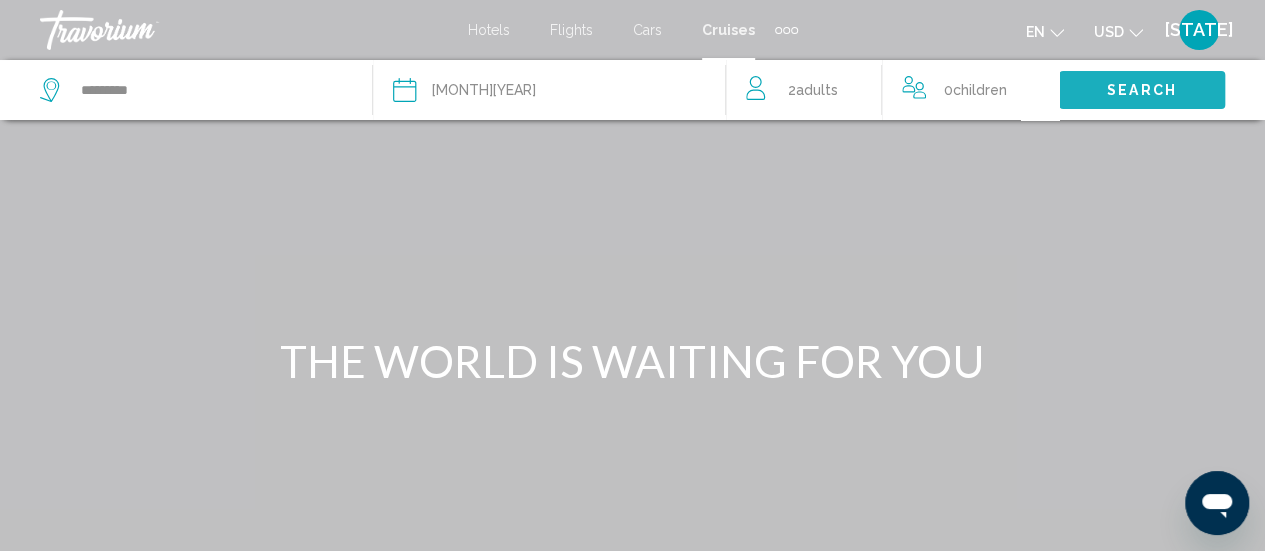 click on "Search" at bounding box center [1142, 89] 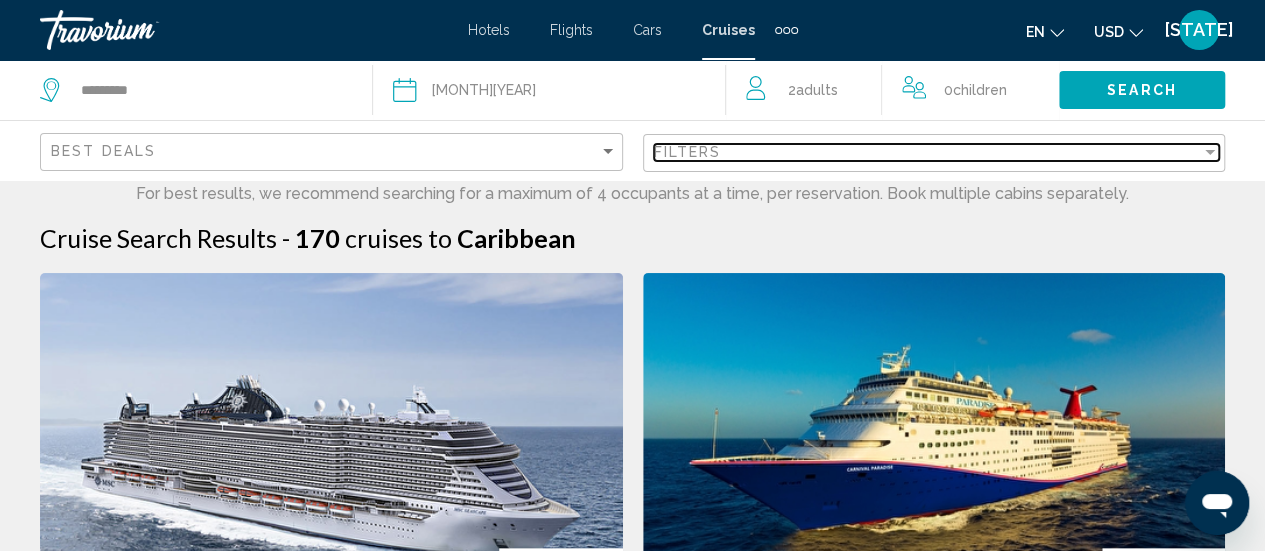 click at bounding box center (1210, 152) 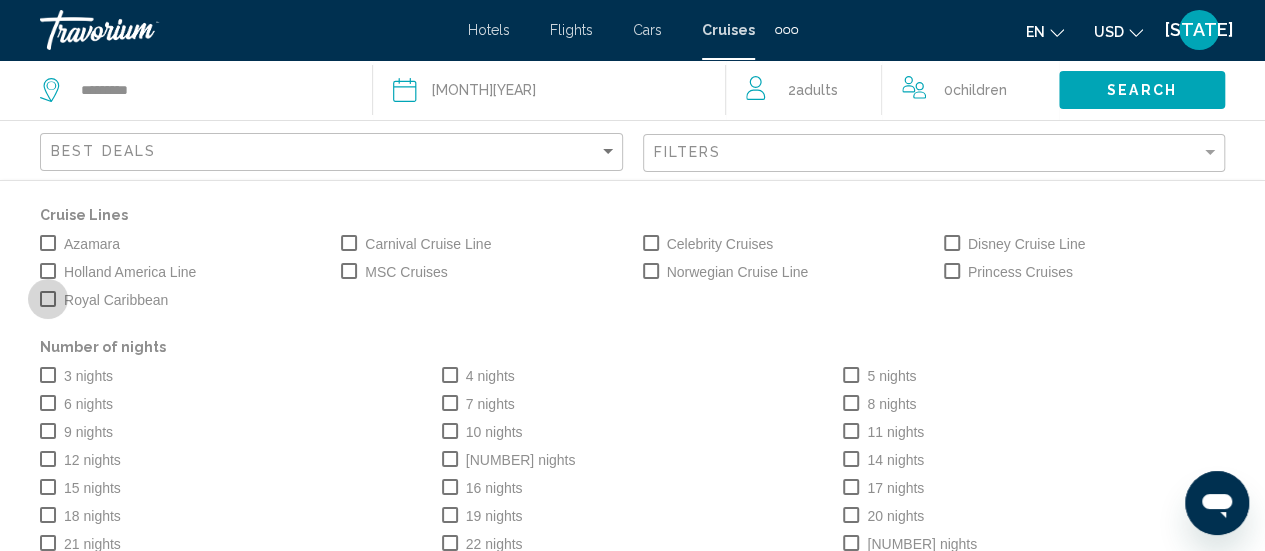 click at bounding box center [48, 299] 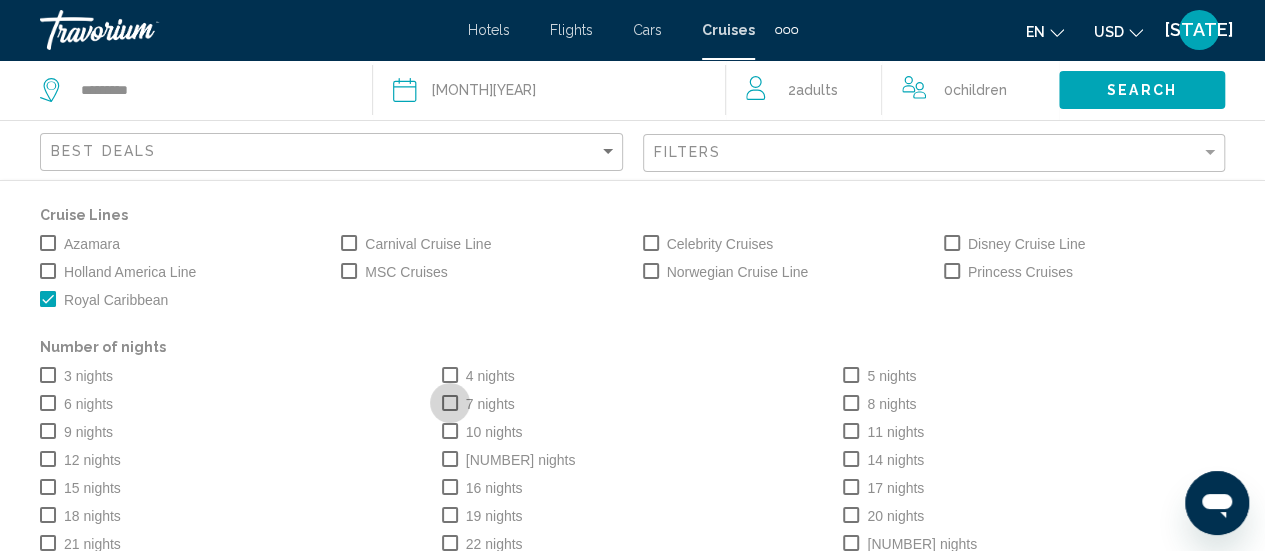 click at bounding box center [450, 403] 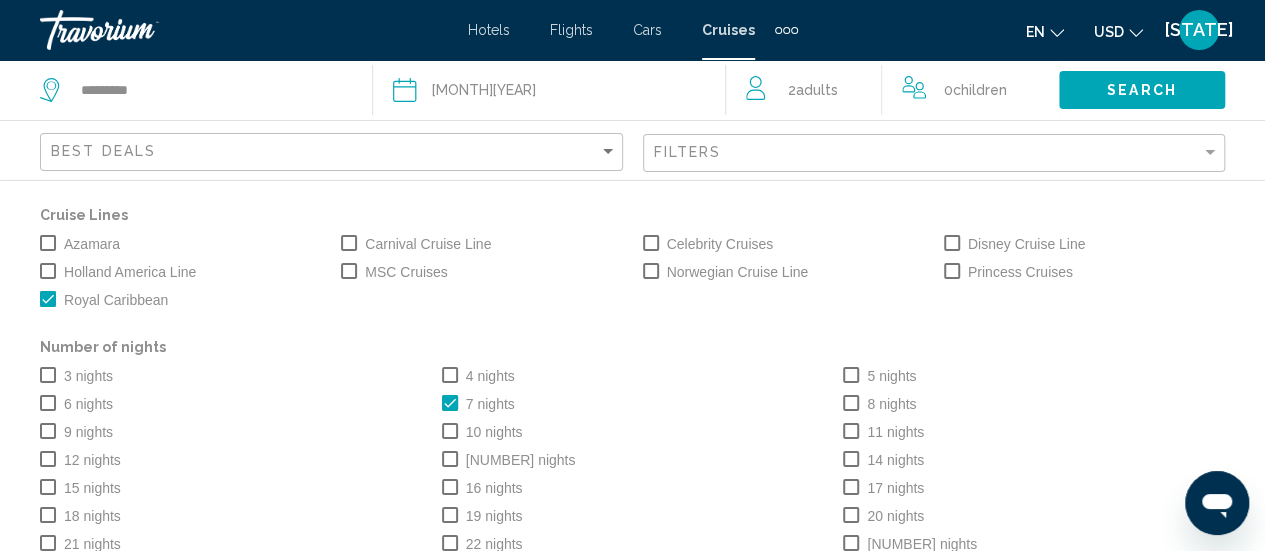 scroll, scrollTop: 44, scrollLeft: 0, axis: vertical 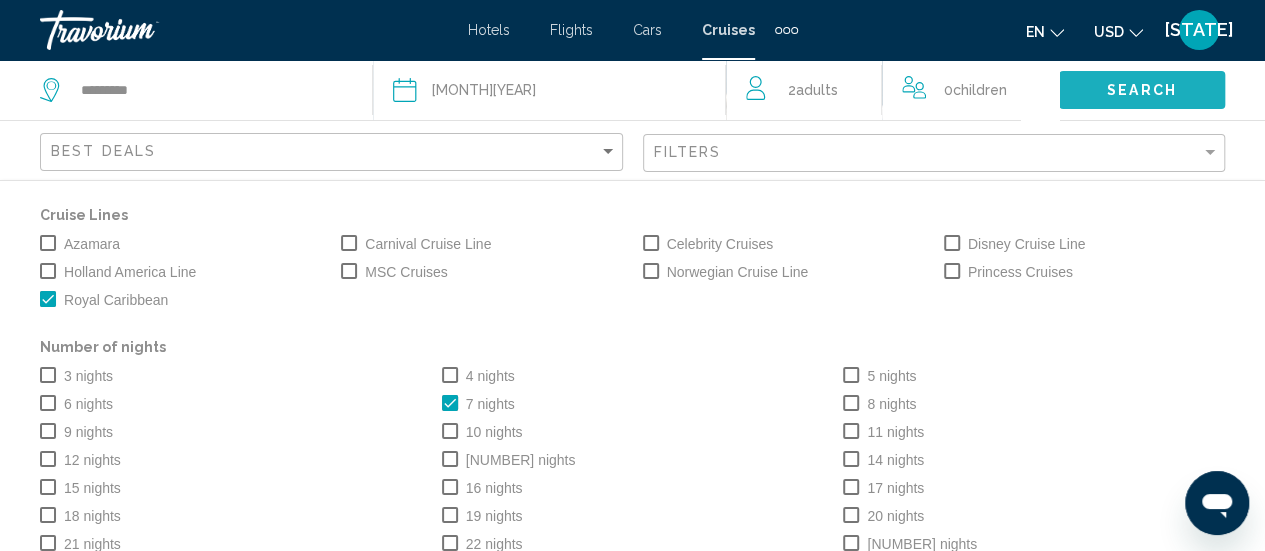 click on "Search" at bounding box center (1142, 89) 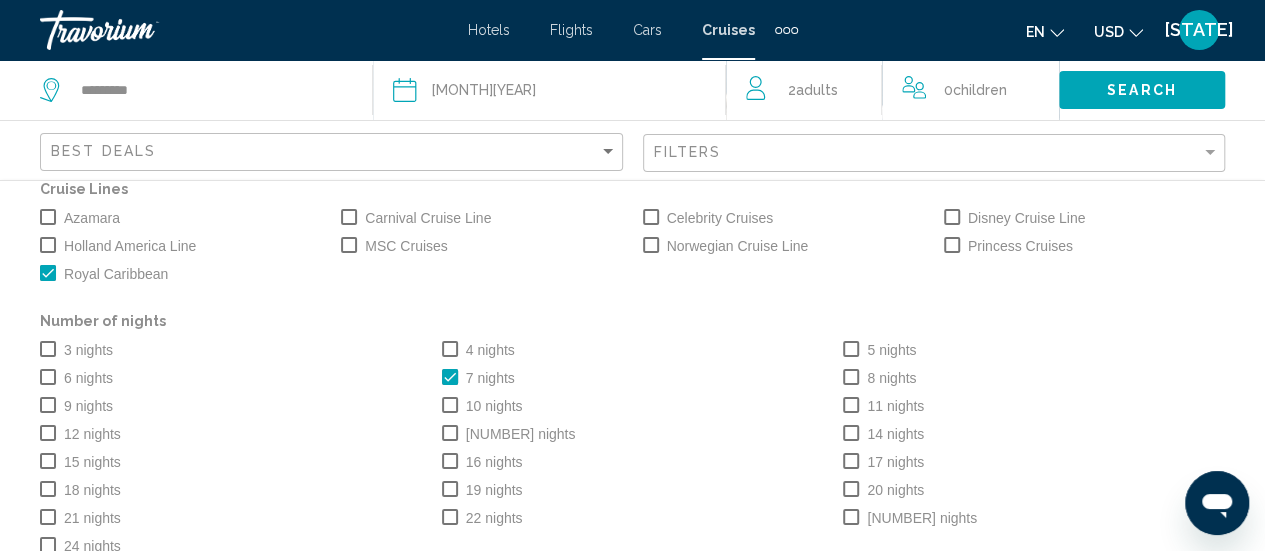 scroll, scrollTop: 44, scrollLeft: 0, axis: vertical 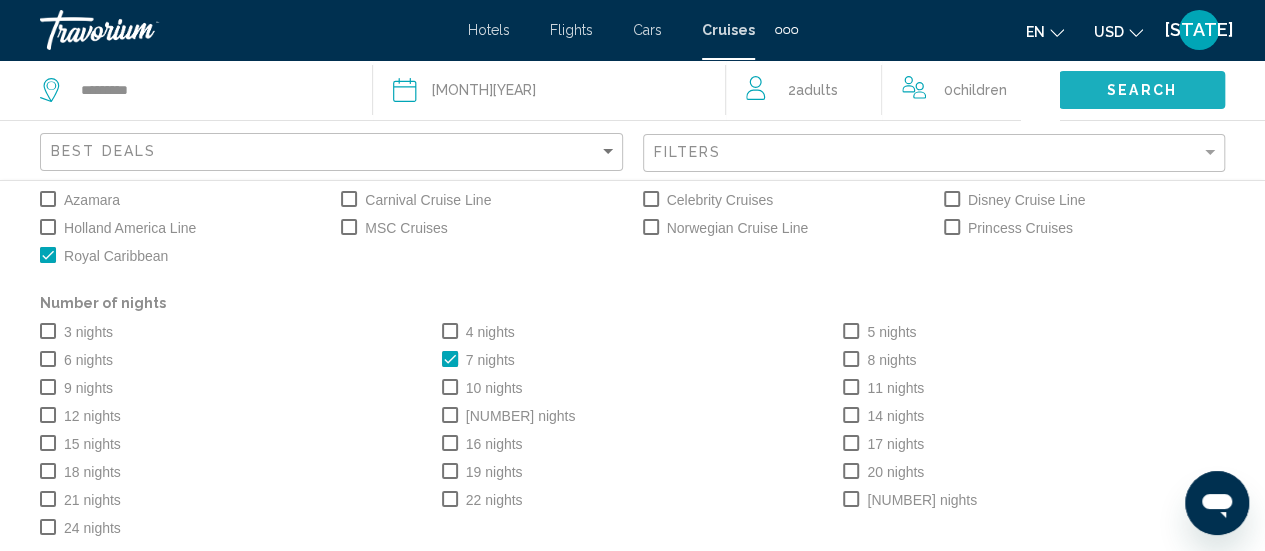 click on "Search" at bounding box center (1142, 91) 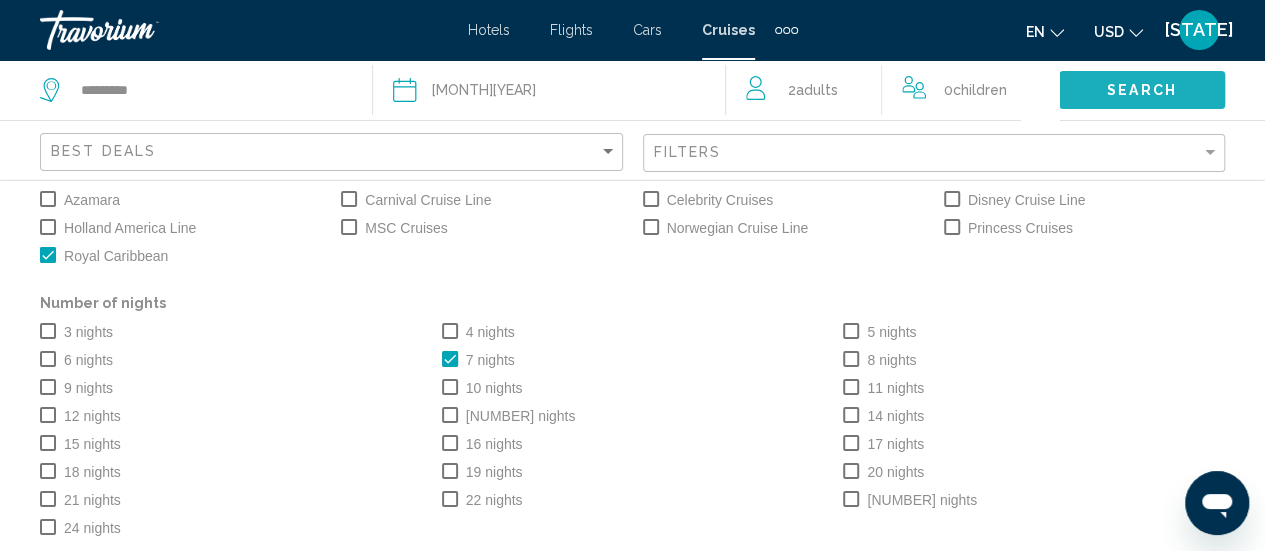 click on "Search" at bounding box center (1142, 91) 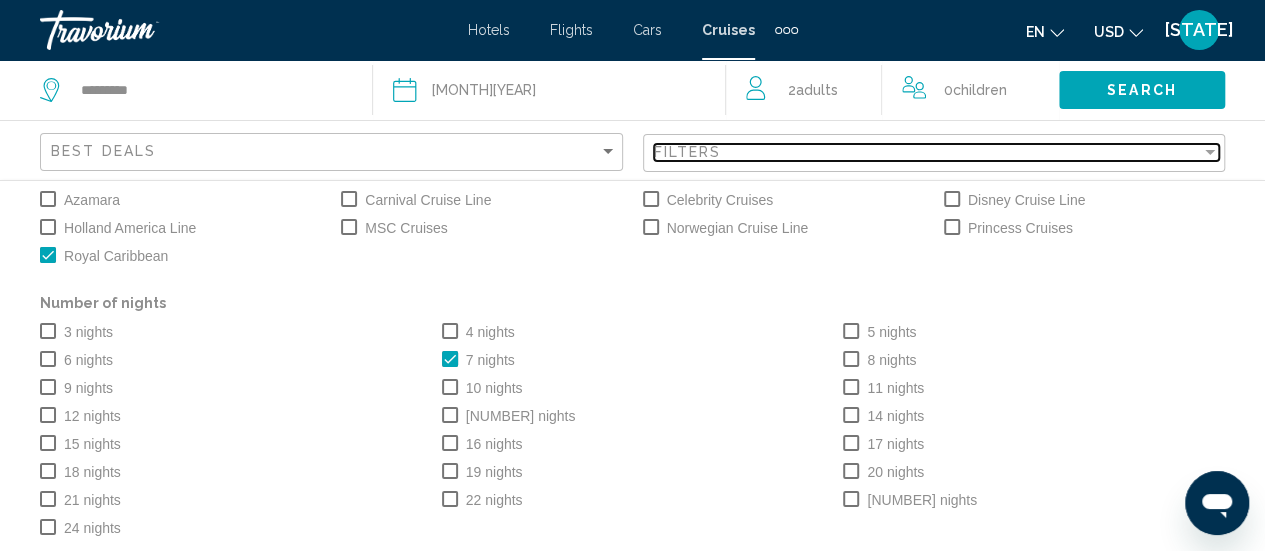 click at bounding box center [1210, 152] 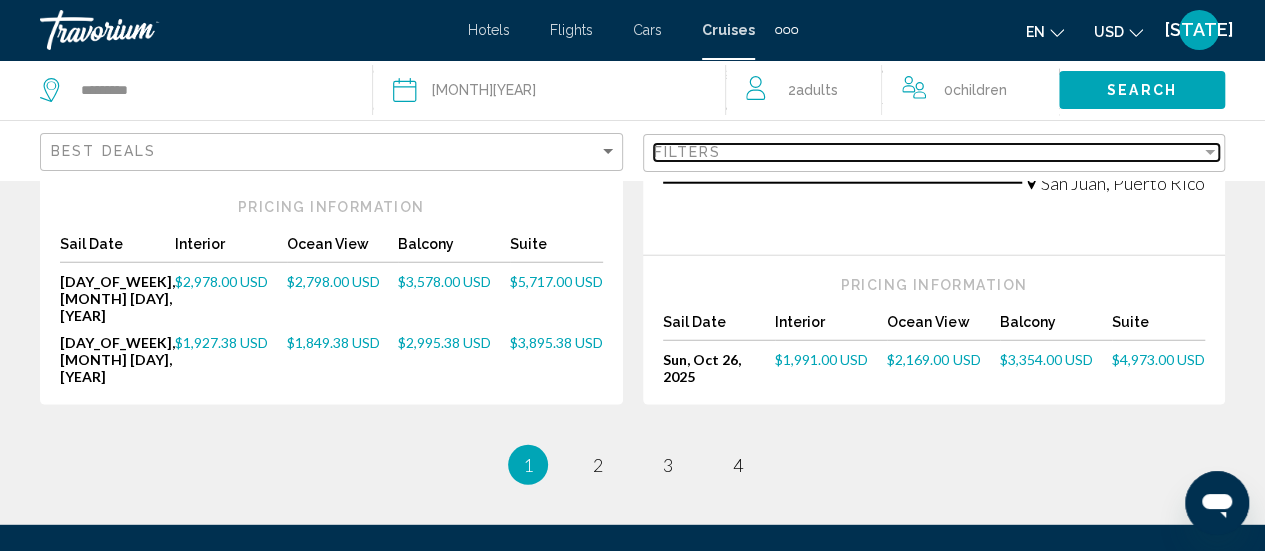 scroll, scrollTop: 2520, scrollLeft: 0, axis: vertical 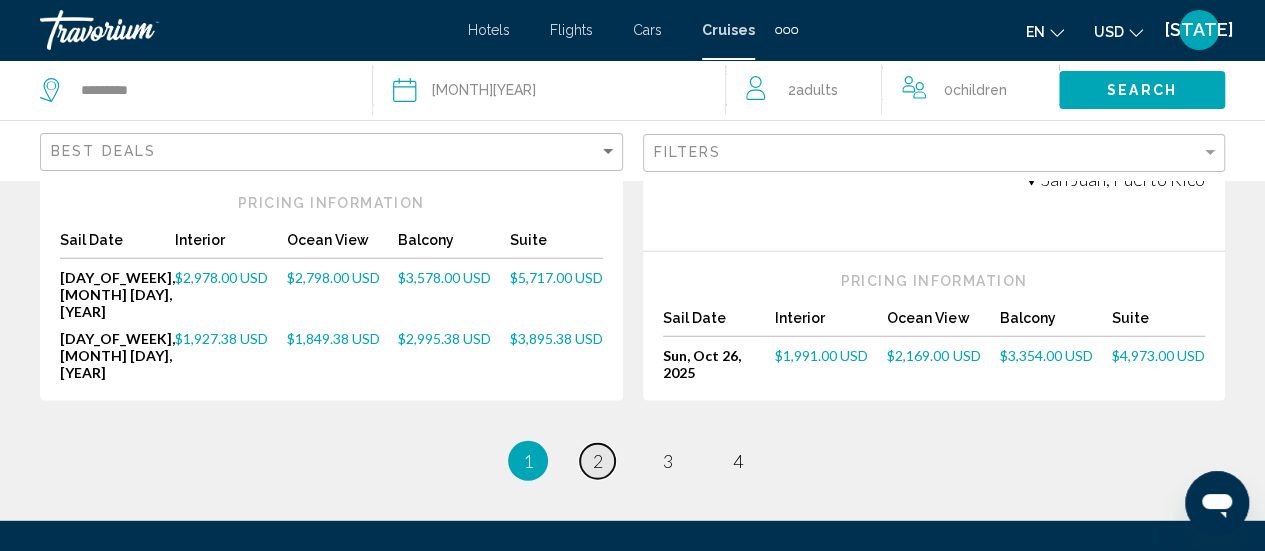 click on "2" at bounding box center (598, 461) 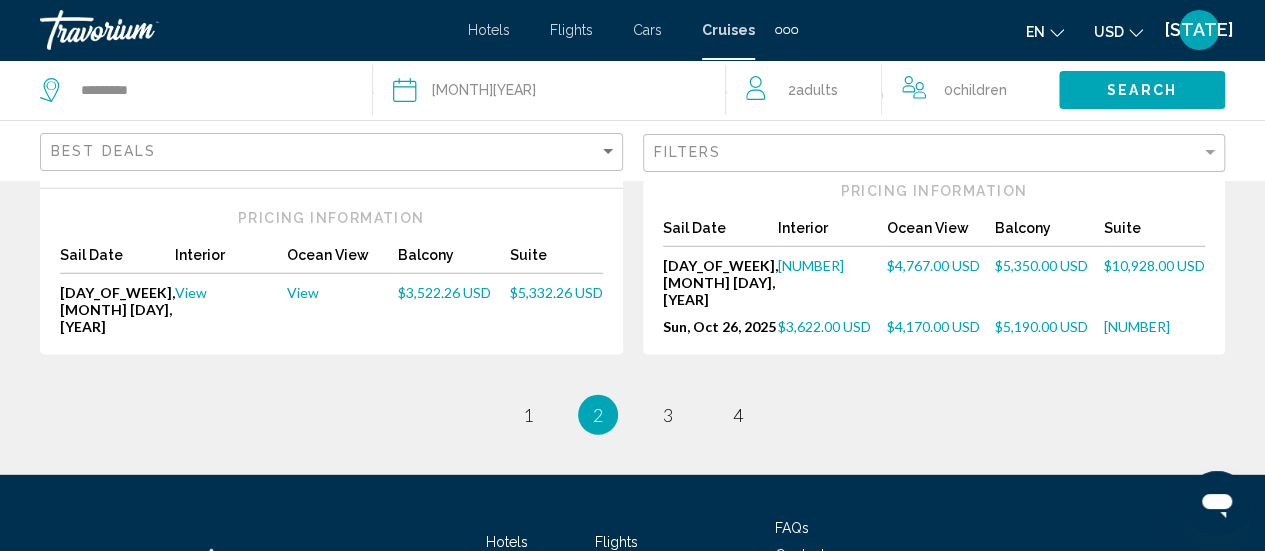 scroll, scrollTop: 2694, scrollLeft: 0, axis: vertical 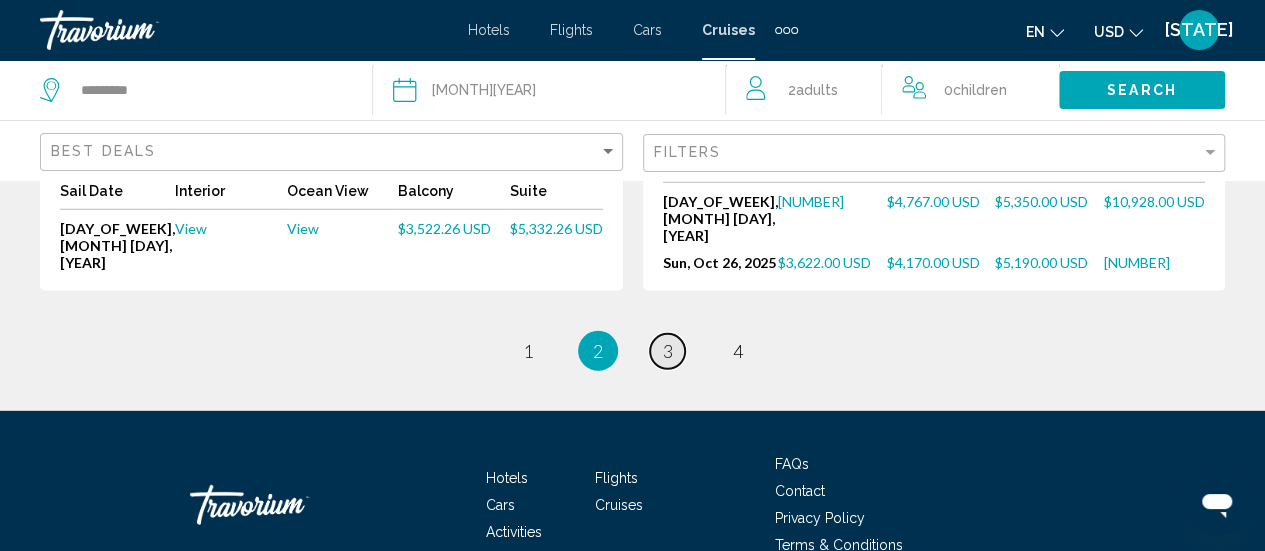 click on "3" at bounding box center [528, 351] 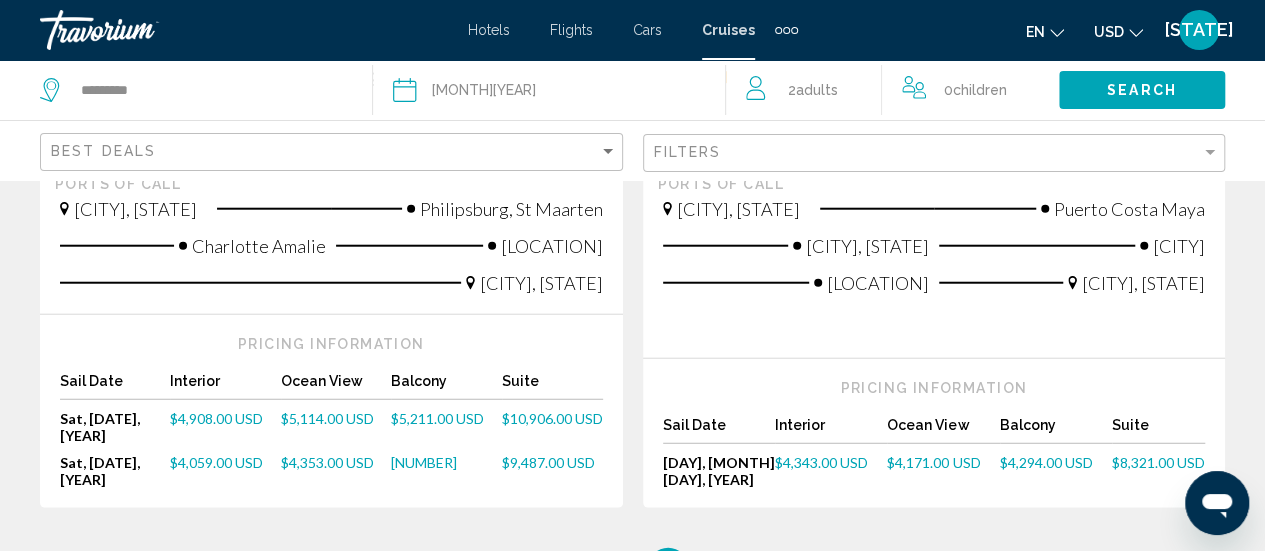 scroll, scrollTop: 2480, scrollLeft: 0, axis: vertical 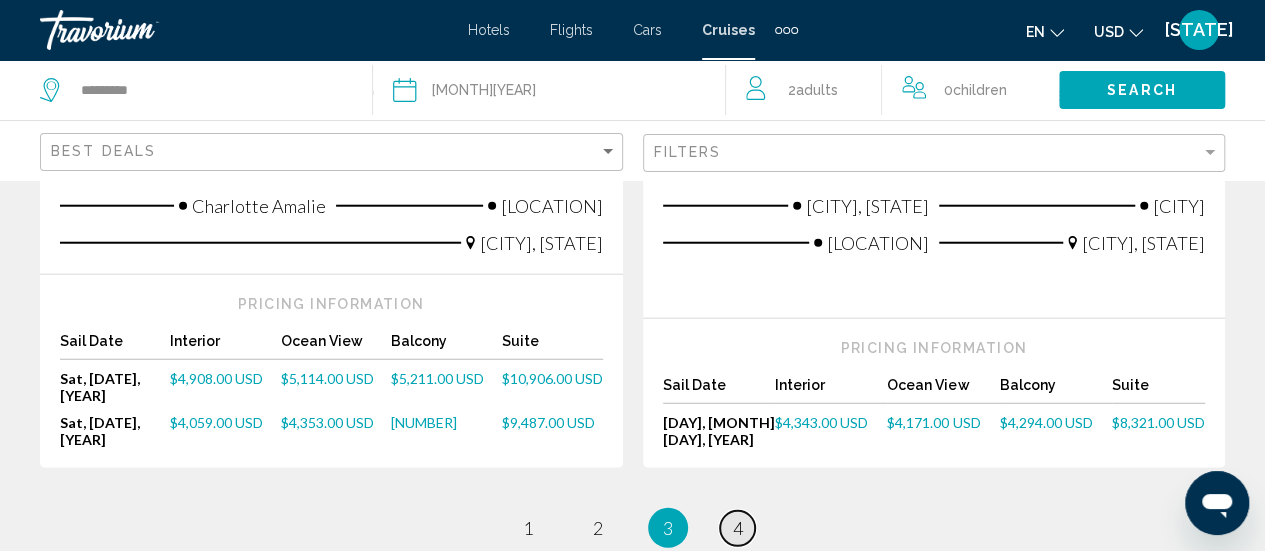 click on "4" at bounding box center [528, 528] 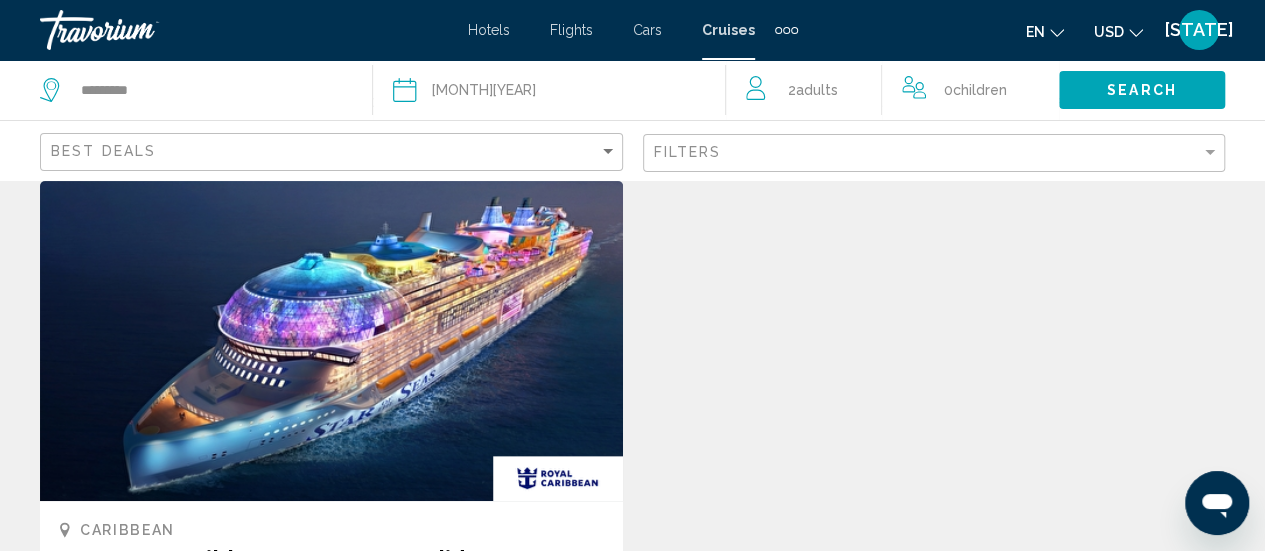 scroll, scrollTop: 0, scrollLeft: 0, axis: both 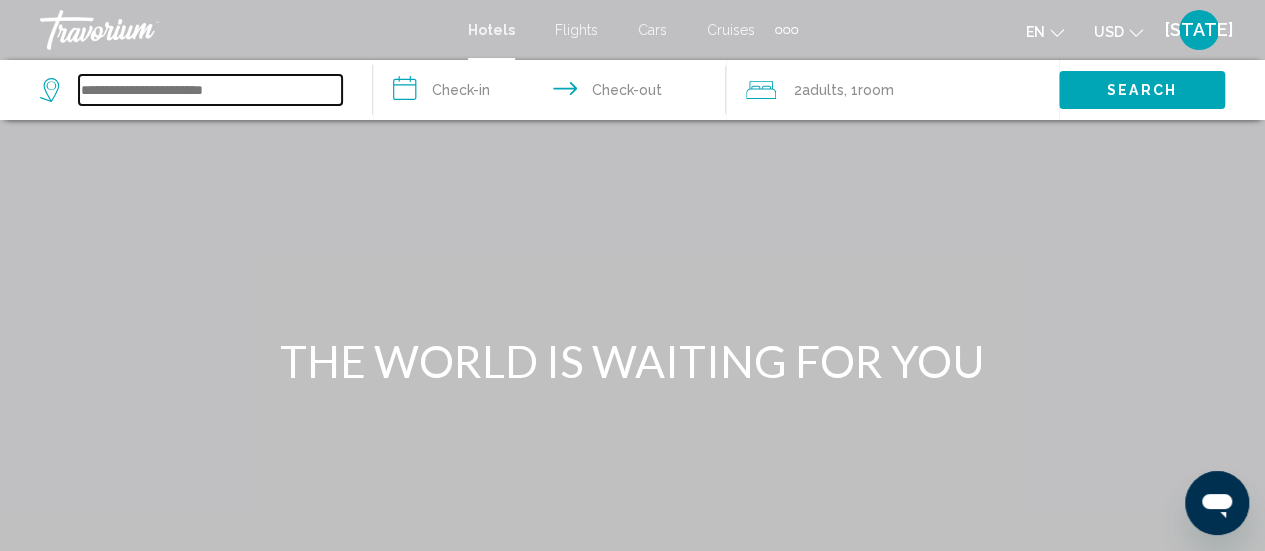 click at bounding box center [210, 90] 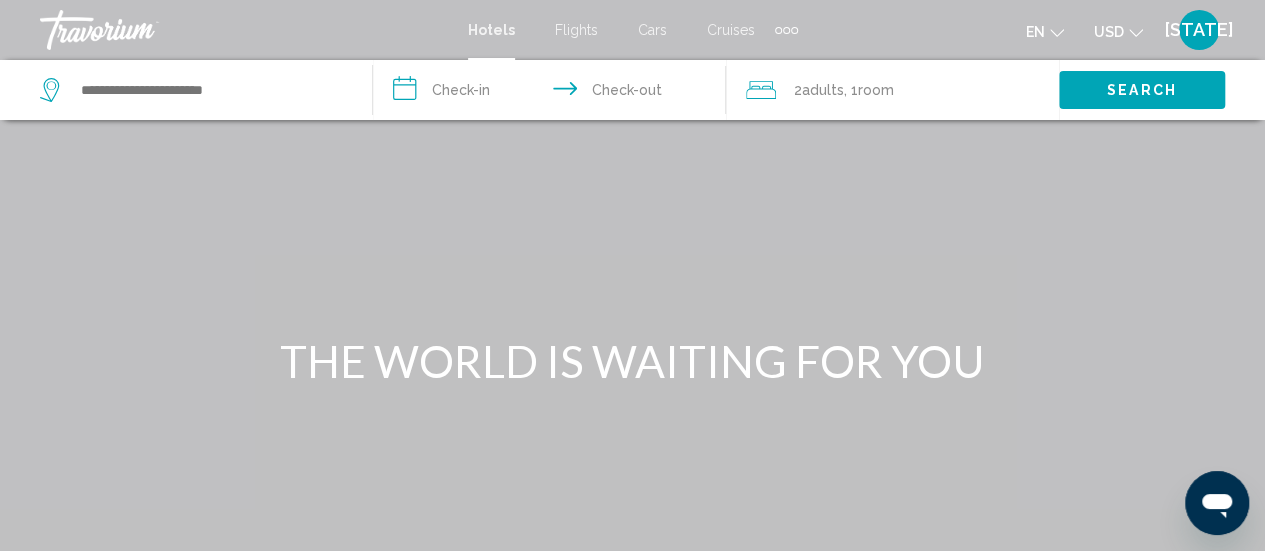 click on "Hotels" at bounding box center (491, 30) 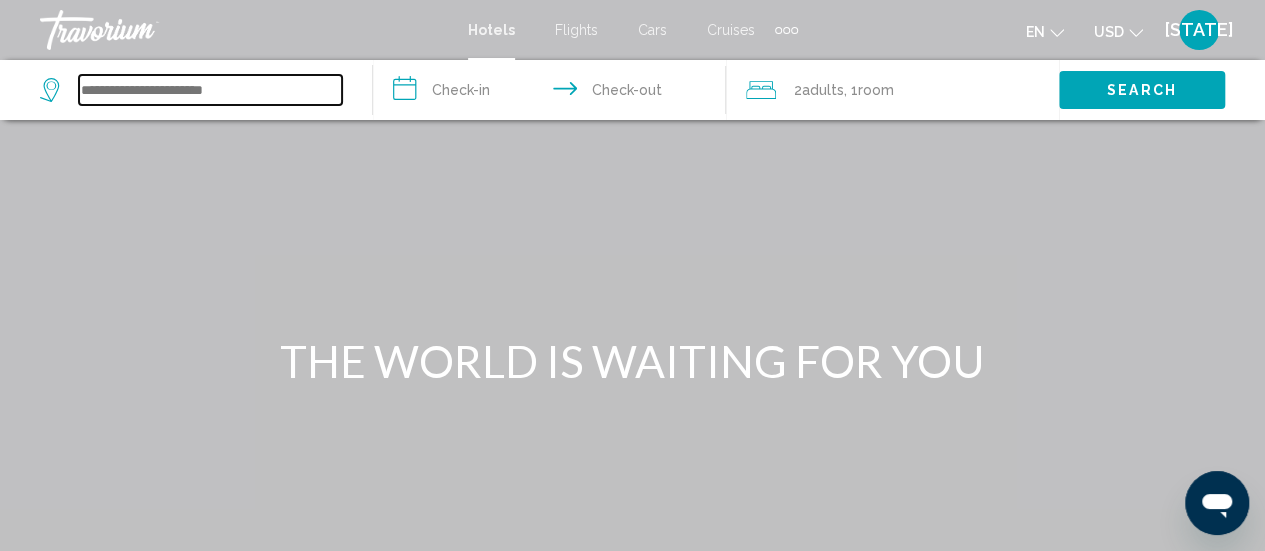 click at bounding box center (210, 90) 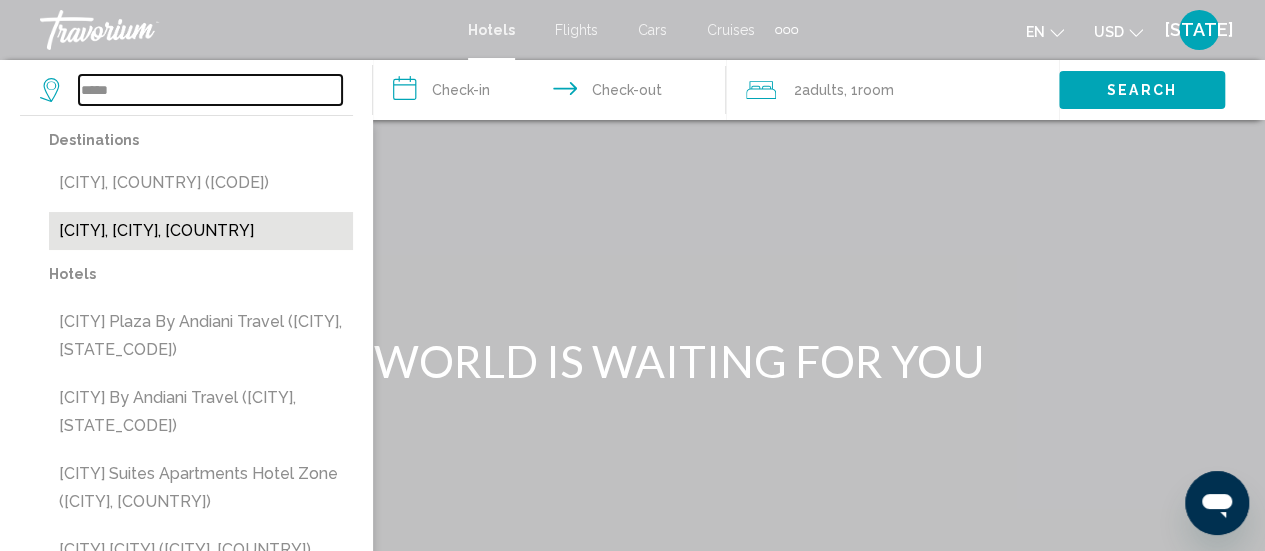 type on "*****" 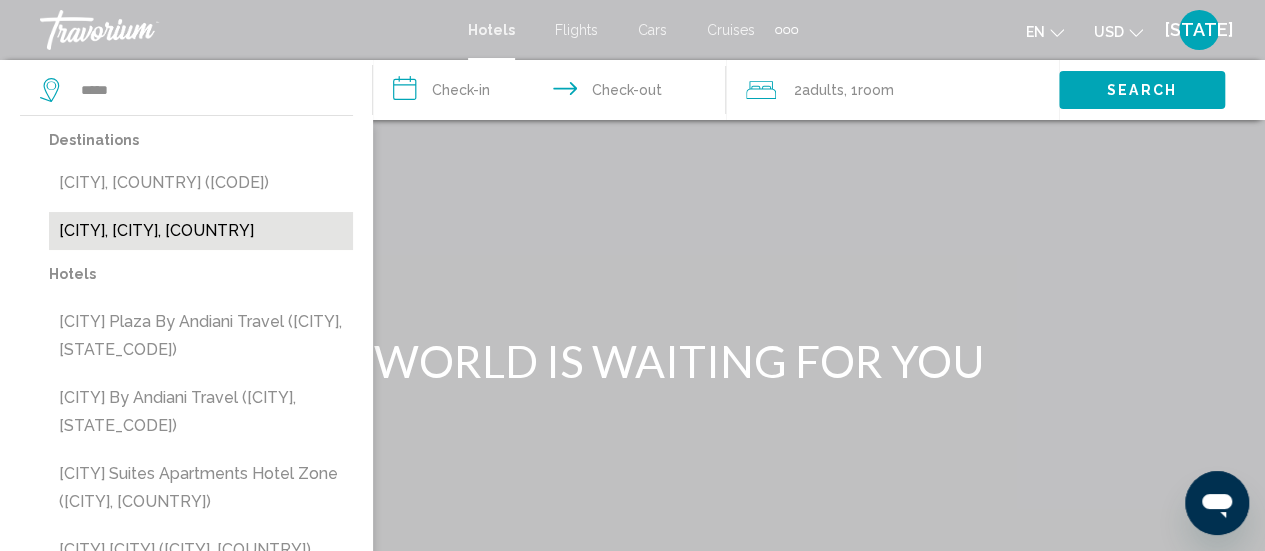 click on "[CITY], [CITY], [COUNTRY]" at bounding box center [201, 231] 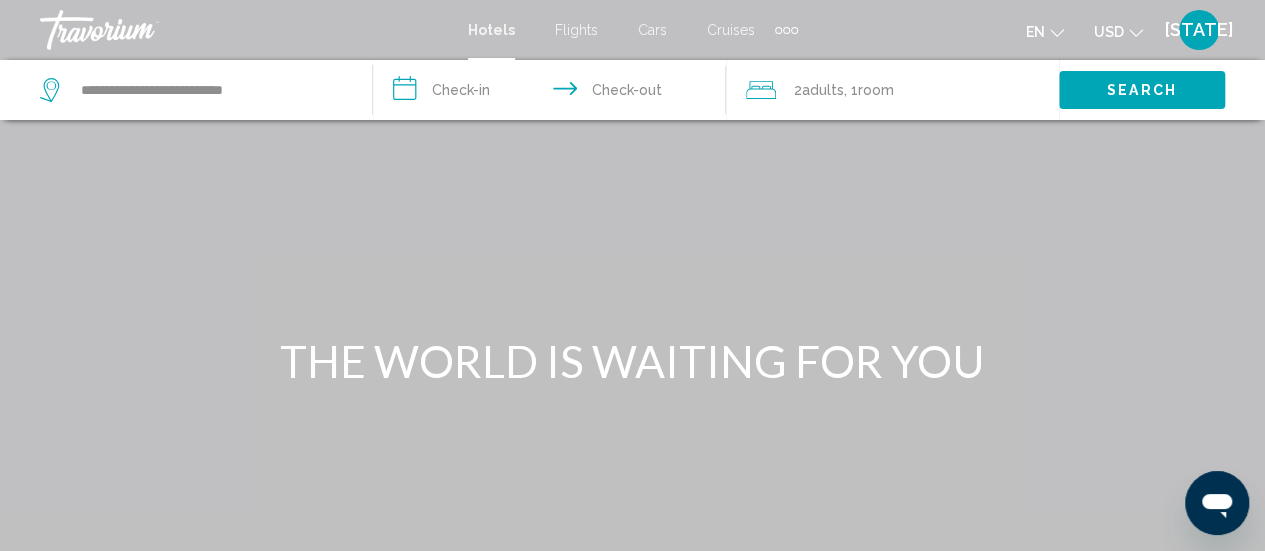 click on "**********" at bounding box center [553, 93] 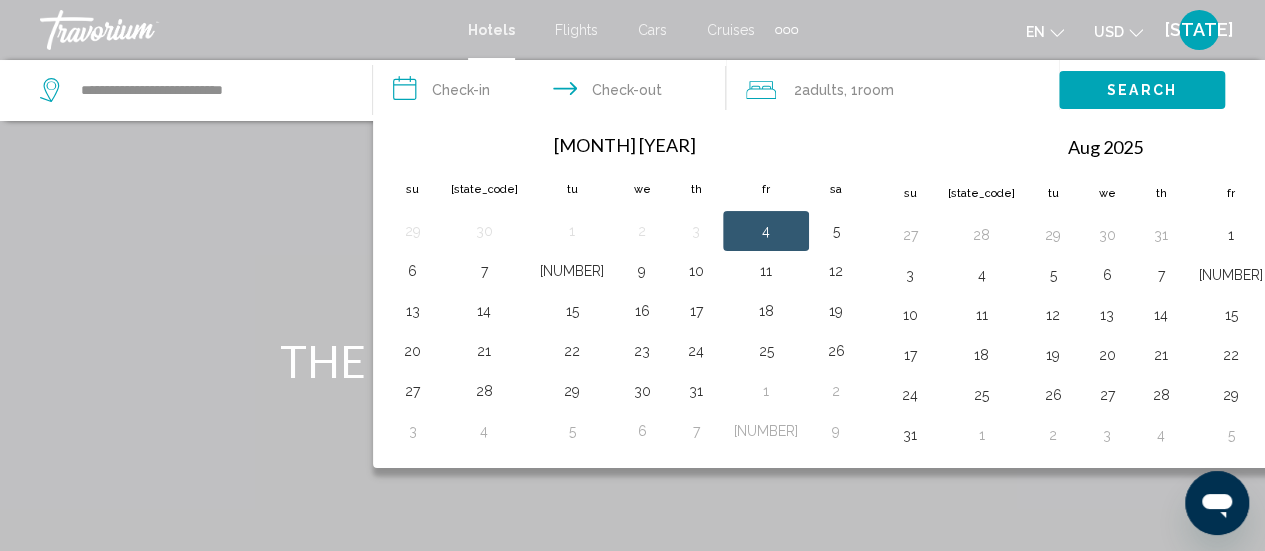 click at bounding box center [1301, 146] 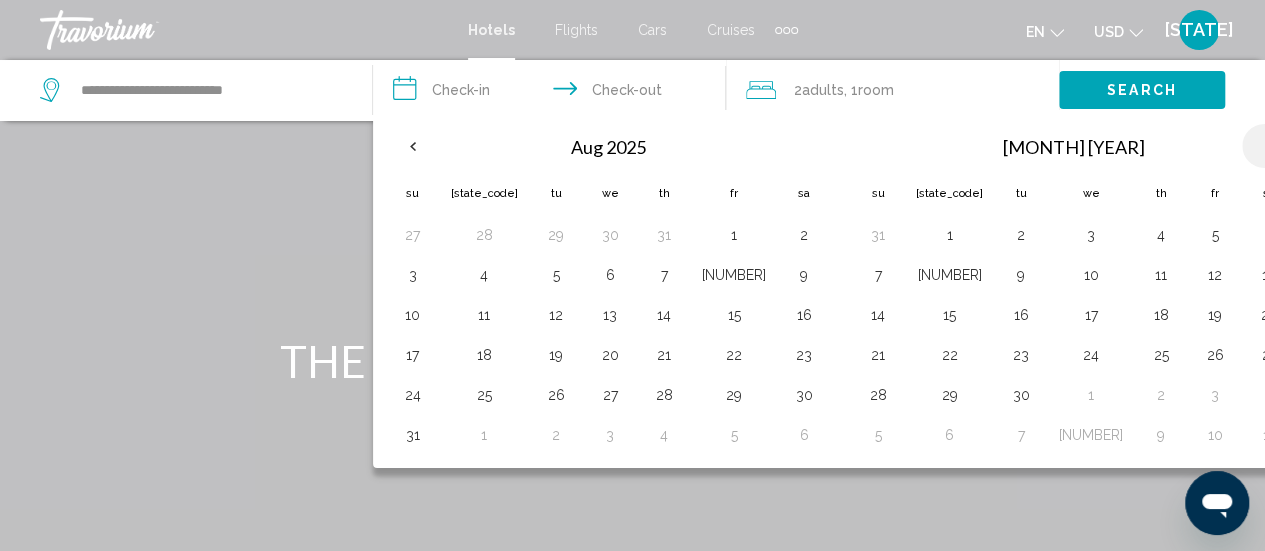click at bounding box center [1269, 146] 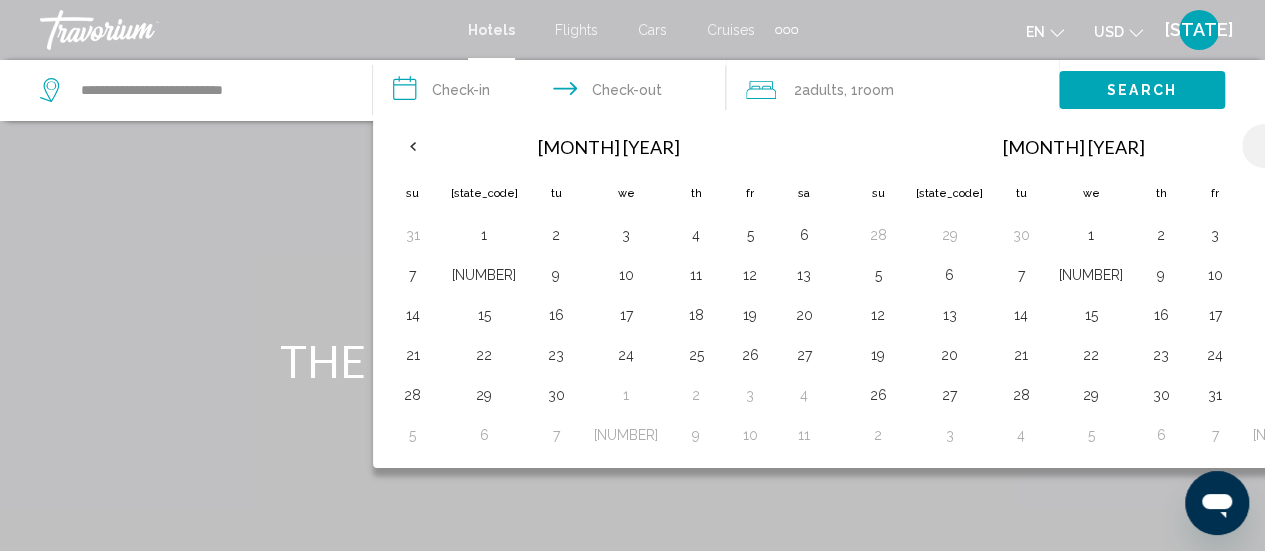 click at bounding box center [1269, 146] 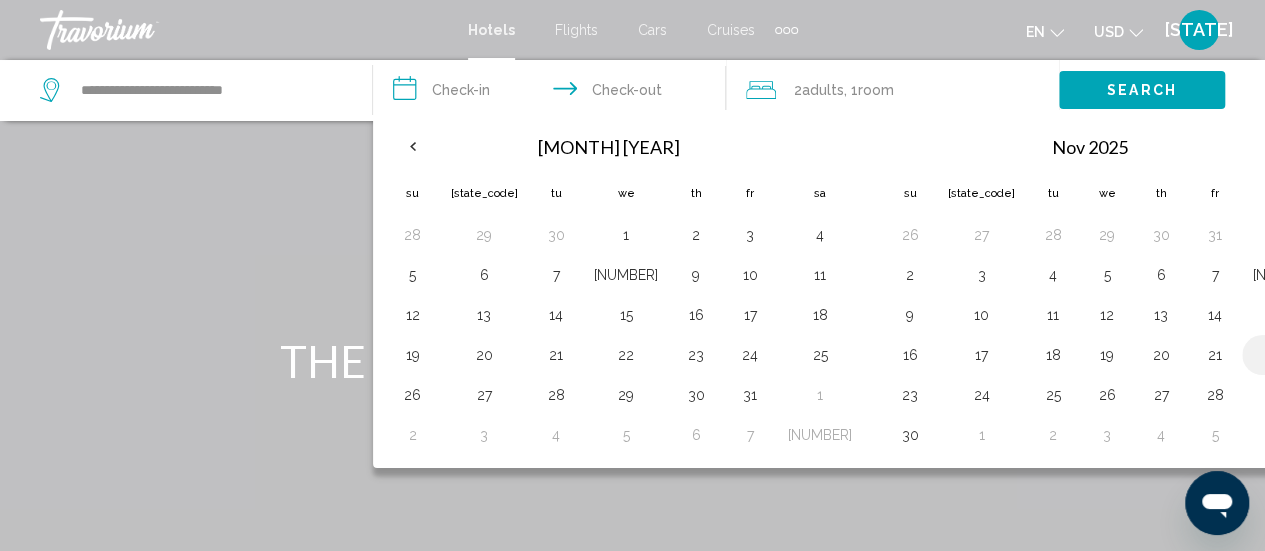 click on "22" at bounding box center [1285, 355] 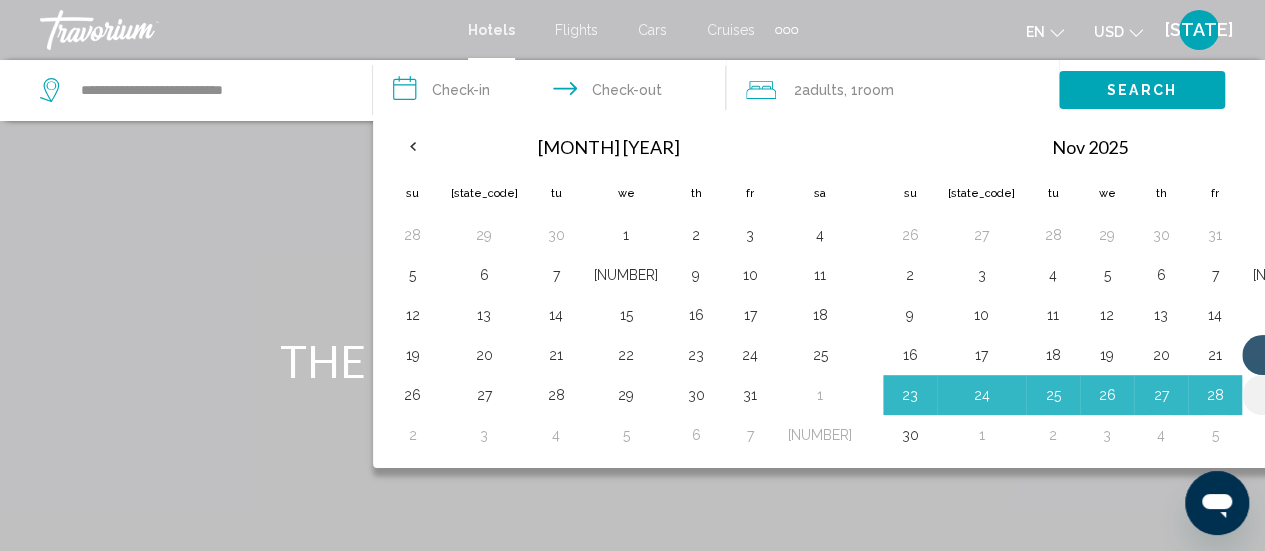 click on "29" at bounding box center [1285, 395] 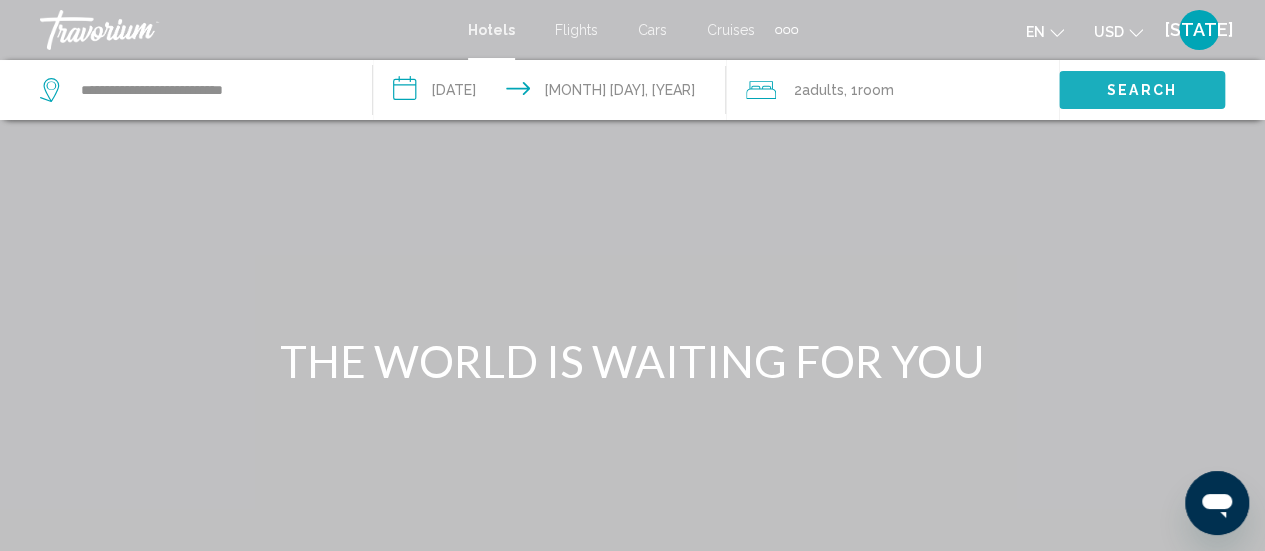 click on "Search" at bounding box center [1142, 89] 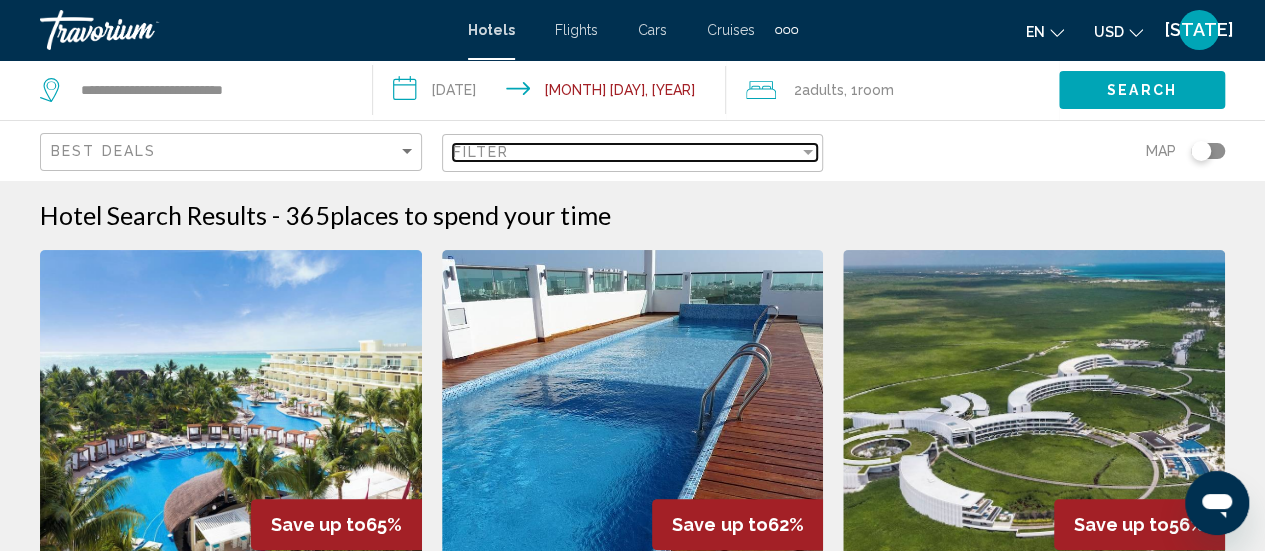 click at bounding box center (808, 152) 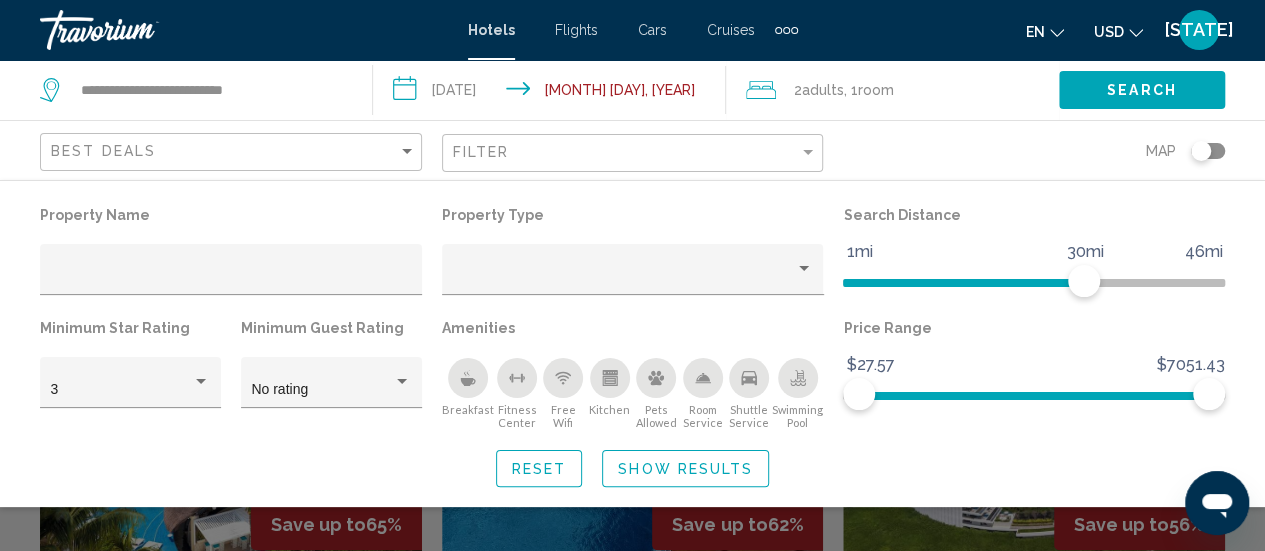 click at bounding box center [468, 378] 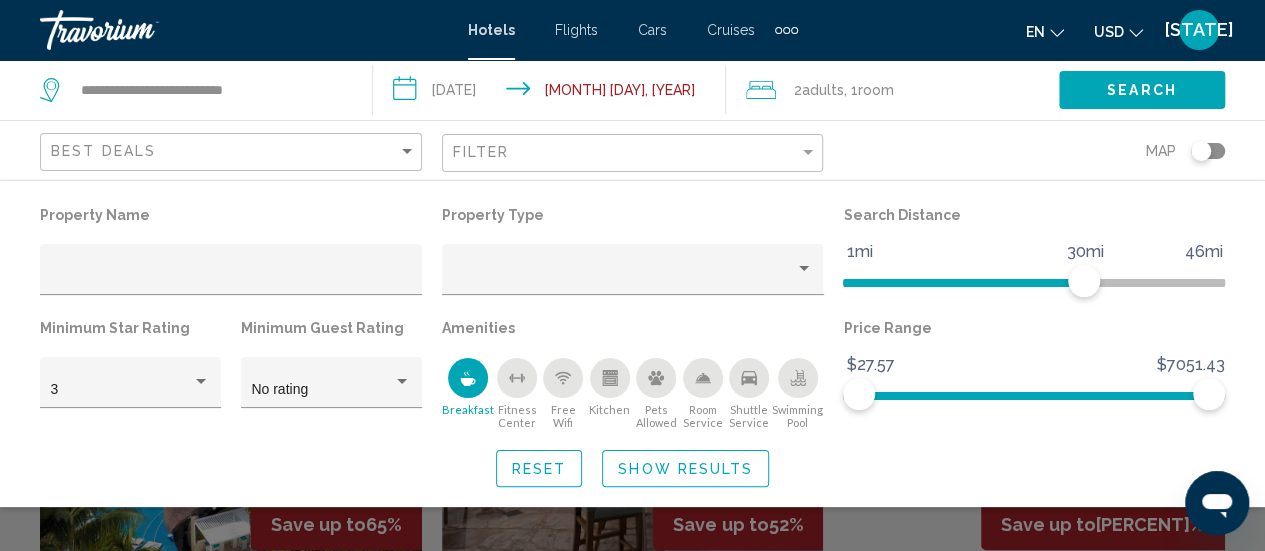 click at bounding box center [517, 378] 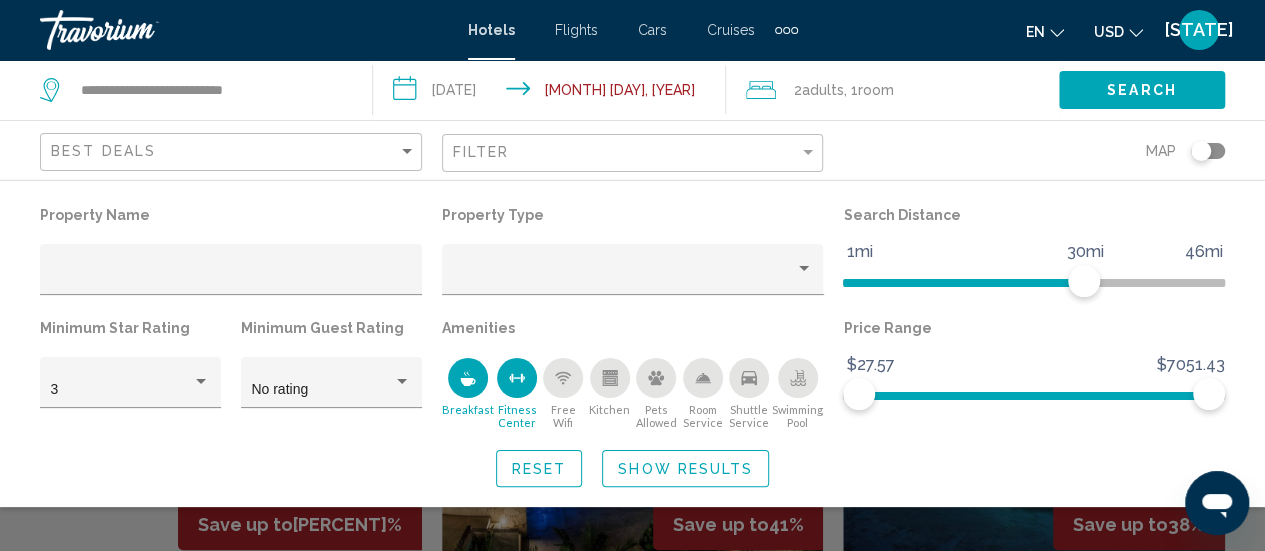click at bounding box center [563, 378] 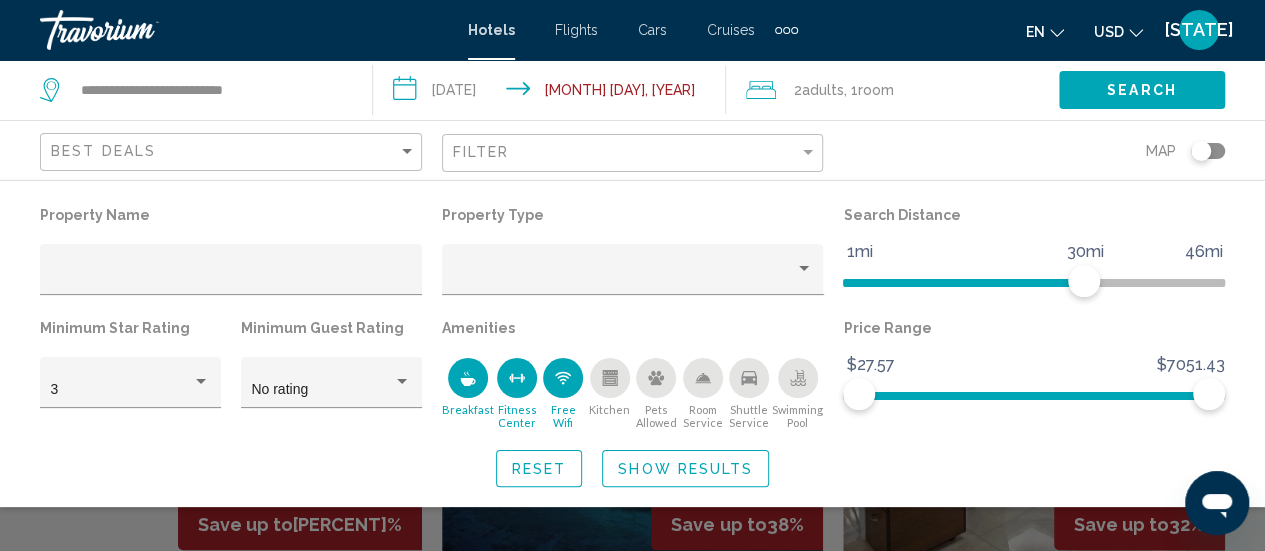click at bounding box center [610, 378] 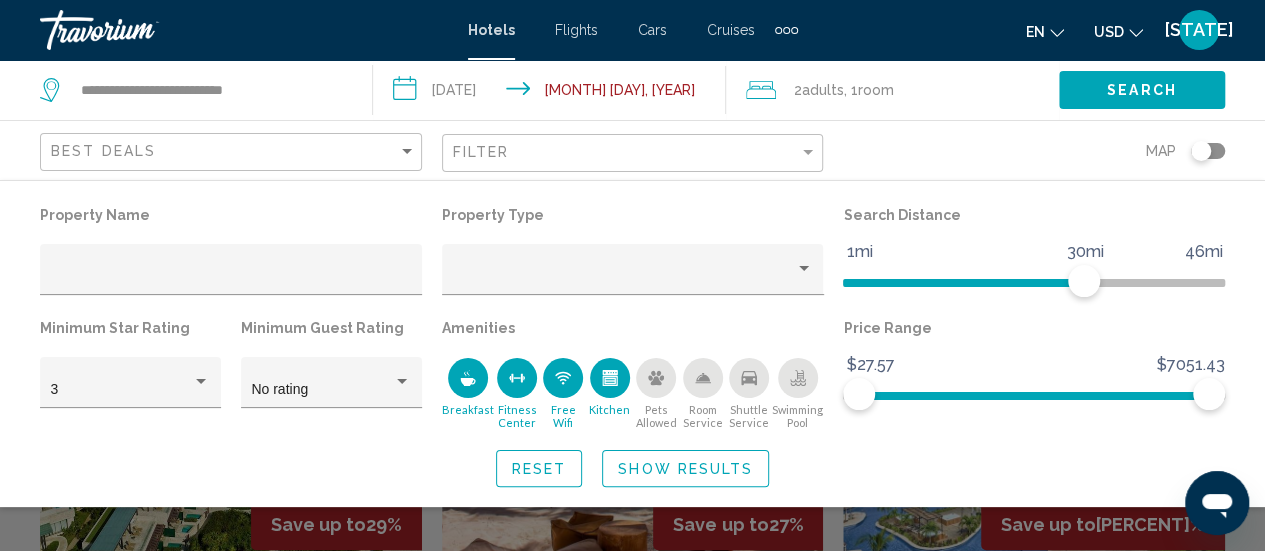 click at bounding box center [703, 378] 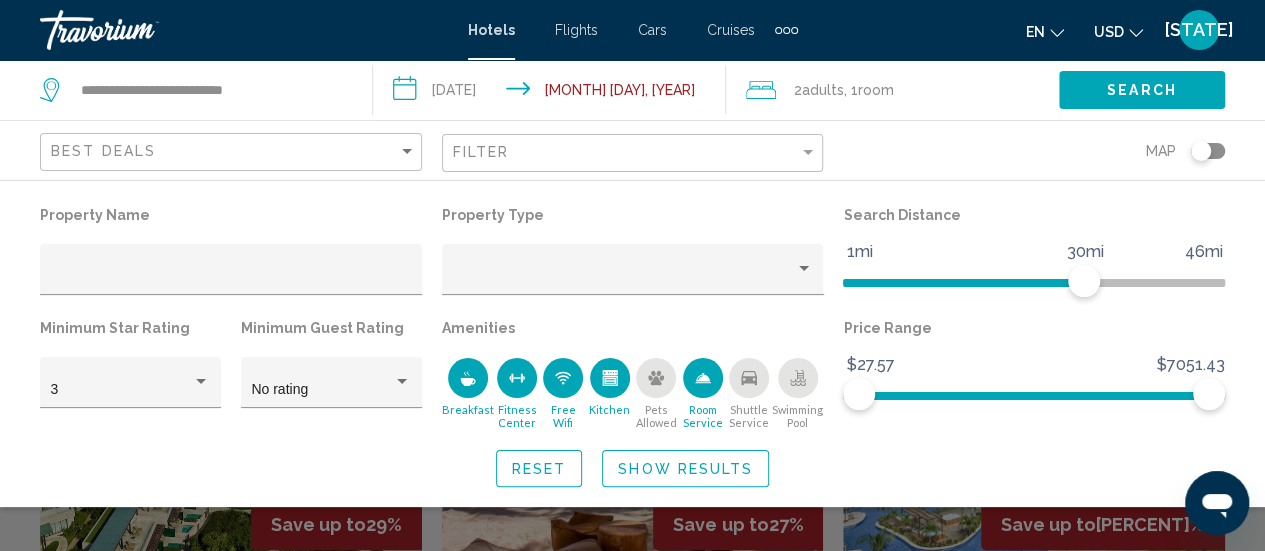 click at bounding box center (749, 378) 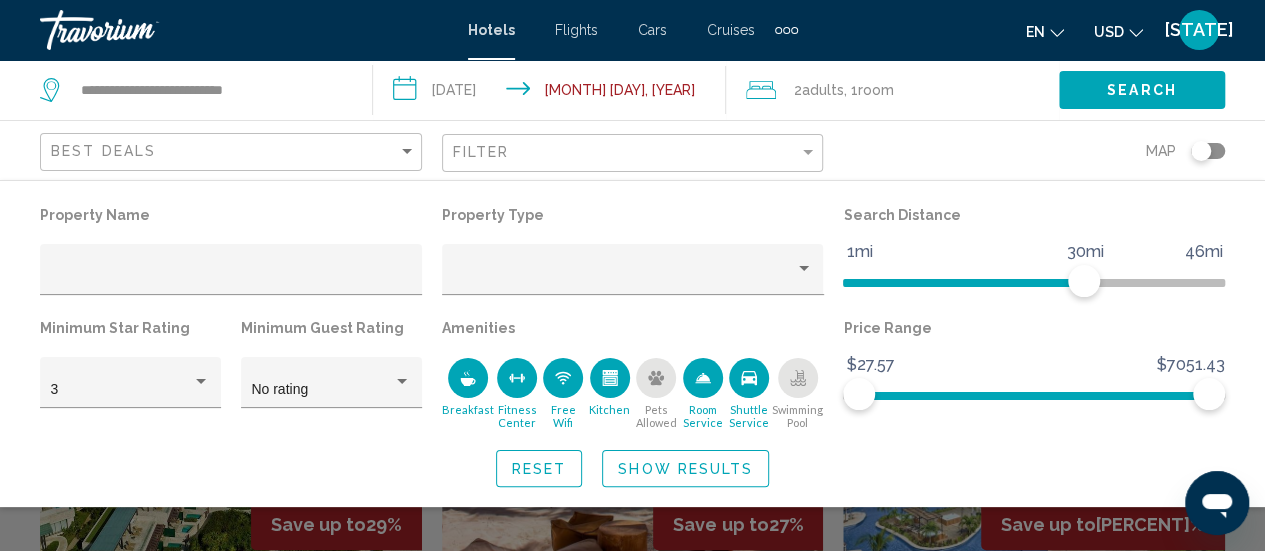 click at bounding box center (798, 378) 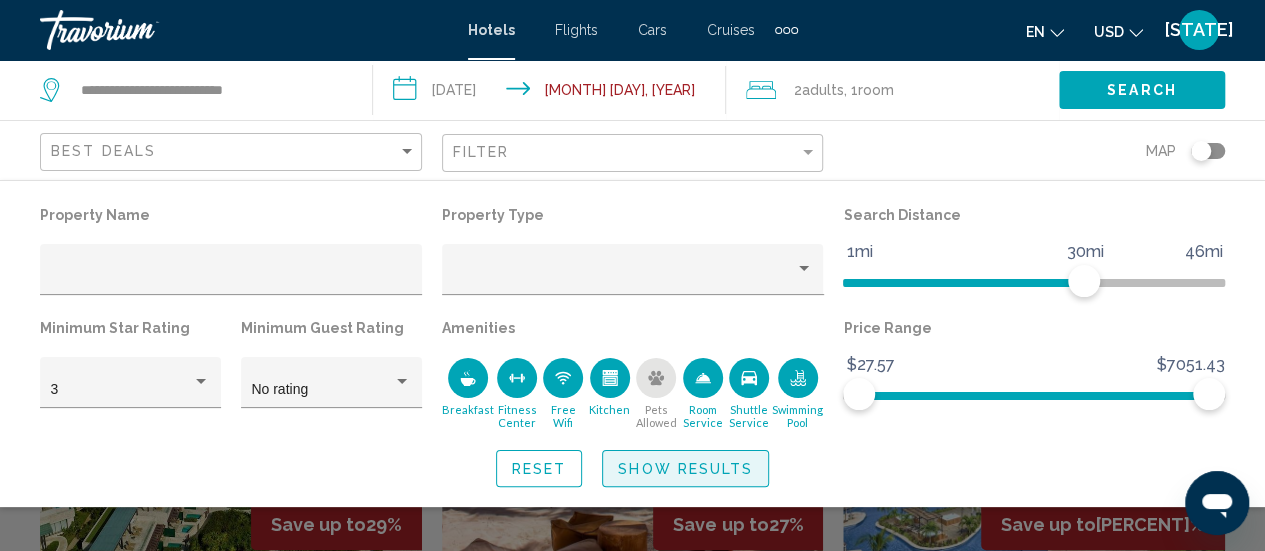click on "Show Results" at bounding box center [685, 469] 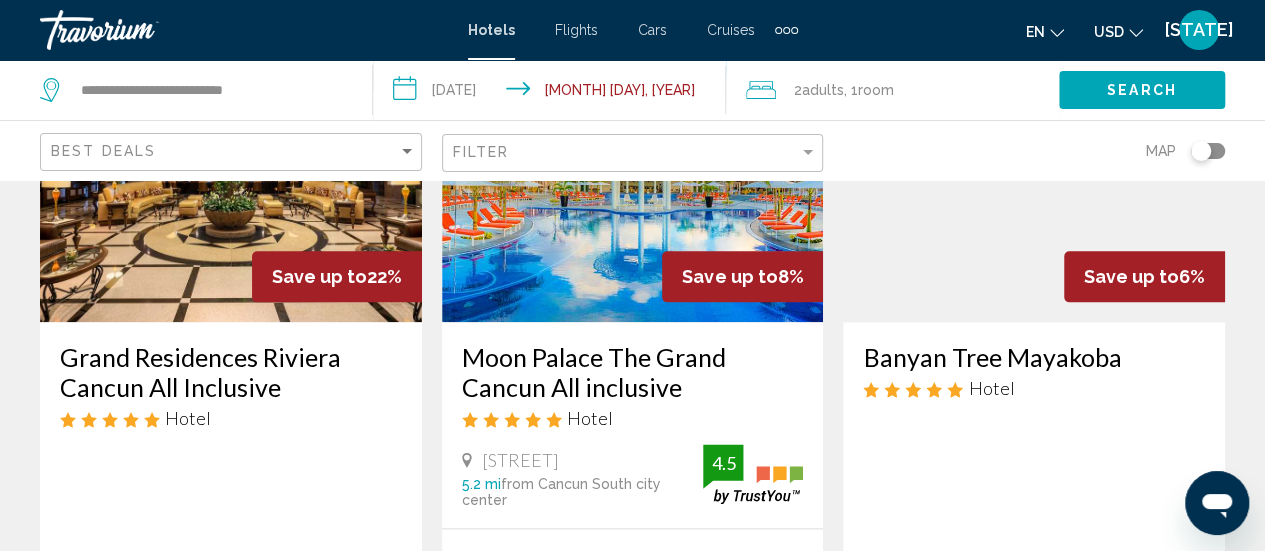 scroll, scrollTop: 1040, scrollLeft: 0, axis: vertical 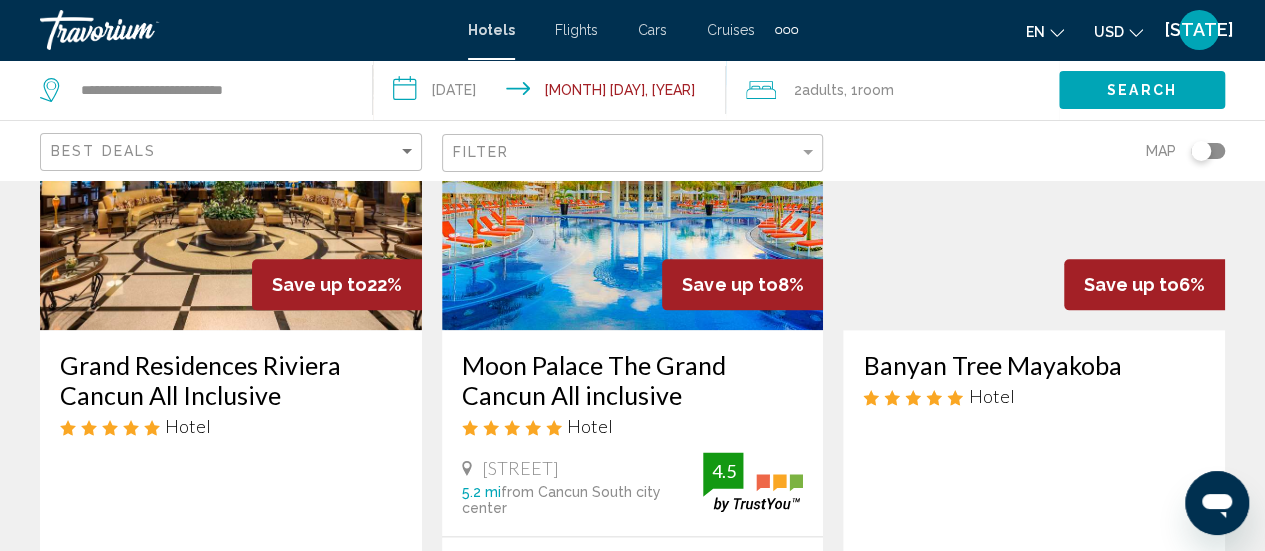 click at bounding box center [1034, 170] 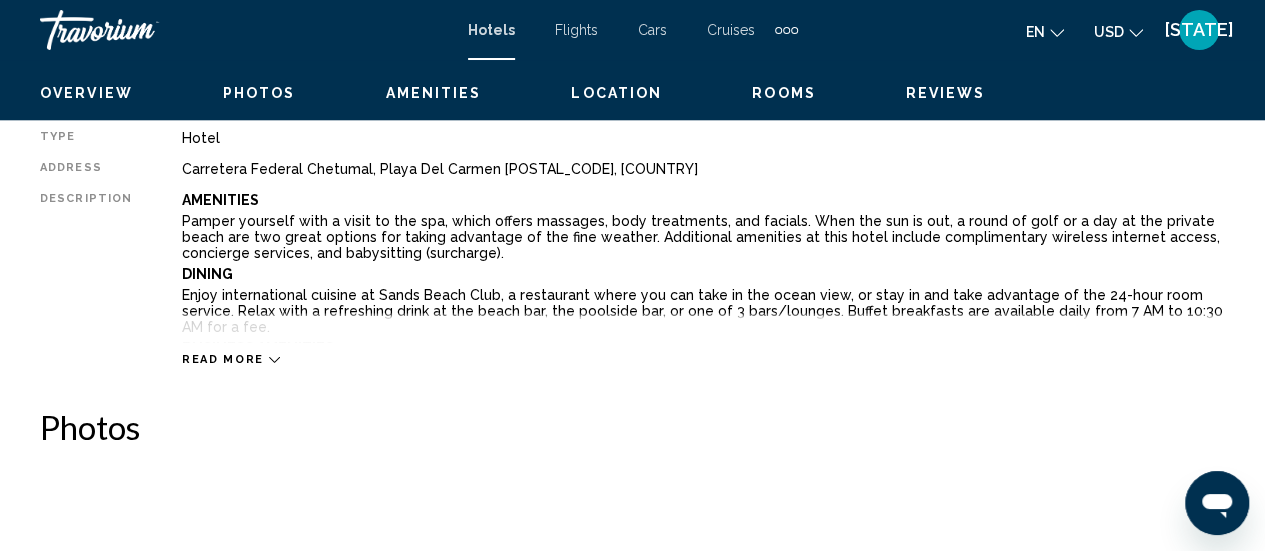 scroll, scrollTop: 259, scrollLeft: 0, axis: vertical 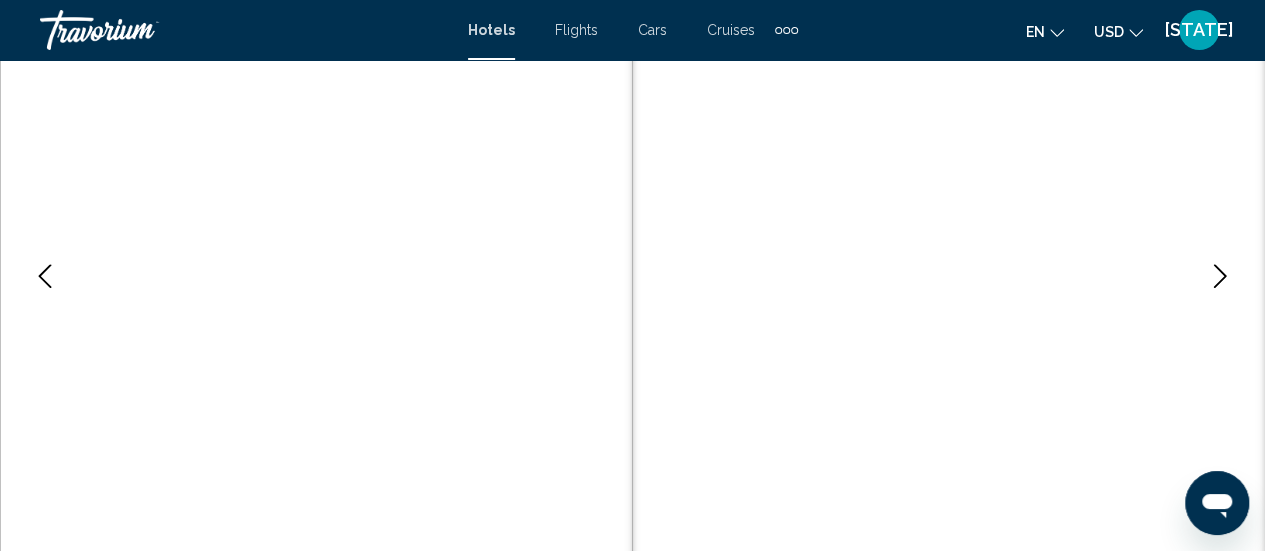 click at bounding box center (1220, 276) 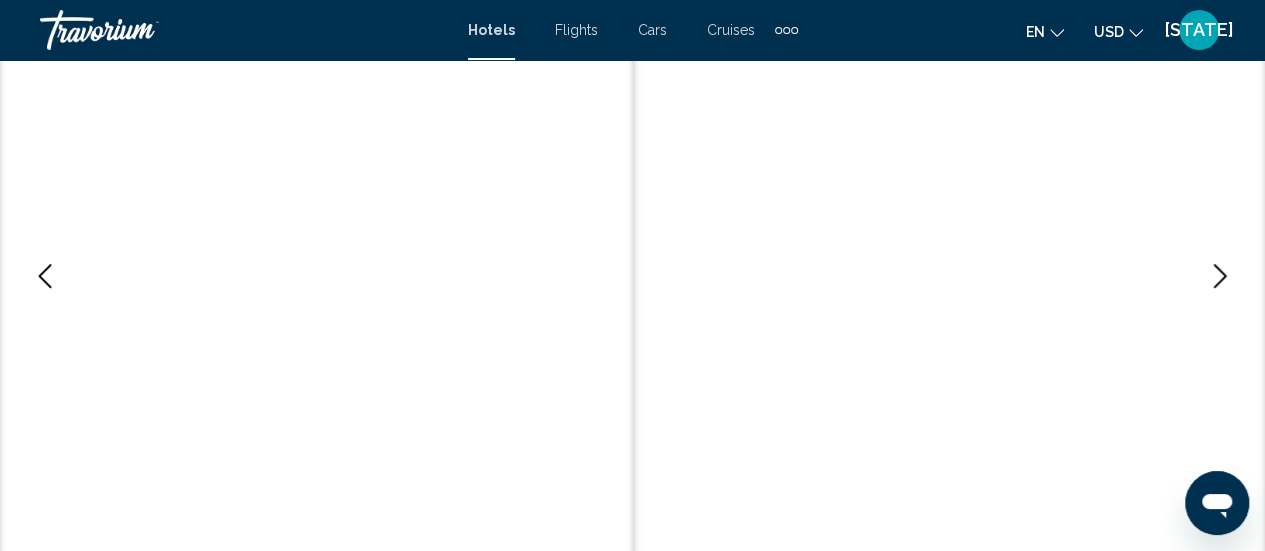 click at bounding box center [1220, 276] 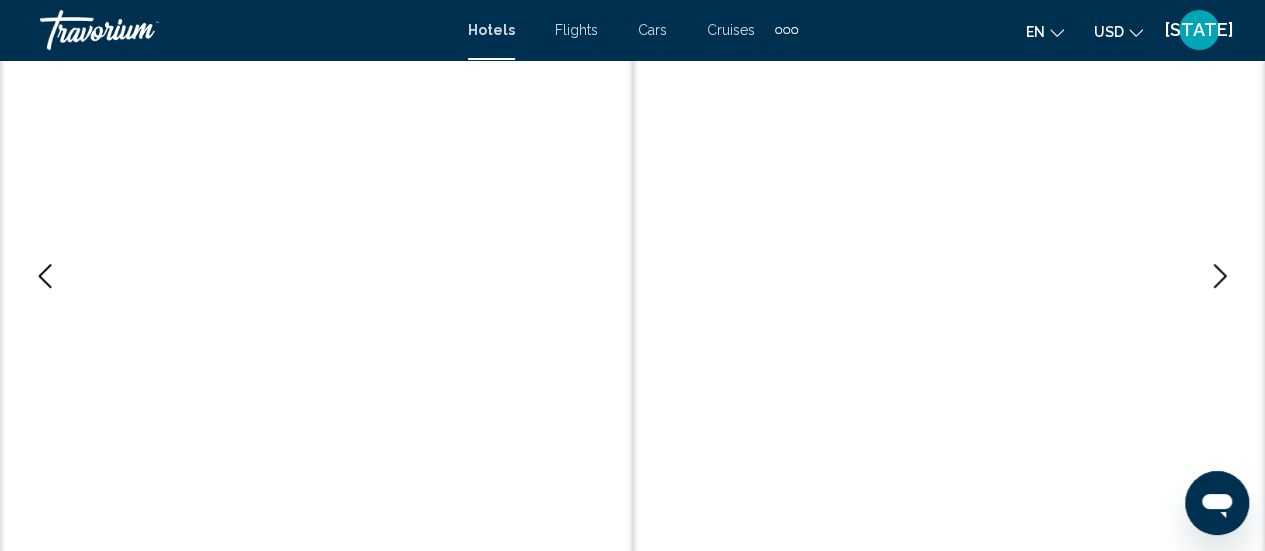 click at bounding box center (1220, 276) 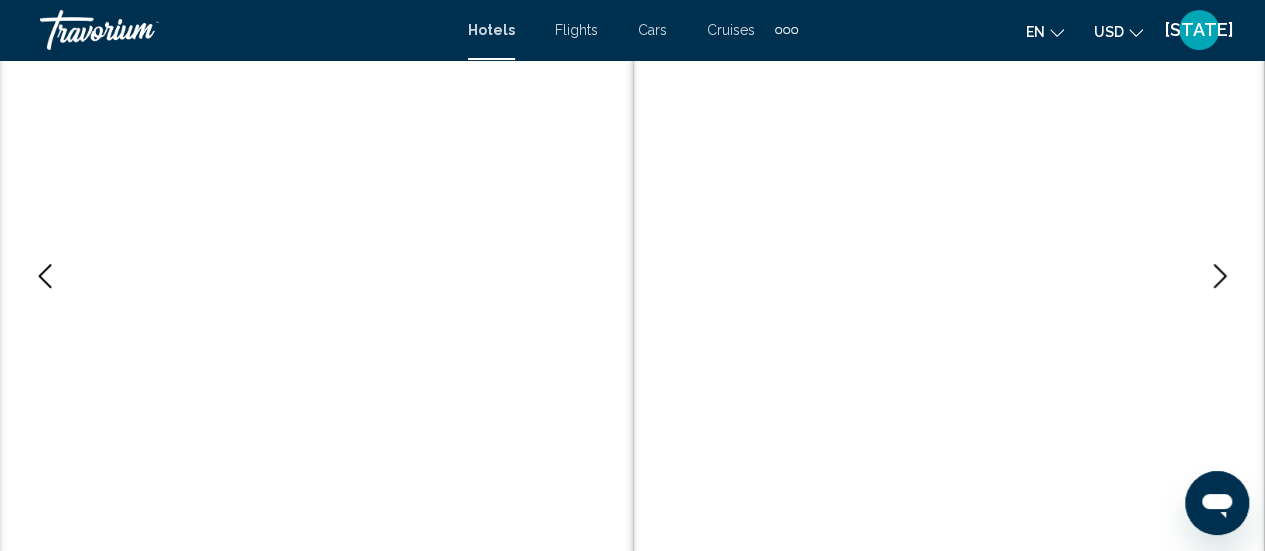 click at bounding box center [1220, 276] 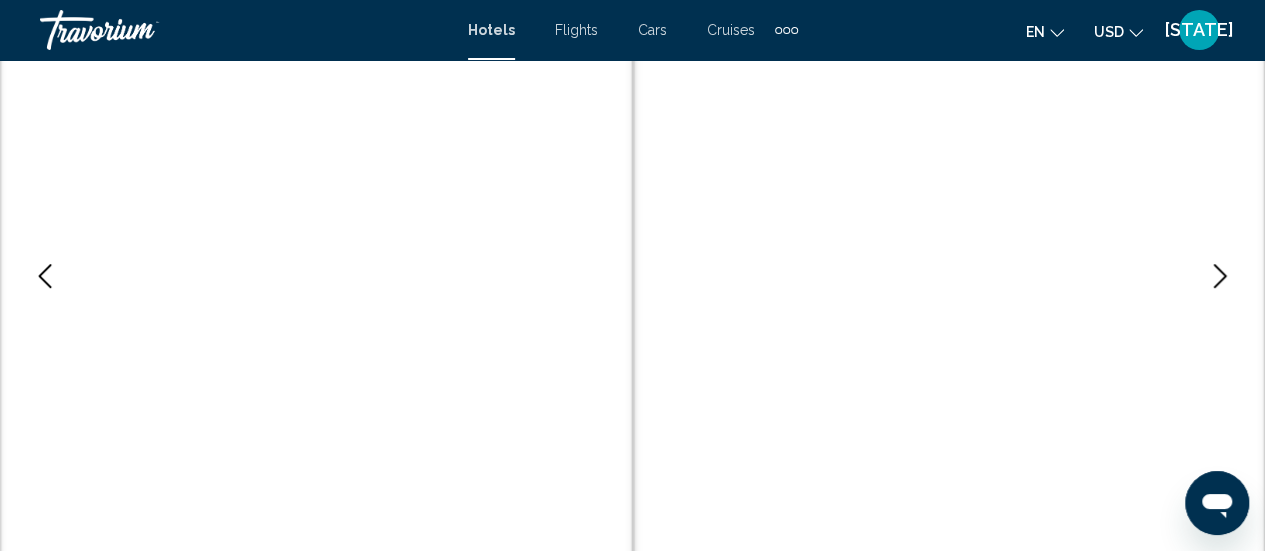 click at bounding box center (1220, 276) 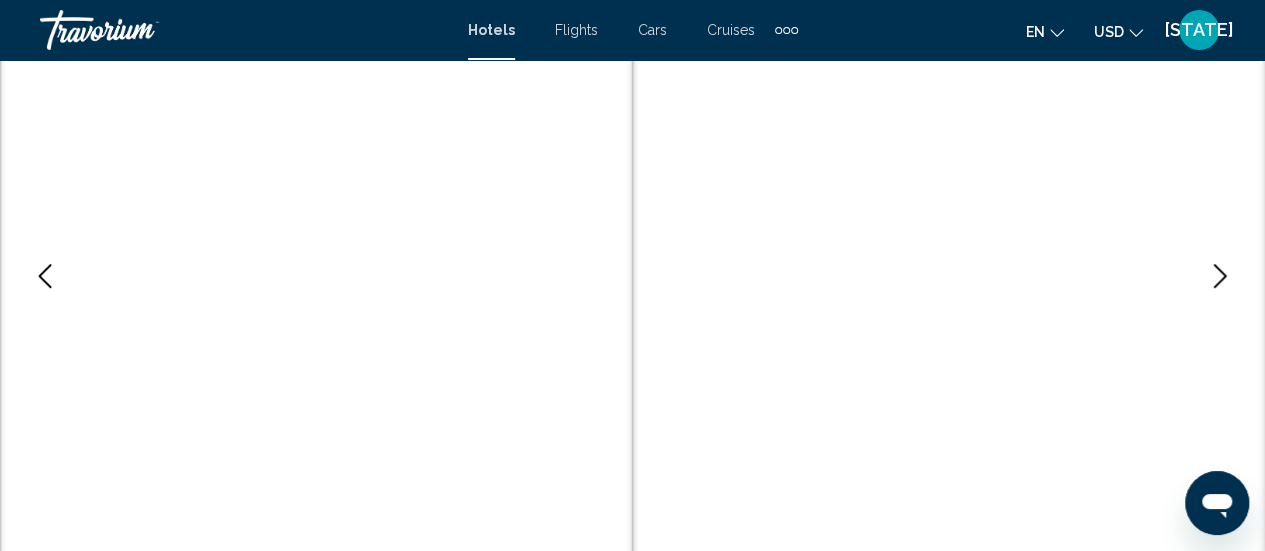 click at bounding box center [1220, 276] 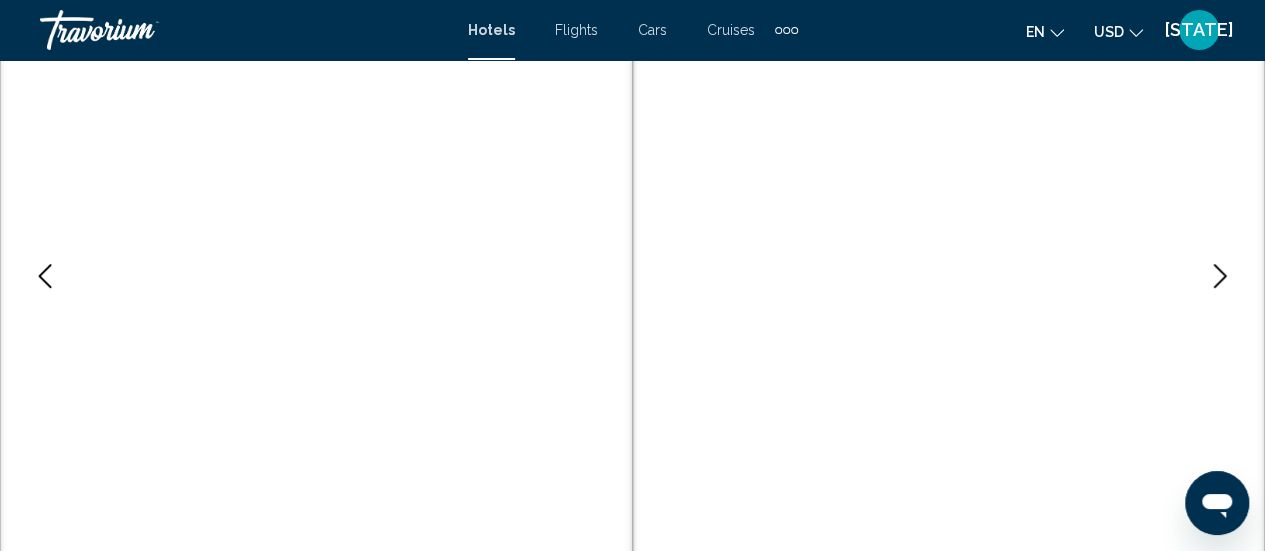 click at bounding box center [1220, 276] 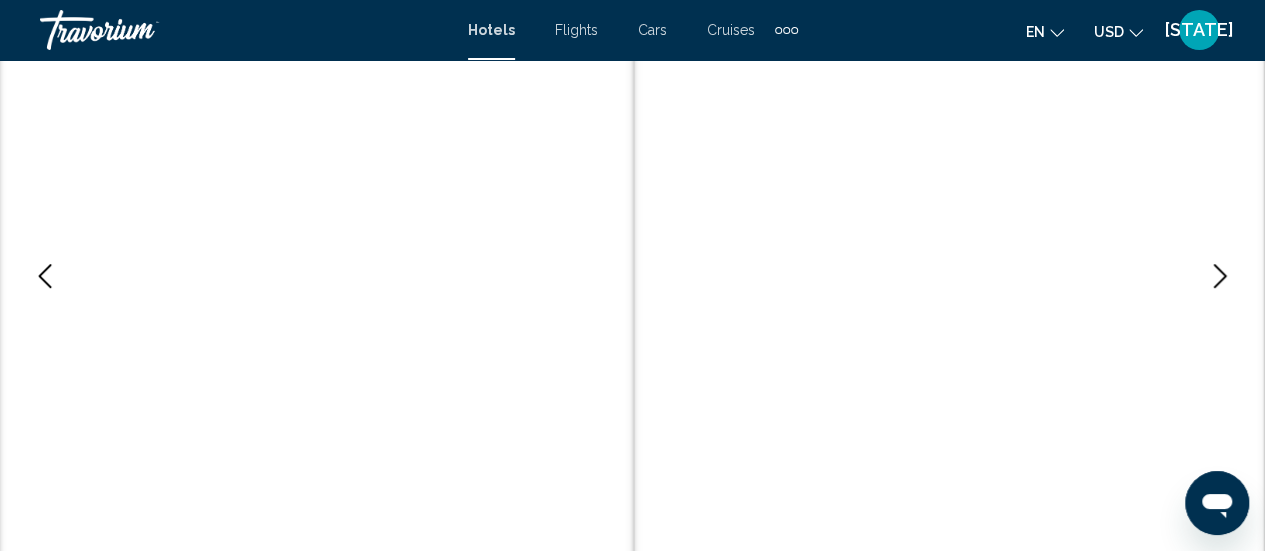 click at bounding box center [1220, 276] 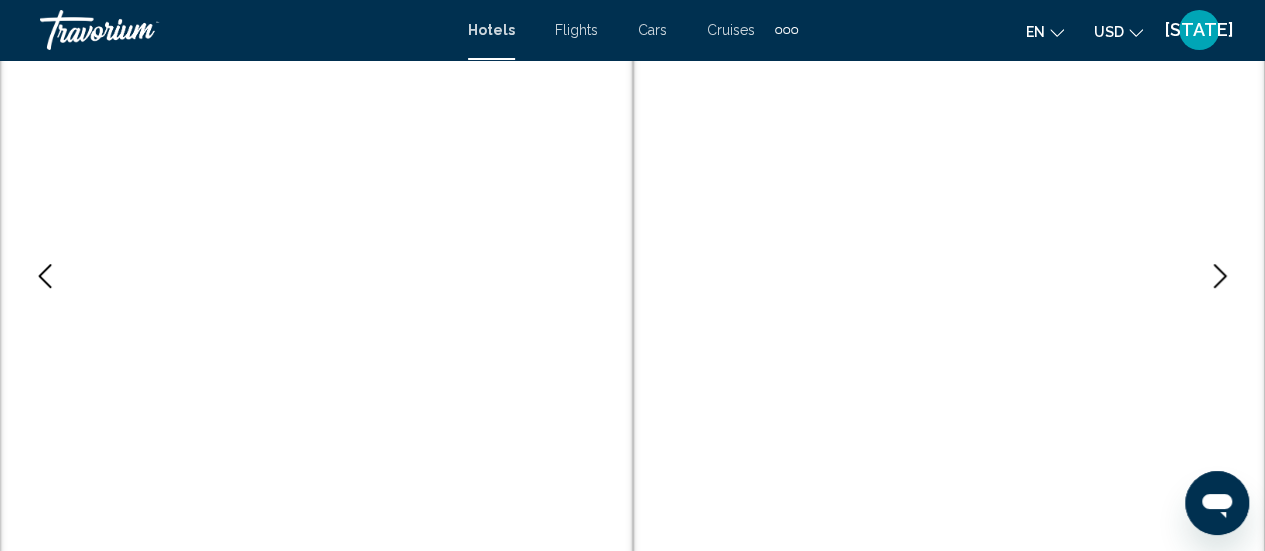 click at bounding box center (1220, 276) 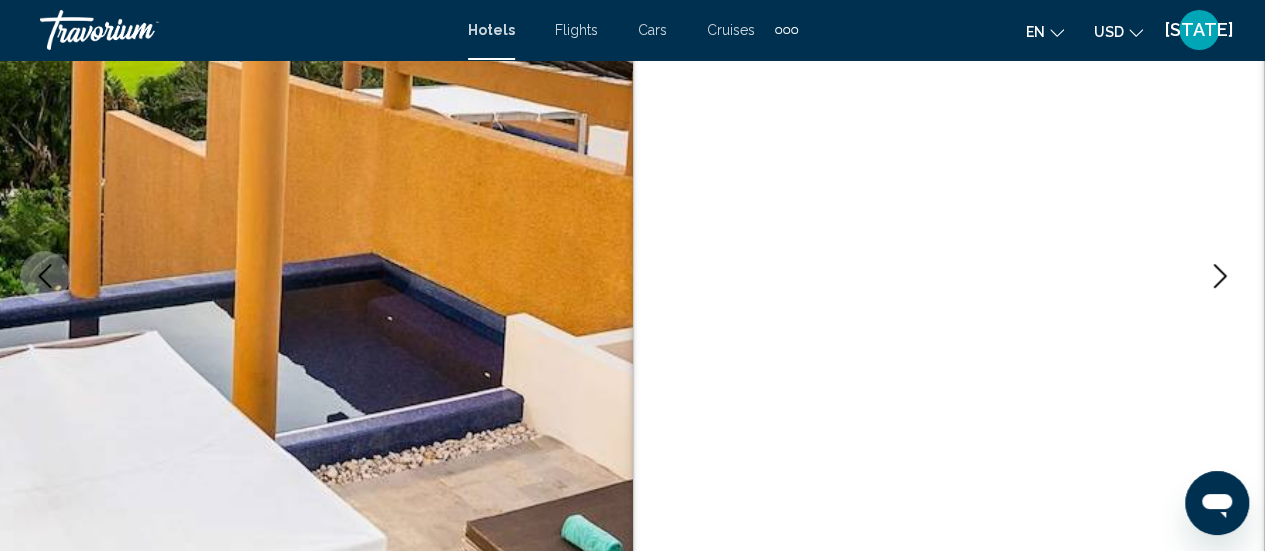 click at bounding box center (1220, 276) 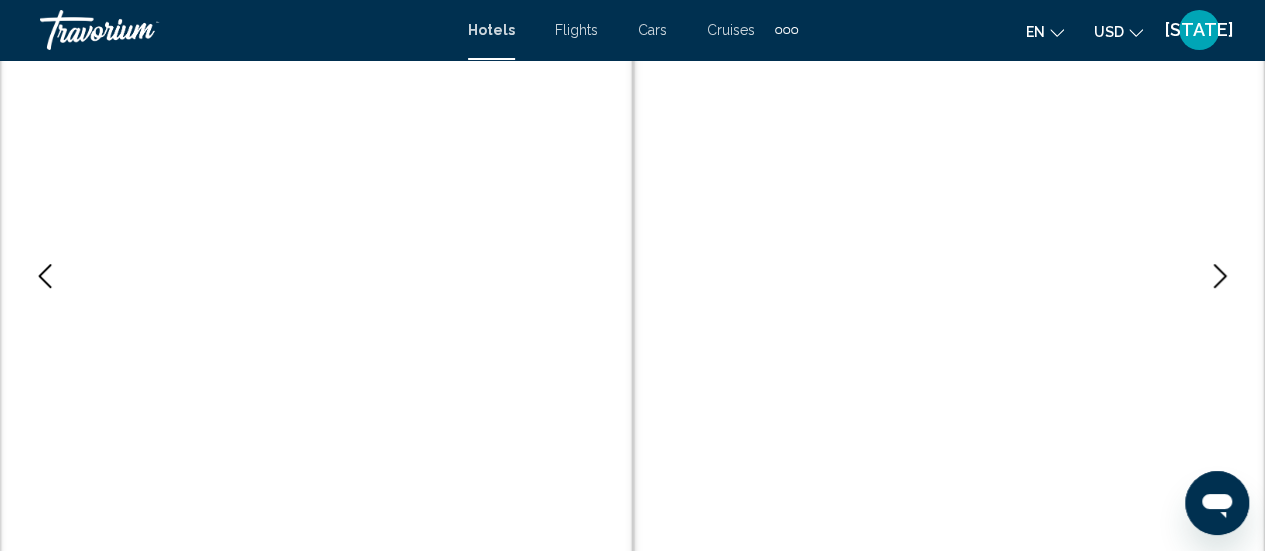 click at bounding box center [1220, 276] 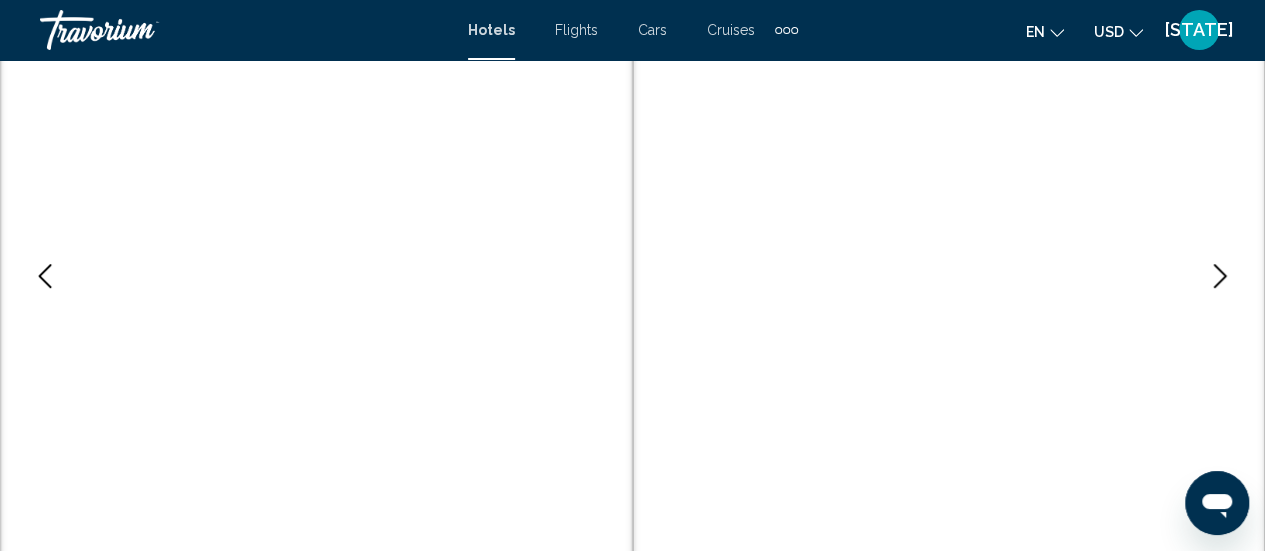 click at bounding box center (1220, 276) 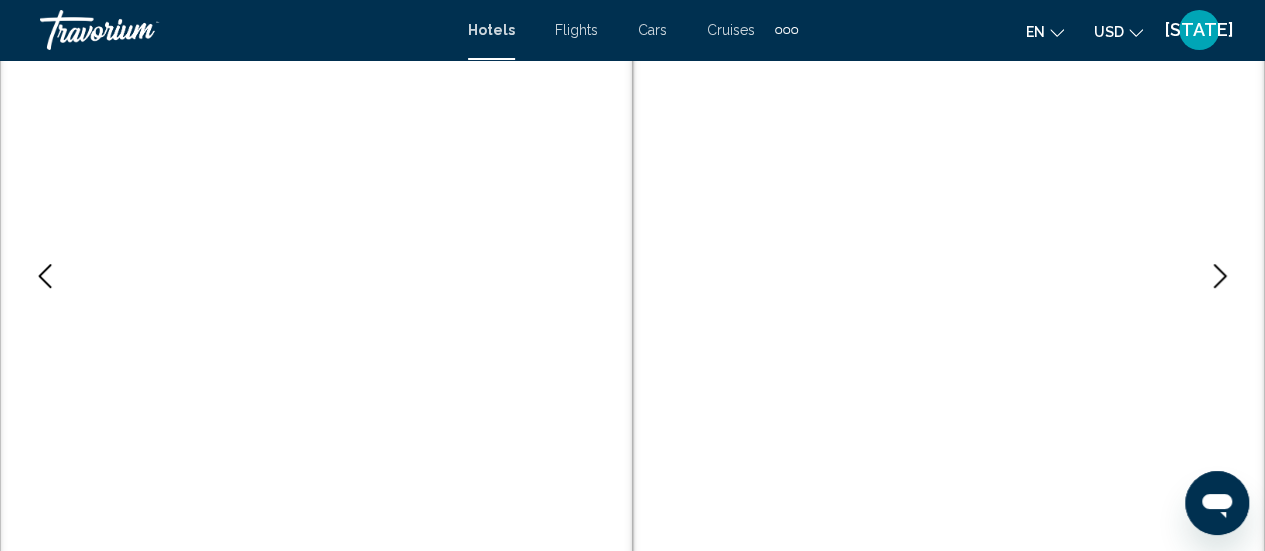 click at bounding box center (1220, 276) 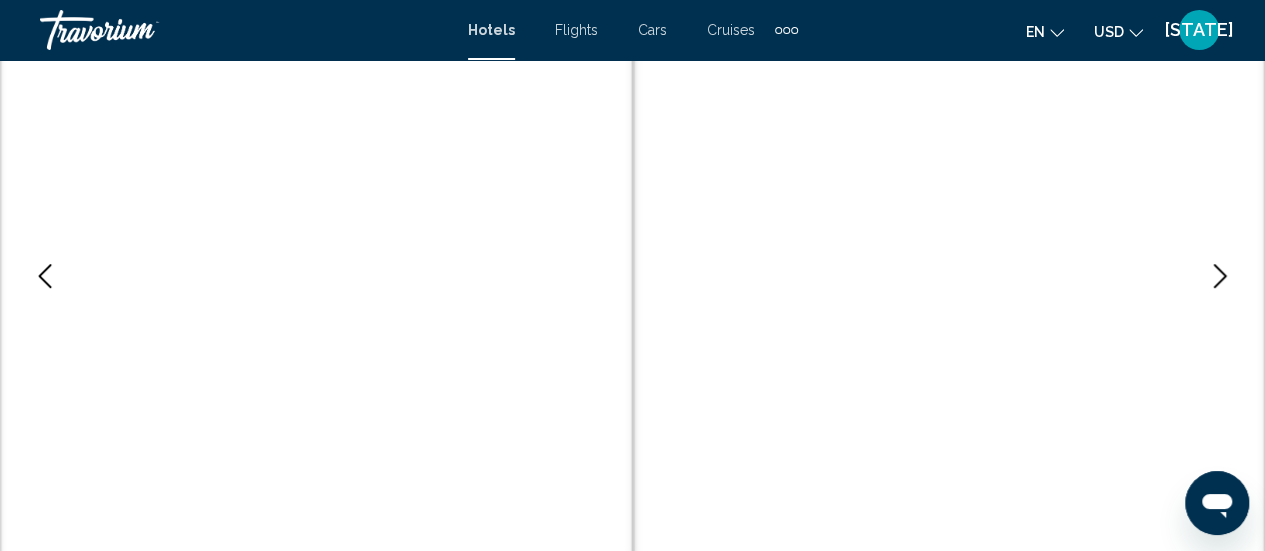 click at bounding box center [1220, 276] 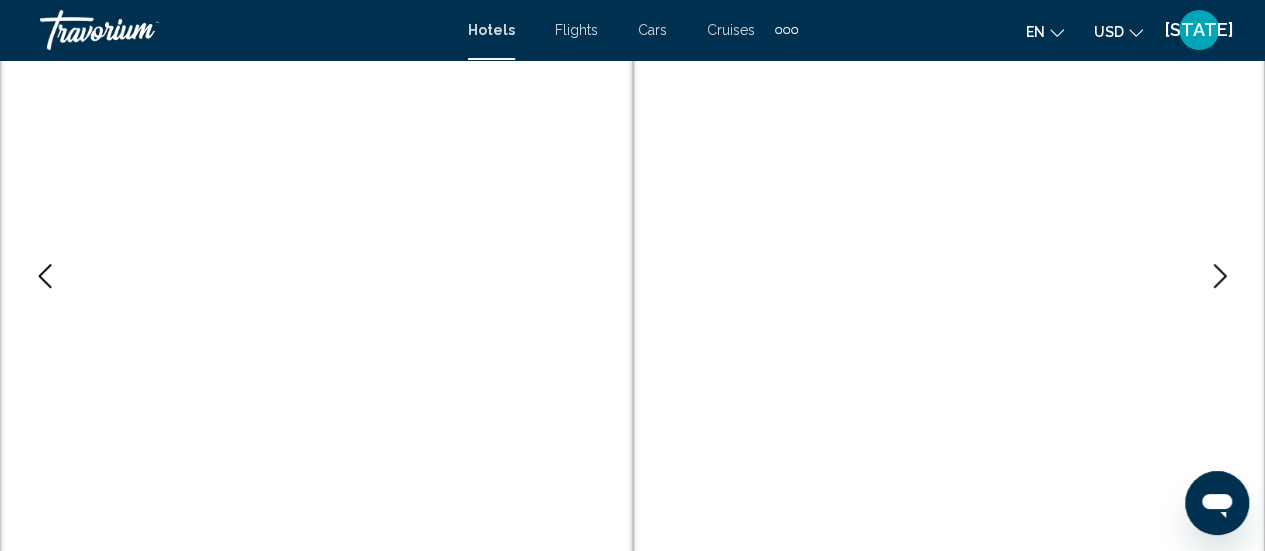 click at bounding box center (1220, 276) 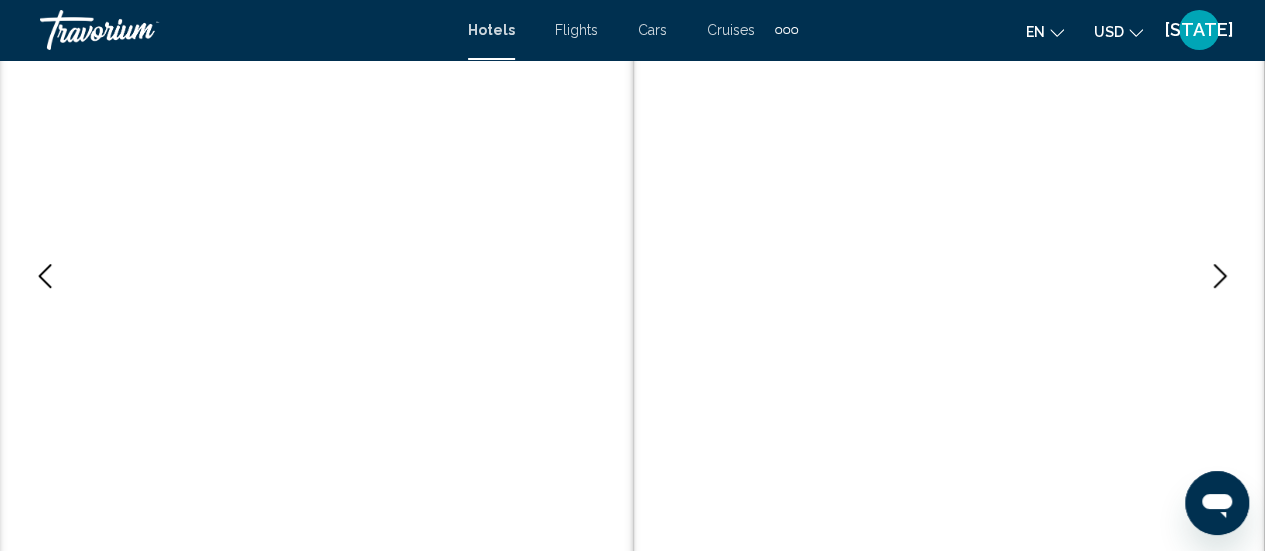 click at bounding box center (1220, 276) 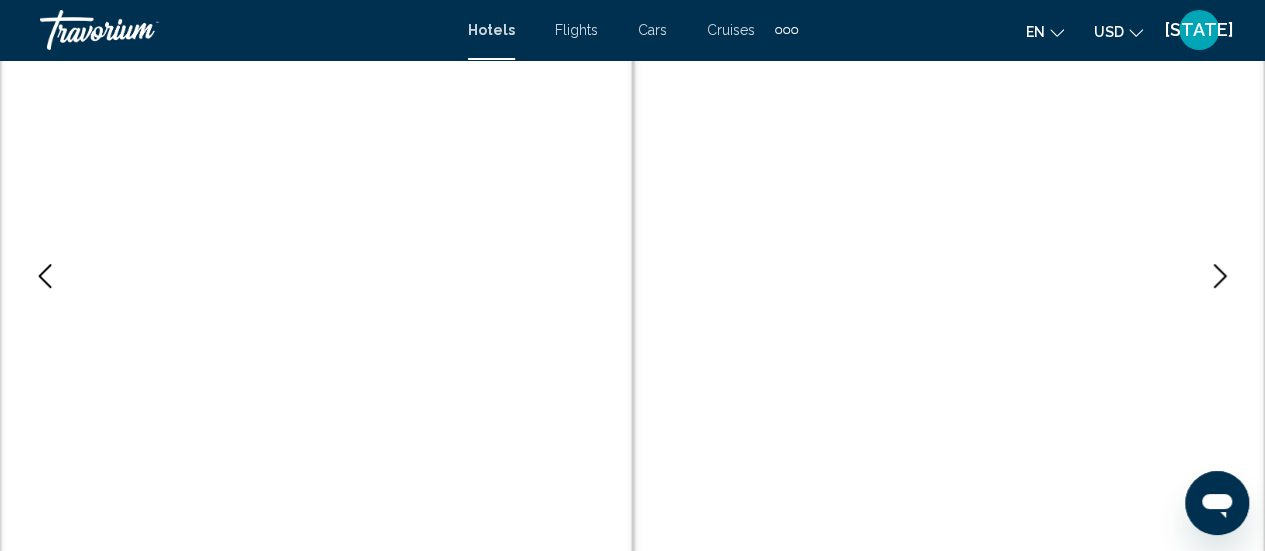 click at bounding box center [1220, 276] 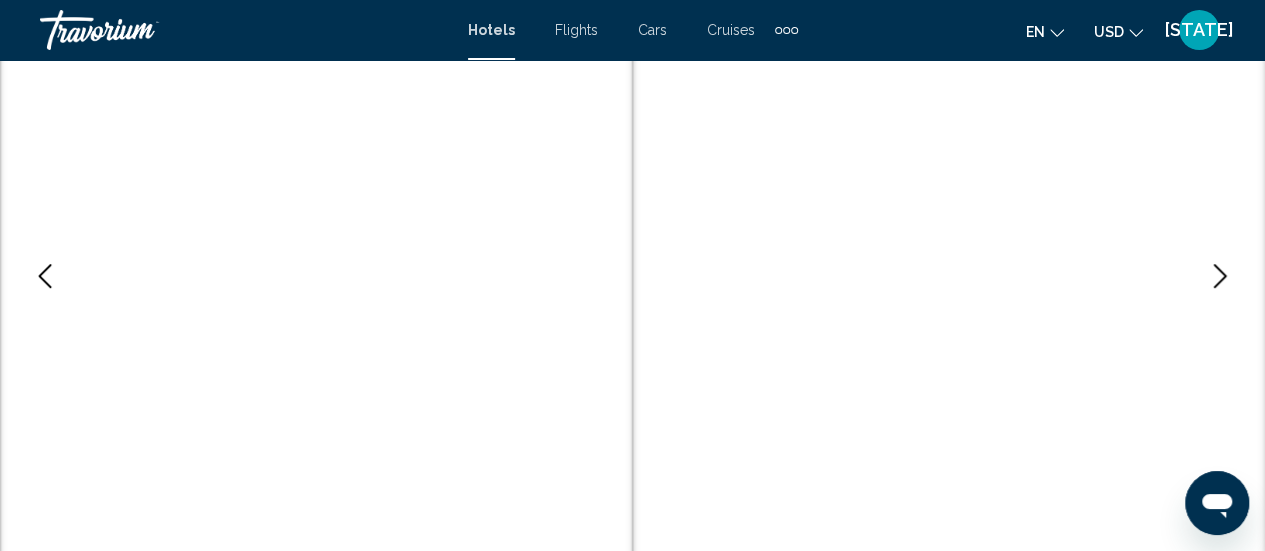 click at bounding box center [1220, 276] 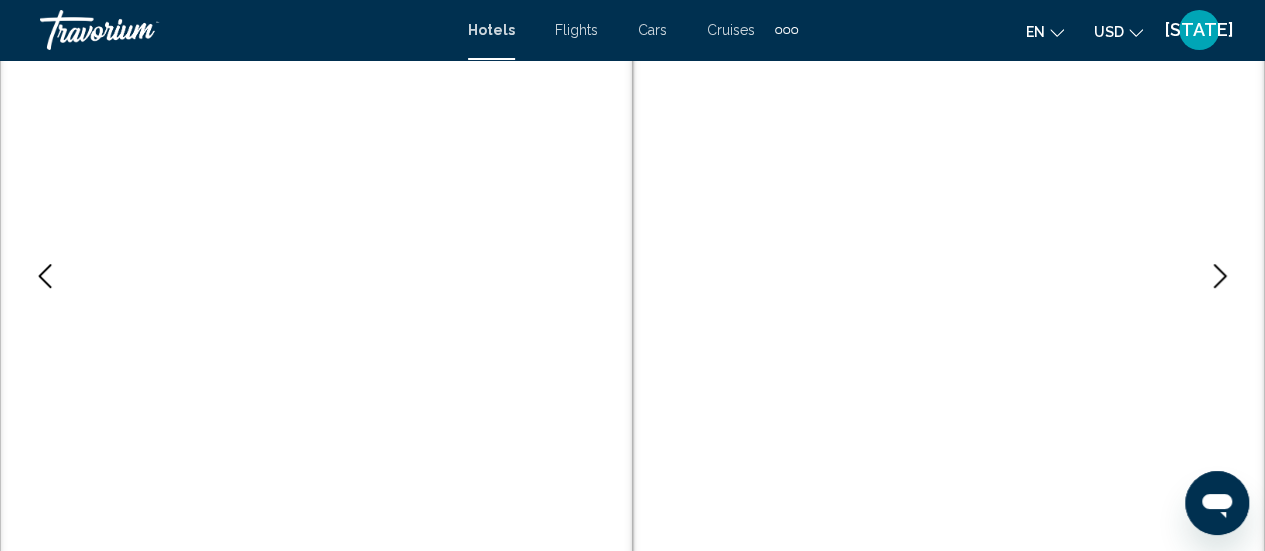click at bounding box center [1220, 276] 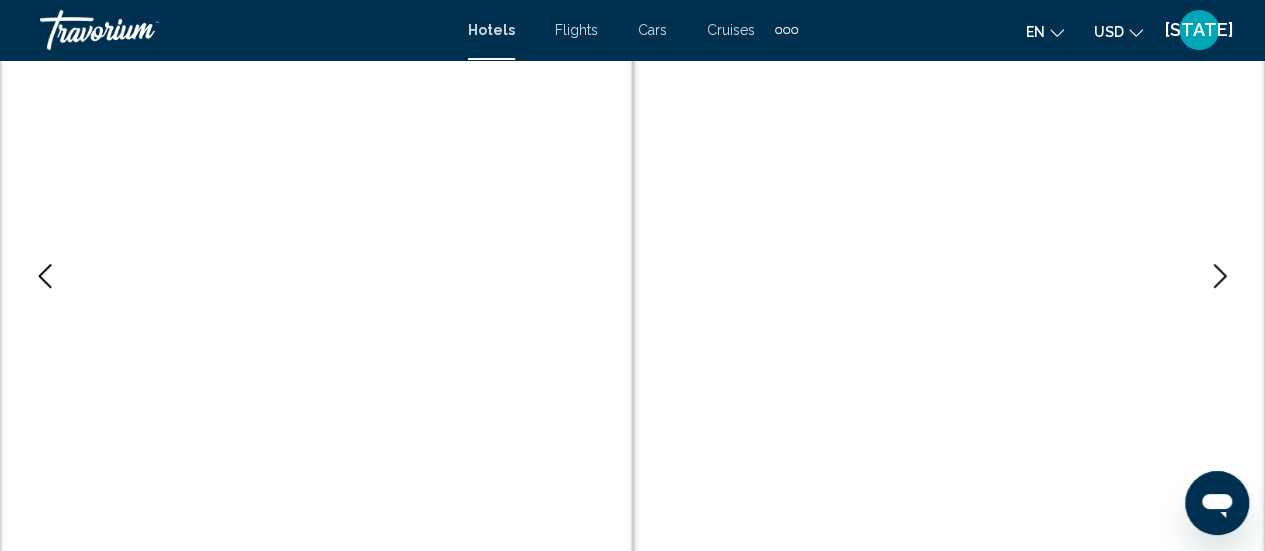 click at bounding box center (1220, 276) 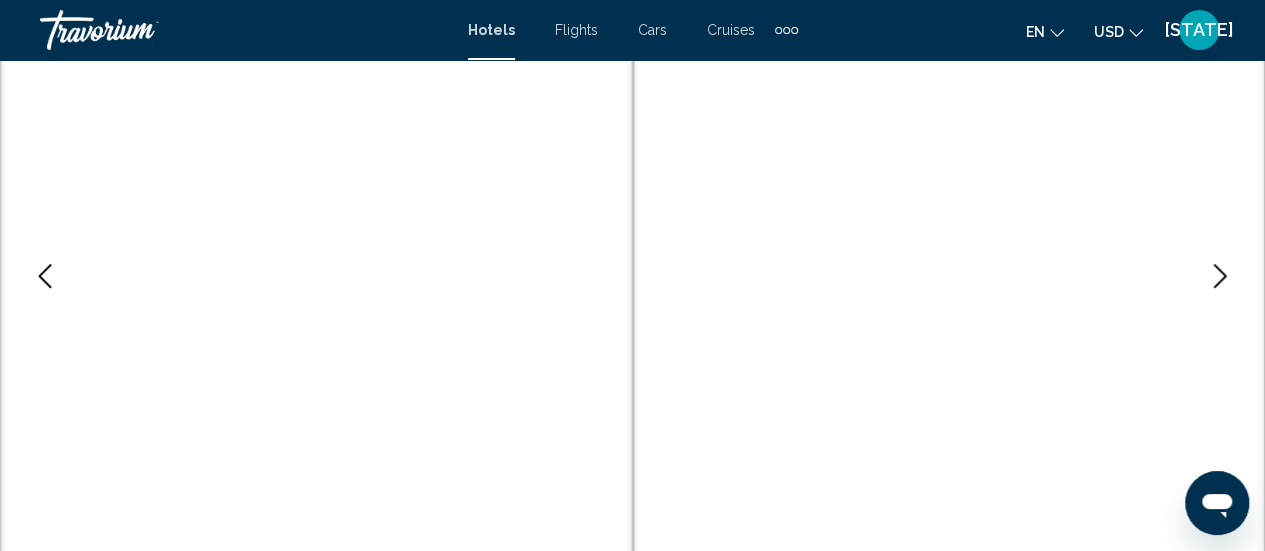 click at bounding box center (1220, 276) 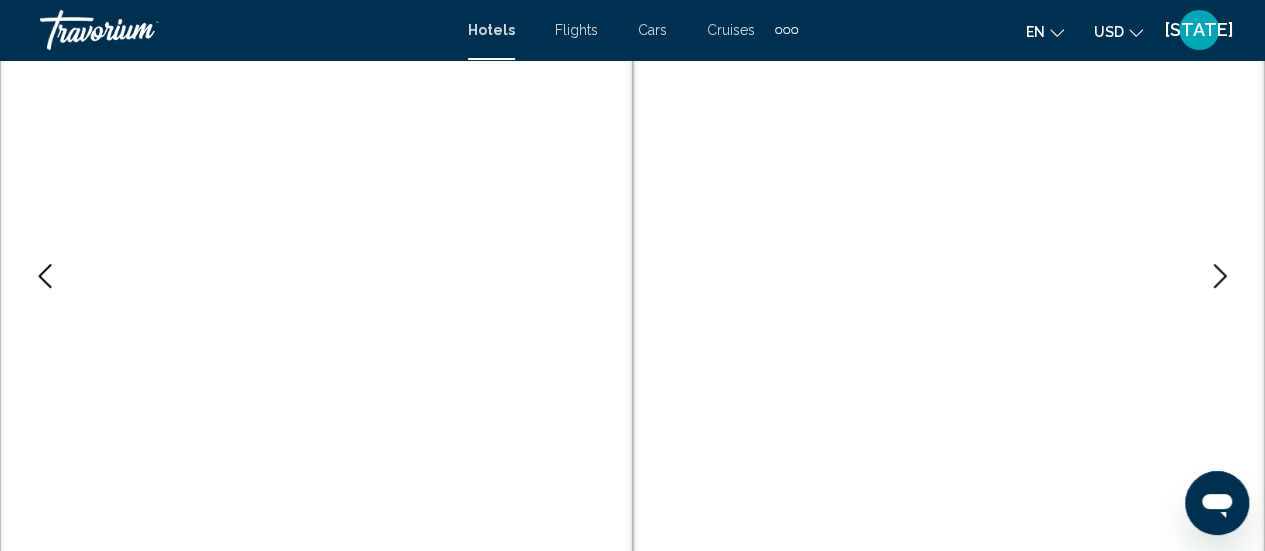 click at bounding box center [1220, 276] 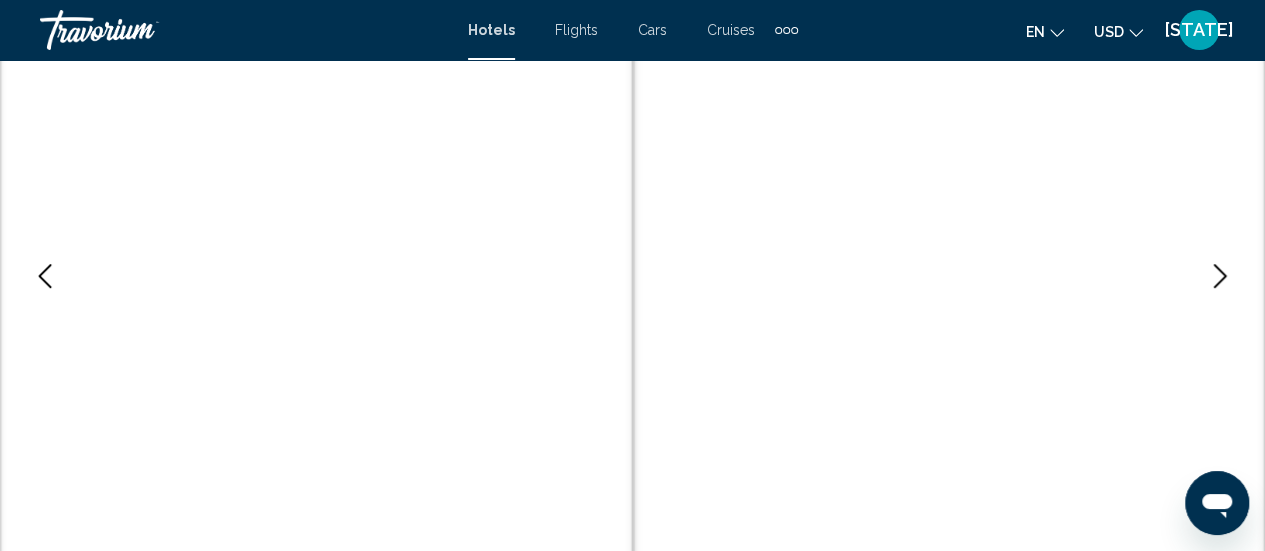 click at bounding box center (1220, 276) 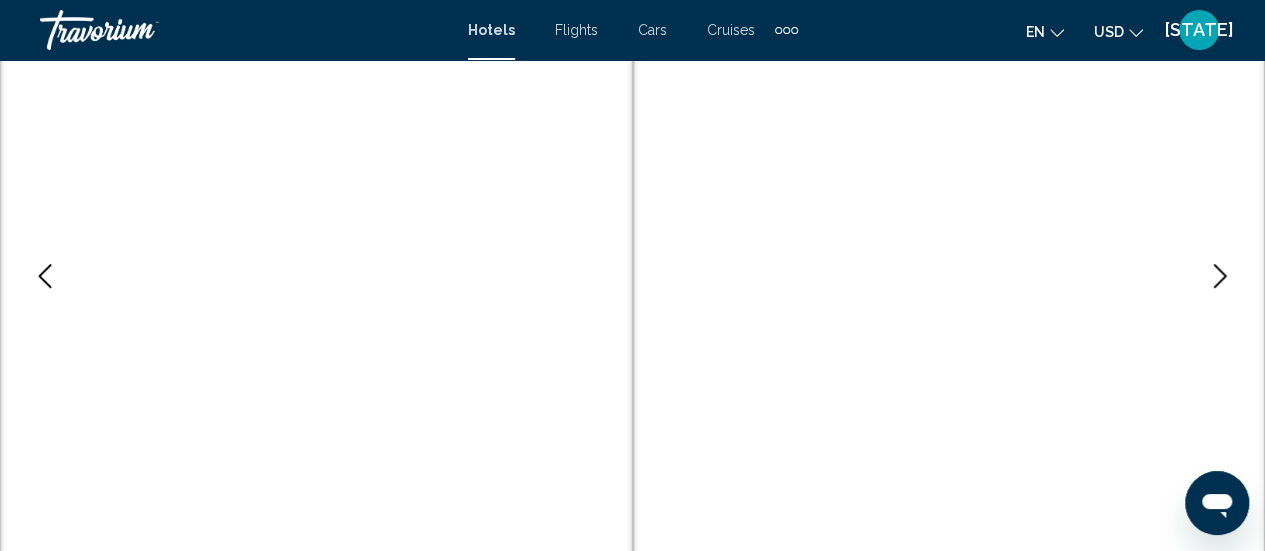 click at bounding box center (1220, 276) 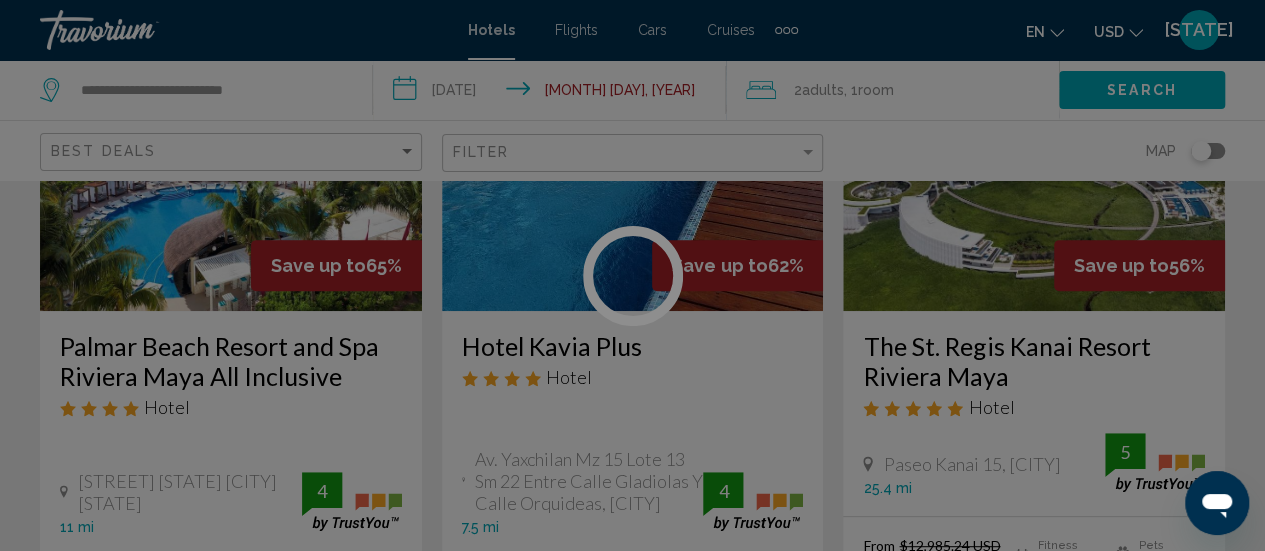 scroll, scrollTop: 0, scrollLeft: 0, axis: both 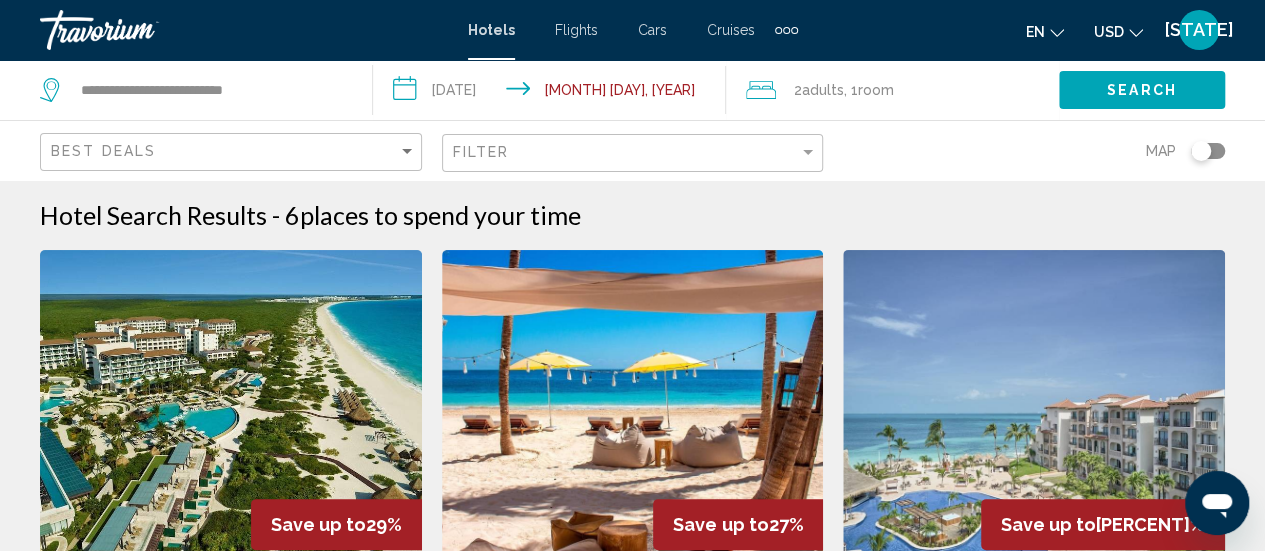 click on "**********" at bounding box center [553, 93] 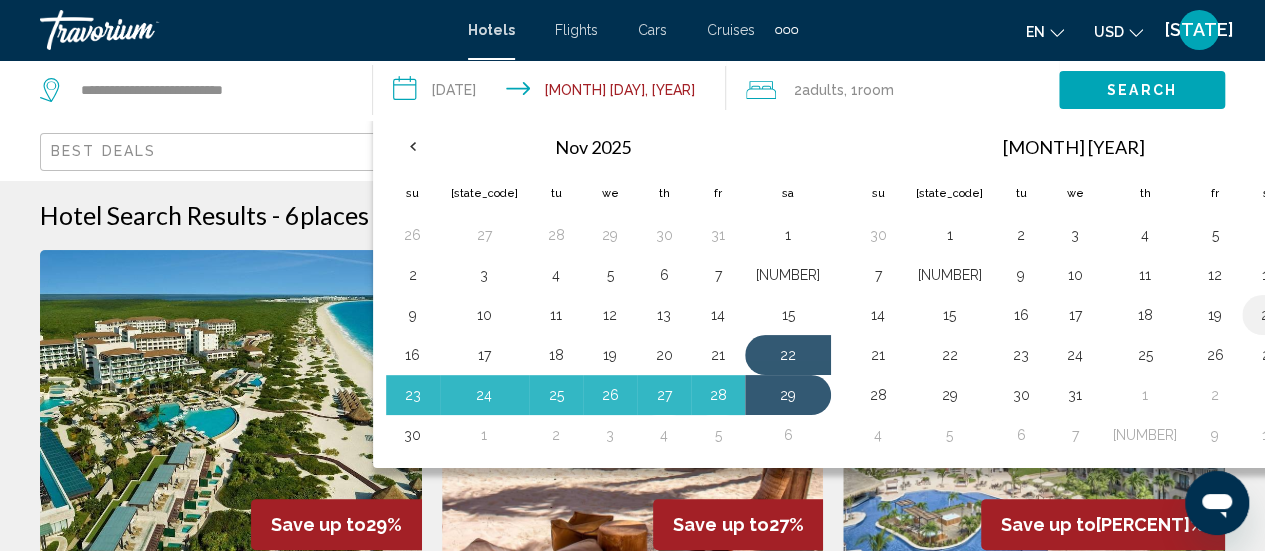click on "20" at bounding box center (1269, 315) 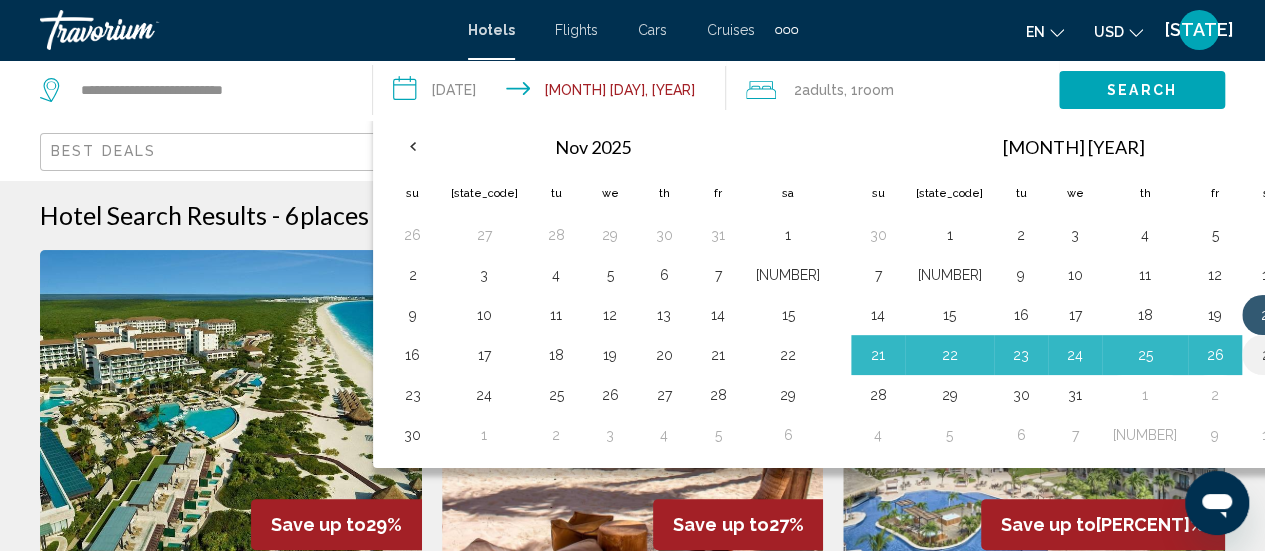 click on "27" at bounding box center (1269, 355) 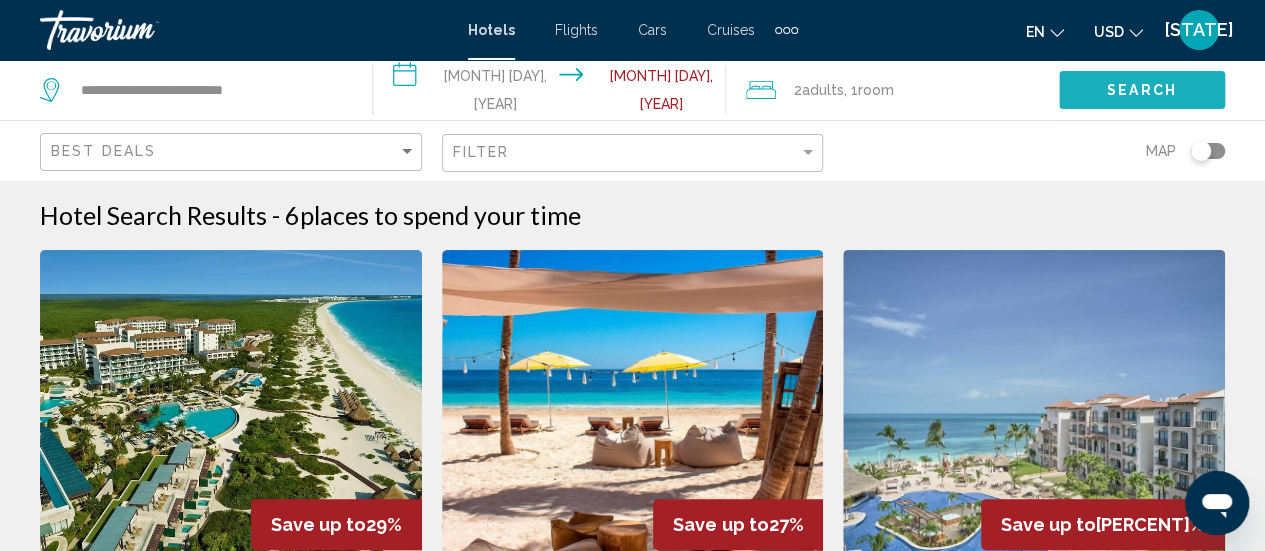 click on "Search" at bounding box center (1142, 91) 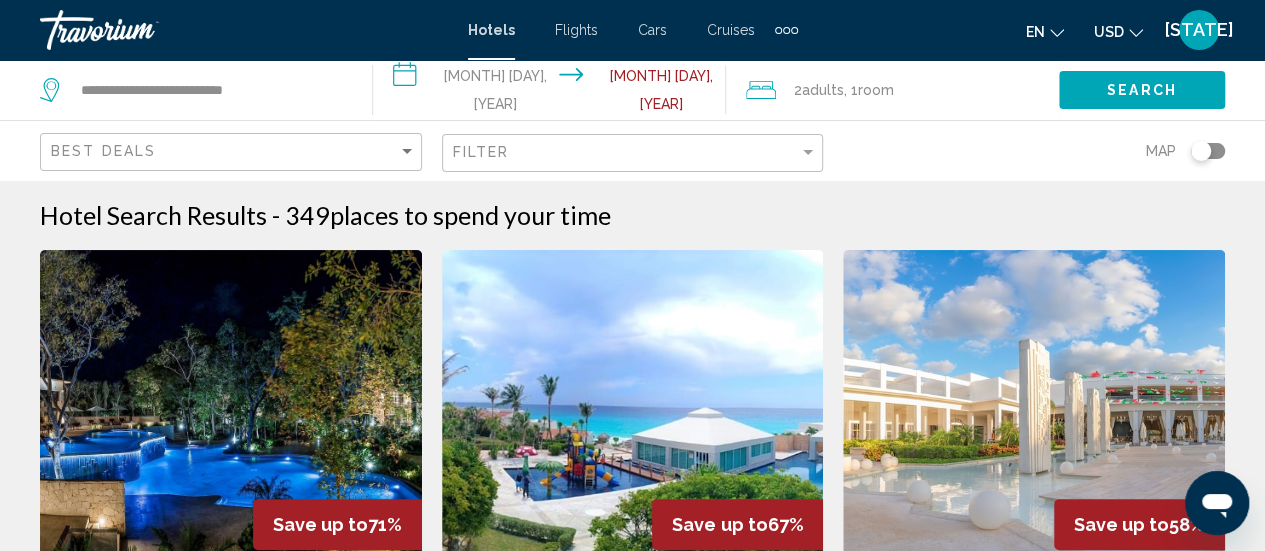 type 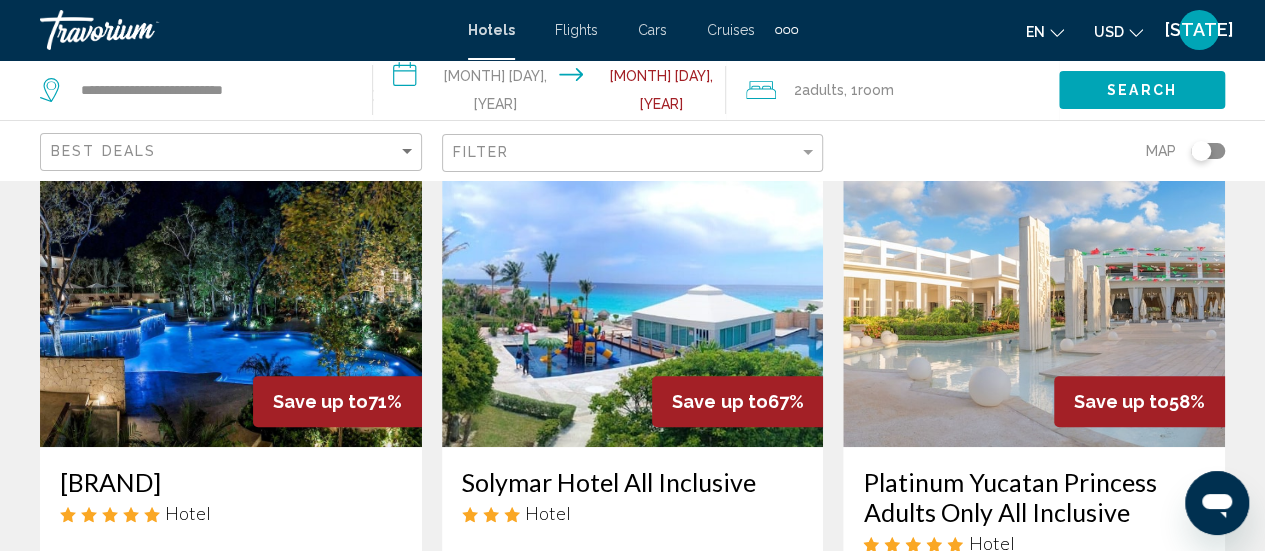 scroll, scrollTop: 120, scrollLeft: 0, axis: vertical 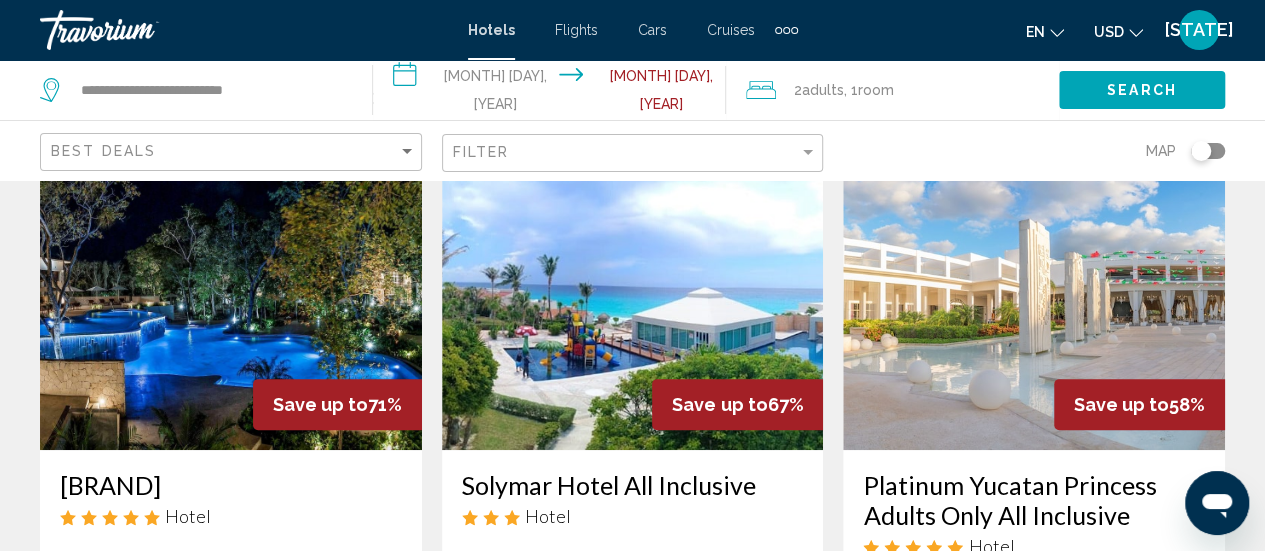 click at bounding box center (231, 290) 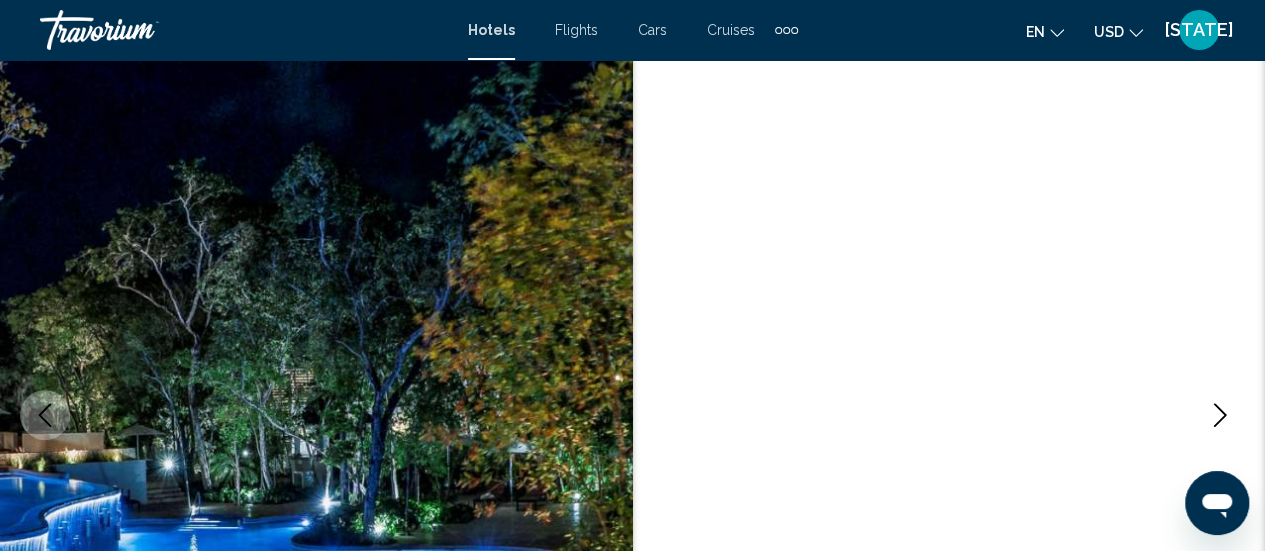 scroll, scrollTop: 259, scrollLeft: 0, axis: vertical 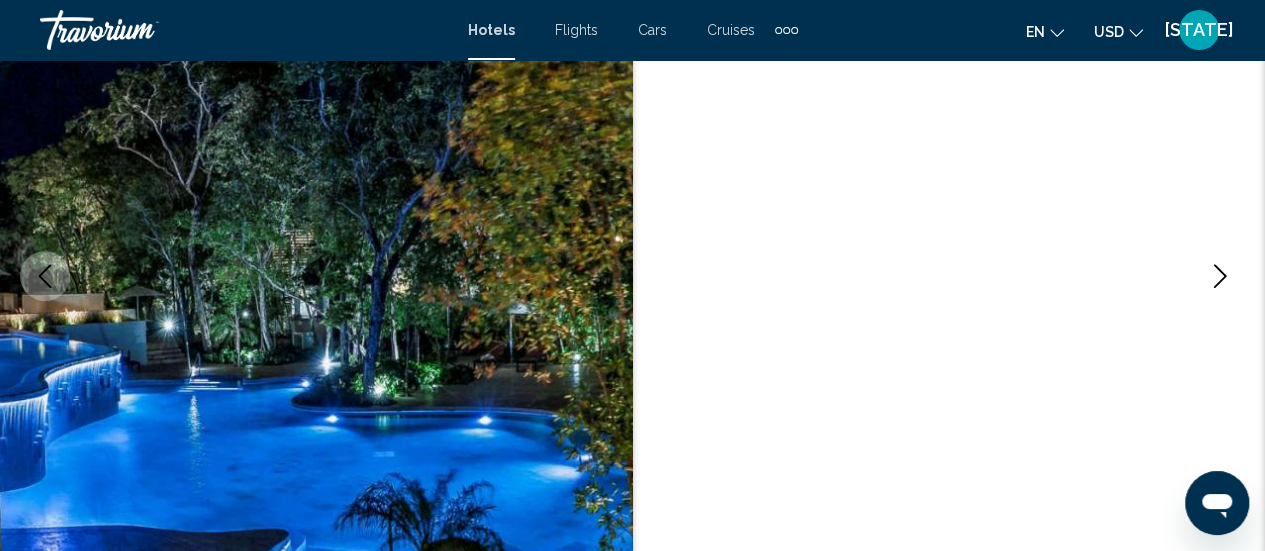 click at bounding box center [1220, 276] 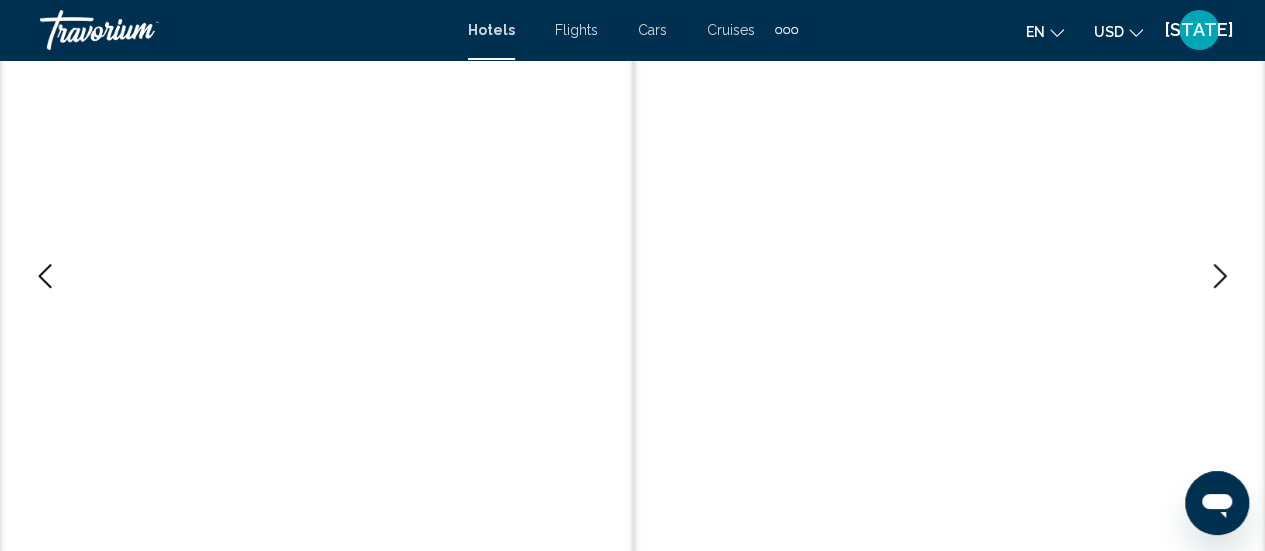 click at bounding box center [1220, 276] 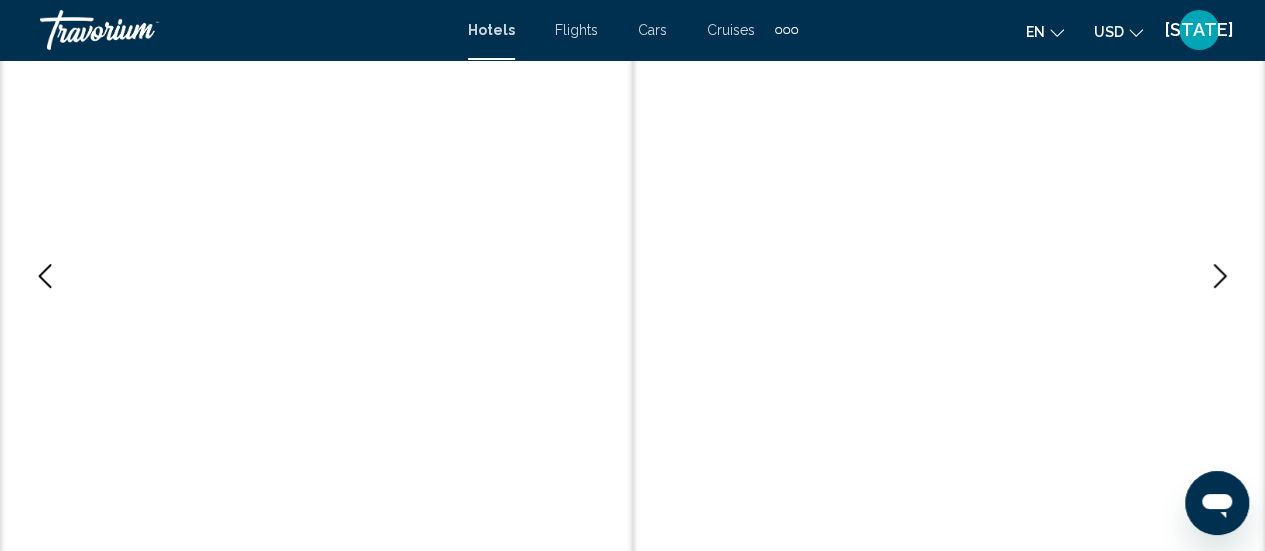 click at bounding box center [1220, 276] 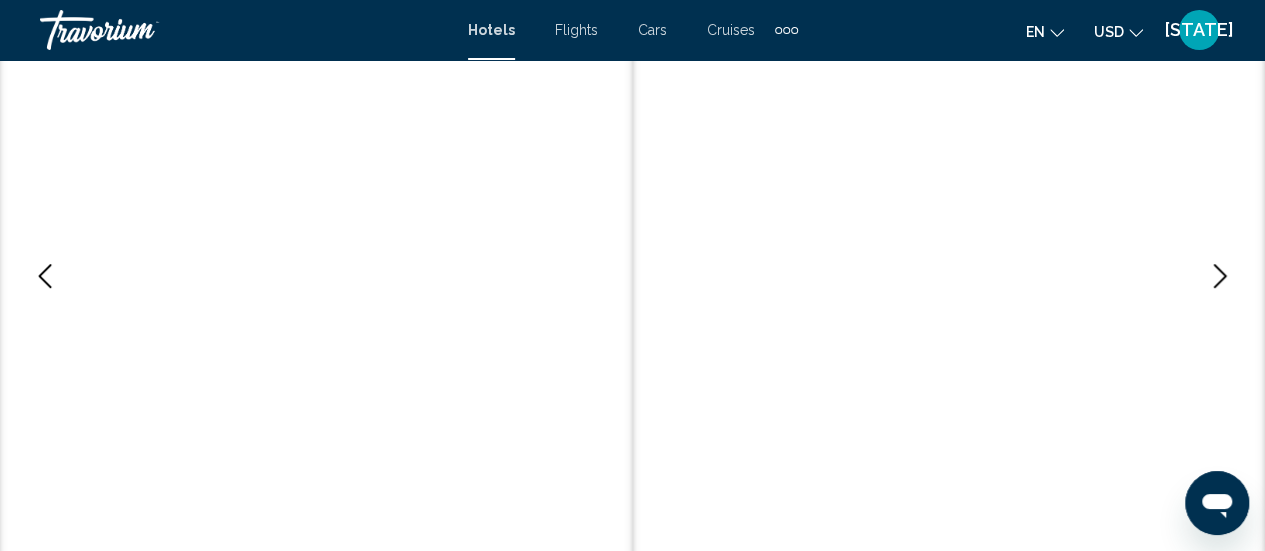 click at bounding box center [1220, 276] 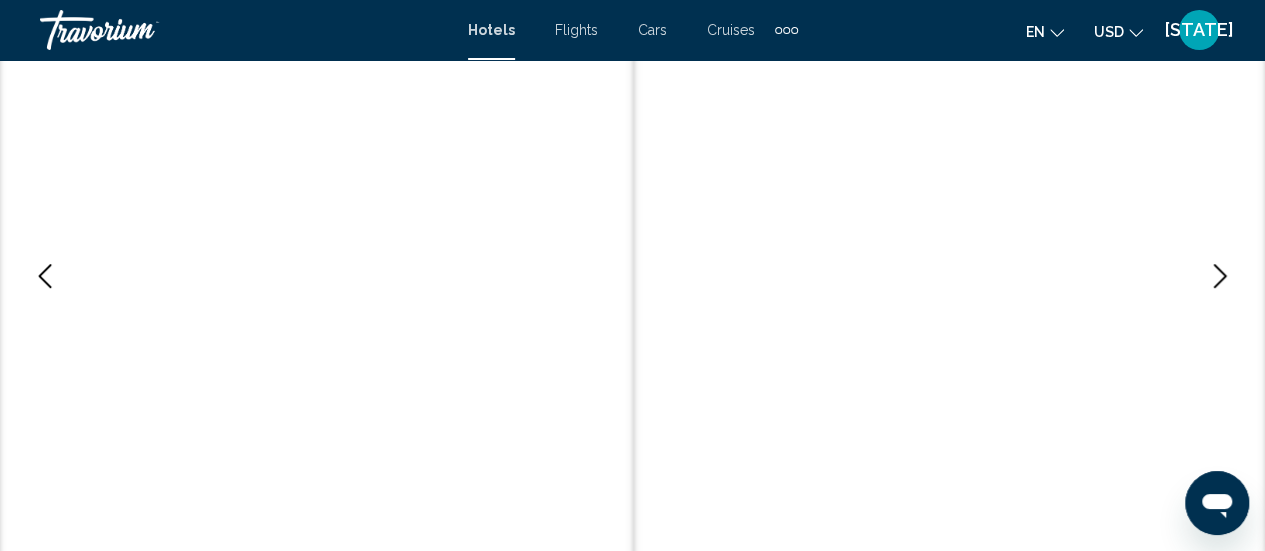 click at bounding box center [1220, 276] 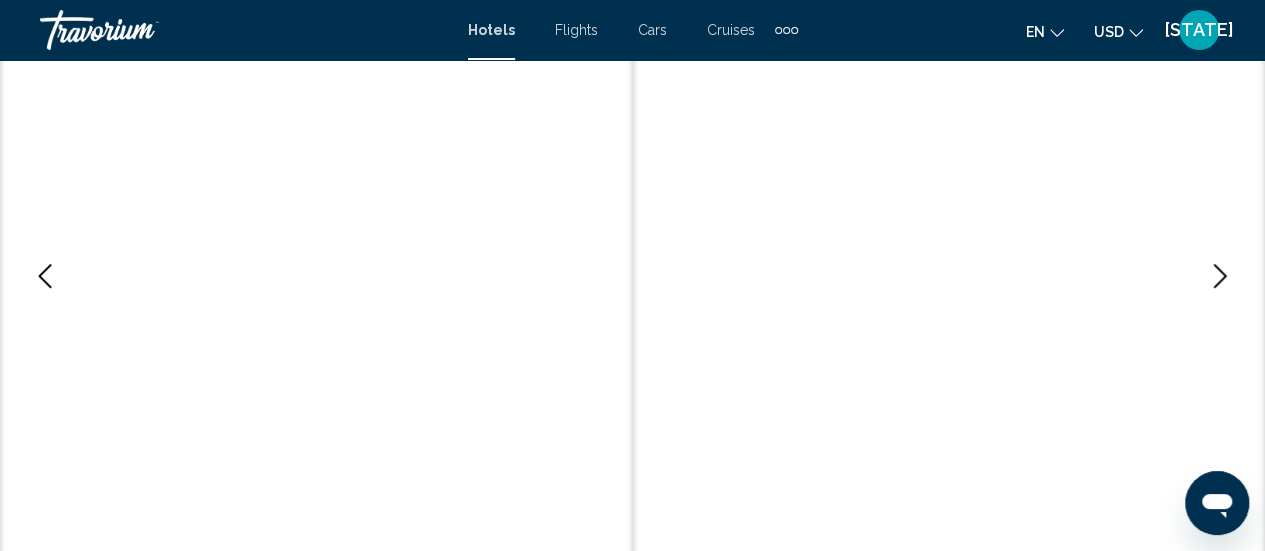 click at bounding box center [1220, 276] 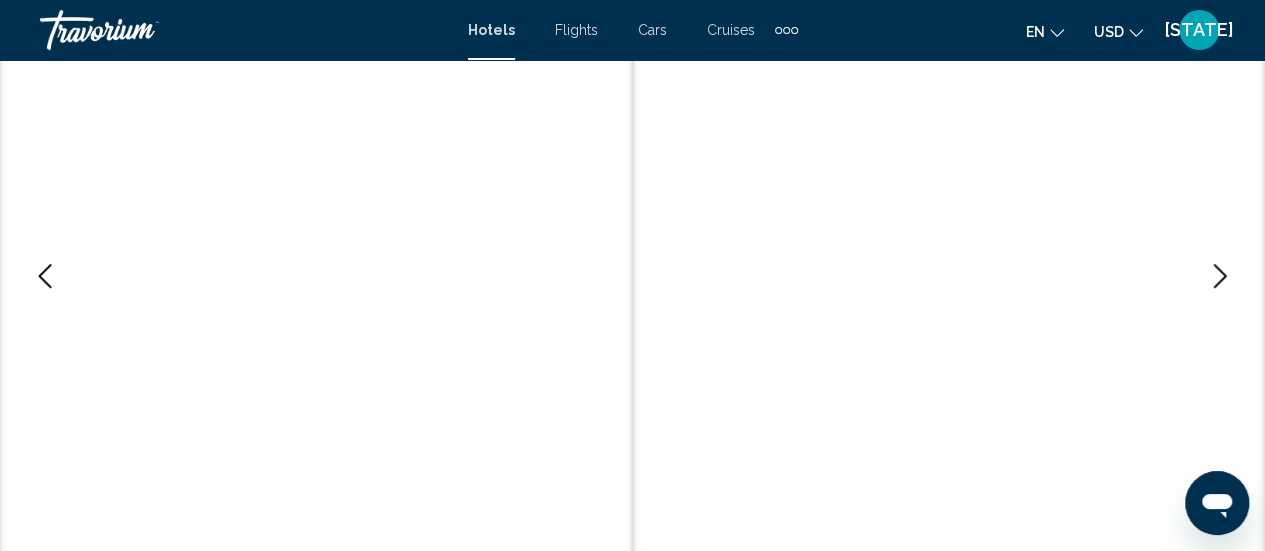 click at bounding box center [1220, 276] 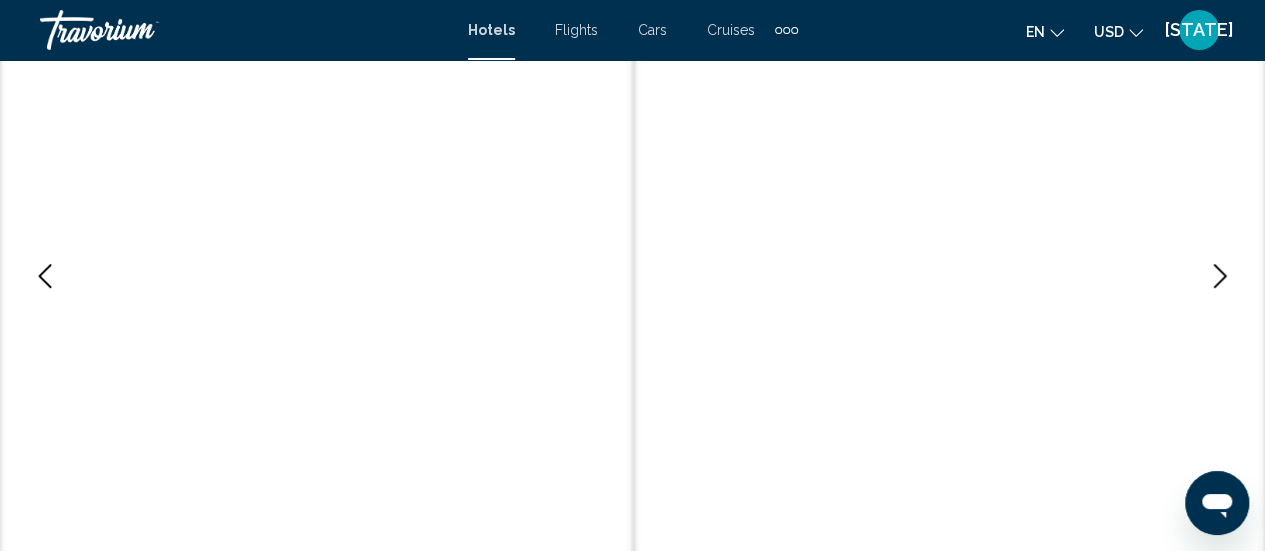 click at bounding box center [1220, 276] 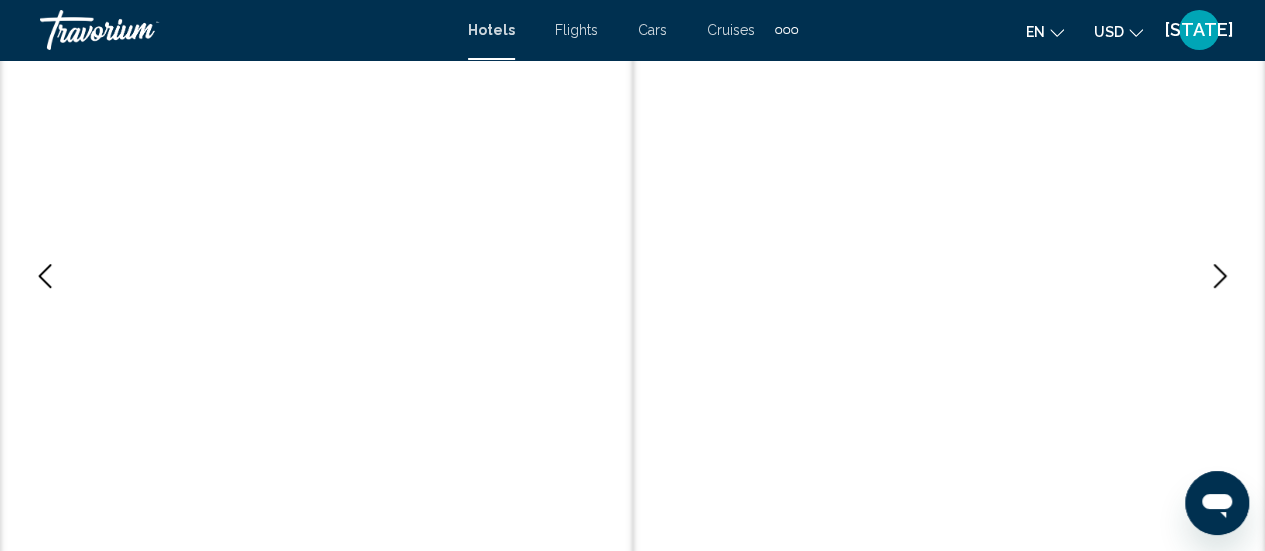 click at bounding box center [1220, 276] 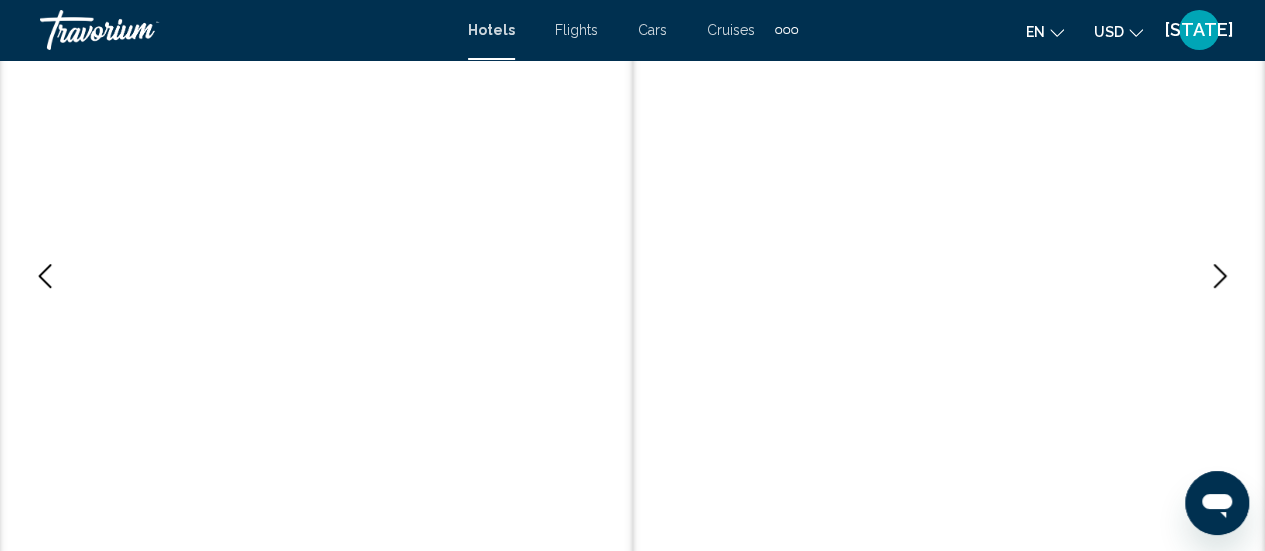 click at bounding box center [1220, 276] 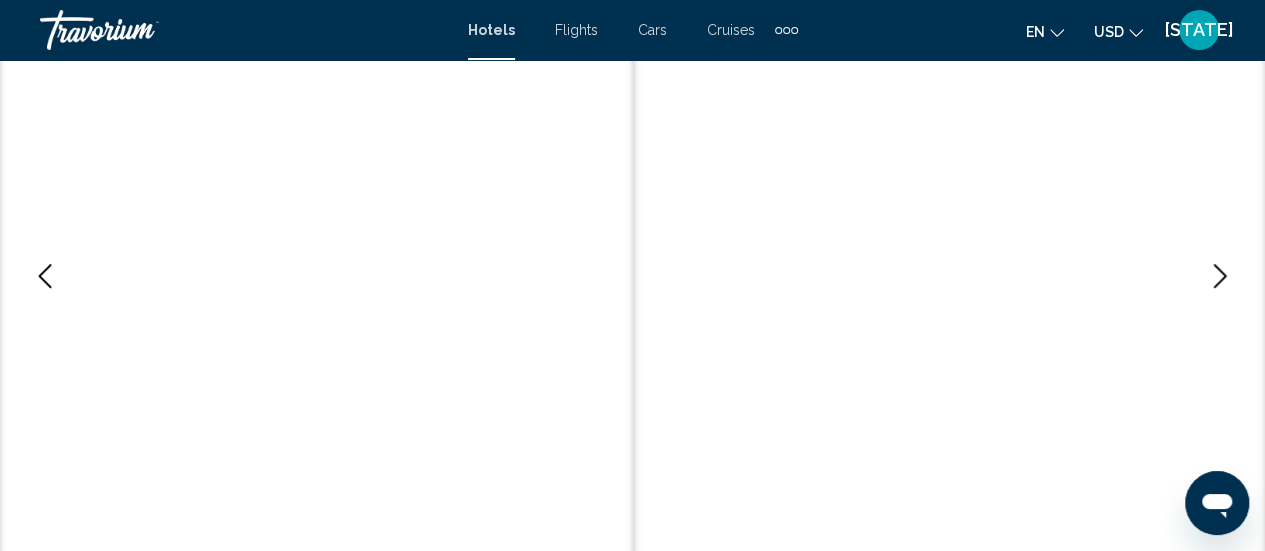 click at bounding box center (1220, 276) 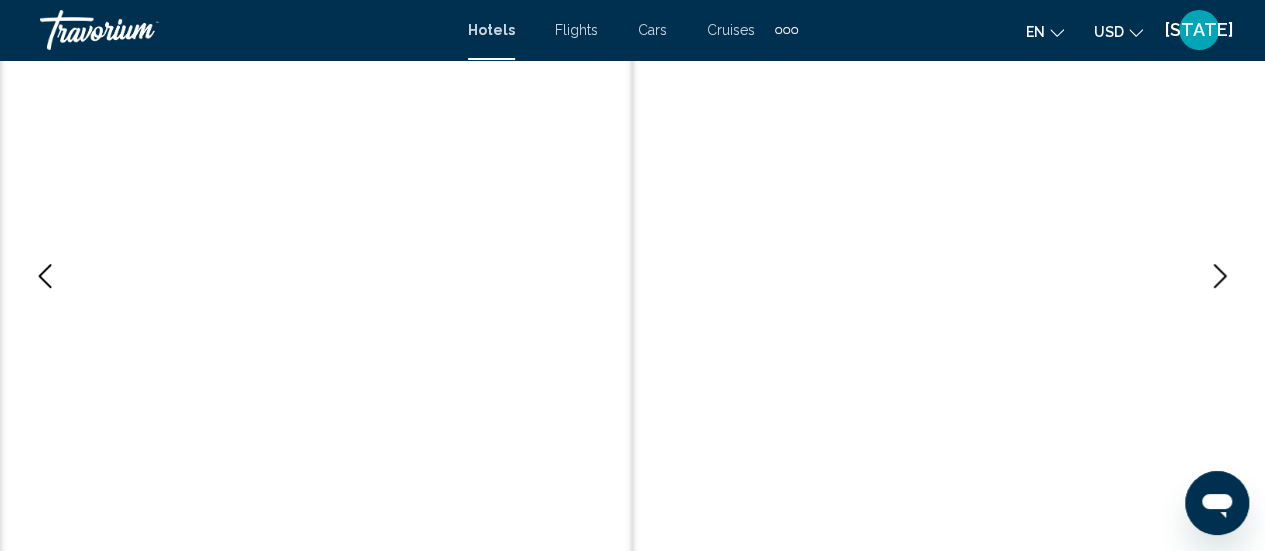 click at bounding box center [1220, 276] 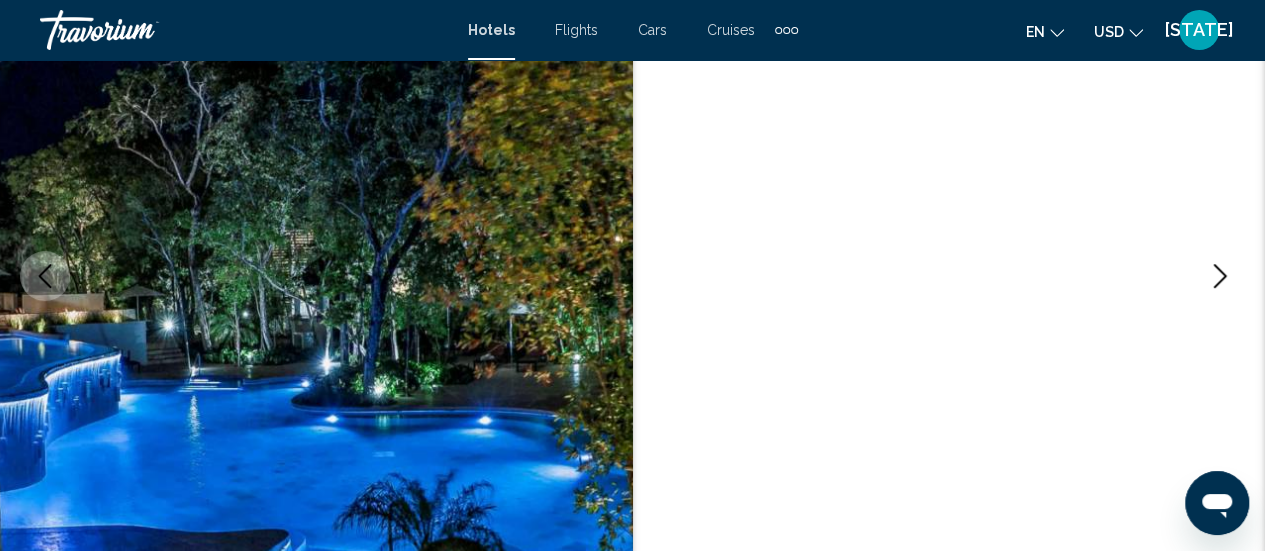 click at bounding box center (1220, 276) 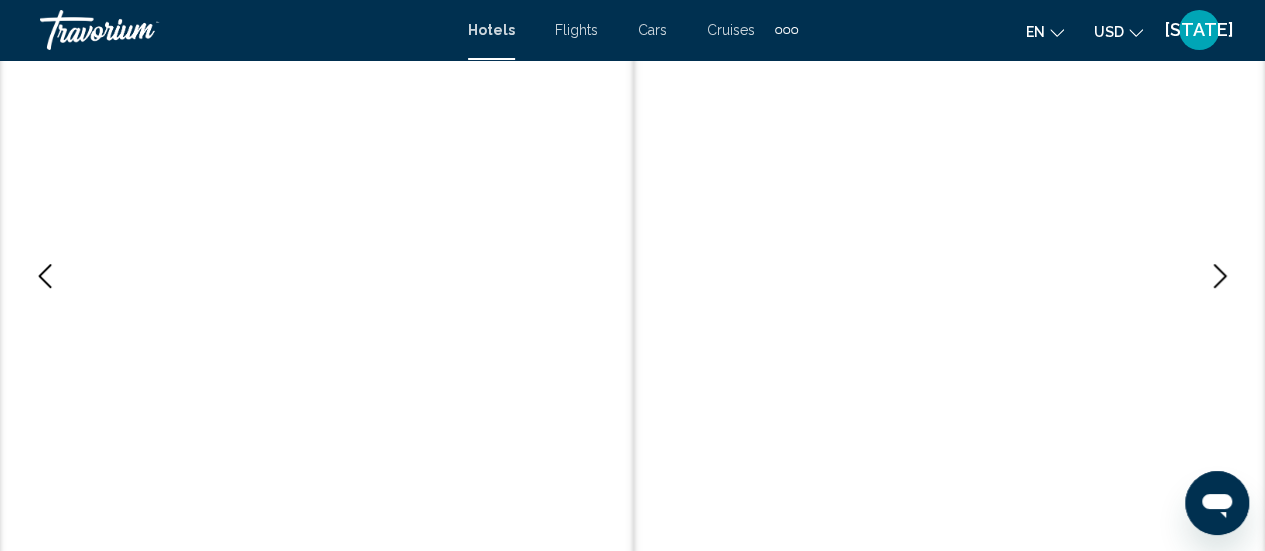 click at bounding box center (1220, 276) 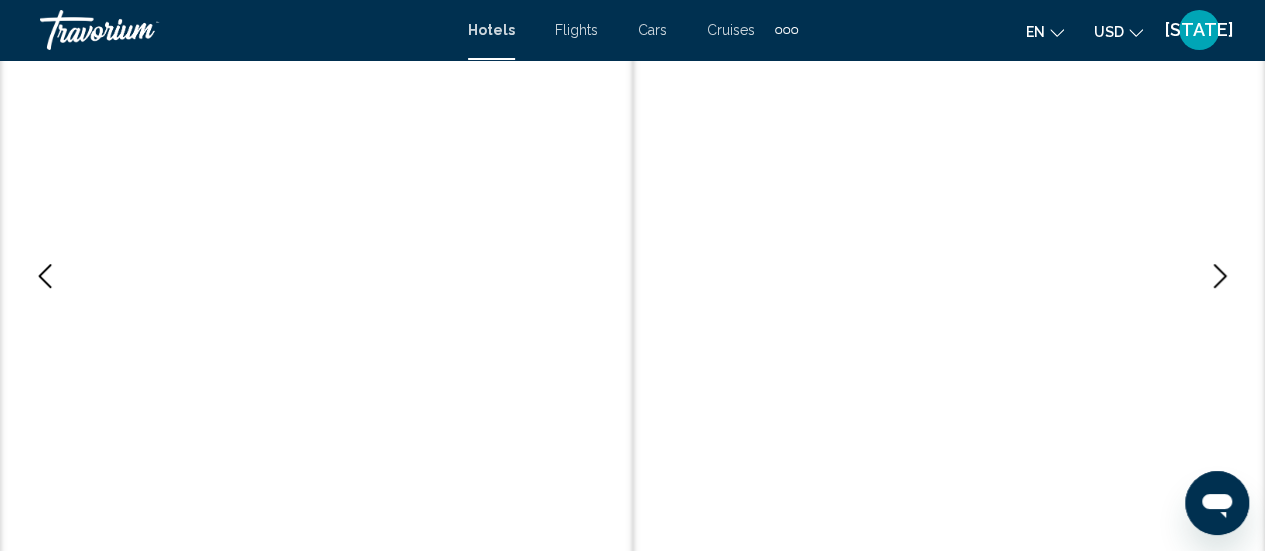 click at bounding box center (1220, 276) 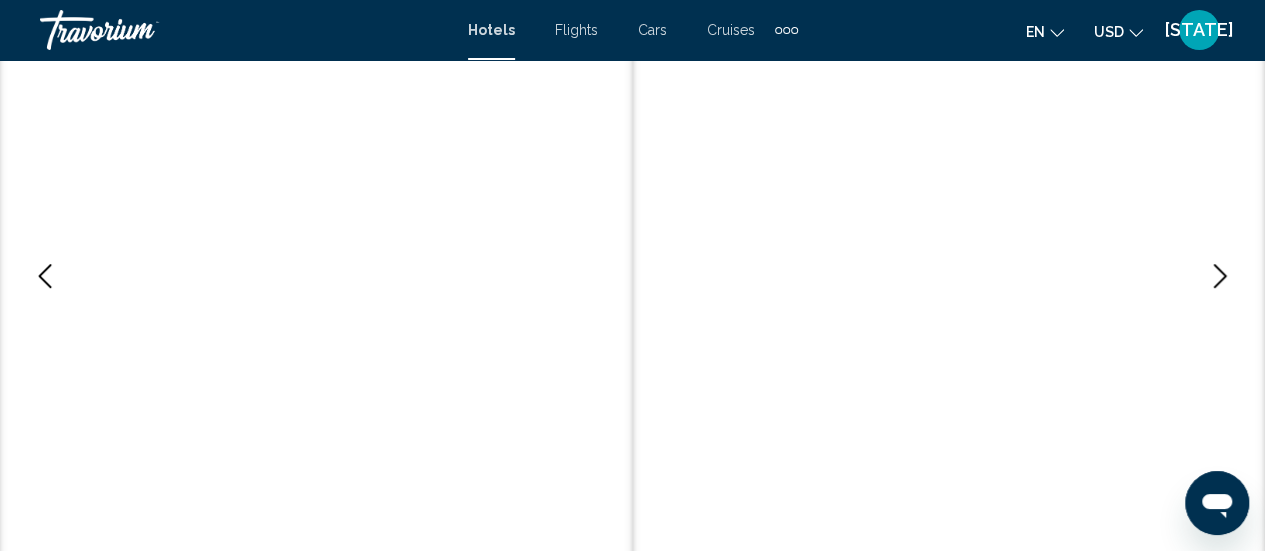 click at bounding box center (1220, 276) 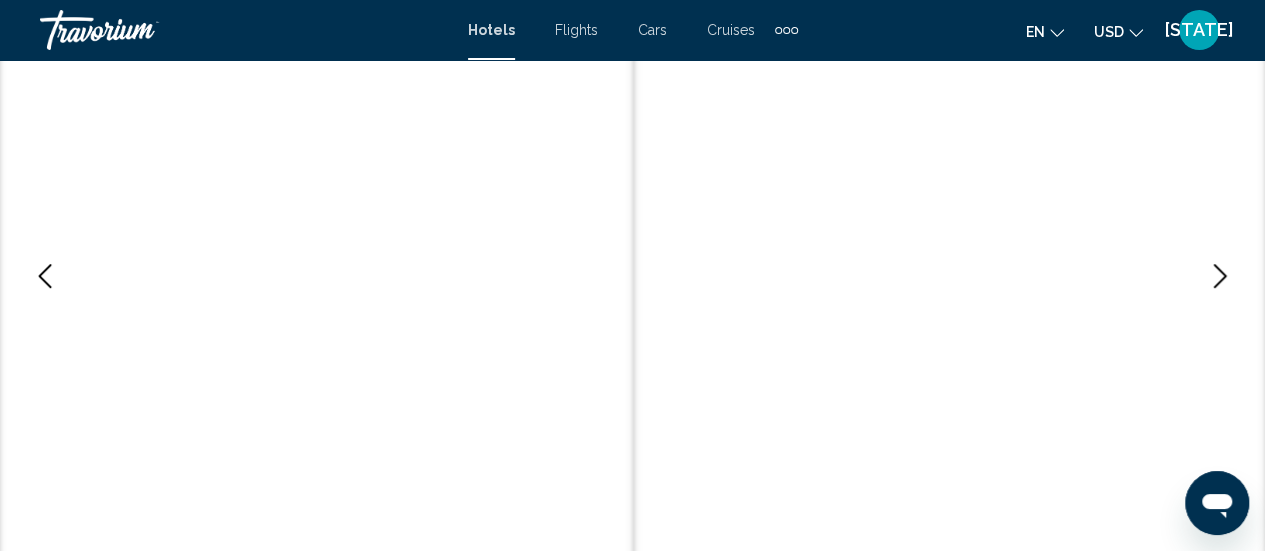 click at bounding box center (1220, 276) 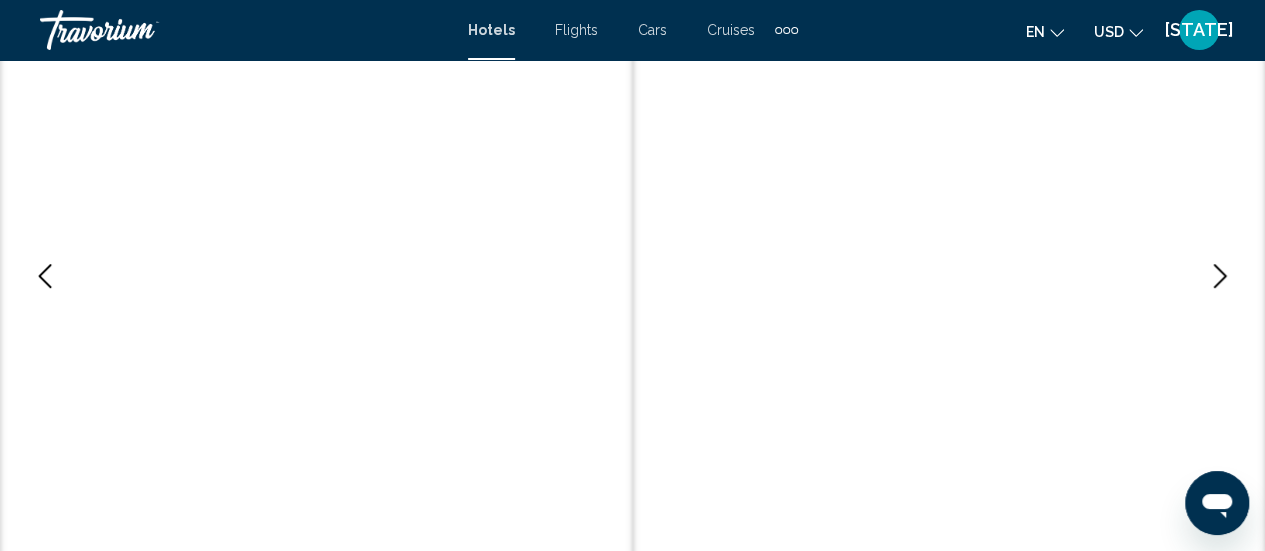 click at bounding box center (1220, 276) 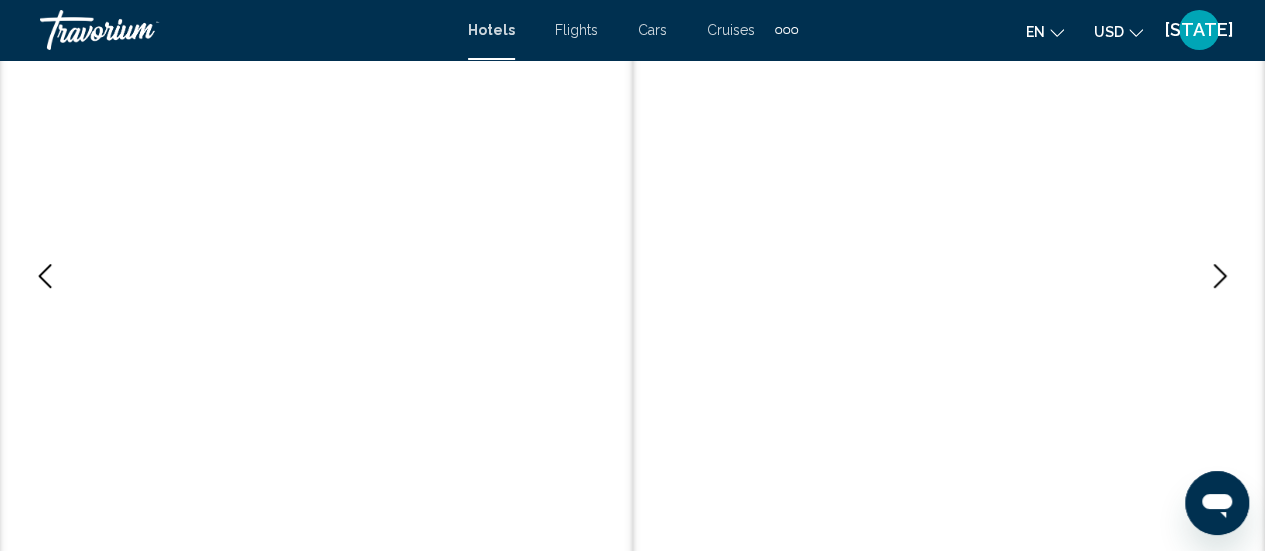 click at bounding box center [1220, 276] 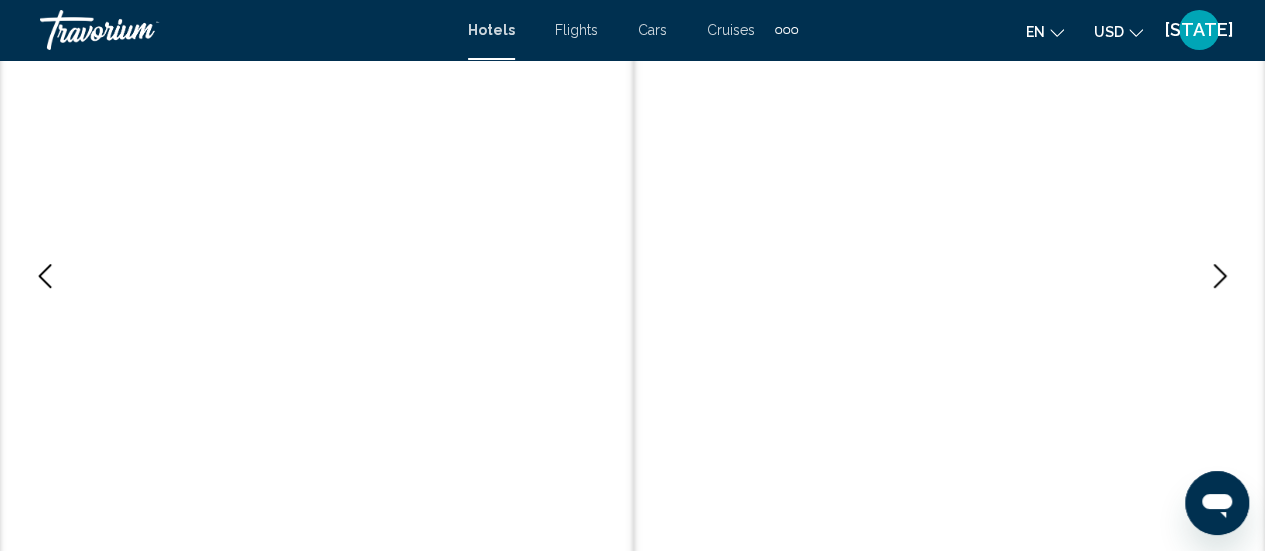 click at bounding box center [1220, 276] 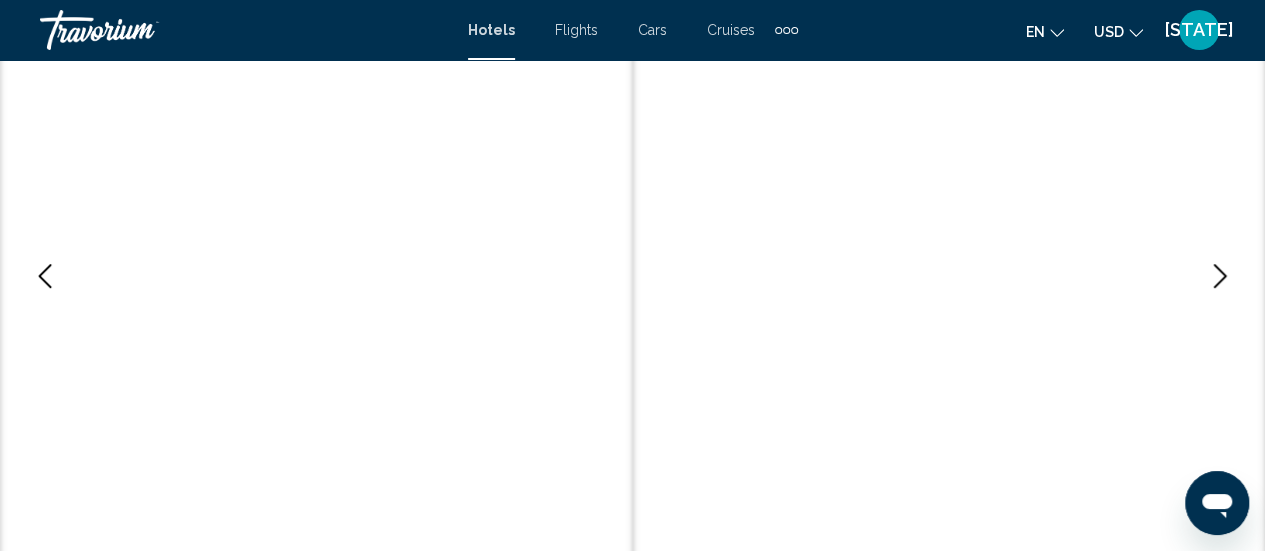 click at bounding box center (1220, 276) 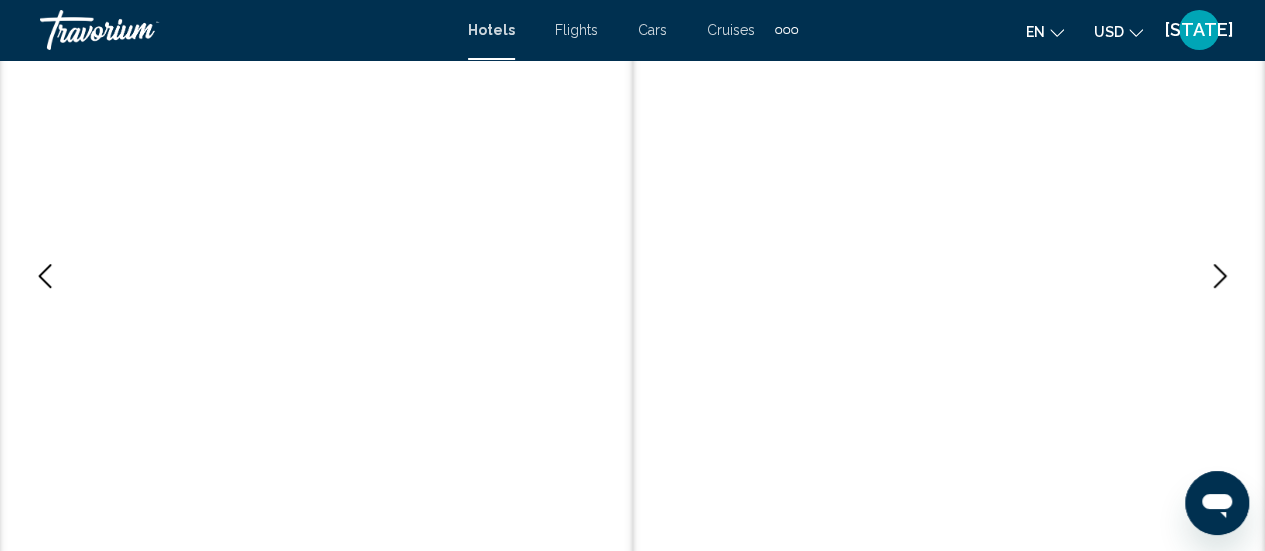click at bounding box center [1220, 276] 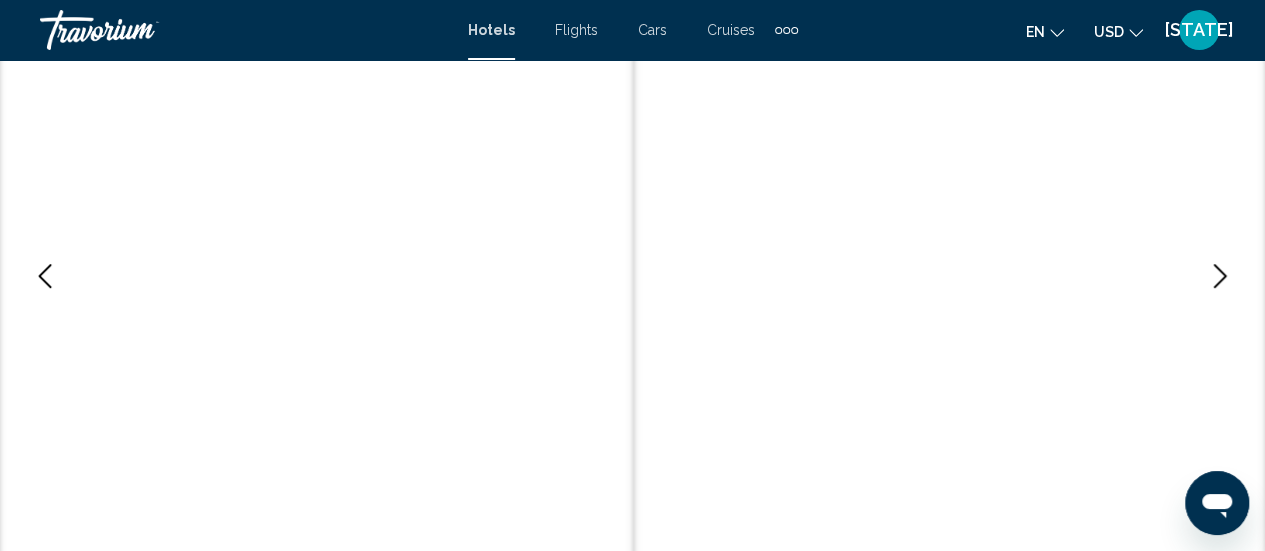 click at bounding box center [1220, 276] 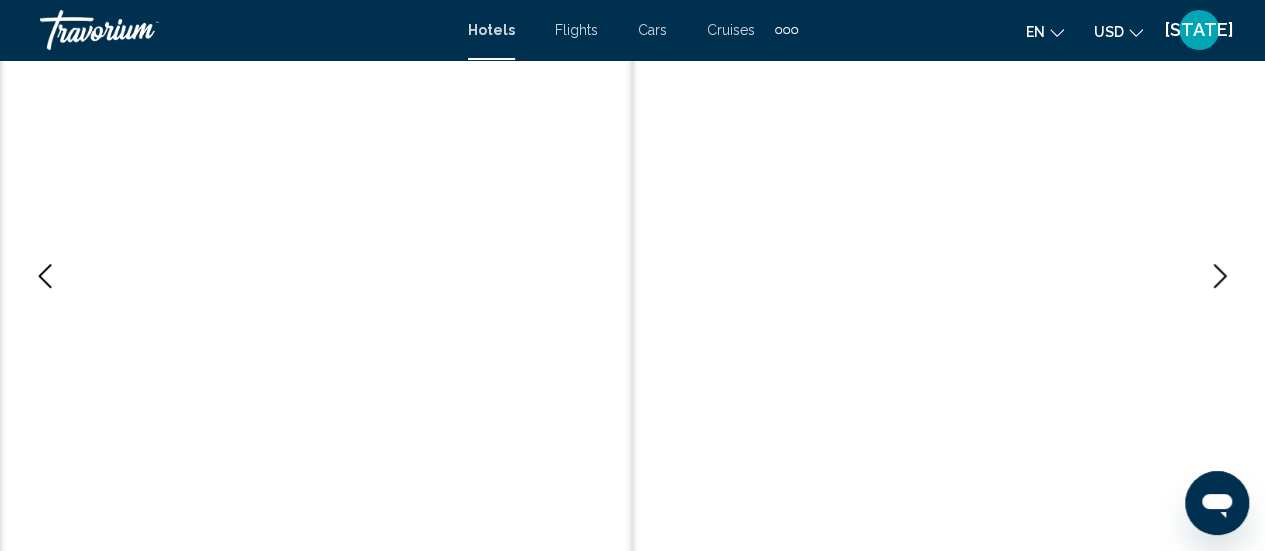 click at bounding box center [1220, 276] 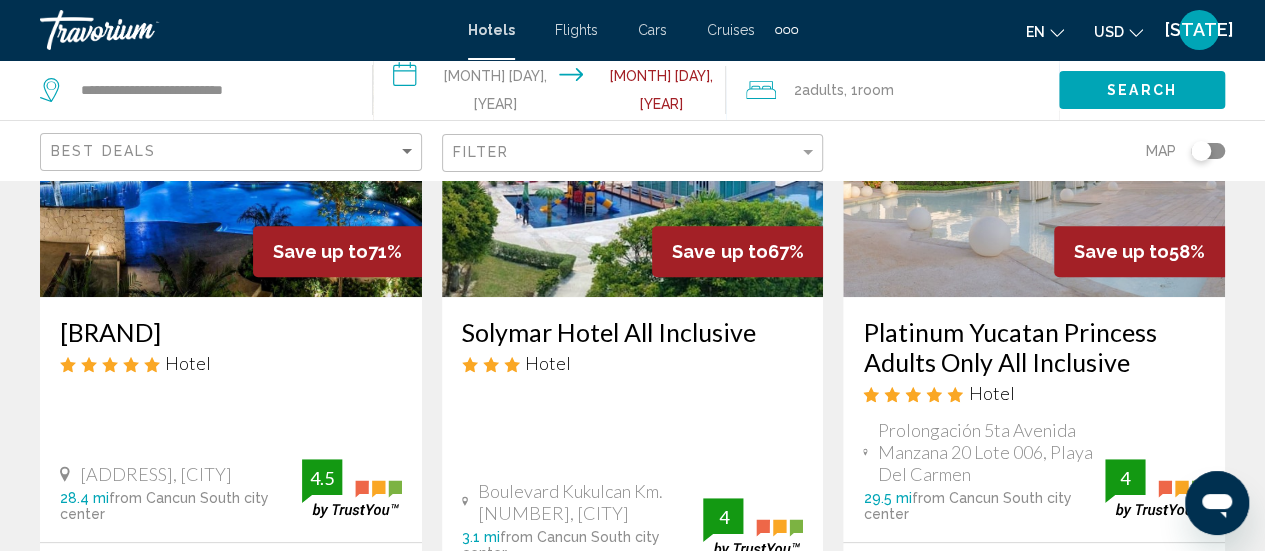 scroll, scrollTop: 200, scrollLeft: 0, axis: vertical 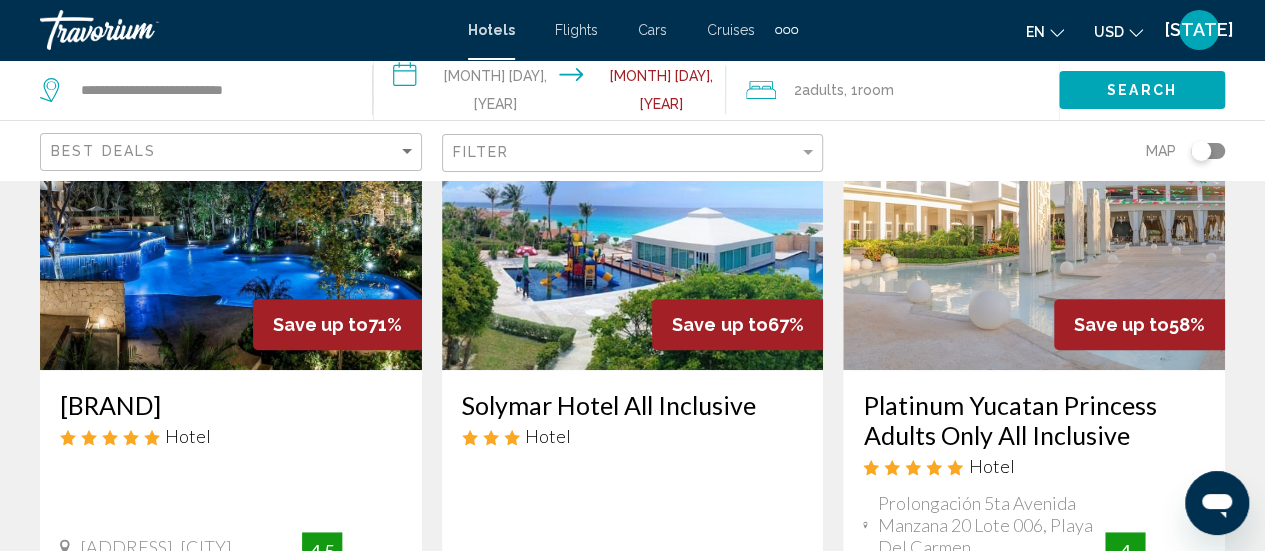 click at bounding box center (1034, 210) 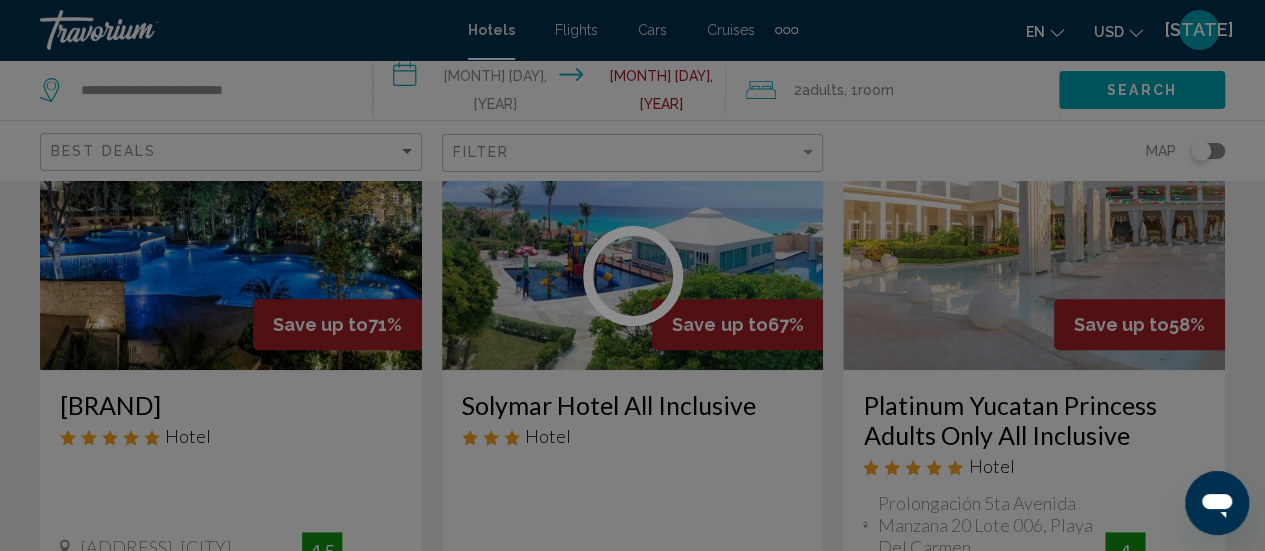 scroll, scrollTop: 259, scrollLeft: 0, axis: vertical 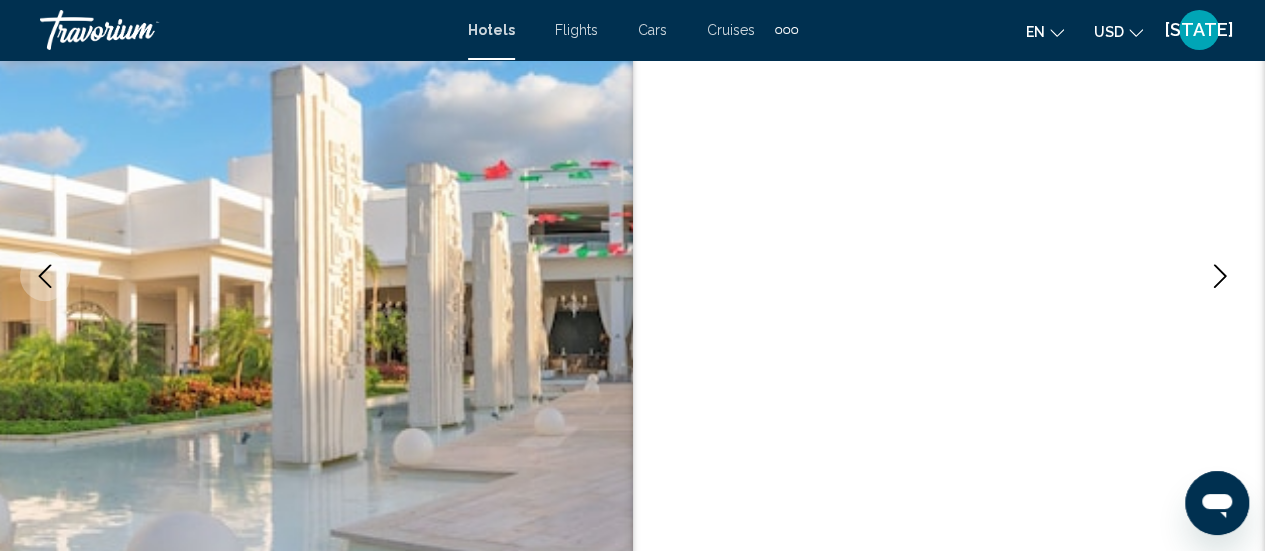 type 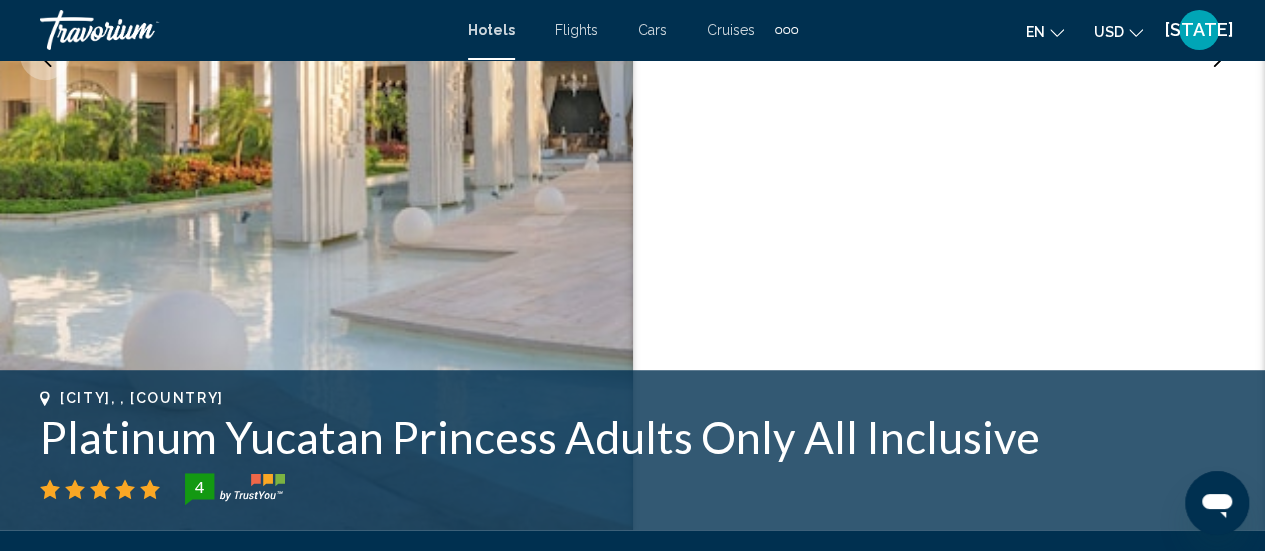 scroll, scrollTop: 299, scrollLeft: 0, axis: vertical 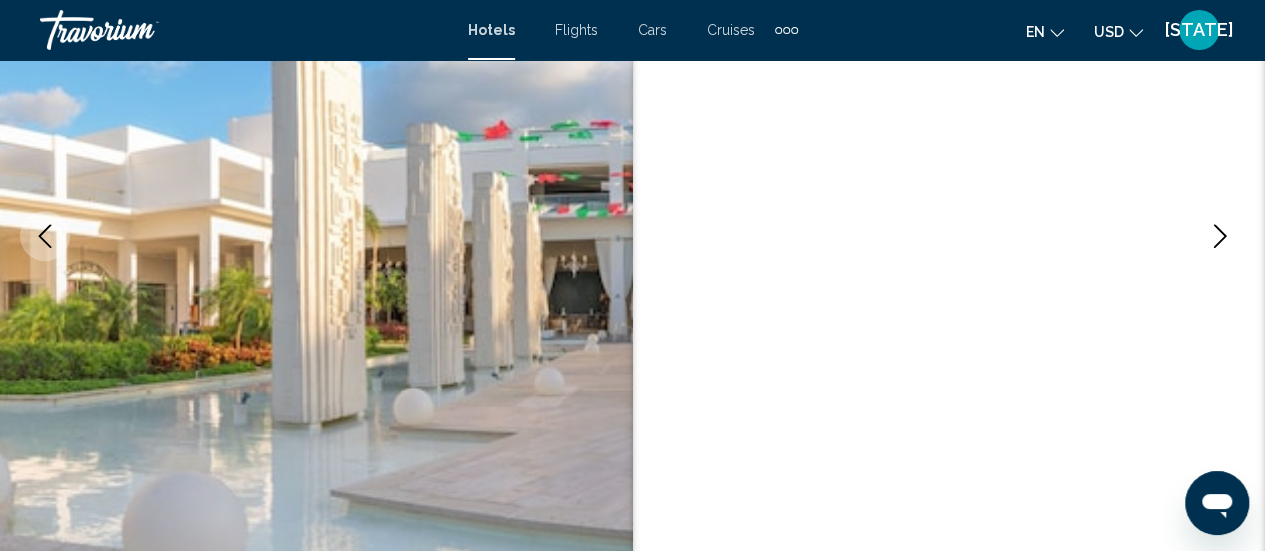 click at bounding box center [1220, 236] 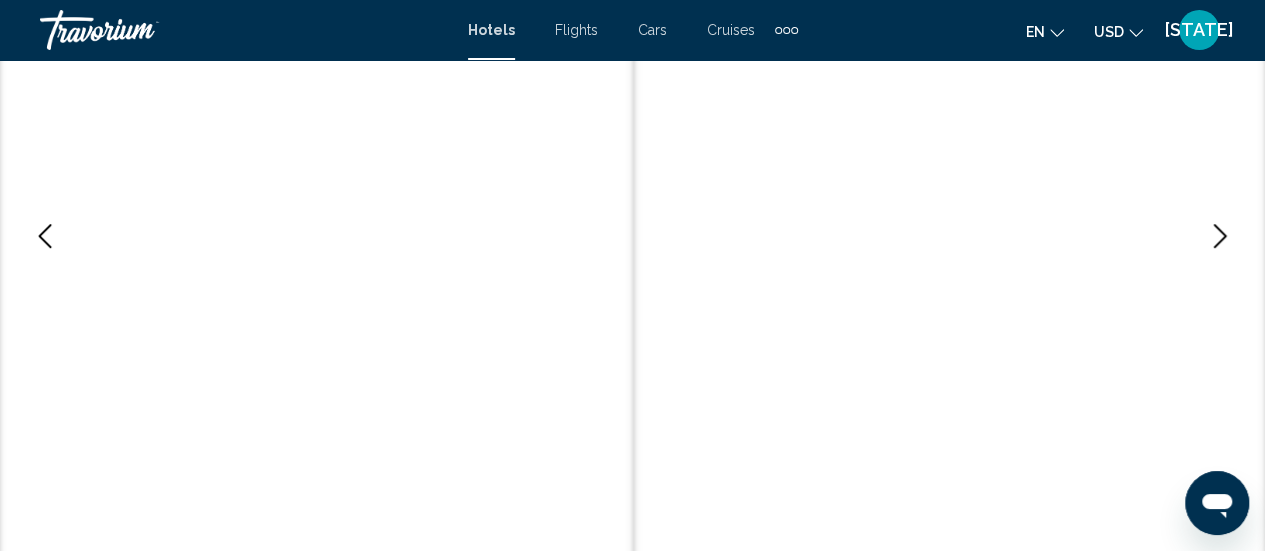 click at bounding box center (1220, 236) 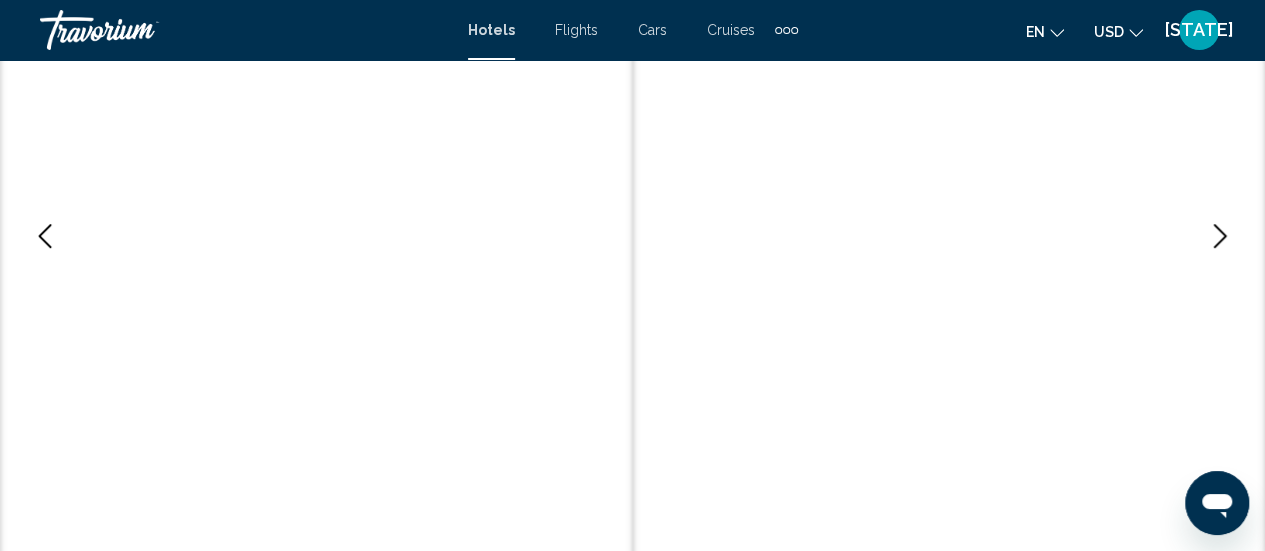 click at bounding box center [1220, 236] 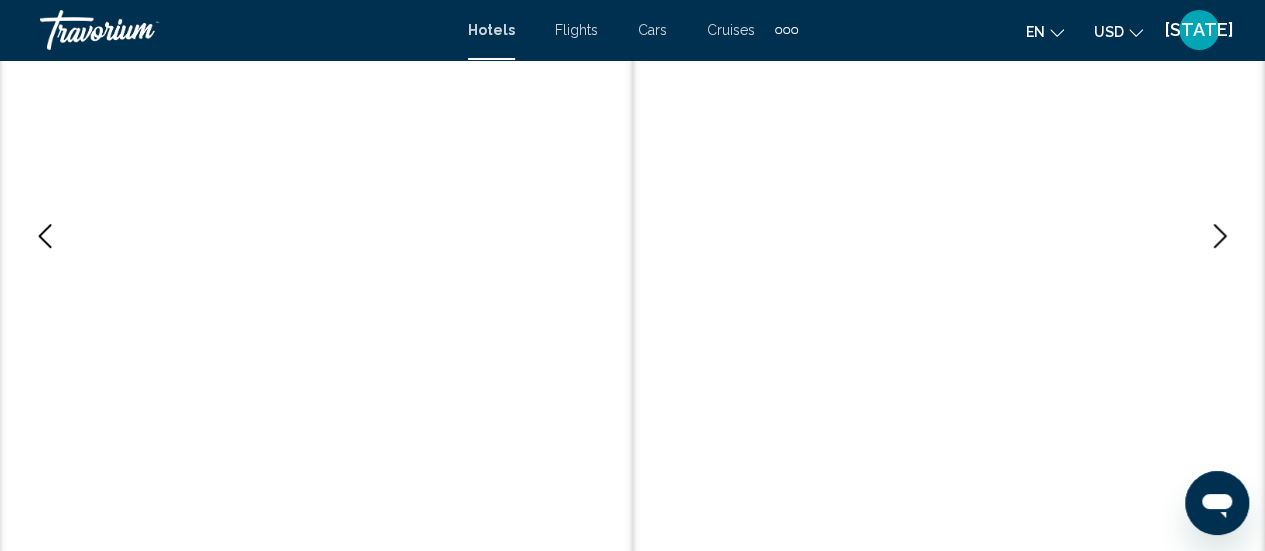 click at bounding box center (1220, 236) 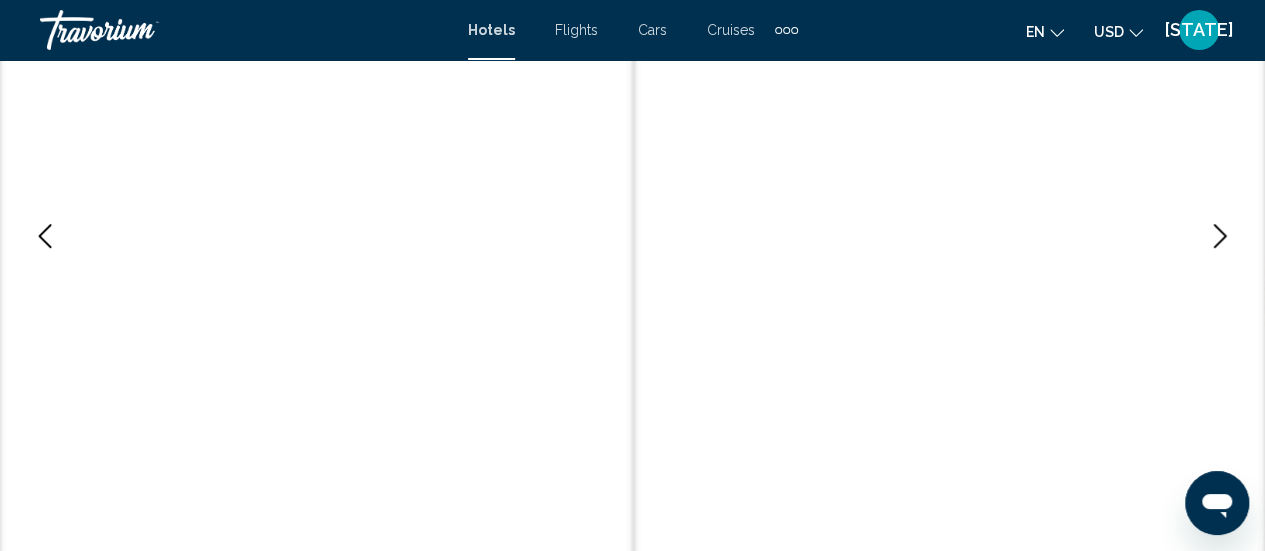 click at bounding box center [1220, 236] 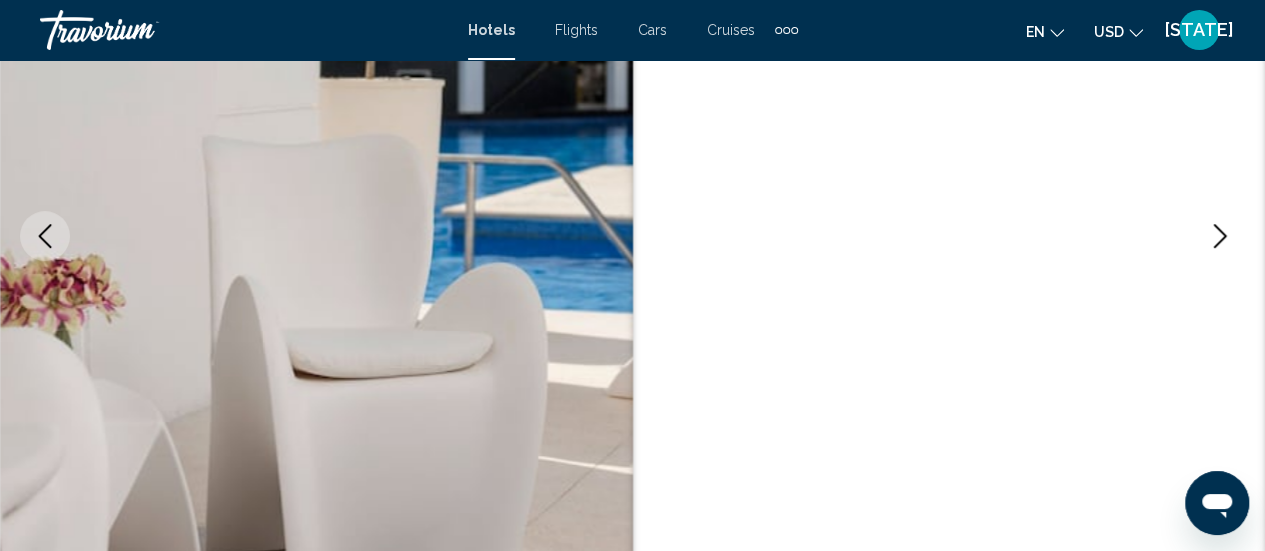 click at bounding box center (1220, 236) 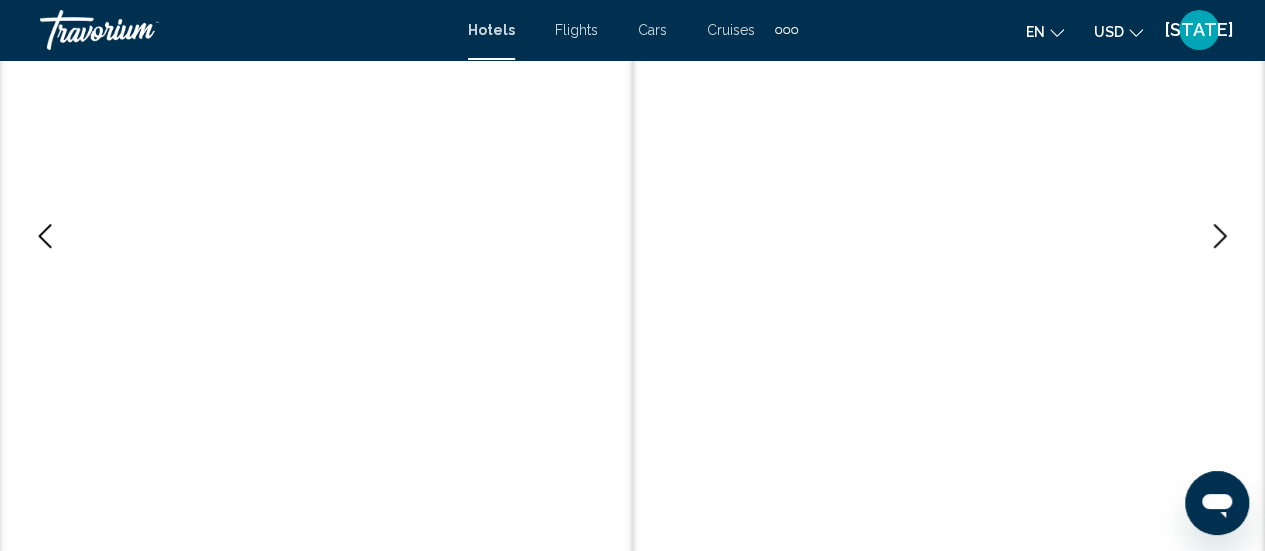 click at bounding box center (1220, 236) 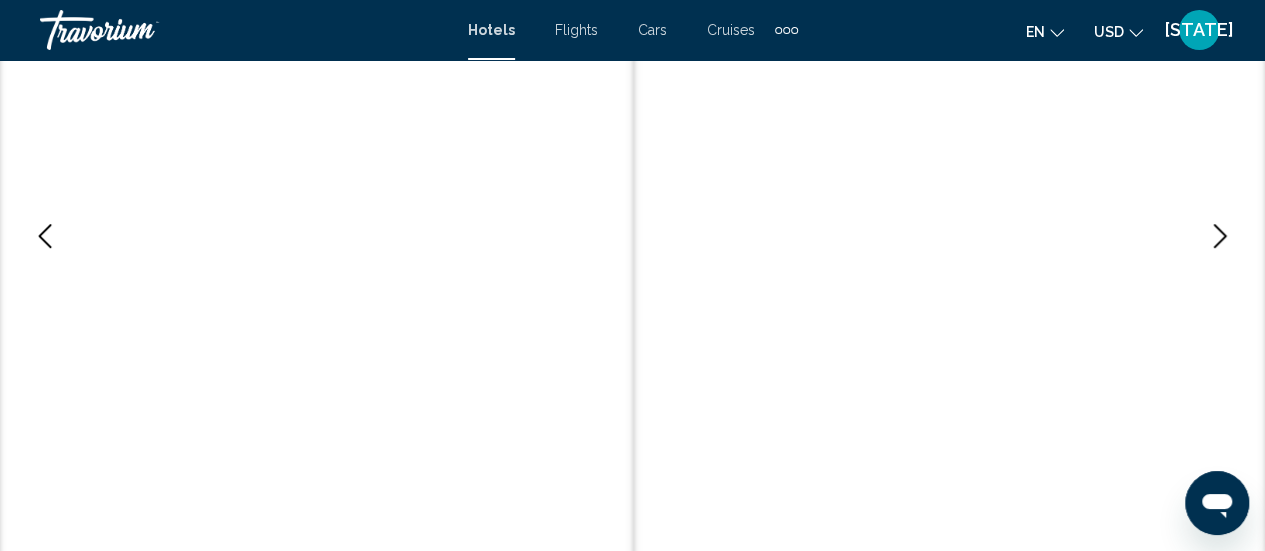 click at bounding box center (1220, 236) 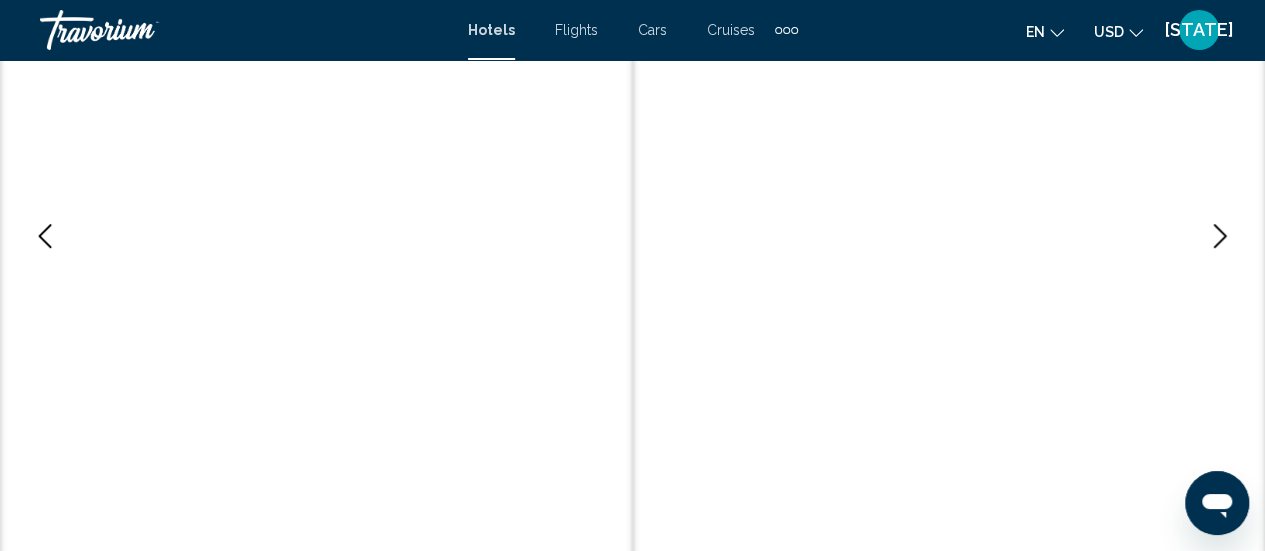click at bounding box center (1220, 236) 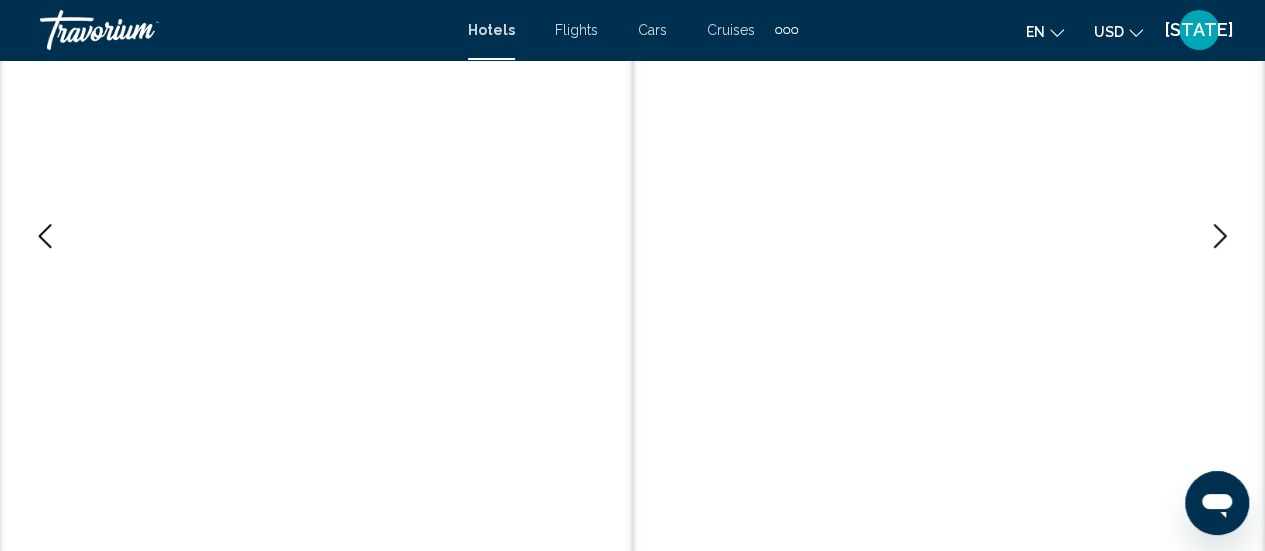 click at bounding box center [1220, 236] 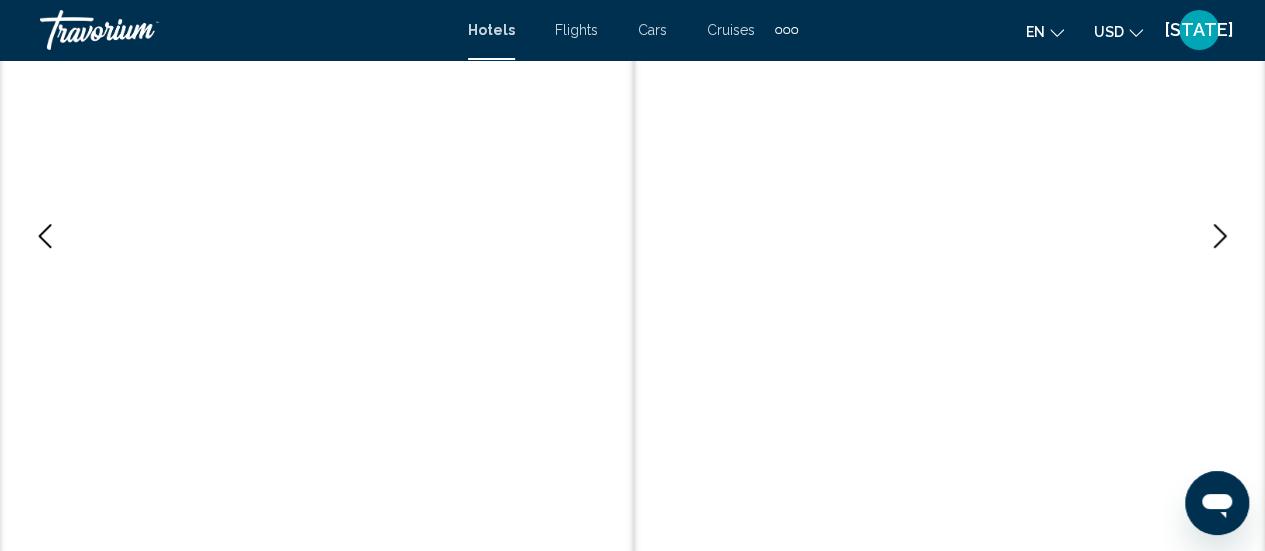 click at bounding box center (1220, 236) 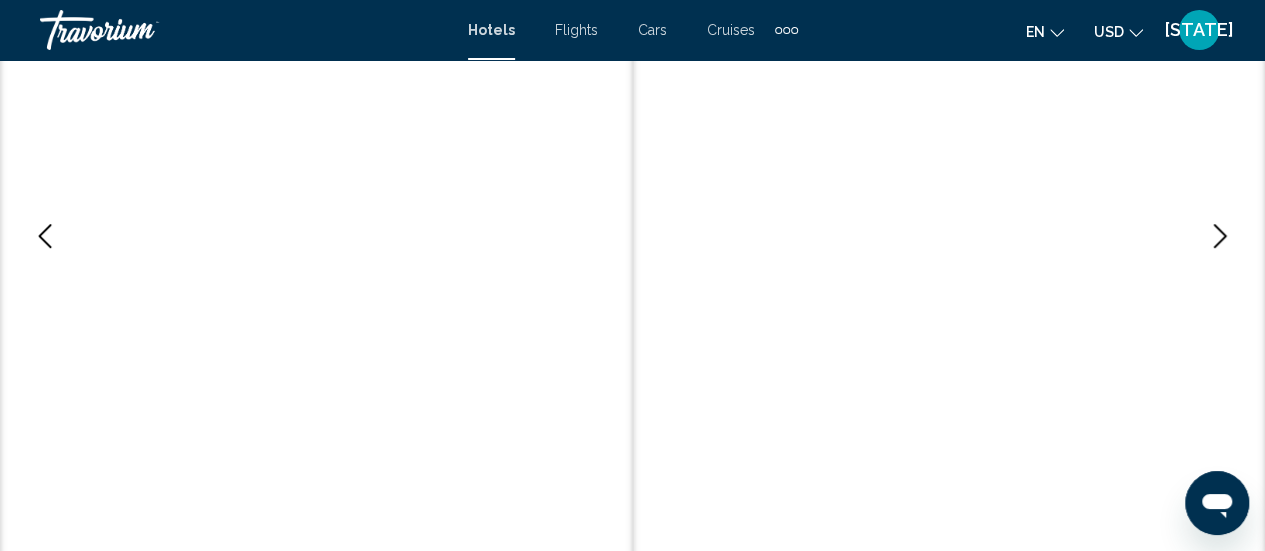 click at bounding box center (1220, 236) 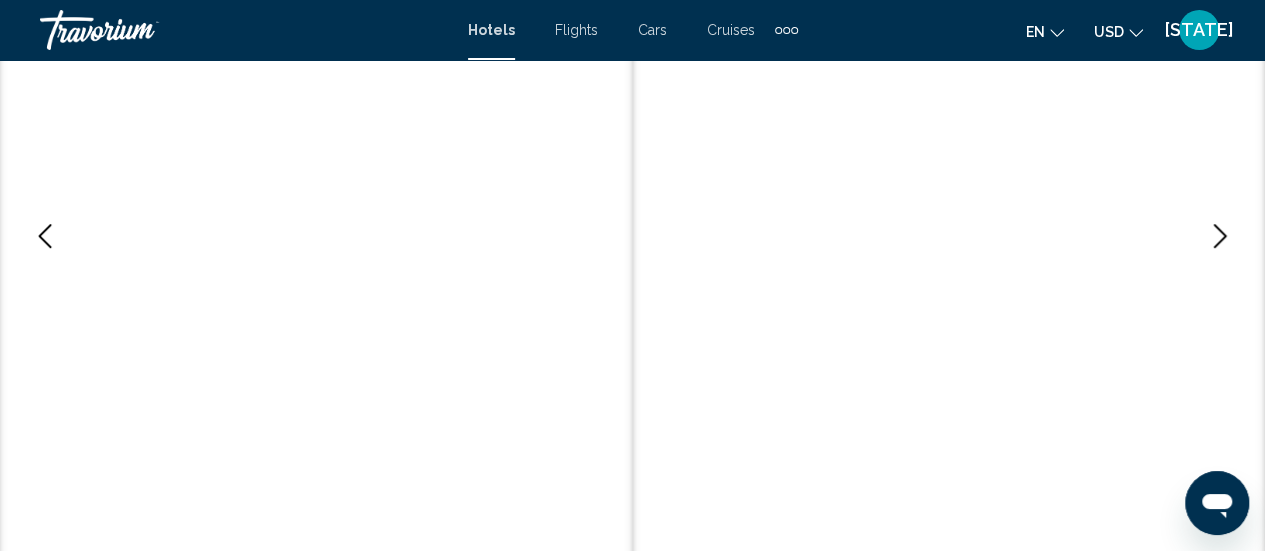 click at bounding box center [1220, 236] 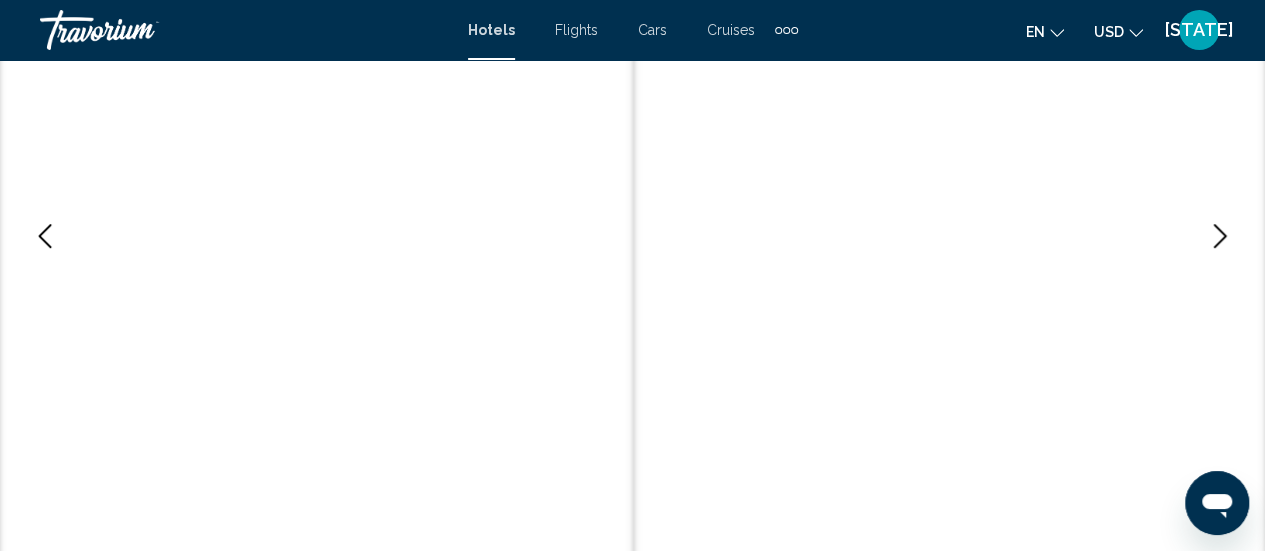 click at bounding box center (1220, 236) 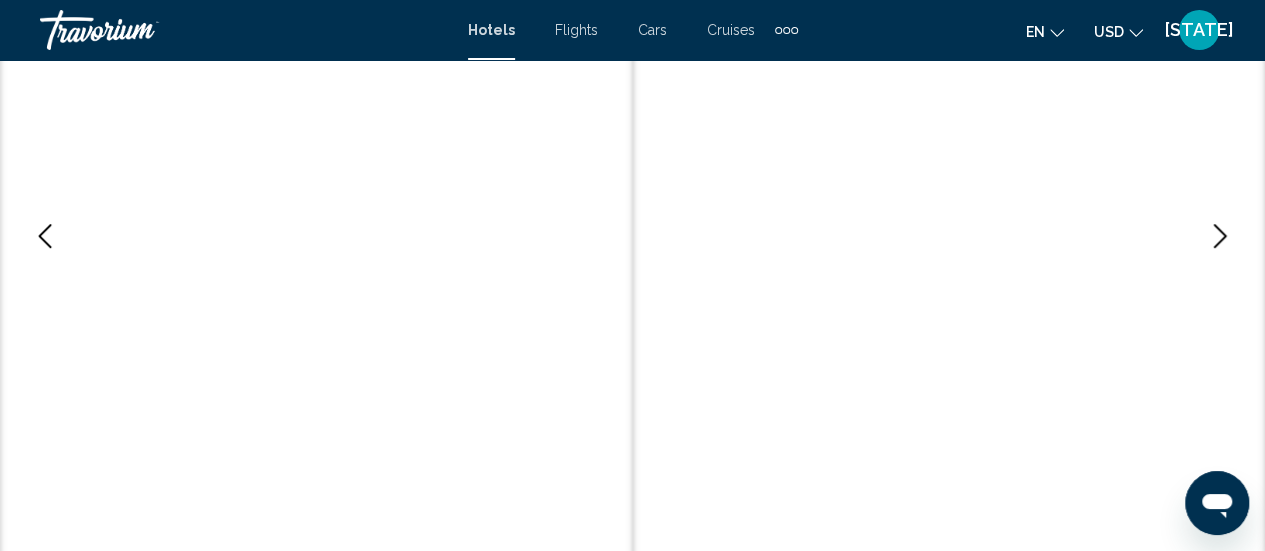 click at bounding box center [1220, 236] 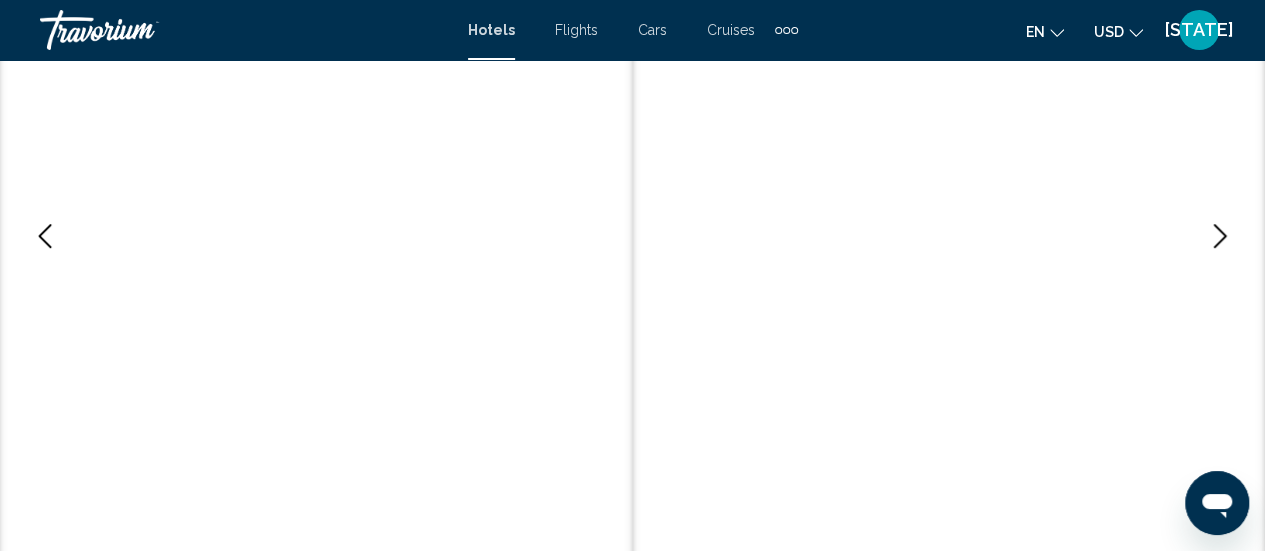 click at bounding box center (1220, 236) 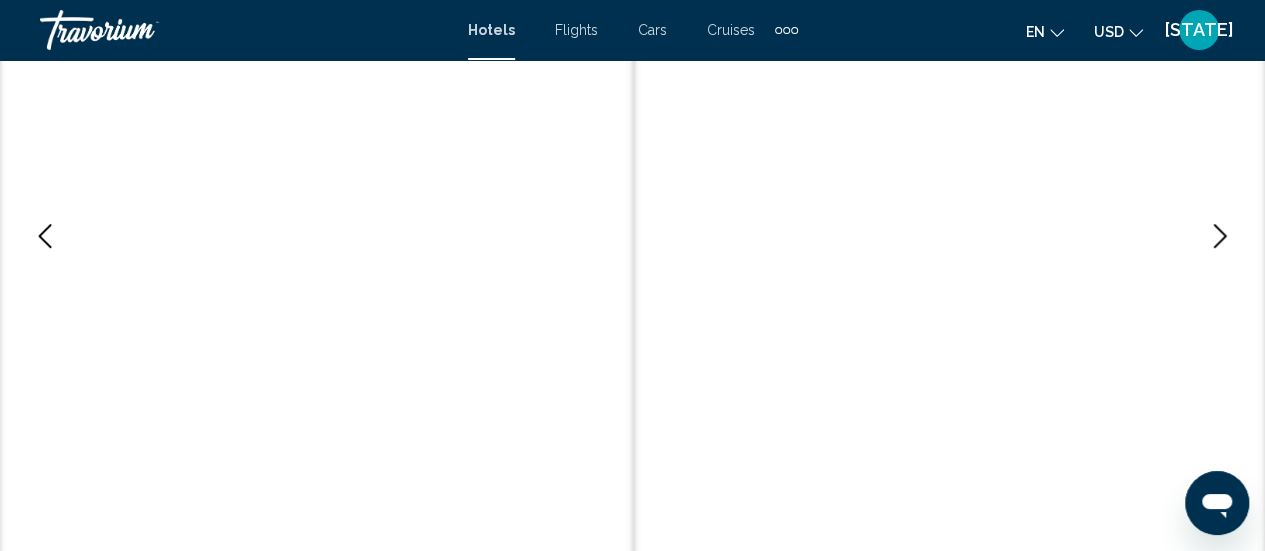 click at bounding box center [1220, 236] 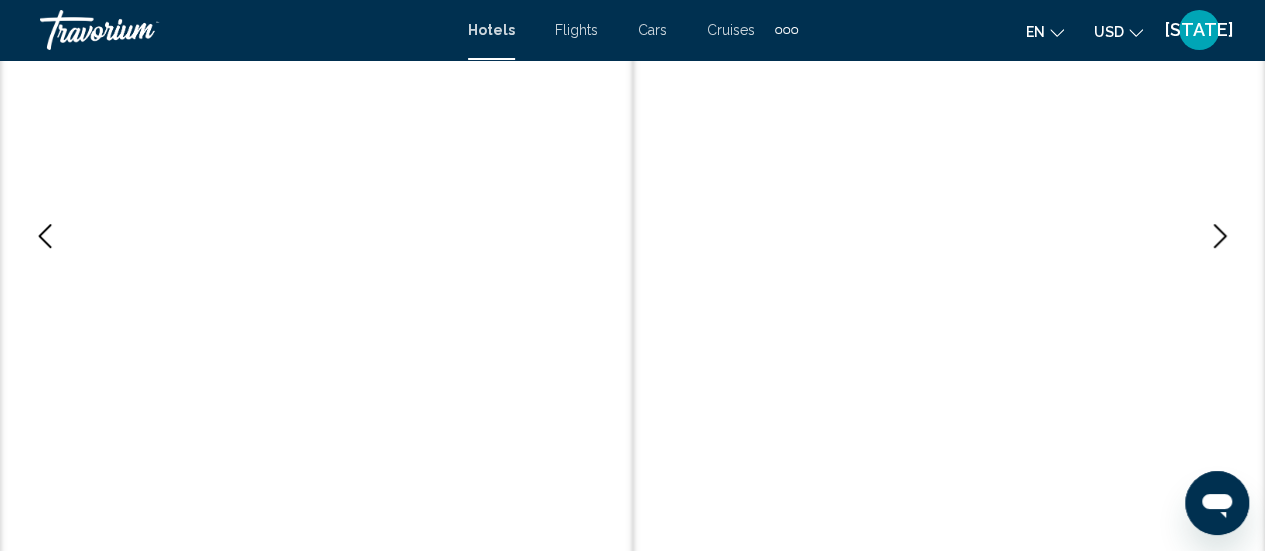 click at bounding box center [1220, 236] 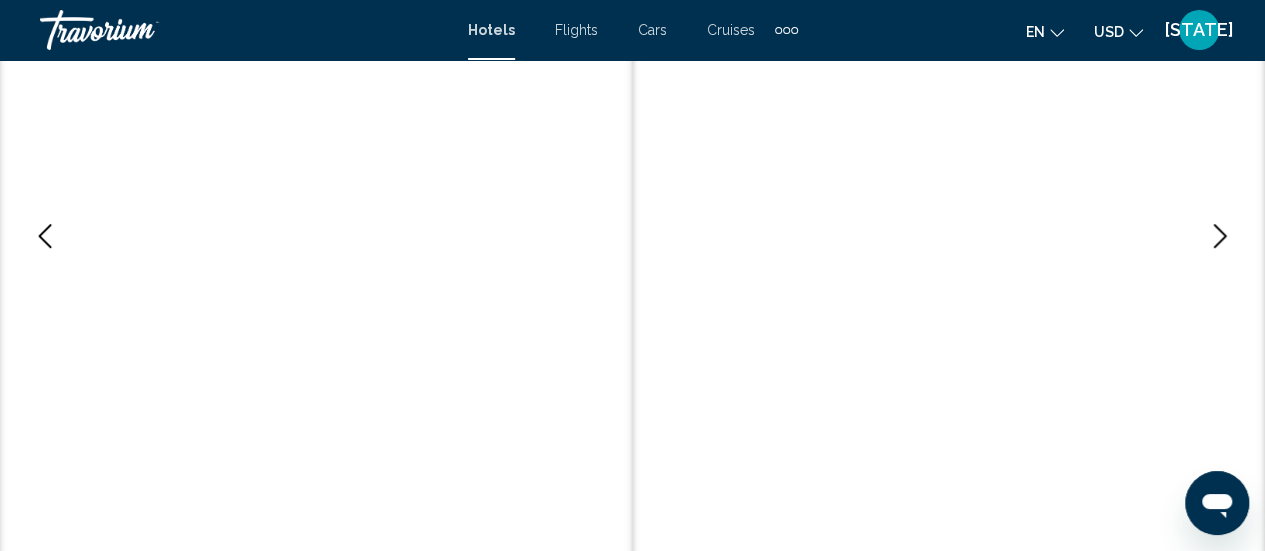click at bounding box center [1220, 236] 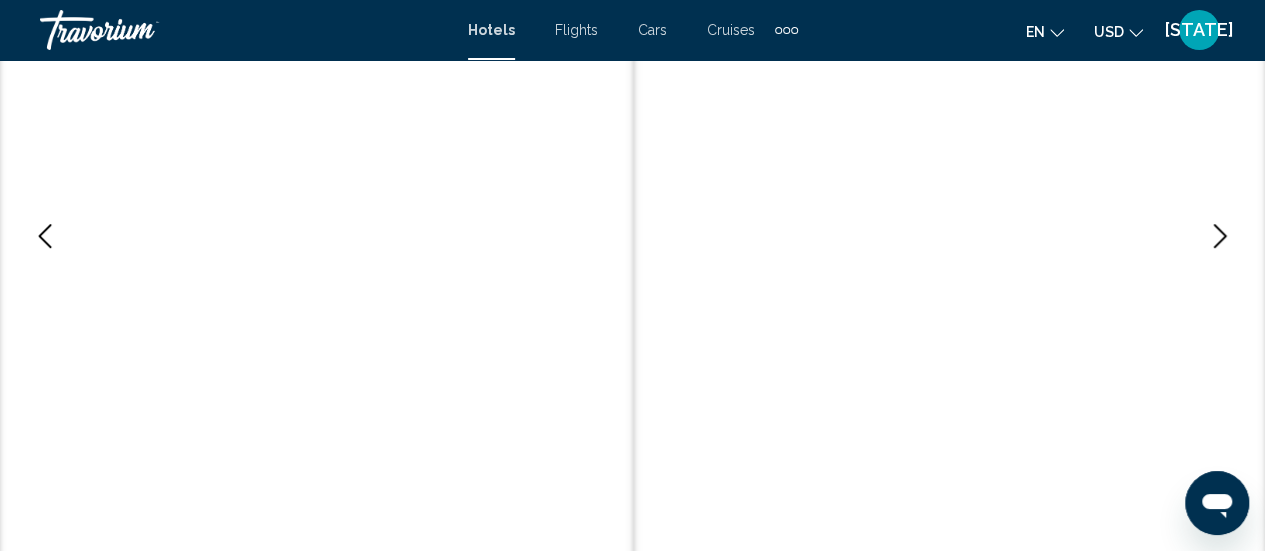 click at bounding box center (1220, 236) 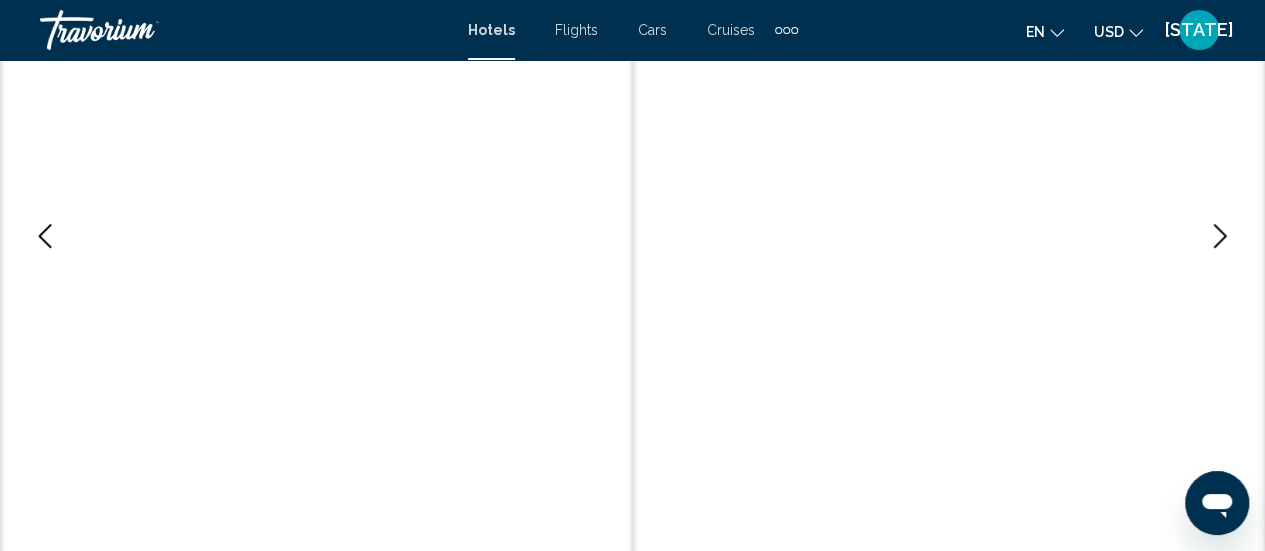 click at bounding box center (1220, 236) 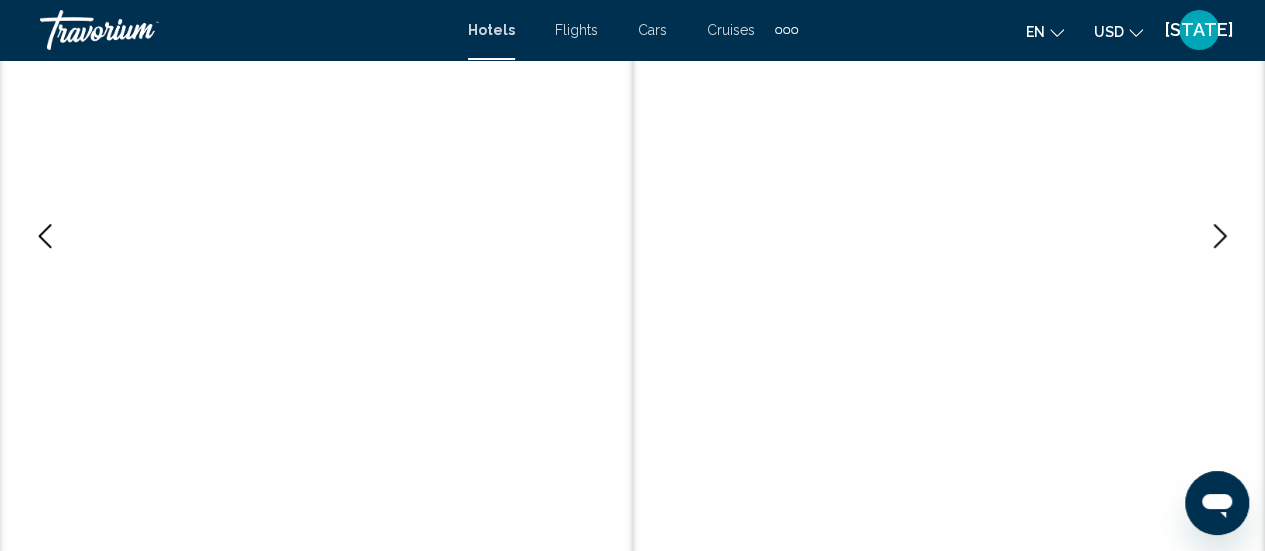 click at bounding box center (1220, 236) 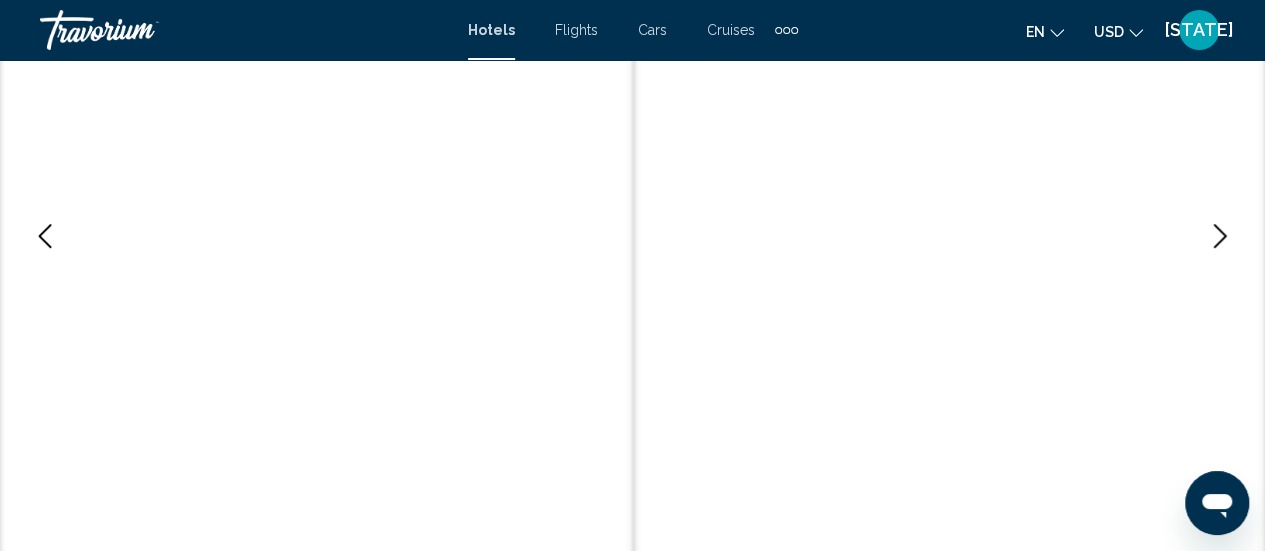 click at bounding box center (1220, 236) 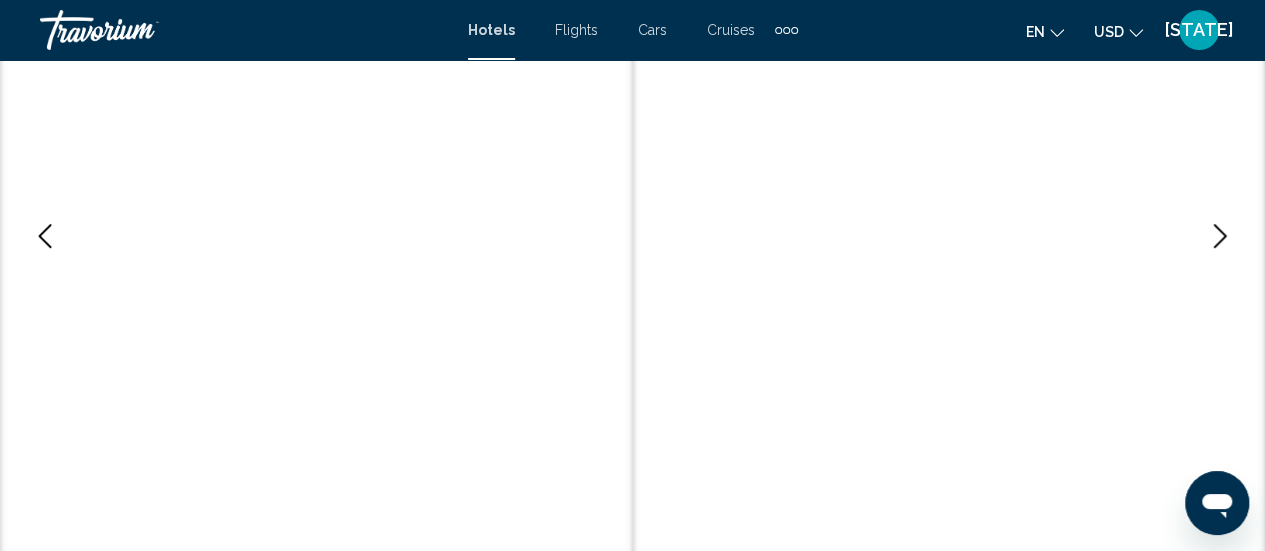 click at bounding box center (1220, 236) 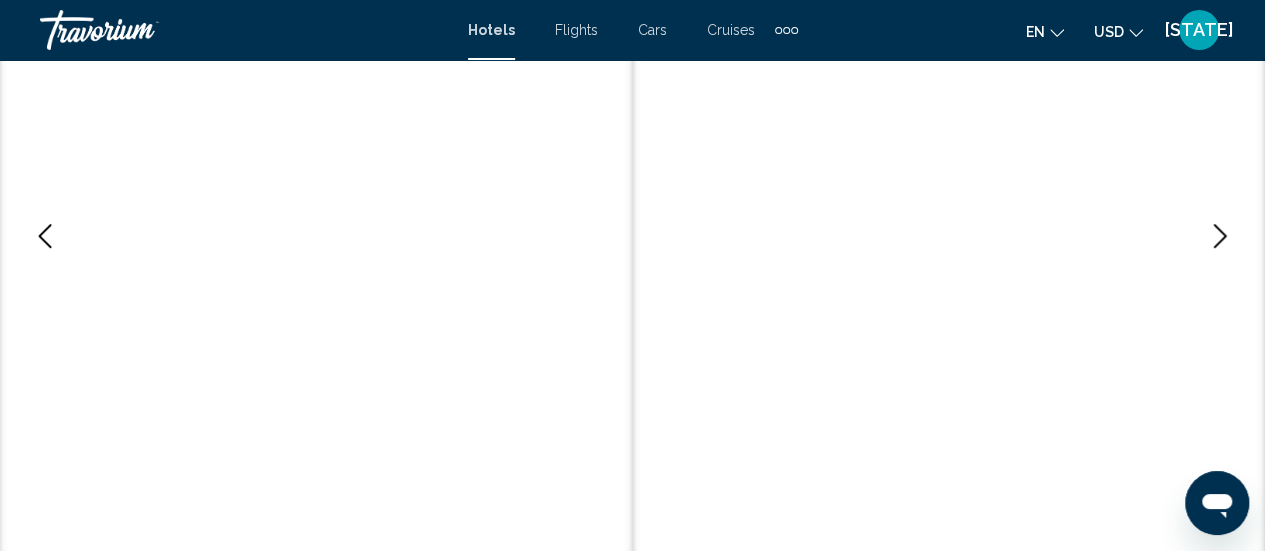 click at bounding box center [1220, 236] 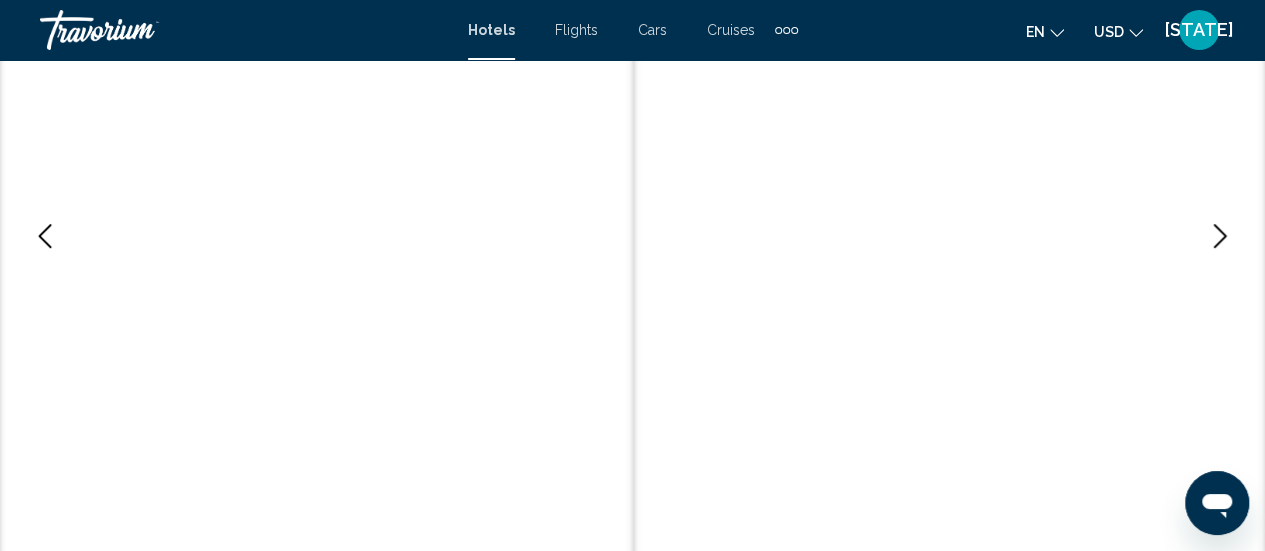click at bounding box center (1220, 236) 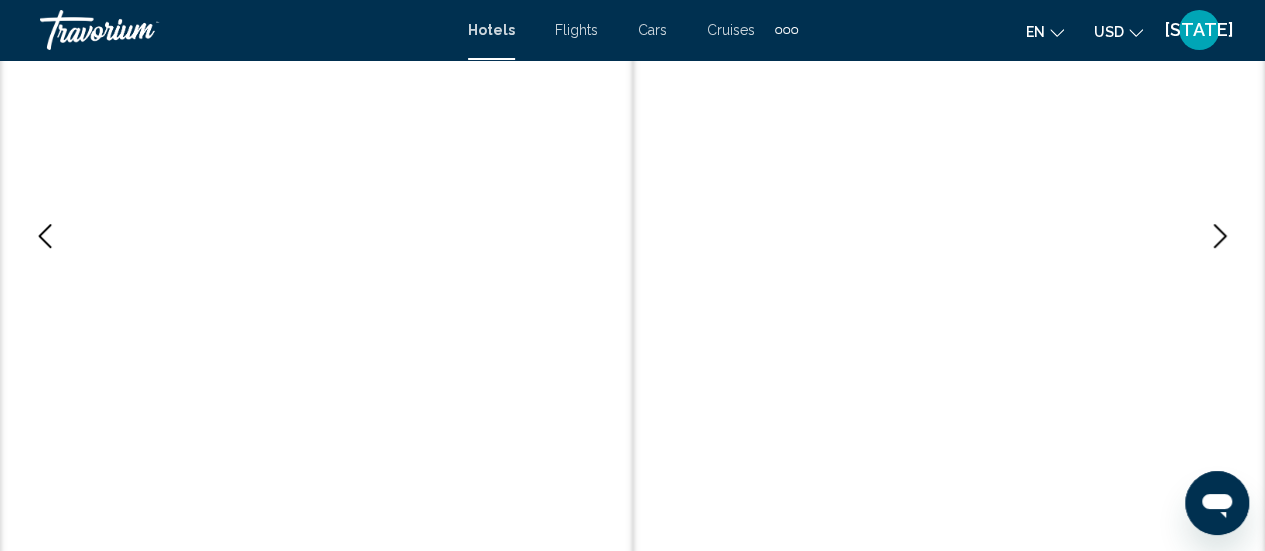 click at bounding box center [1220, 236] 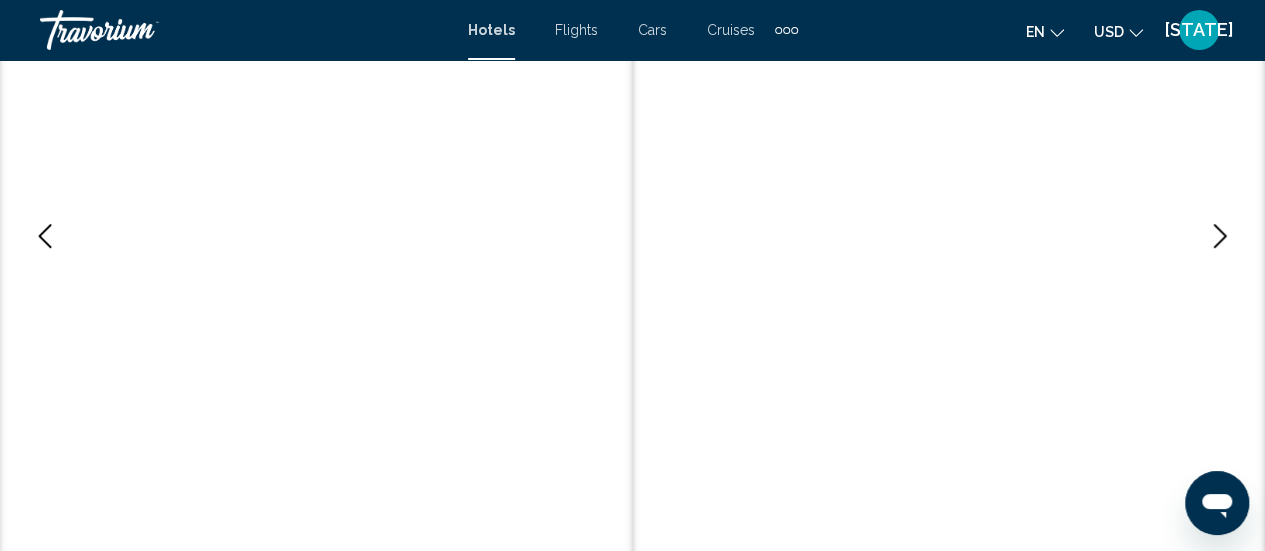 click at bounding box center [1220, 236] 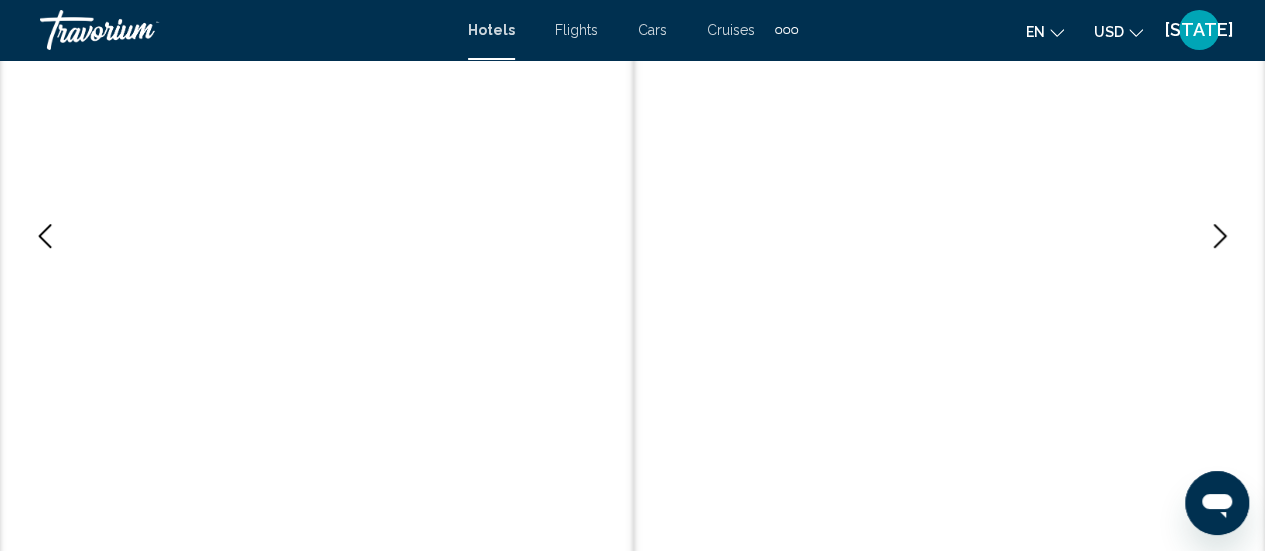 click at bounding box center (1220, 236) 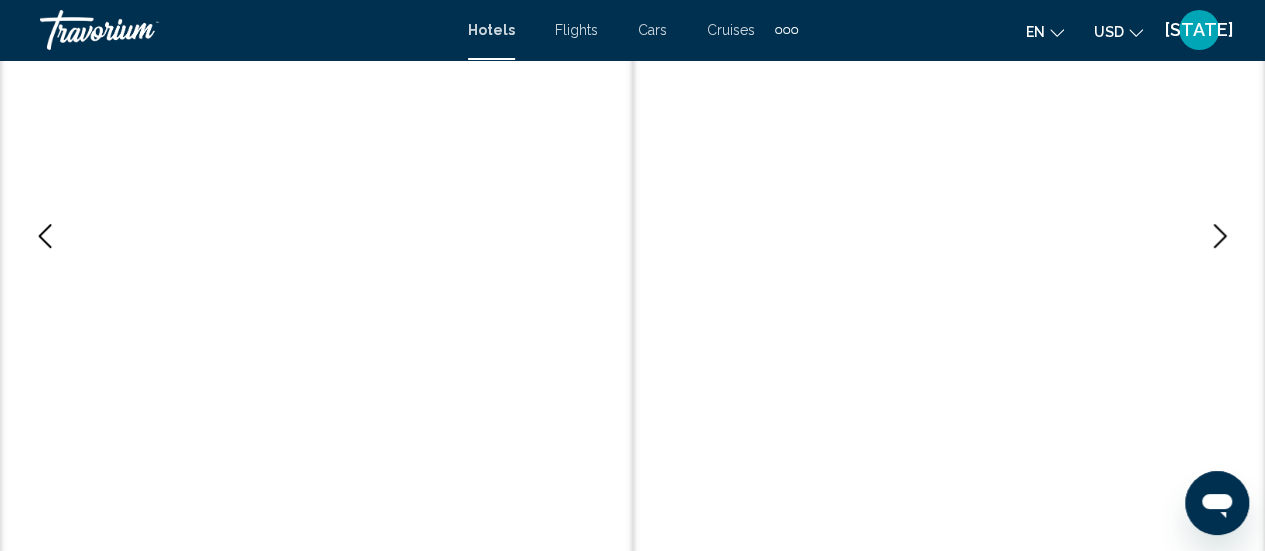 click at bounding box center (1220, 236) 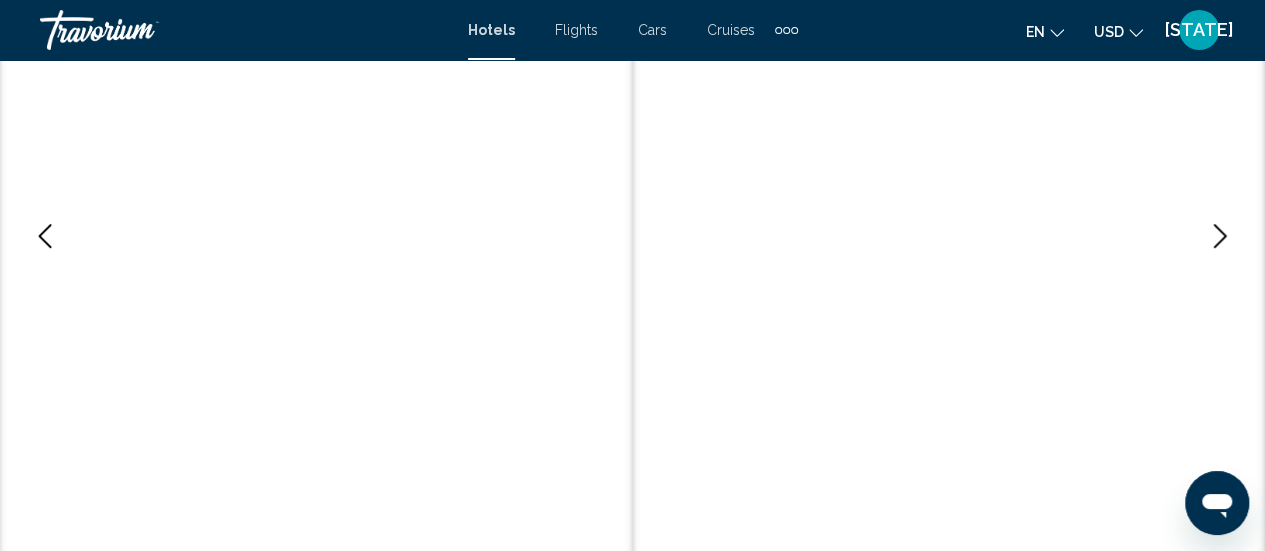click at bounding box center [1220, 236] 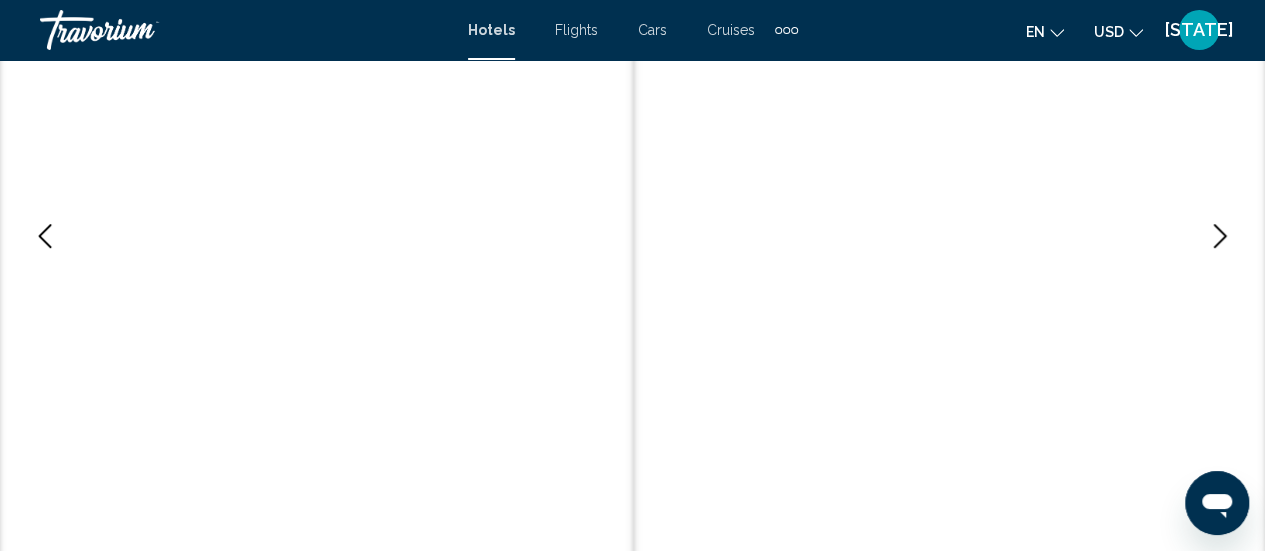 click at bounding box center [1220, 236] 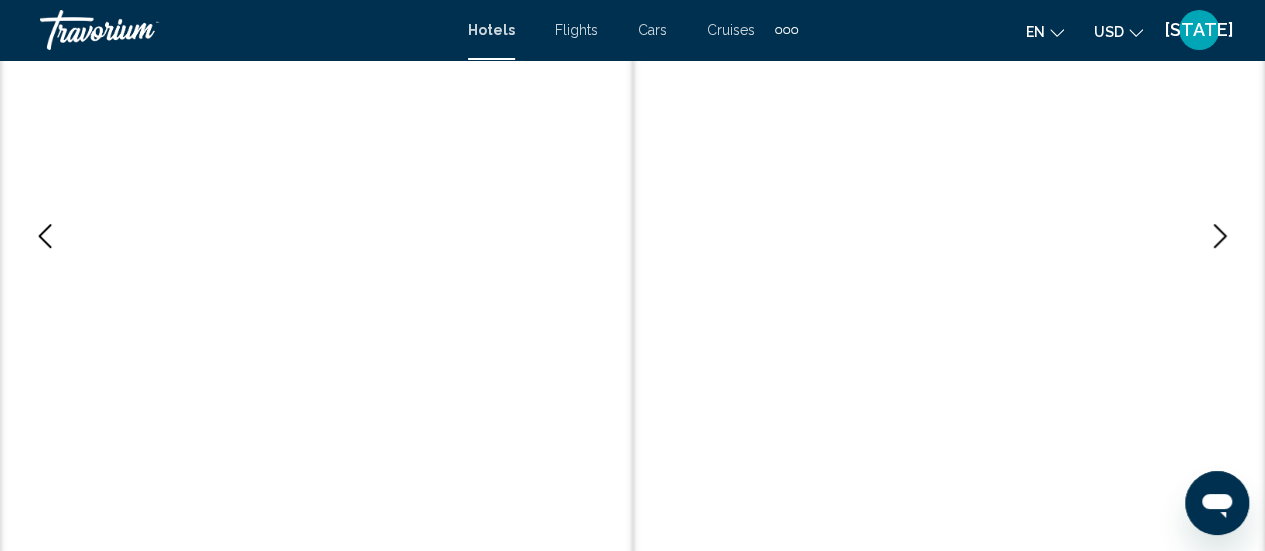click at bounding box center (1220, 236) 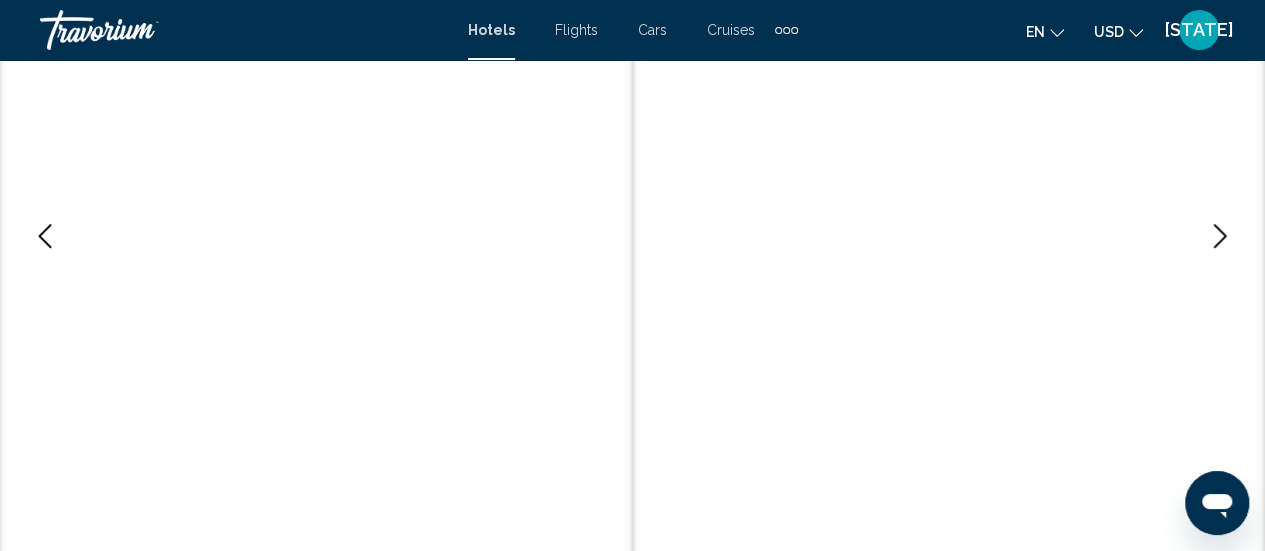 click at bounding box center [1220, 236] 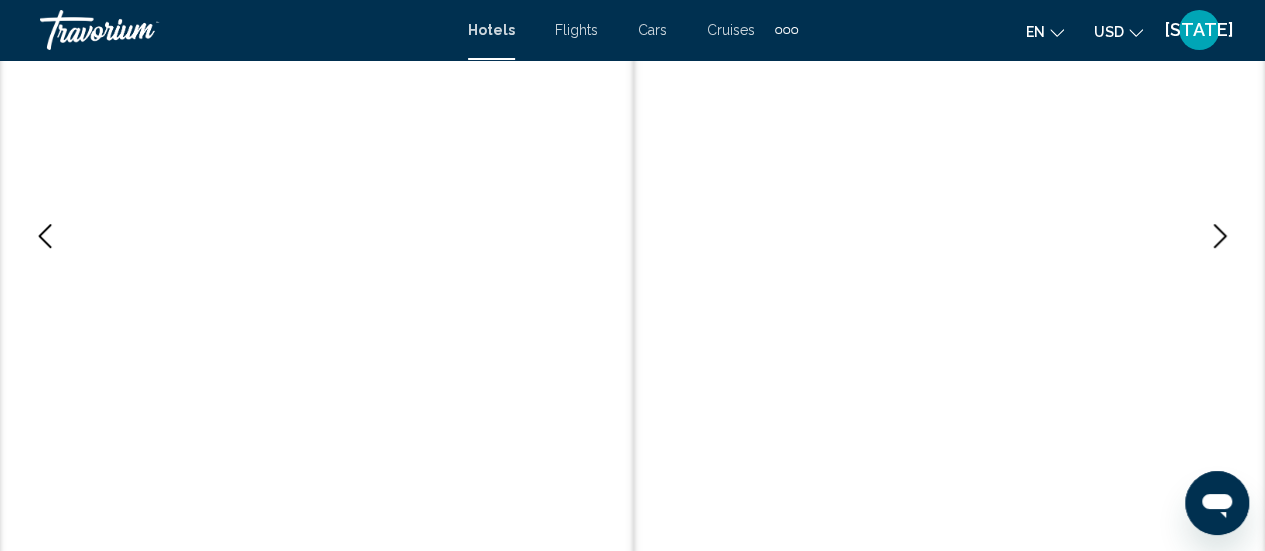 click at bounding box center (1220, 236) 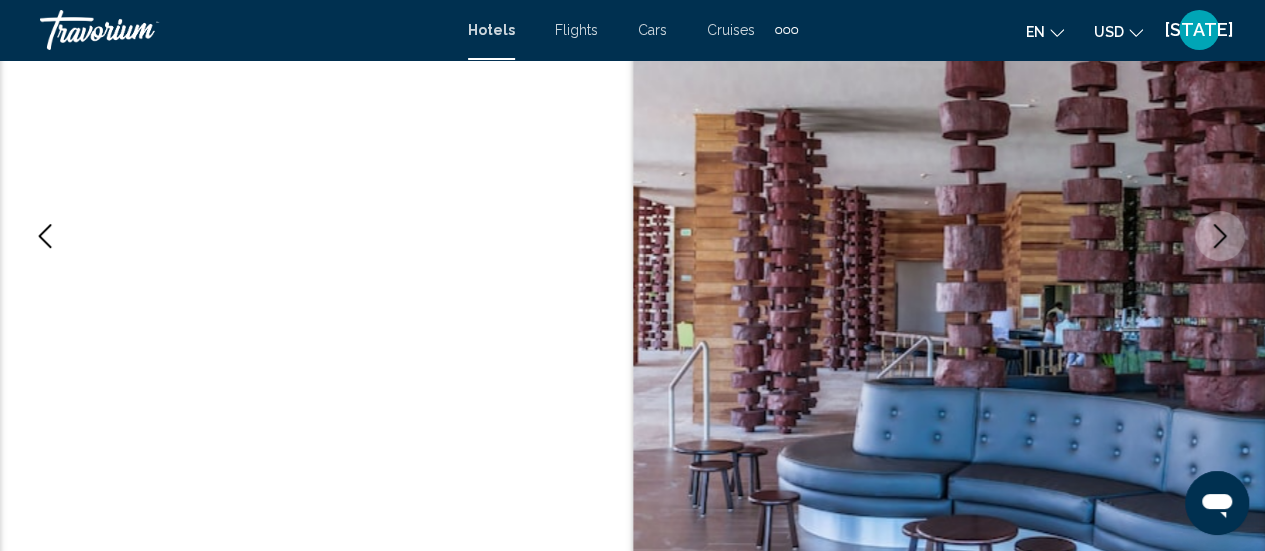 click at bounding box center (1220, 236) 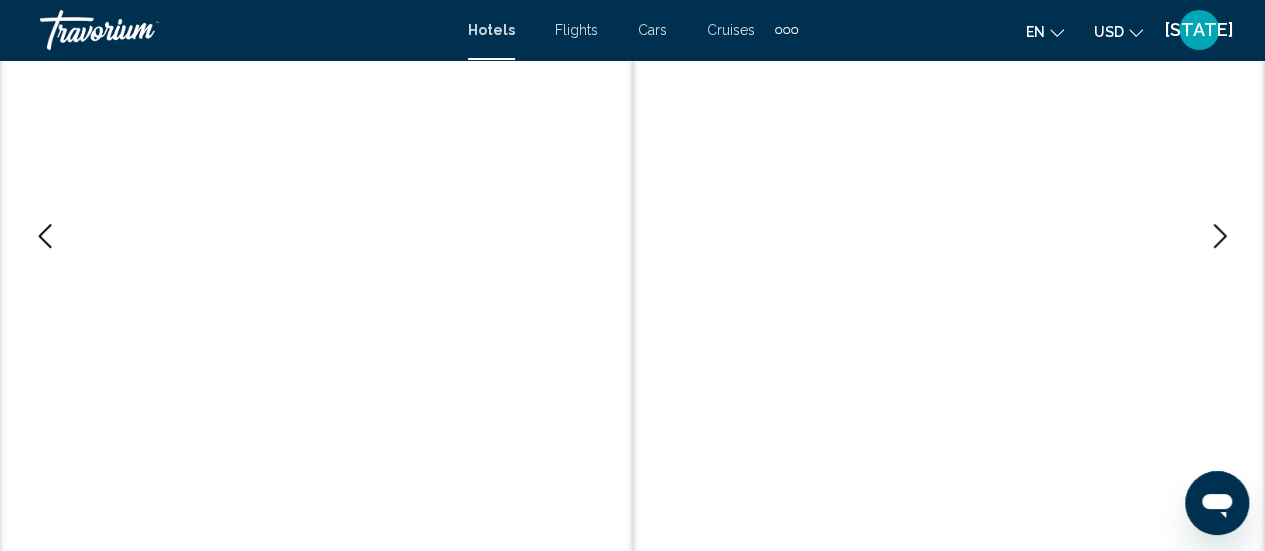 click at bounding box center (1220, 236) 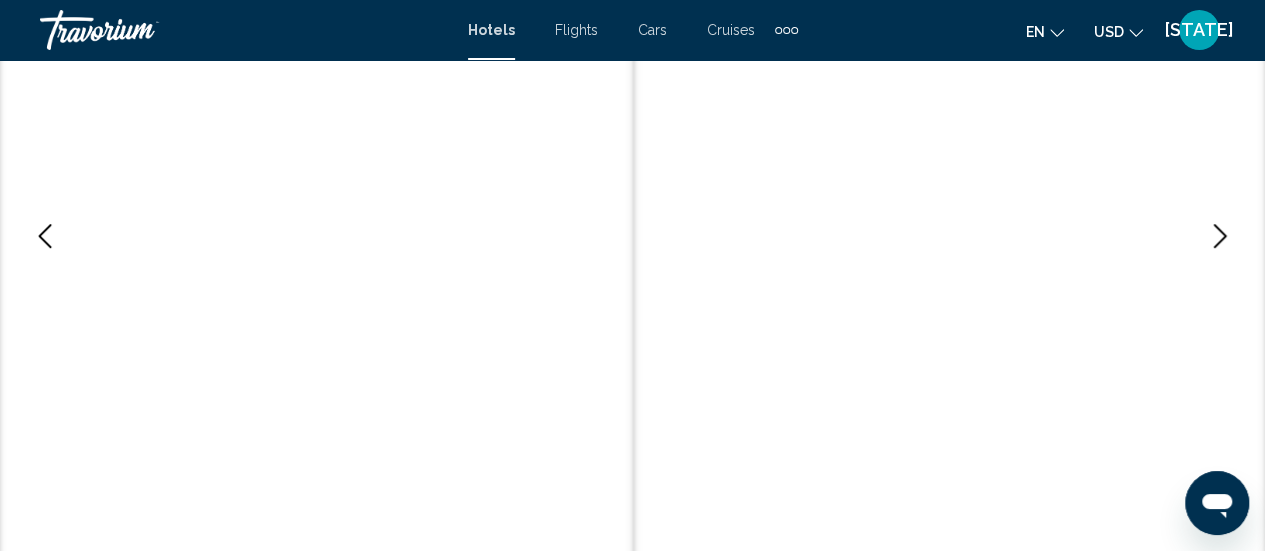 click at bounding box center [1220, 236] 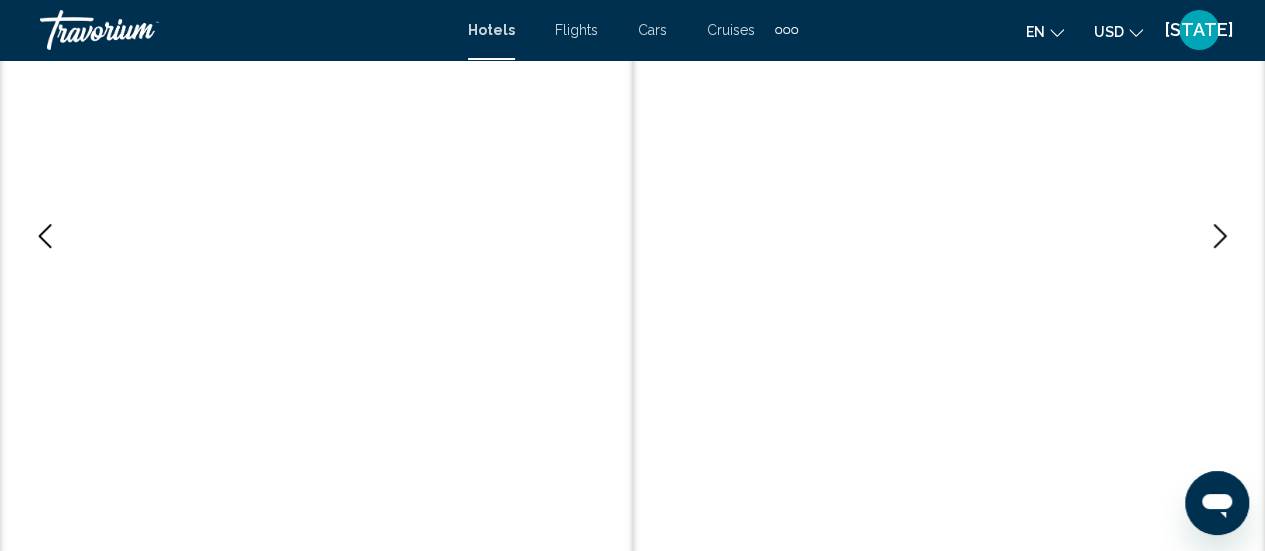 click at bounding box center (1220, 236) 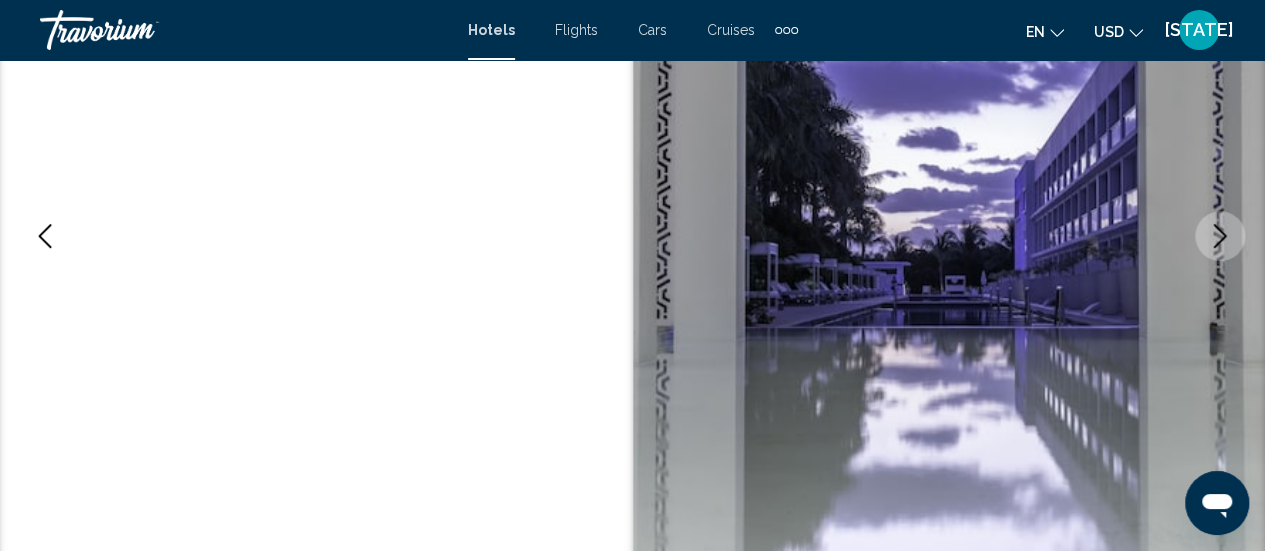 click at bounding box center (1220, 236) 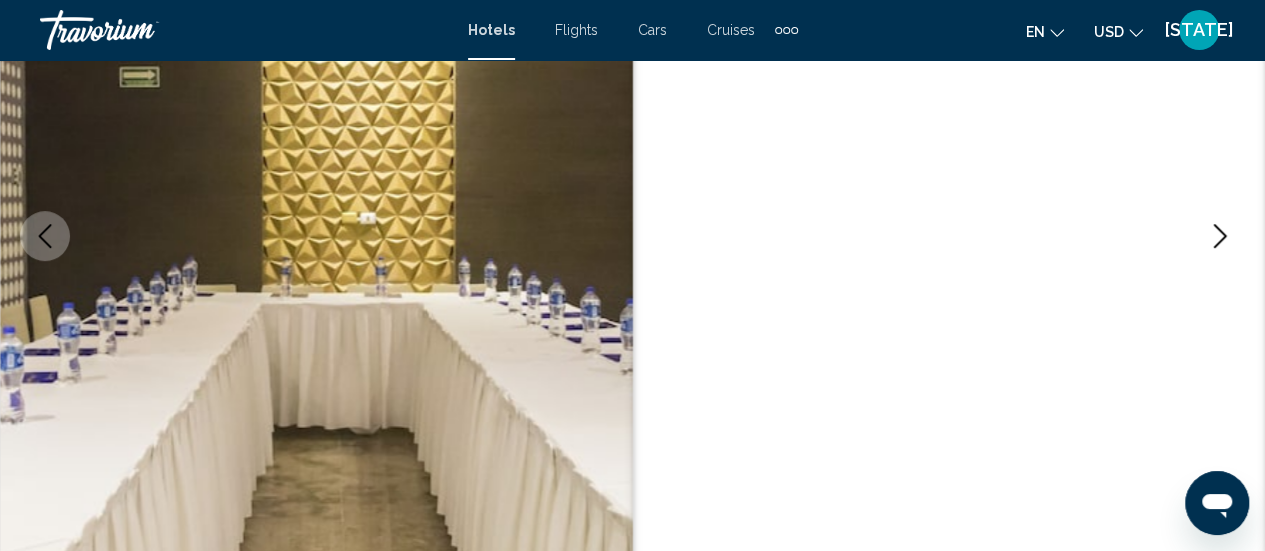click at bounding box center (1220, 236) 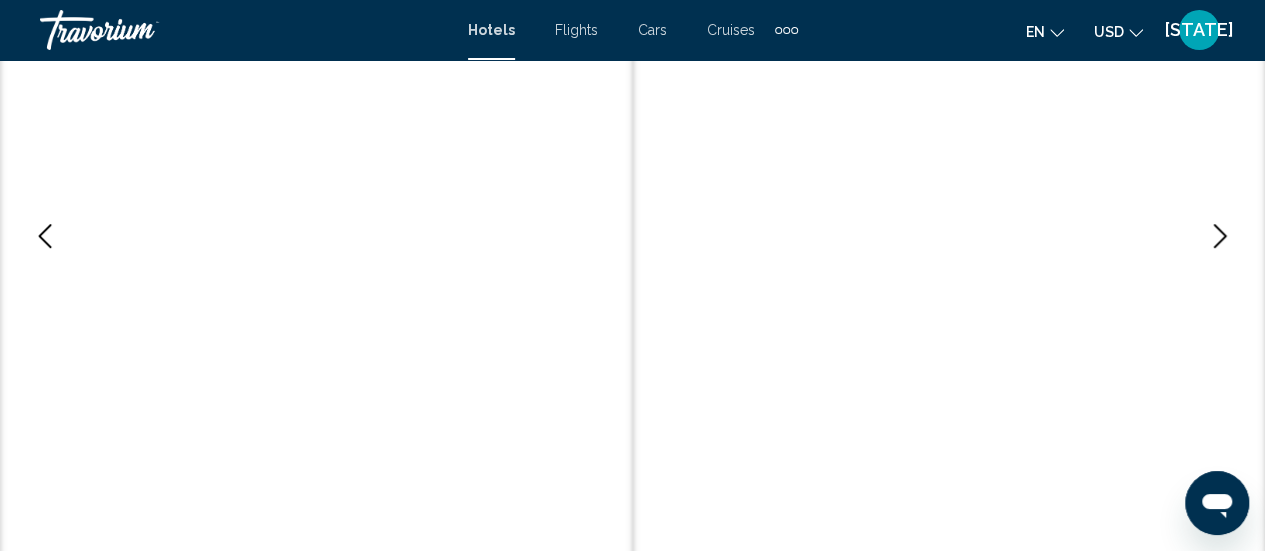 click at bounding box center [1220, 236] 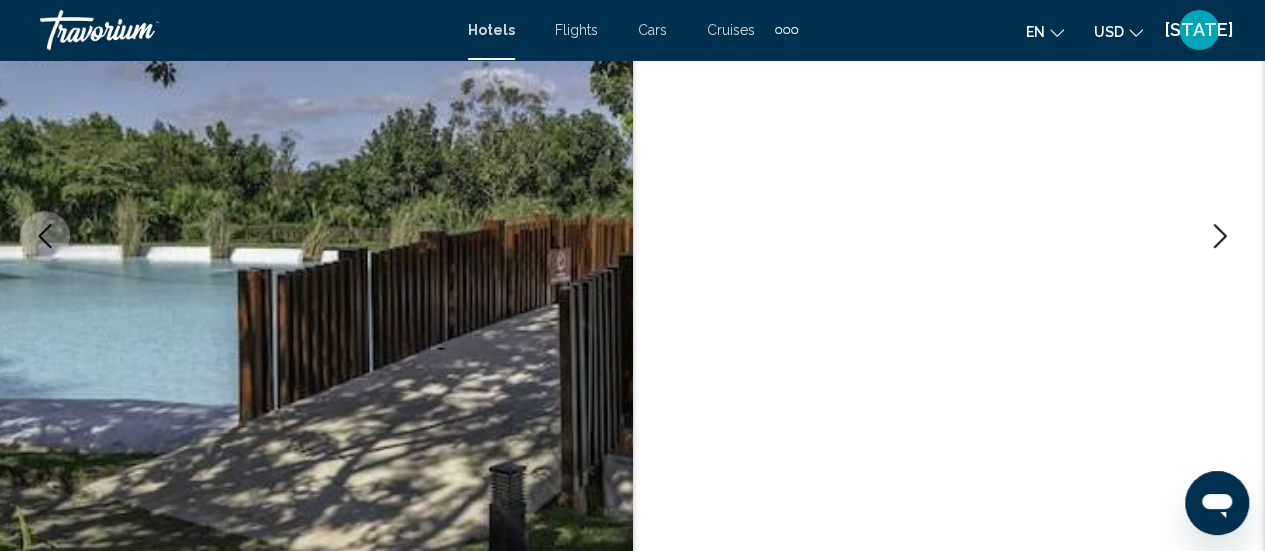 click at bounding box center [1220, 236] 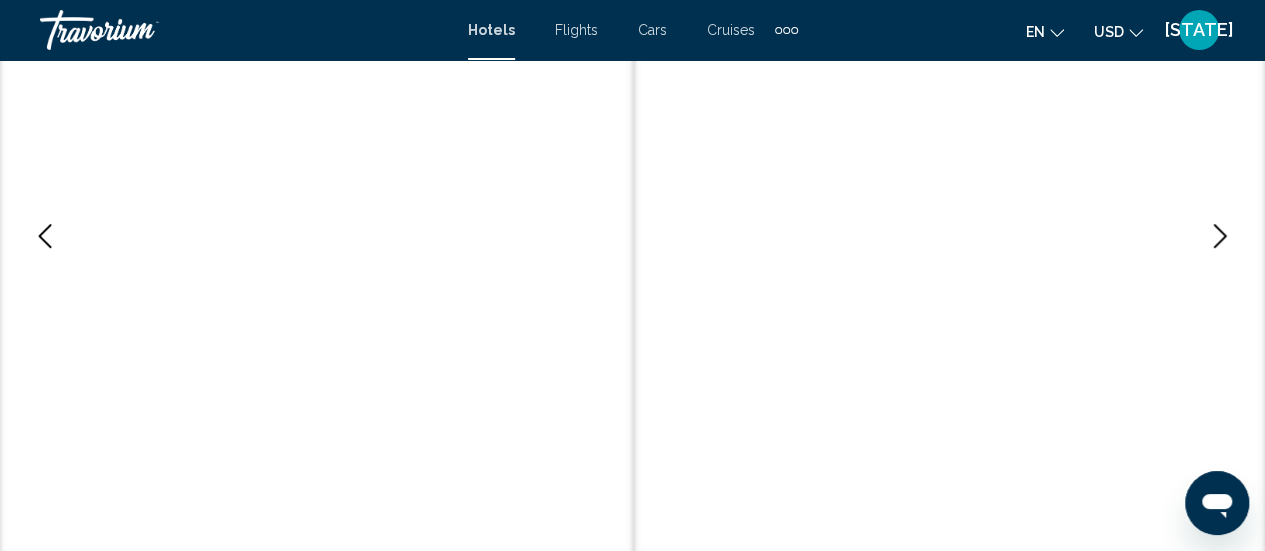 click at bounding box center [1220, 236] 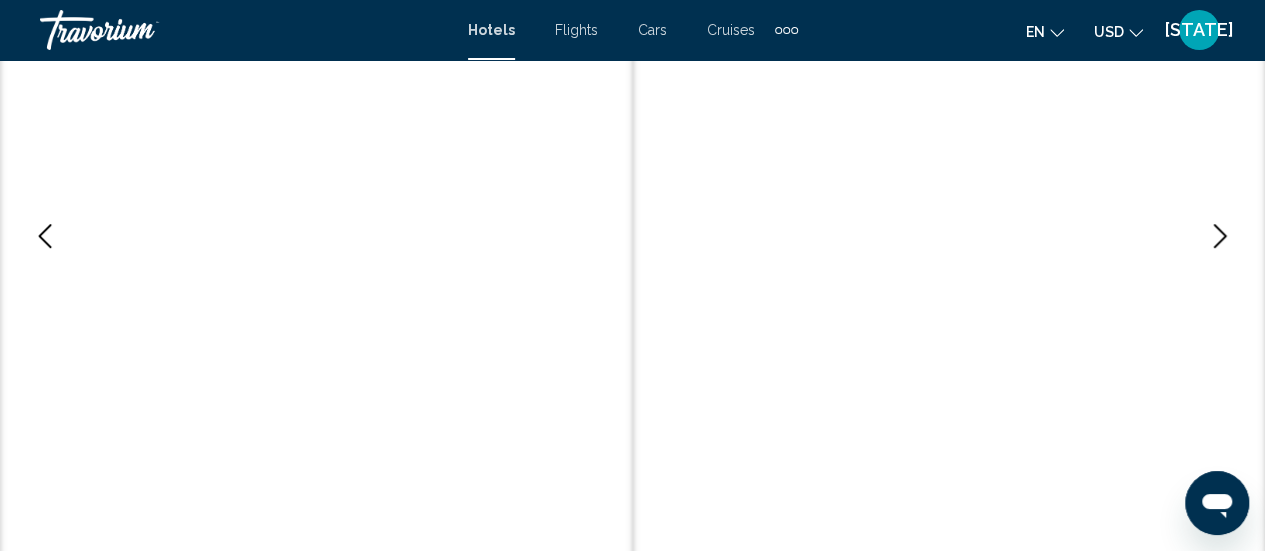 click at bounding box center (1220, 236) 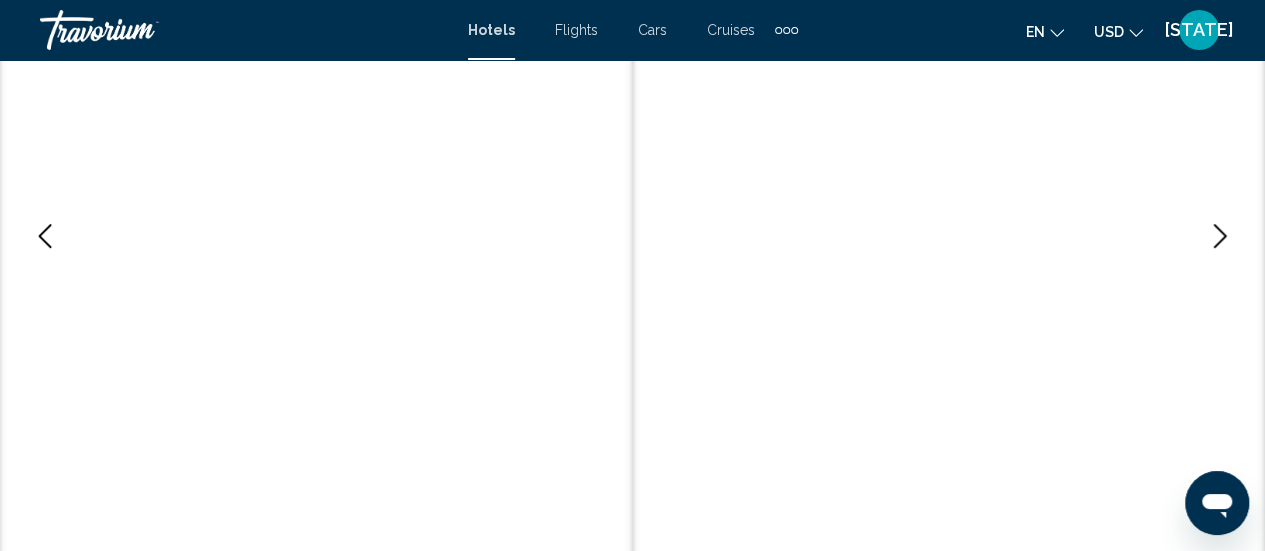 click at bounding box center [1220, 236] 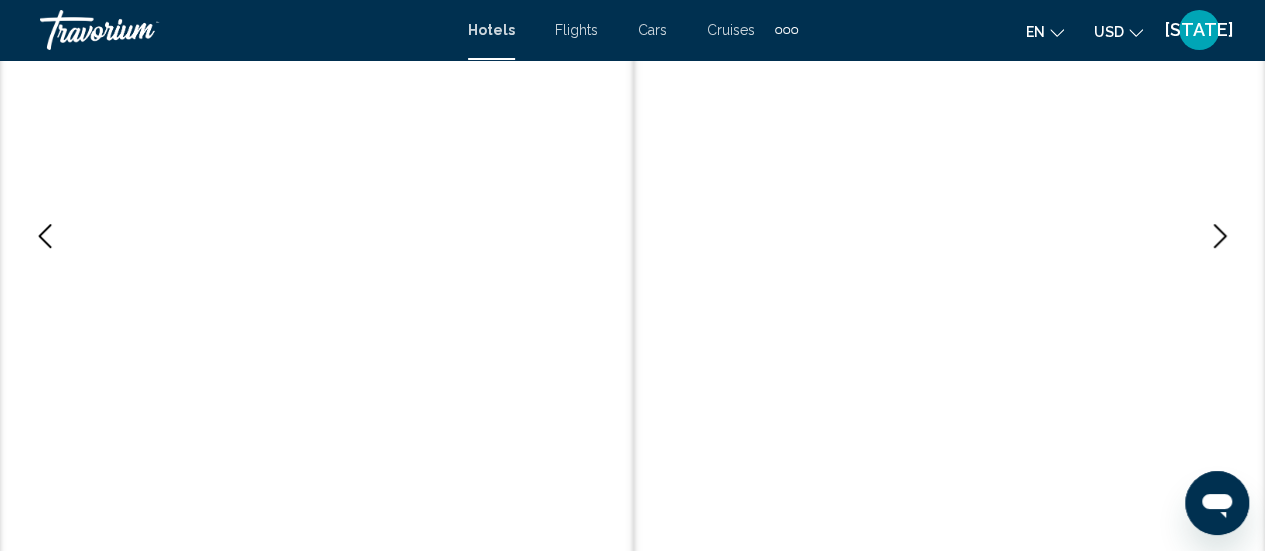 click at bounding box center [1220, 236] 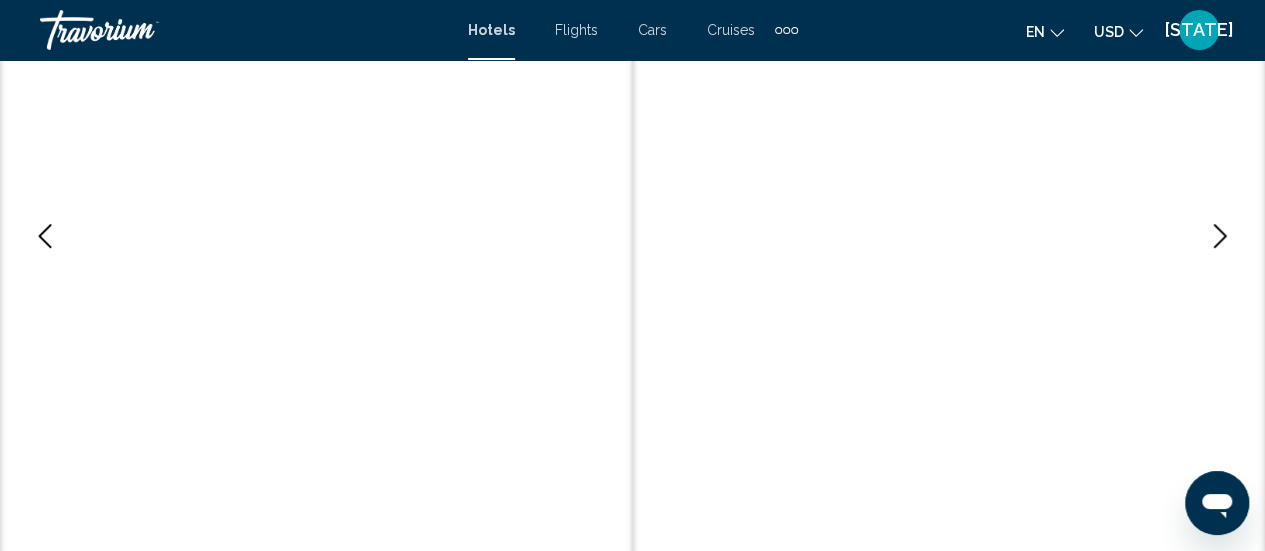 click at bounding box center [1220, 236] 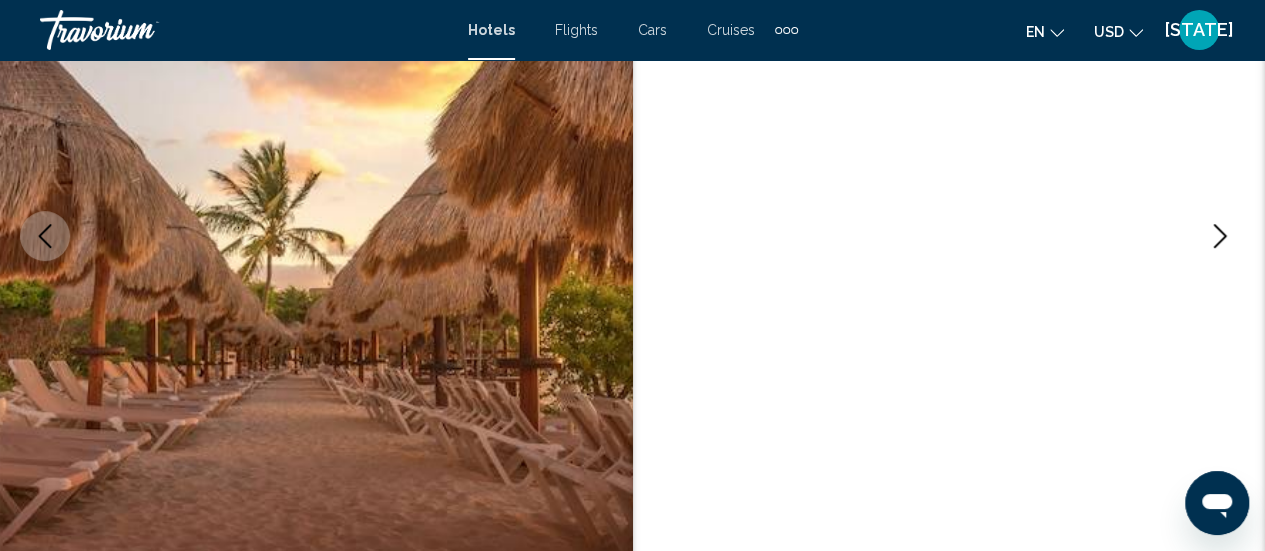 click at bounding box center [1220, 236] 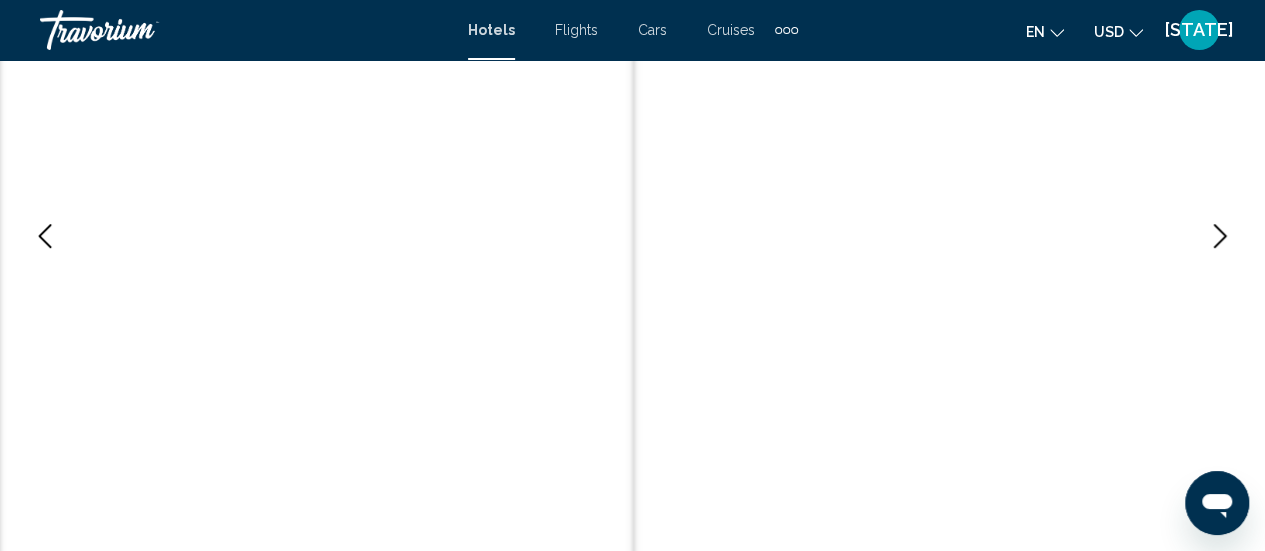 click at bounding box center (1220, 236) 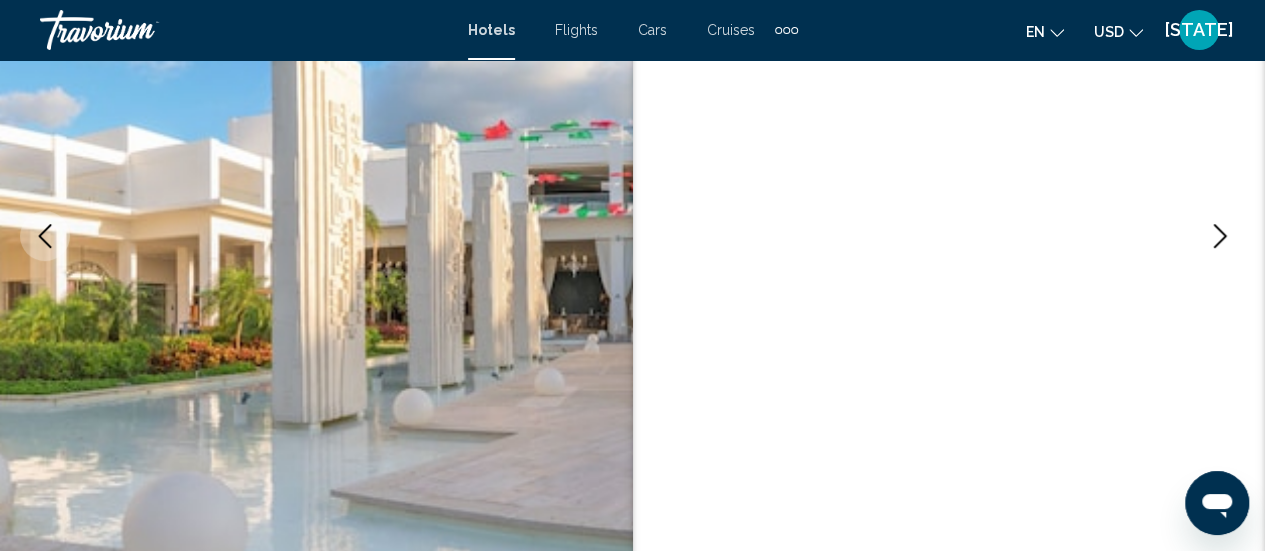 click at bounding box center (1220, 236) 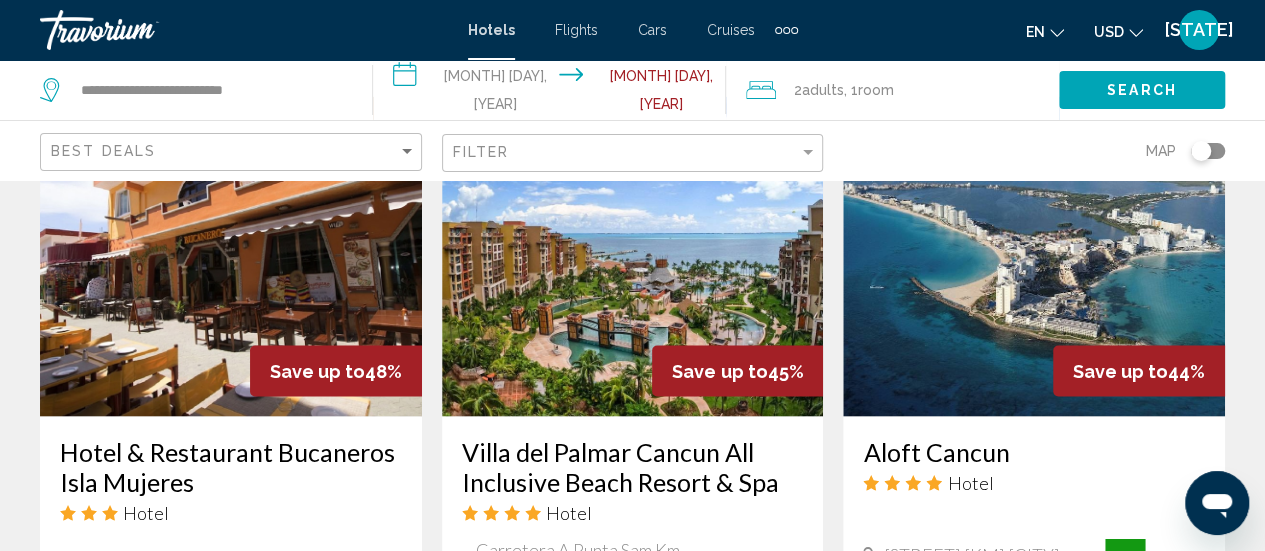 scroll, scrollTop: 1768, scrollLeft: 0, axis: vertical 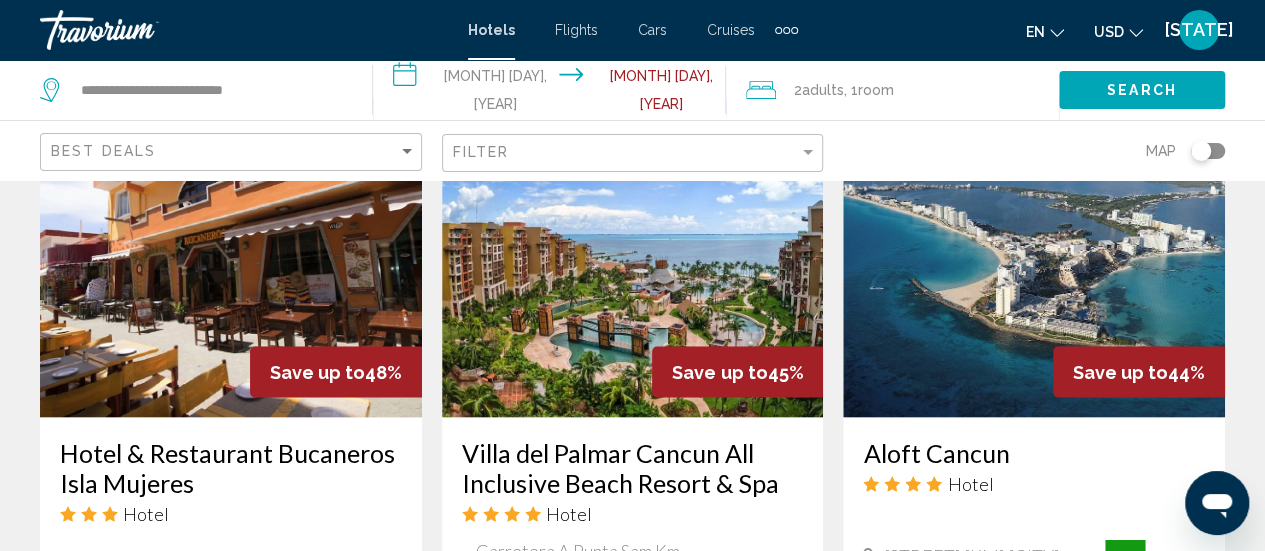 click at bounding box center [633, 257] 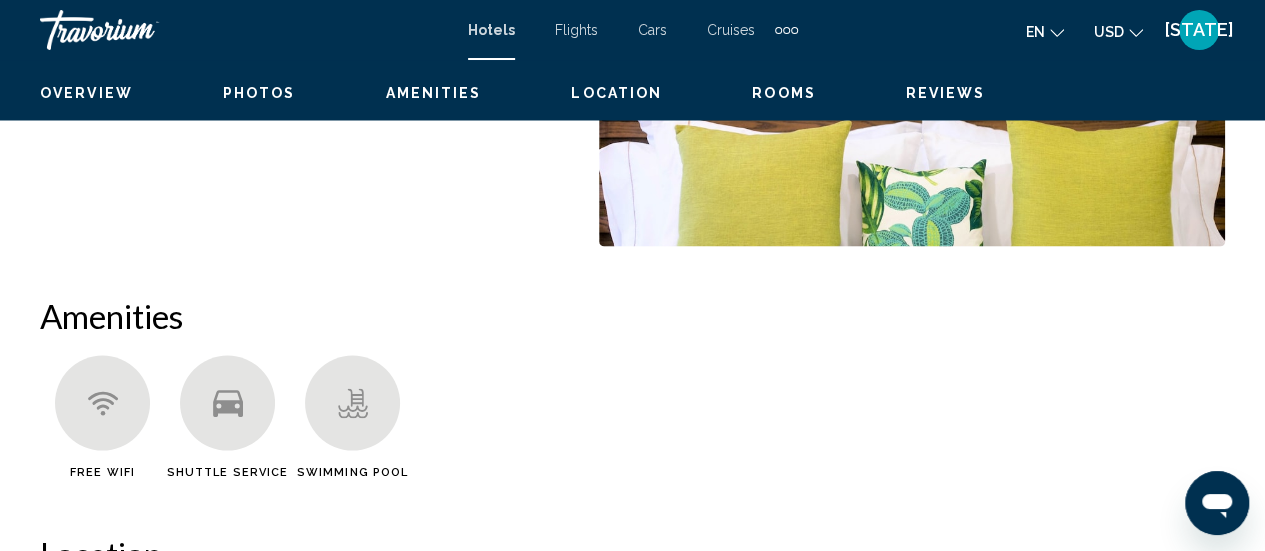 scroll, scrollTop: 259, scrollLeft: 0, axis: vertical 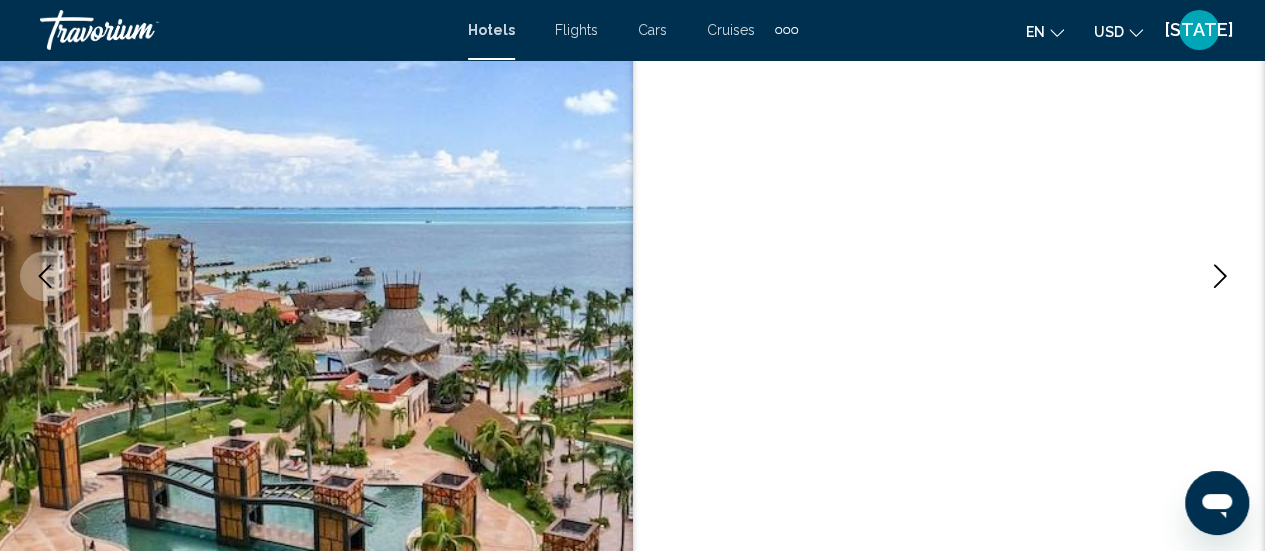 click at bounding box center (1220, 276) 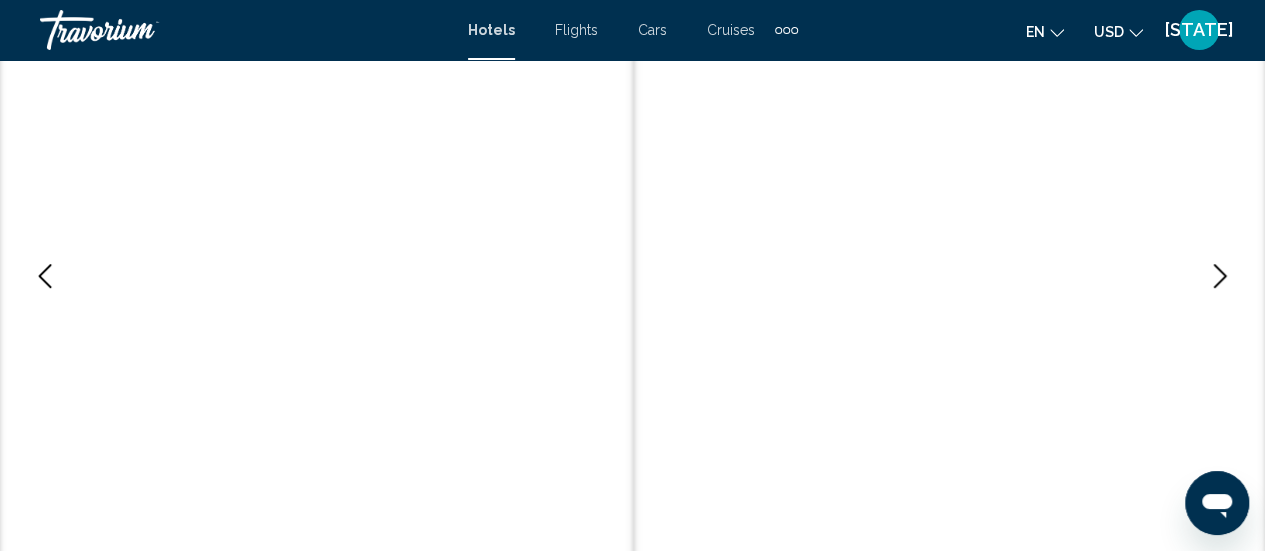 click at bounding box center (1220, 276) 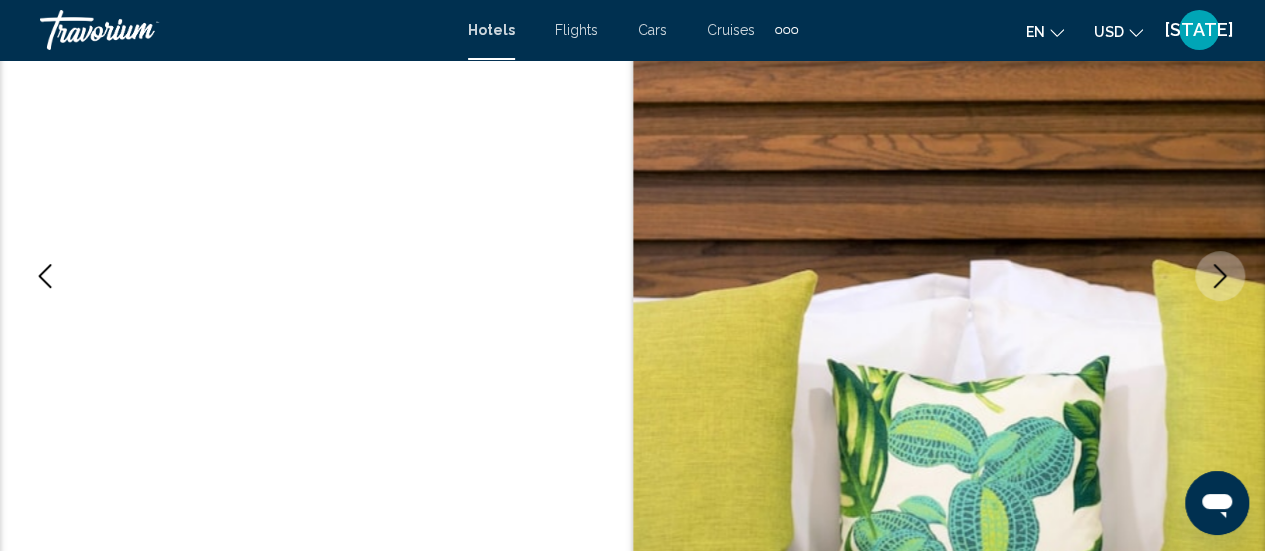 click at bounding box center (1220, 276) 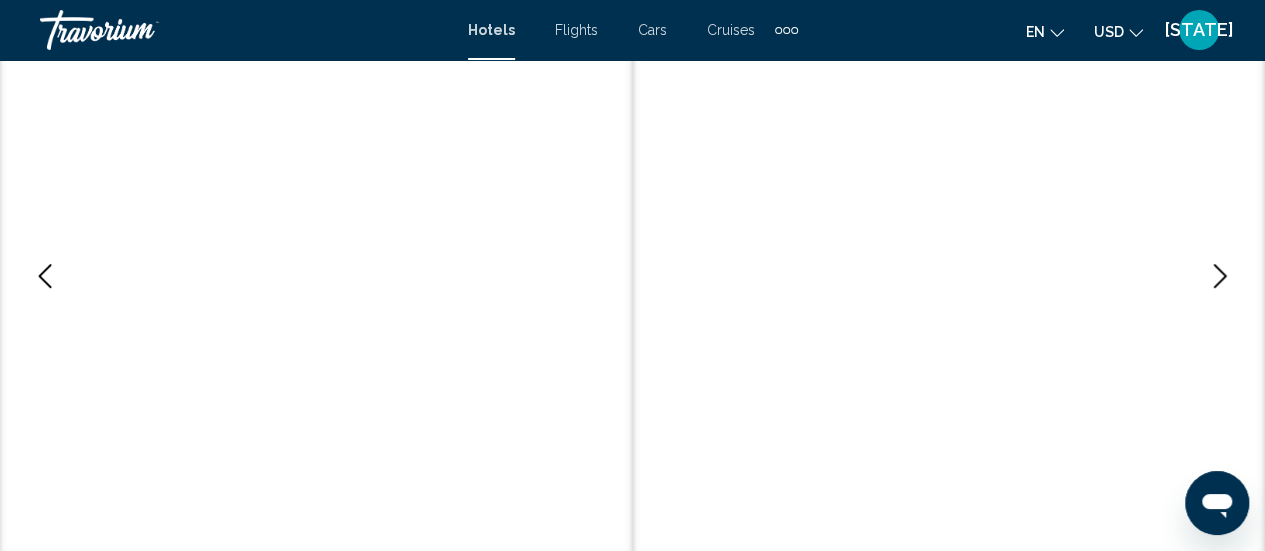 click at bounding box center [1220, 276] 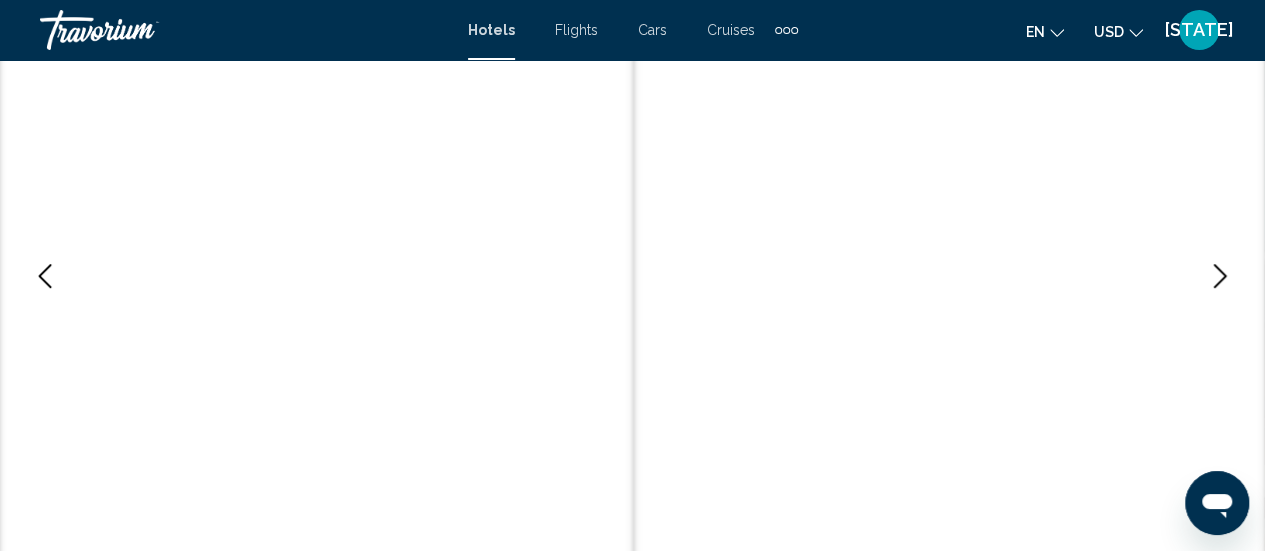 click at bounding box center [1220, 276] 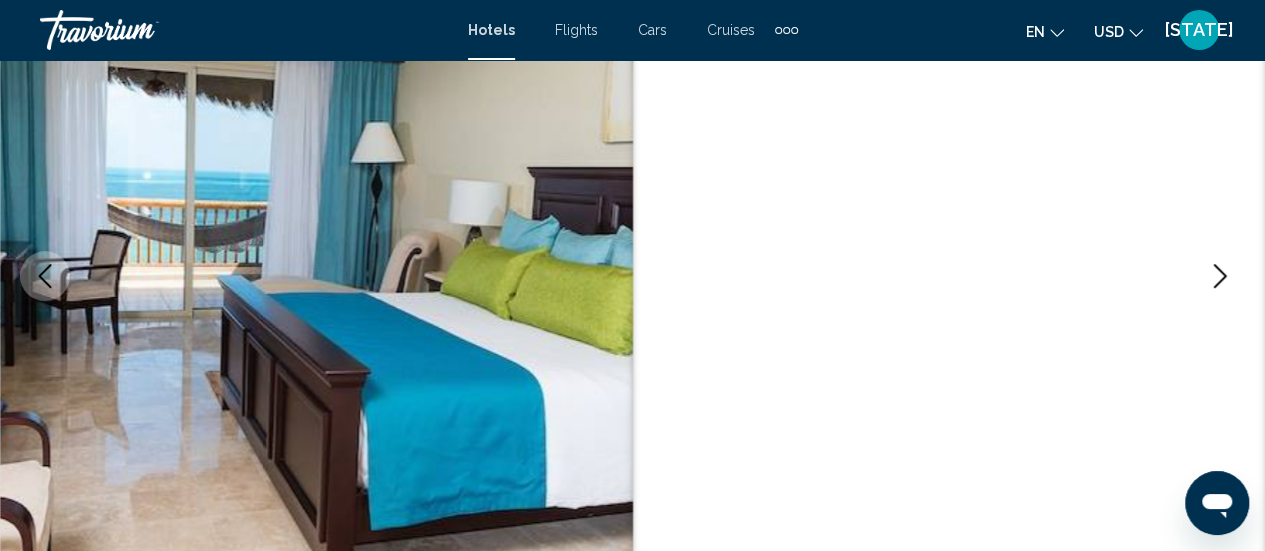click at bounding box center [1220, 276] 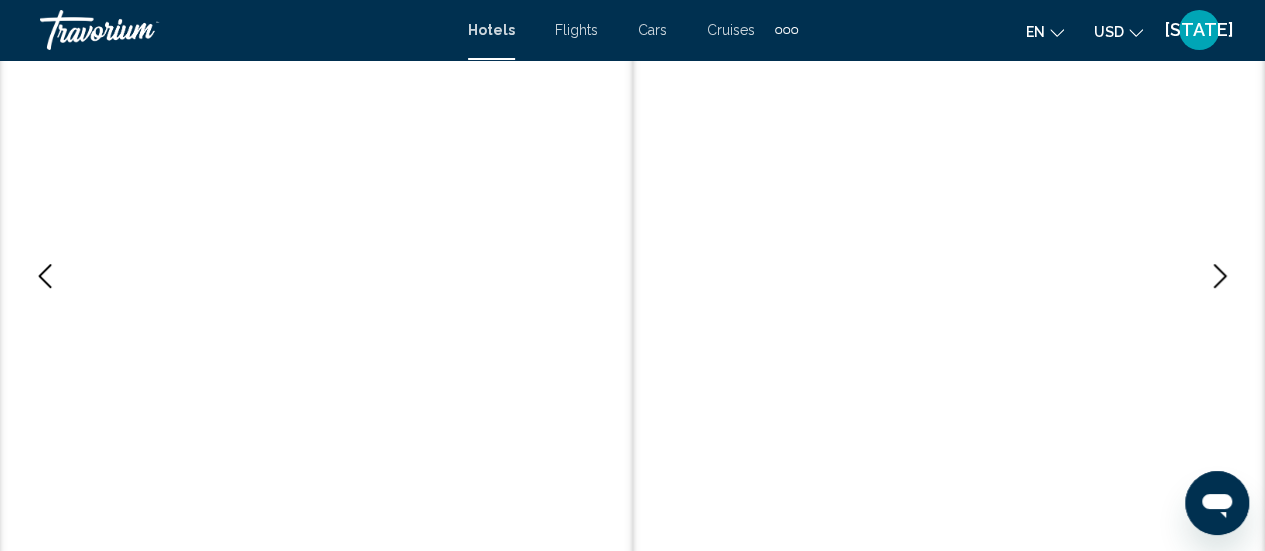 click at bounding box center [1220, 276] 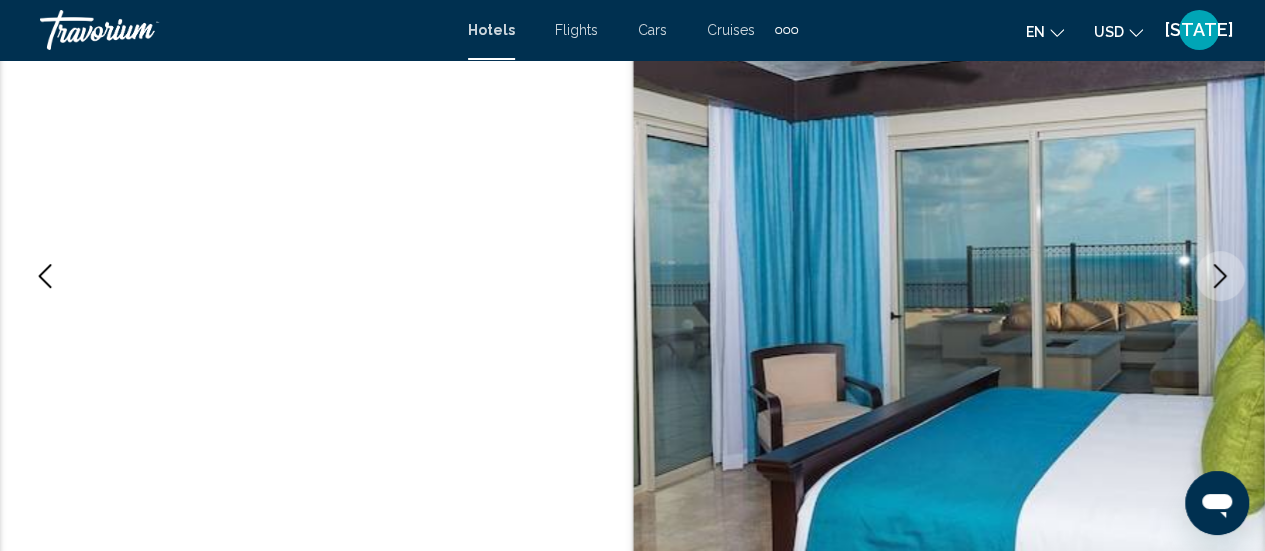 click at bounding box center (1220, 276) 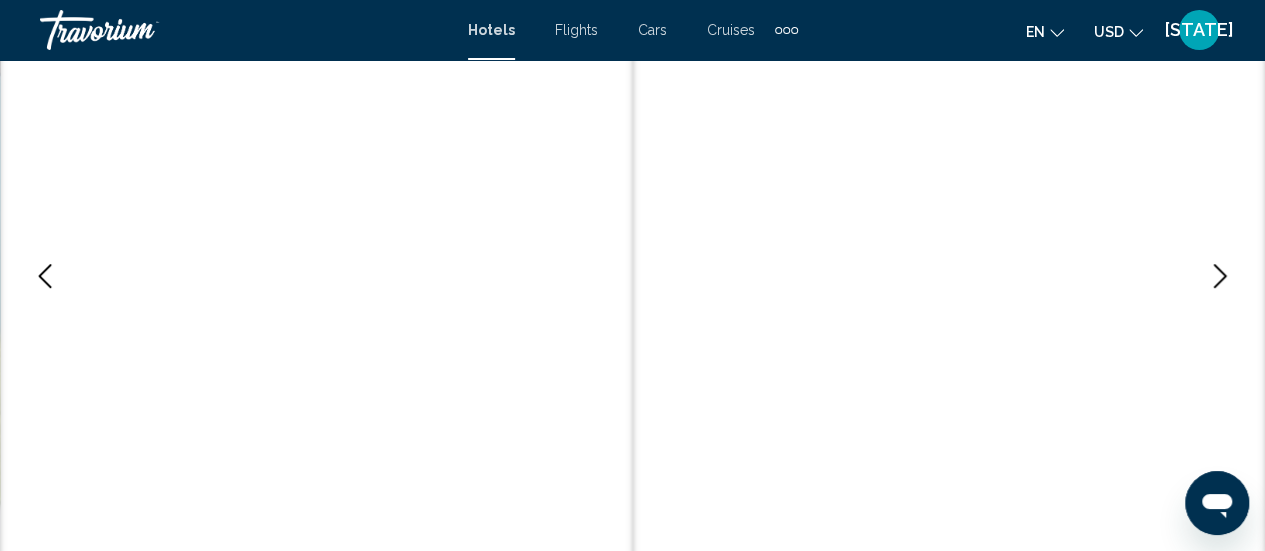 click at bounding box center [1220, 276] 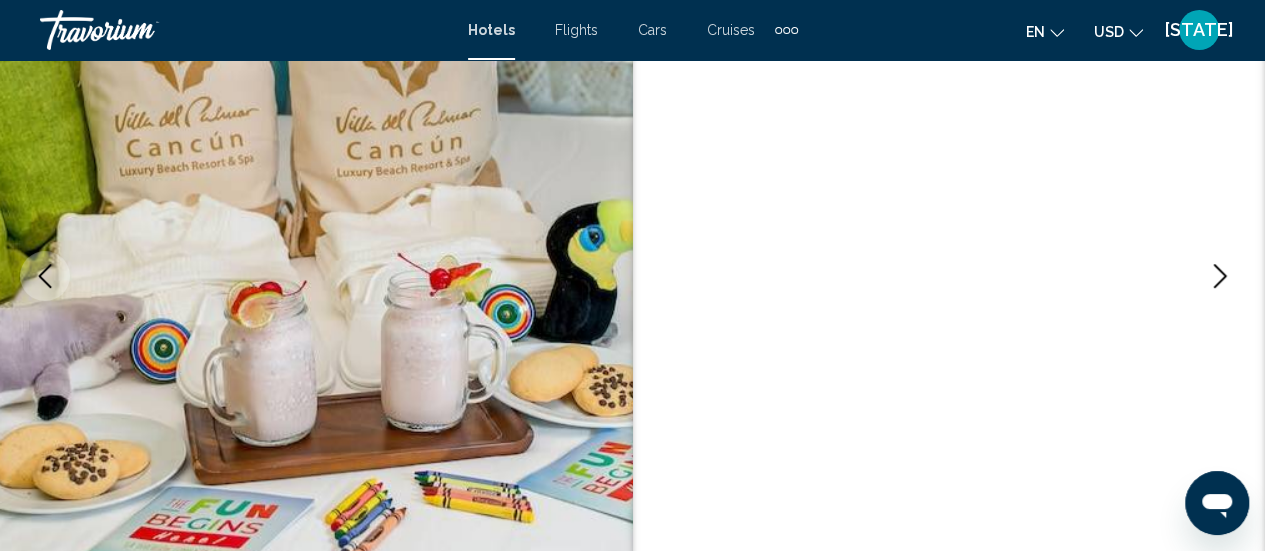click at bounding box center [1220, 276] 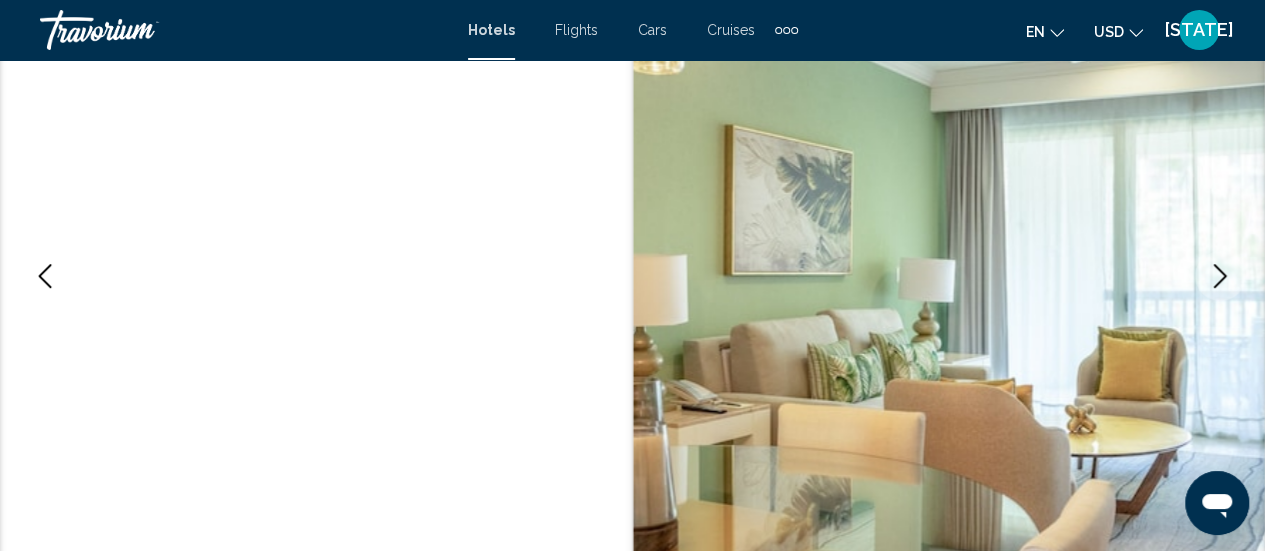 click at bounding box center [1220, 276] 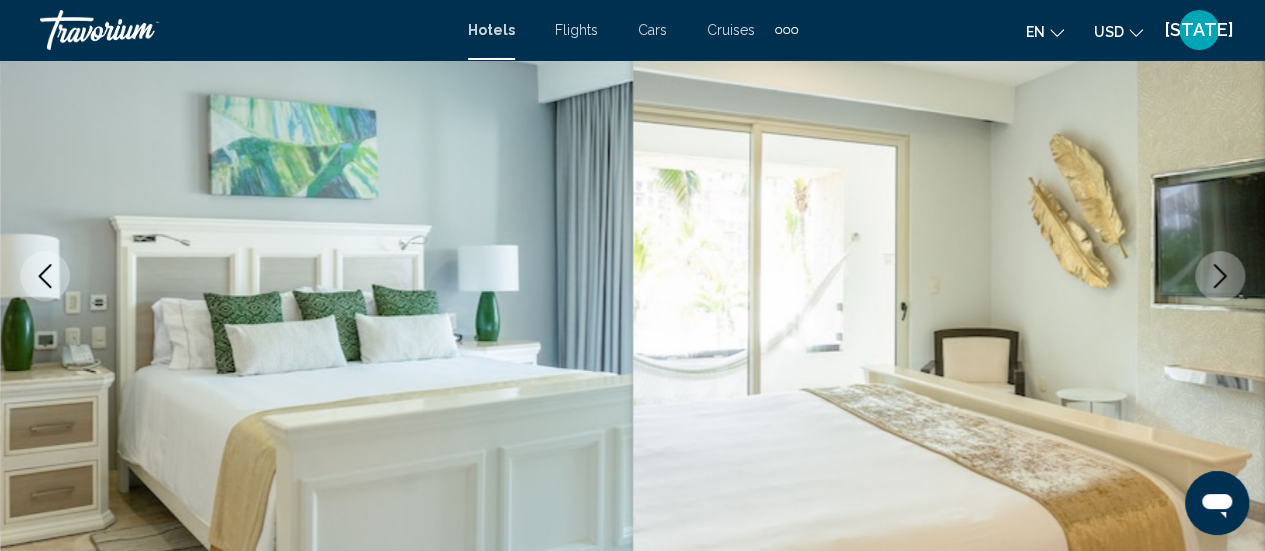click at bounding box center [1220, 276] 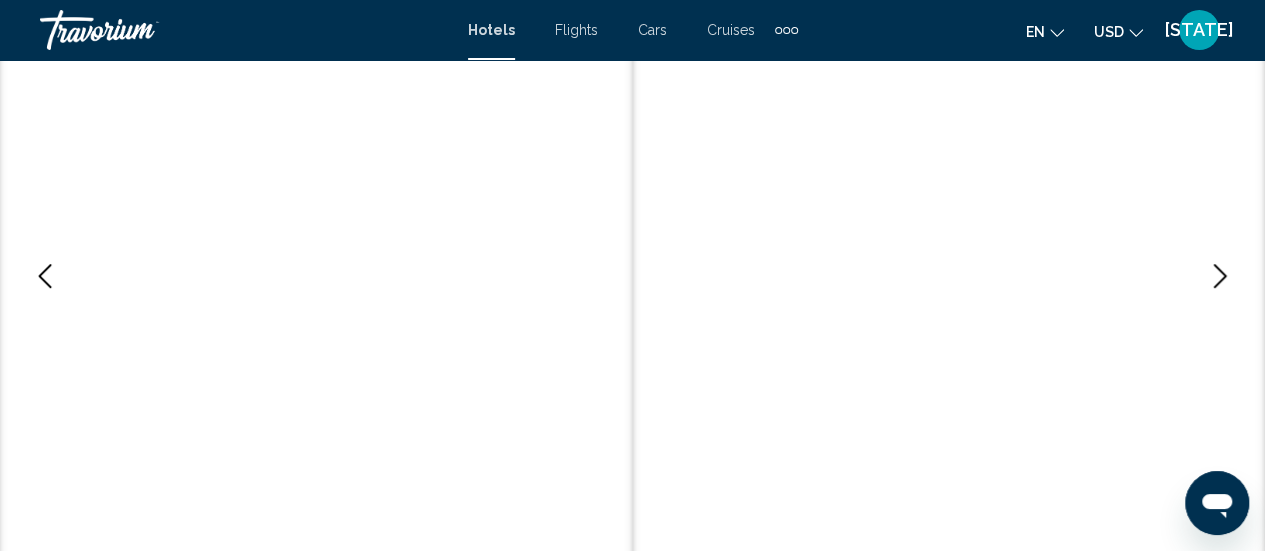 click at bounding box center [1220, 276] 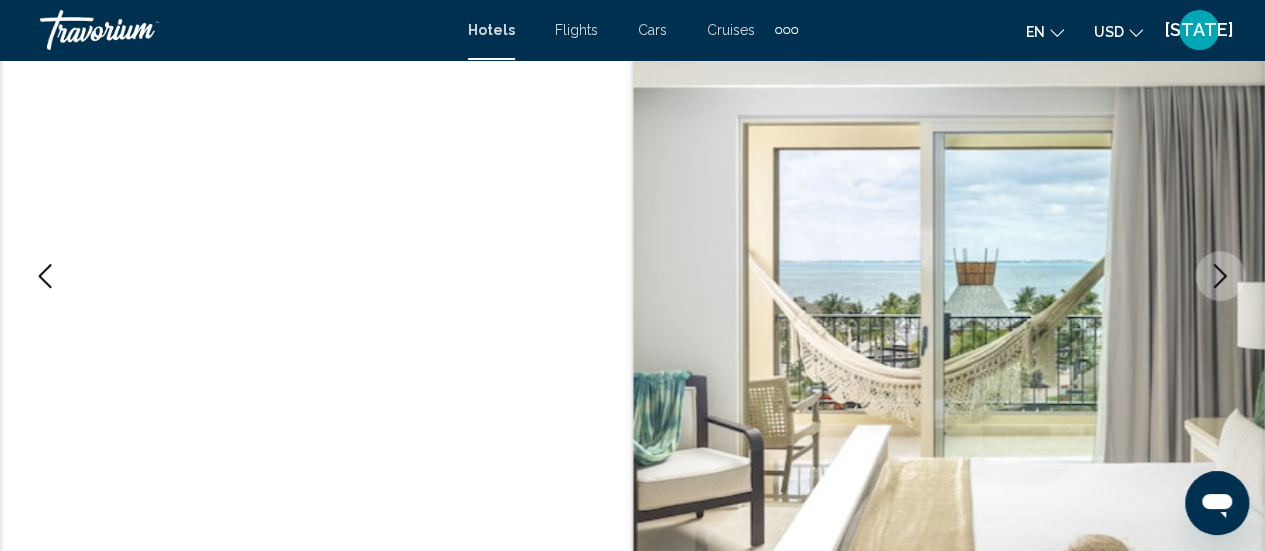 click at bounding box center [1220, 276] 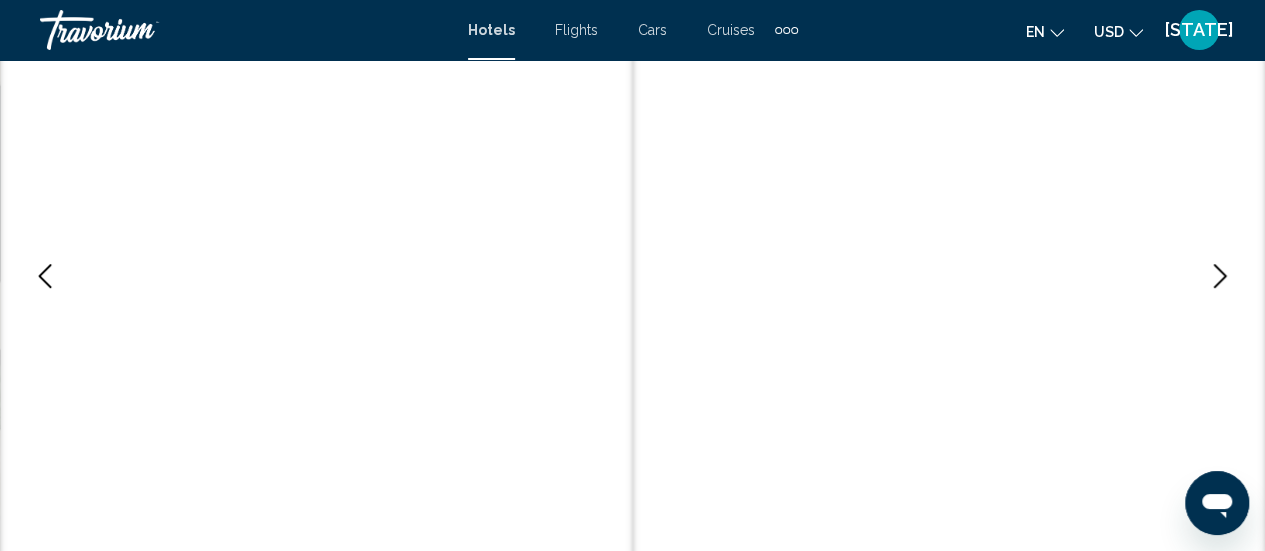 click at bounding box center [1220, 276] 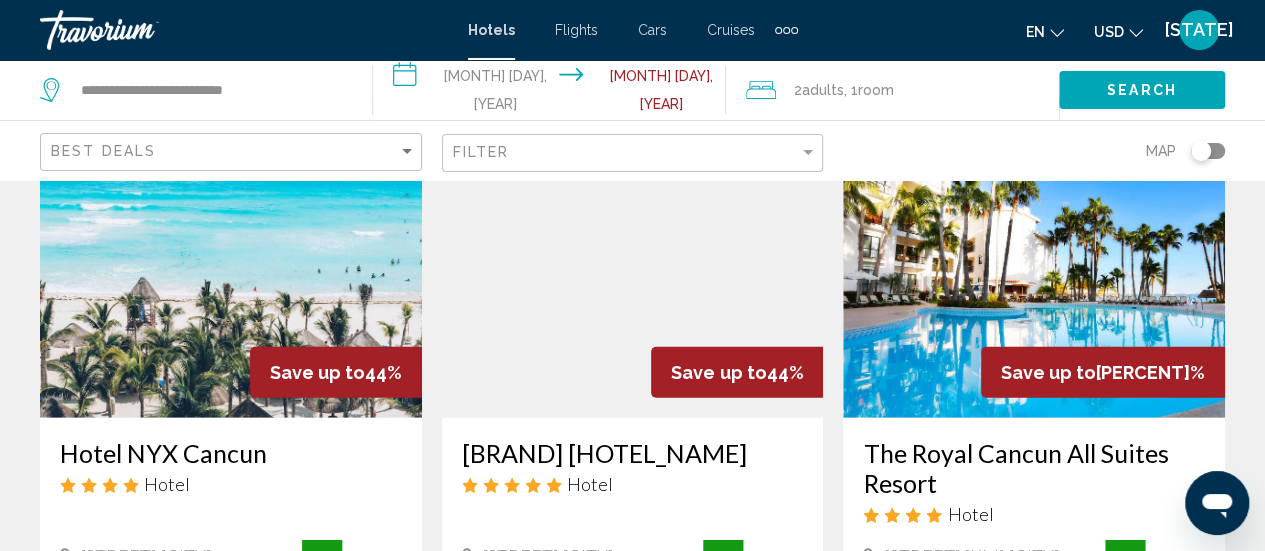scroll, scrollTop: 2552, scrollLeft: 0, axis: vertical 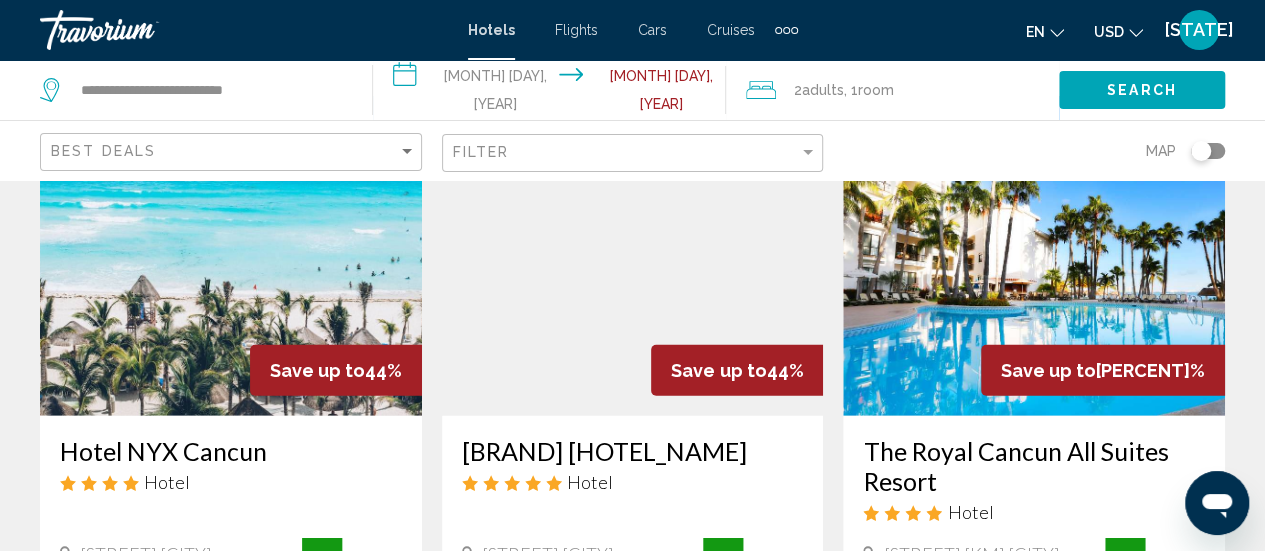 click at bounding box center (1034, 256) 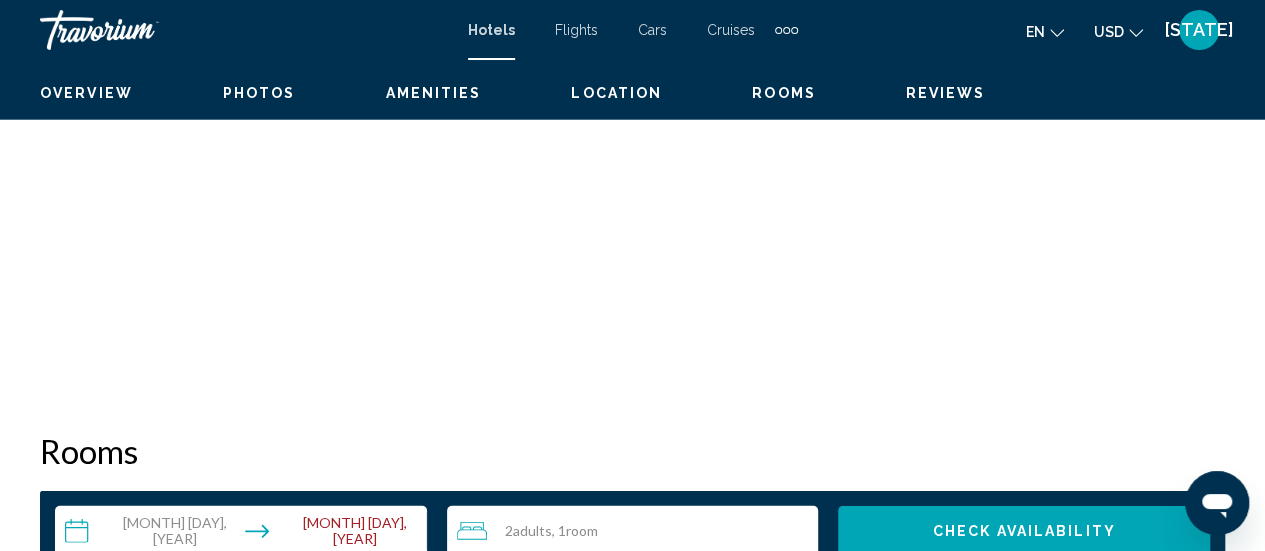 scroll, scrollTop: 259, scrollLeft: 0, axis: vertical 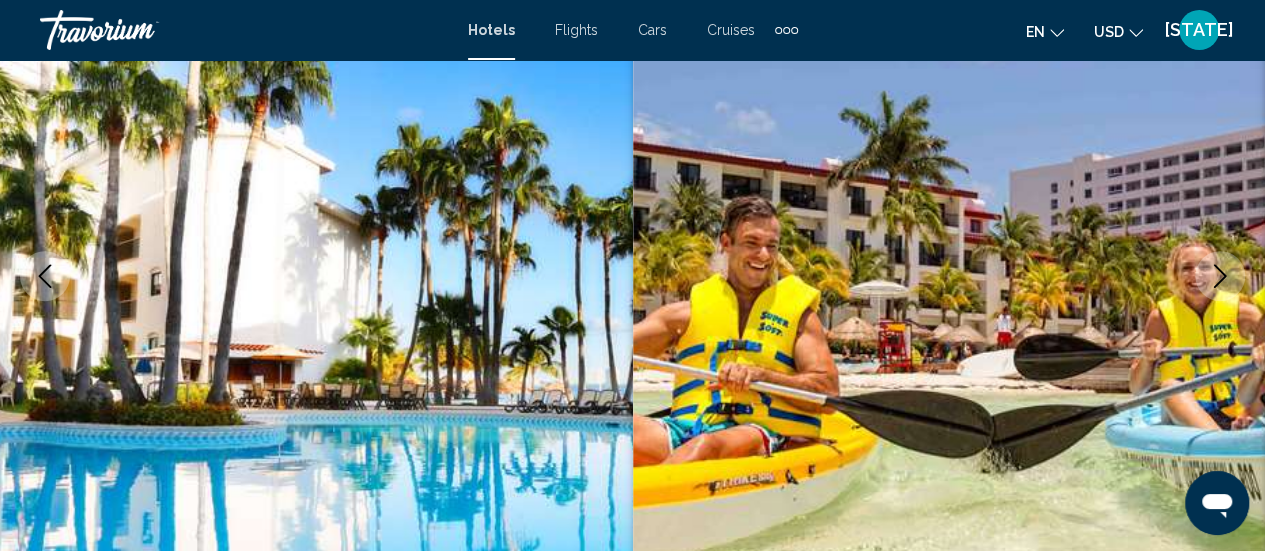 type 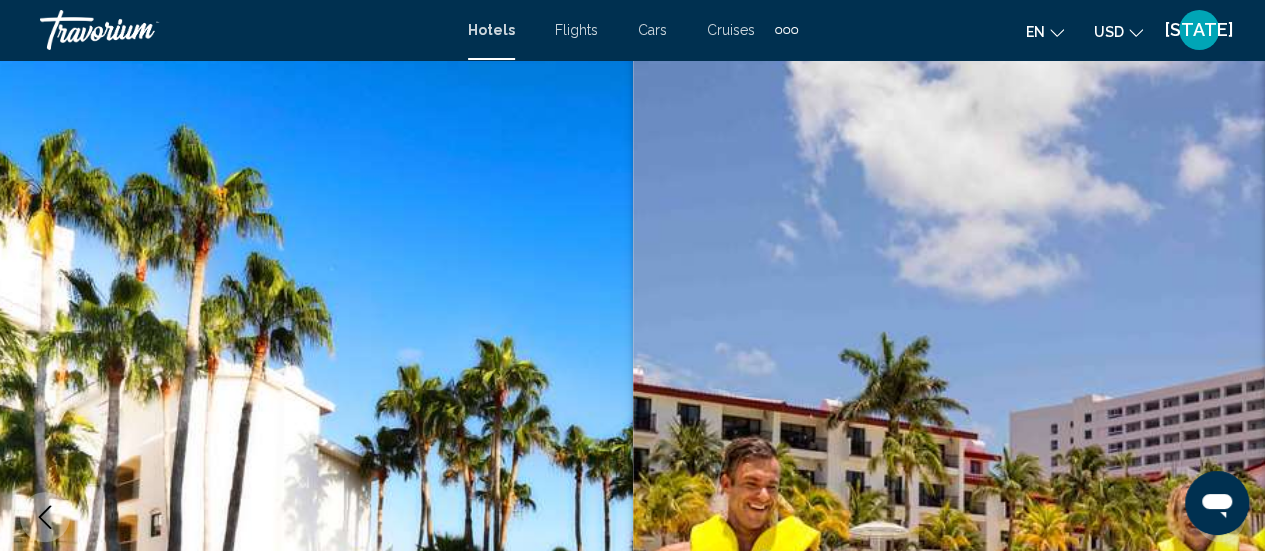 scroll, scrollTop: 0, scrollLeft: 0, axis: both 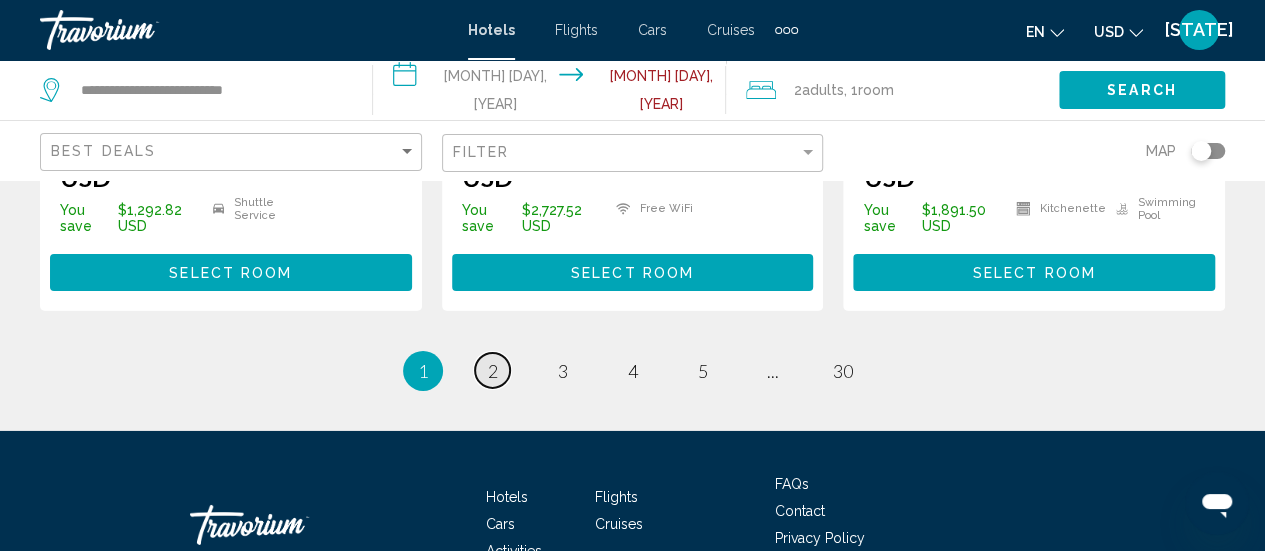 click on "2" at bounding box center (493, 371) 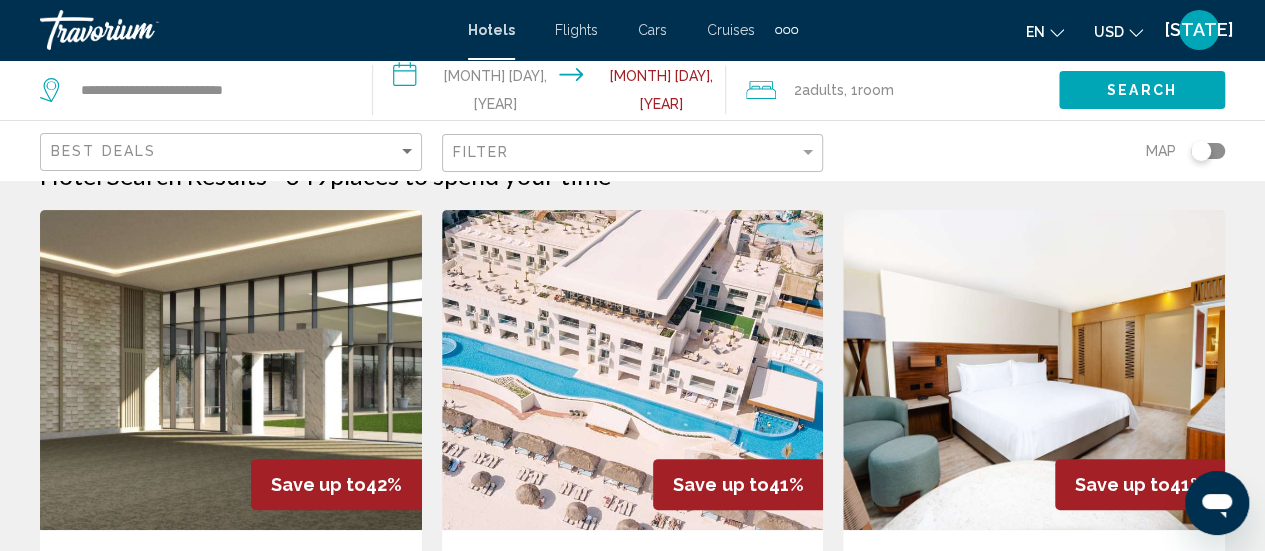 scroll, scrollTop: 200, scrollLeft: 0, axis: vertical 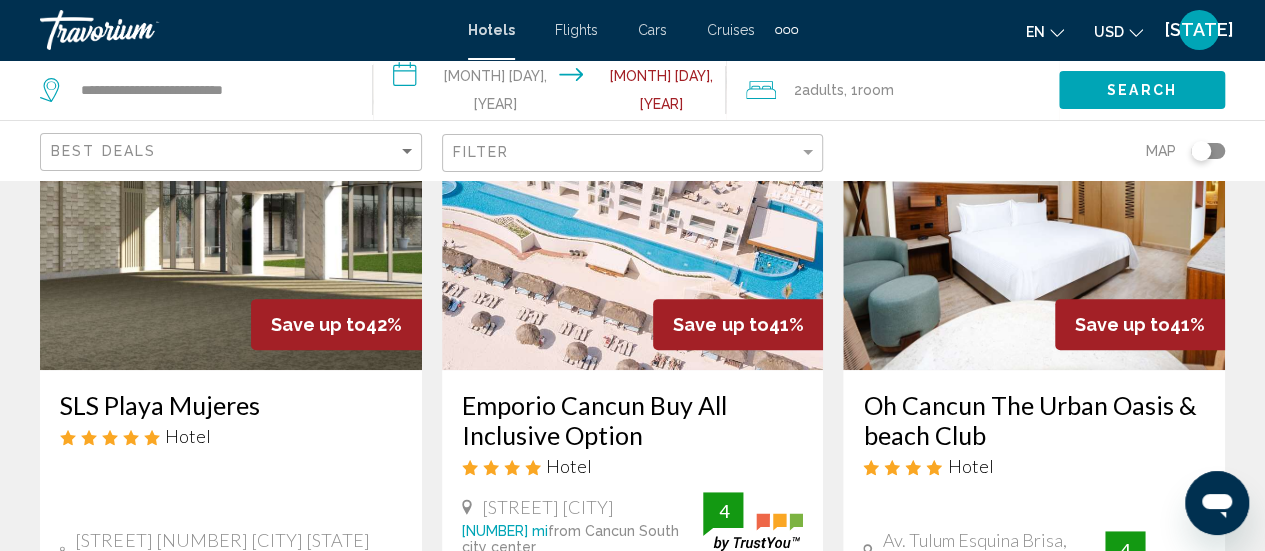 click on "Emporio [CITY] Buy All Inclusive Option
Hotel
Boulevard Kukulcan Retorno Gucumatz Km [NUMBER] L[NUMBER] Zona Hotelera, [CITY] [NUMBER] mi  from [CITY] South city center from hotel [NUMBER]" at bounding box center [231, 492] 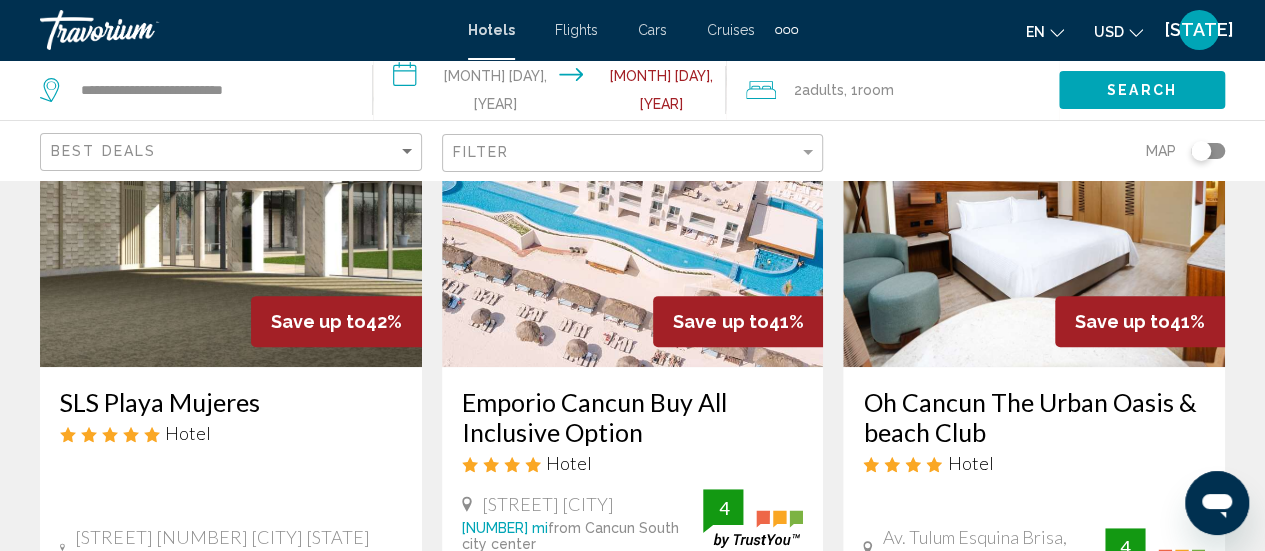 scroll, scrollTop: 190, scrollLeft: 0, axis: vertical 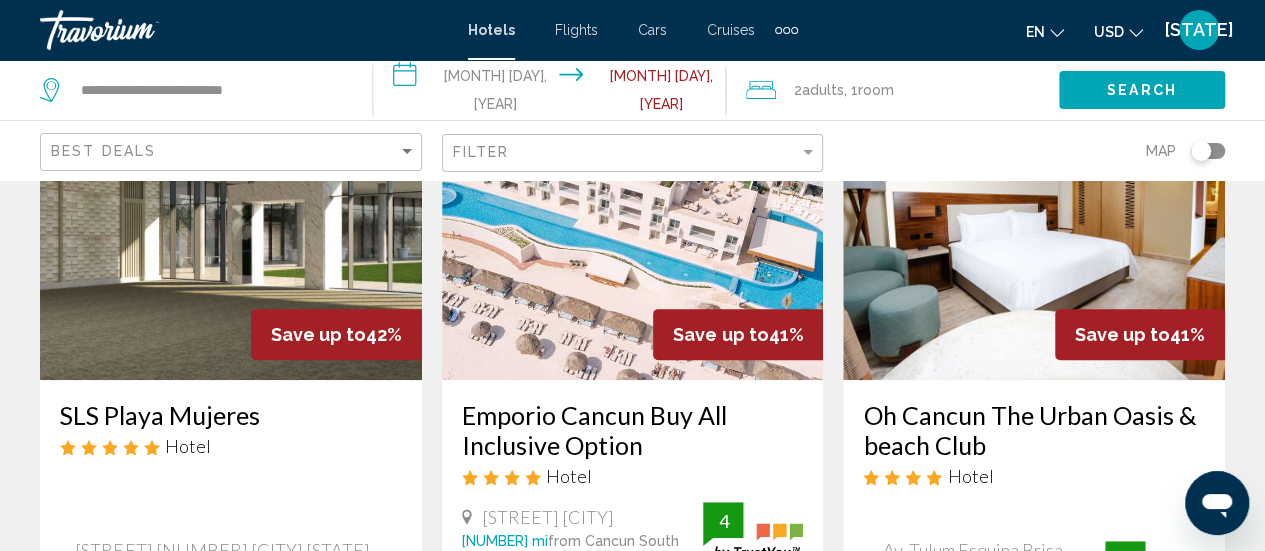 click at bounding box center (633, 220) 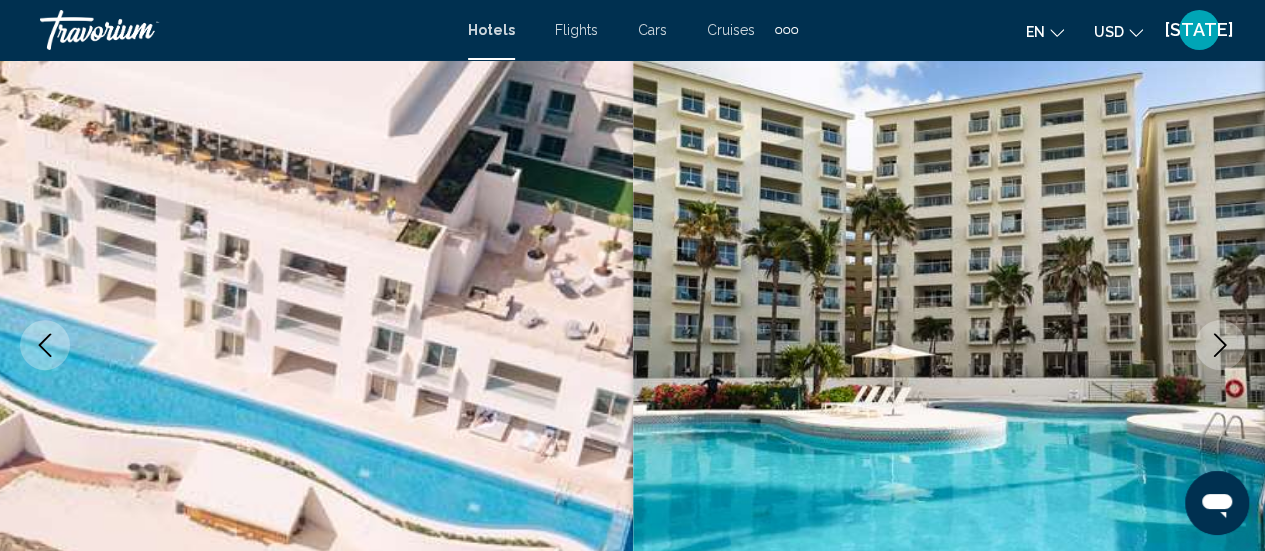 scroll, scrollTop: 259, scrollLeft: 0, axis: vertical 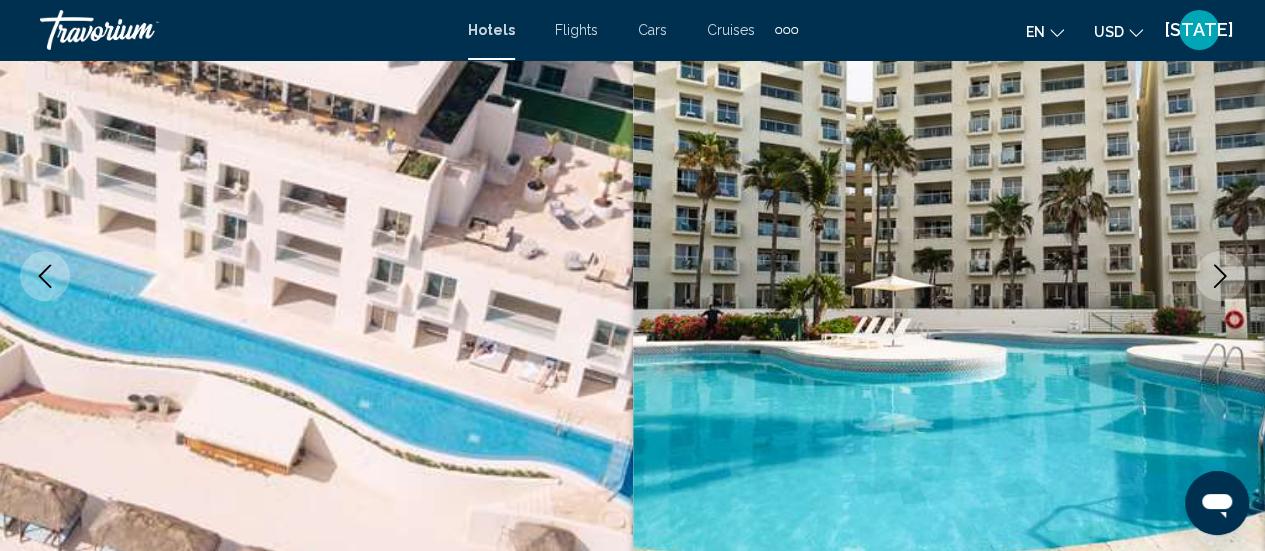 click at bounding box center (1220, 276) 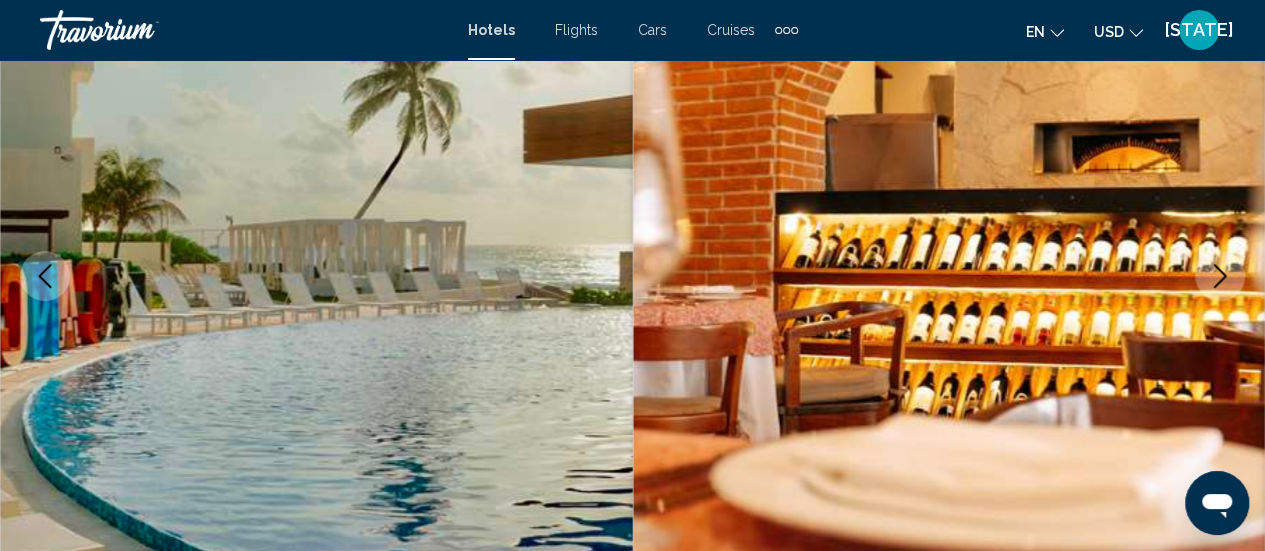 click at bounding box center (1220, 276) 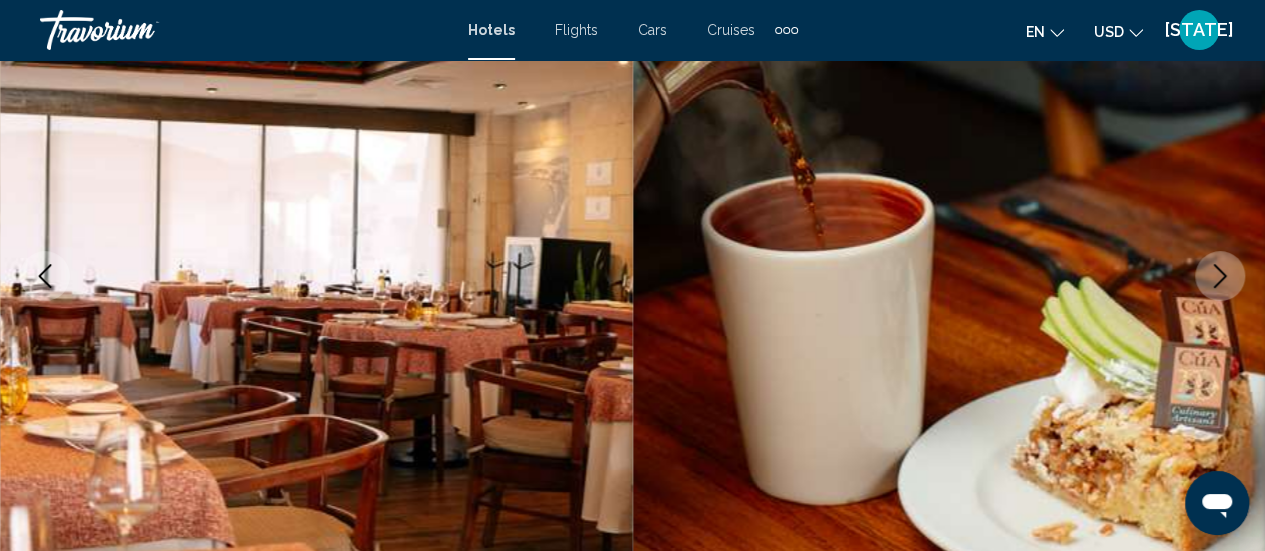 click at bounding box center (1220, 276) 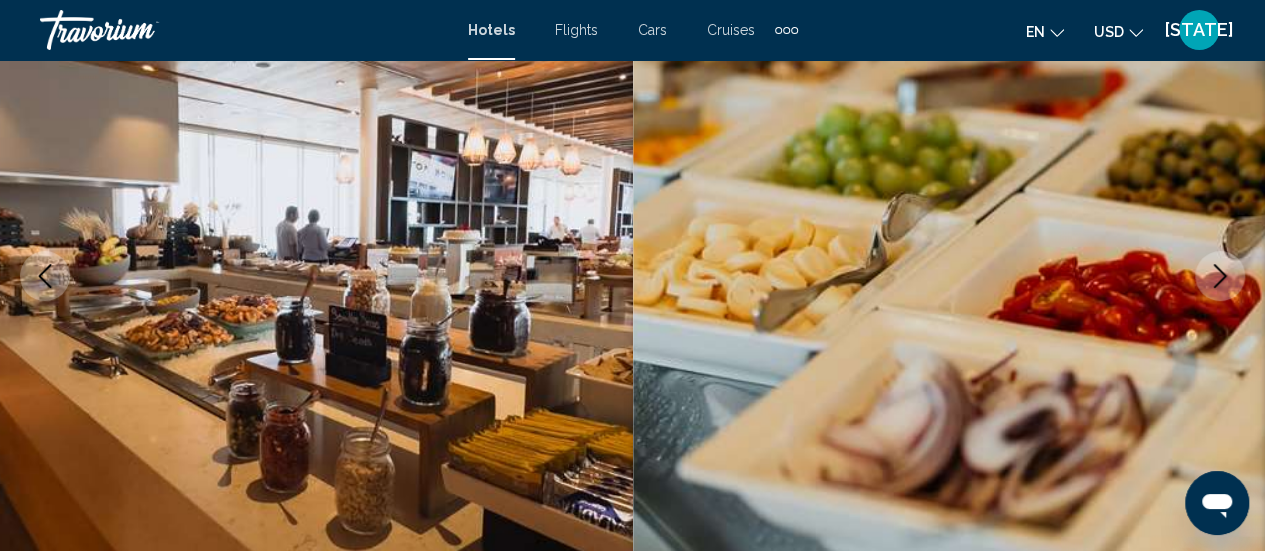 click at bounding box center (1220, 276) 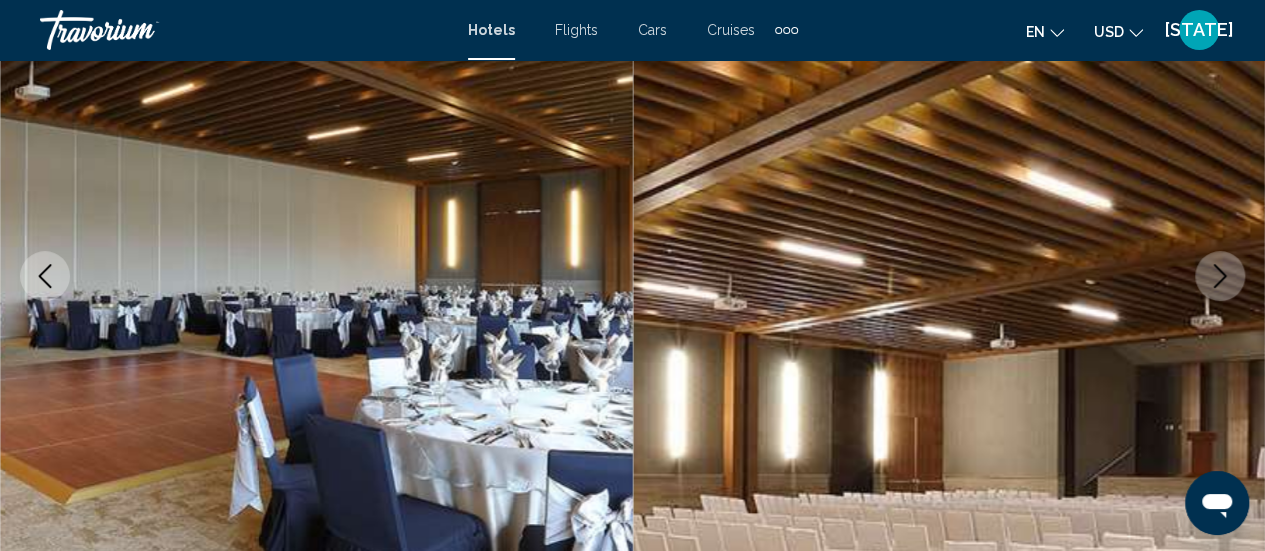 click at bounding box center (1220, 276) 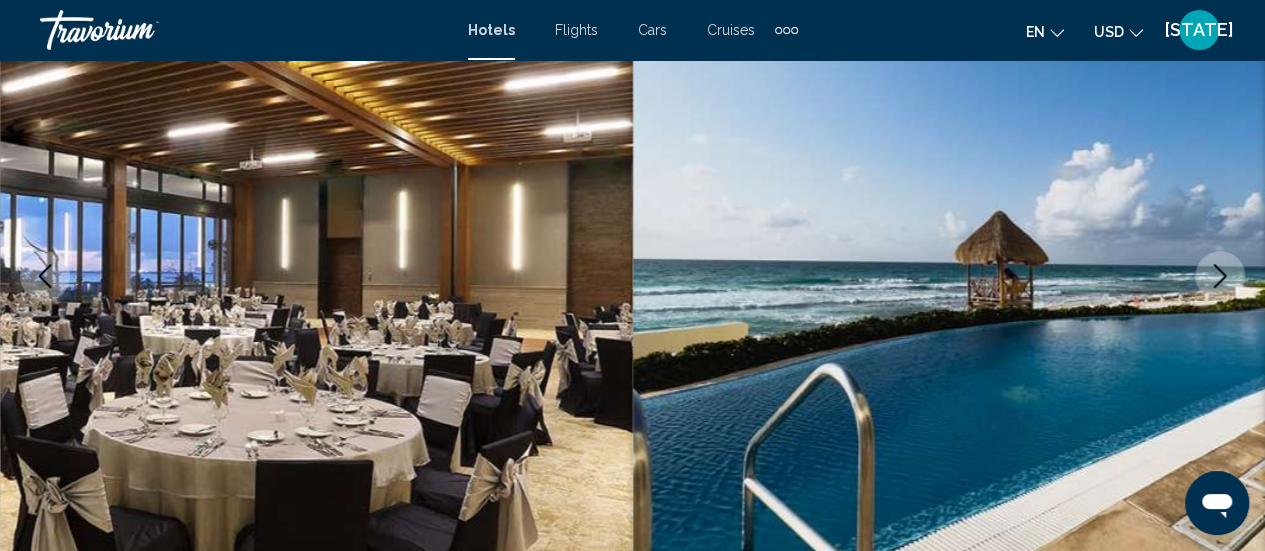 click at bounding box center [1220, 276] 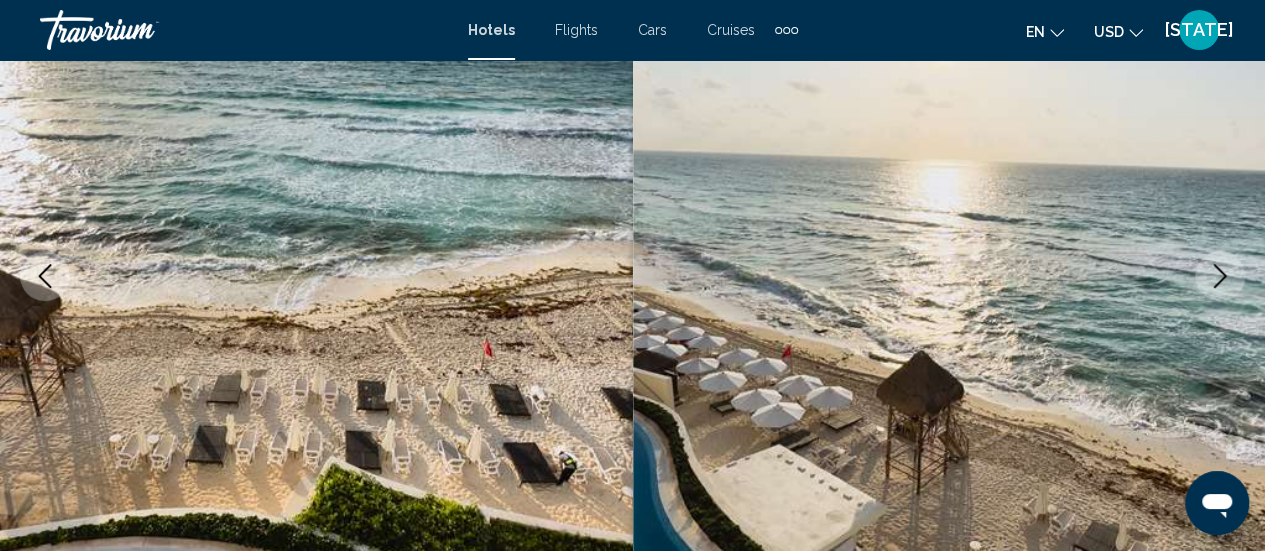 click at bounding box center [1220, 276] 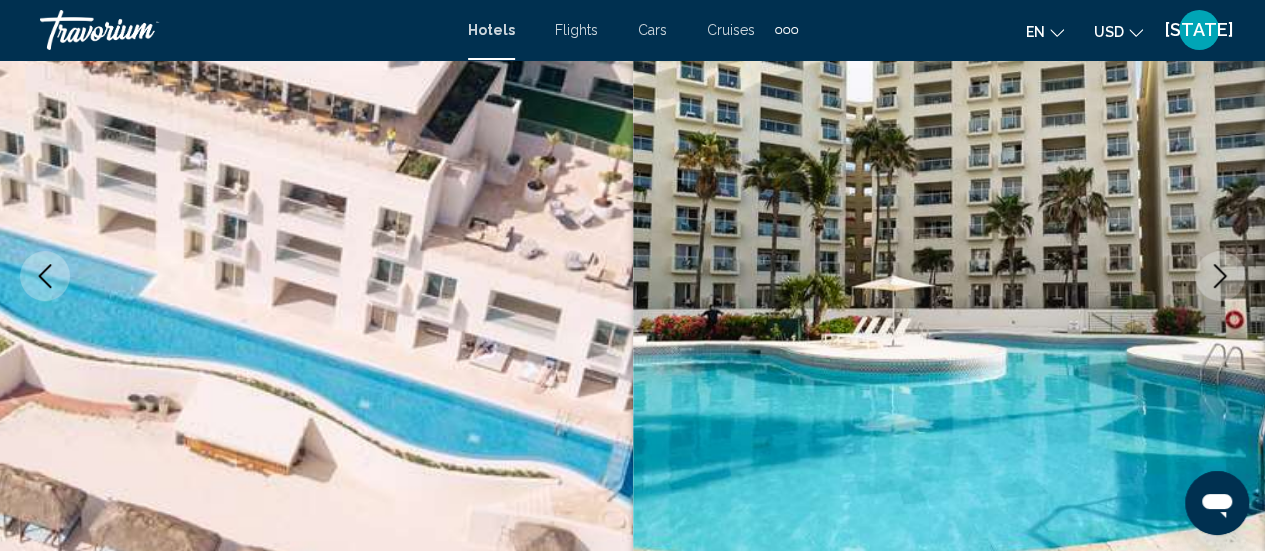 click at bounding box center (1220, 276) 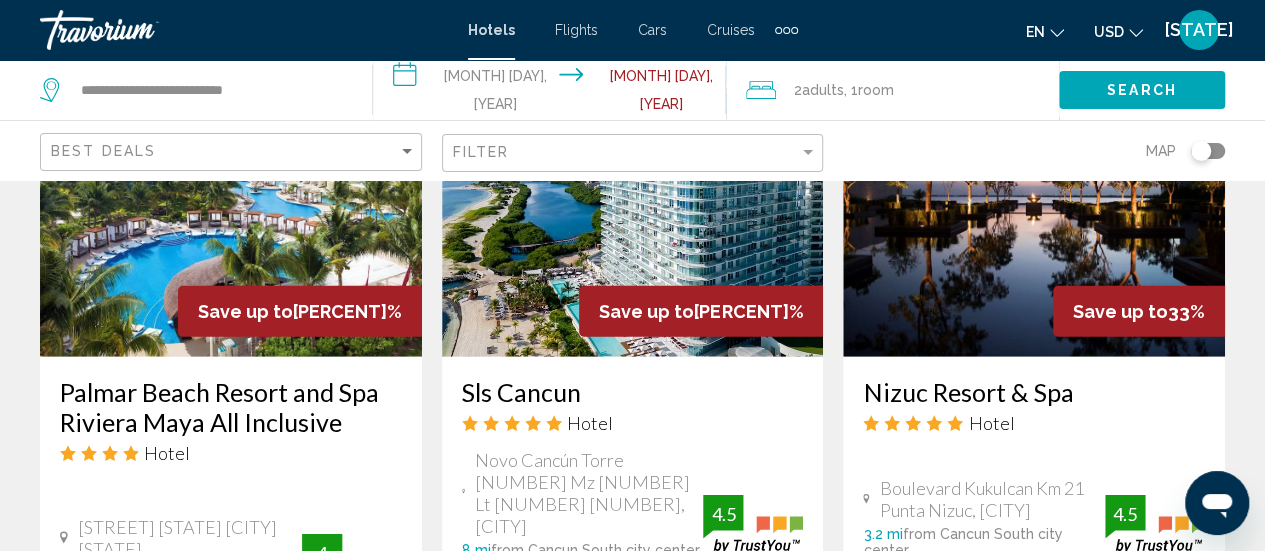 scroll, scrollTop: 2480, scrollLeft: 0, axis: vertical 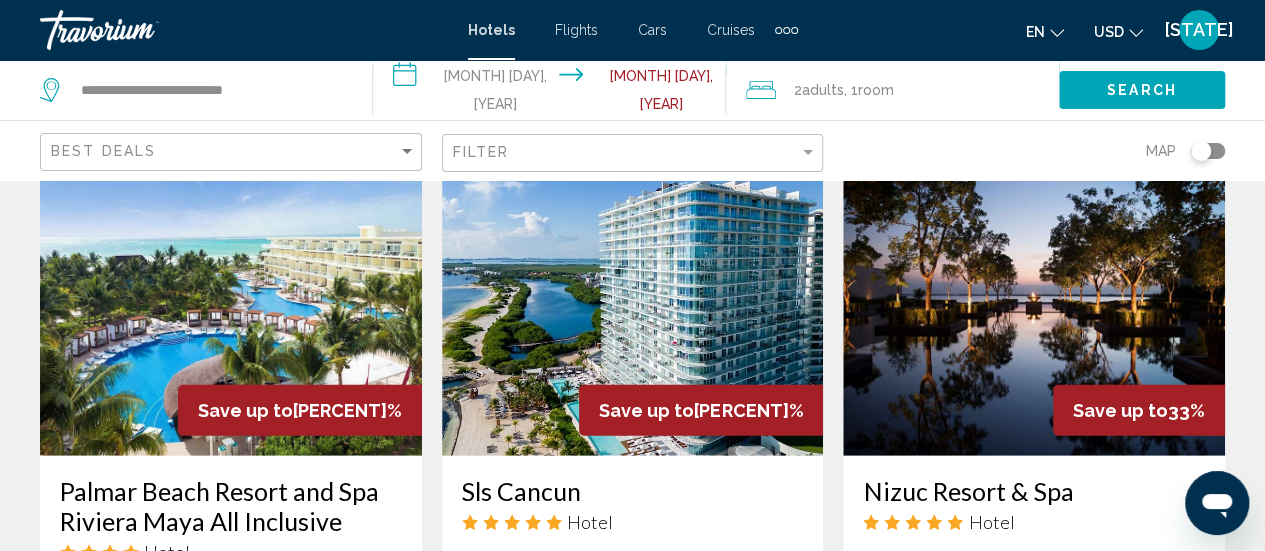click at bounding box center (231, 296) 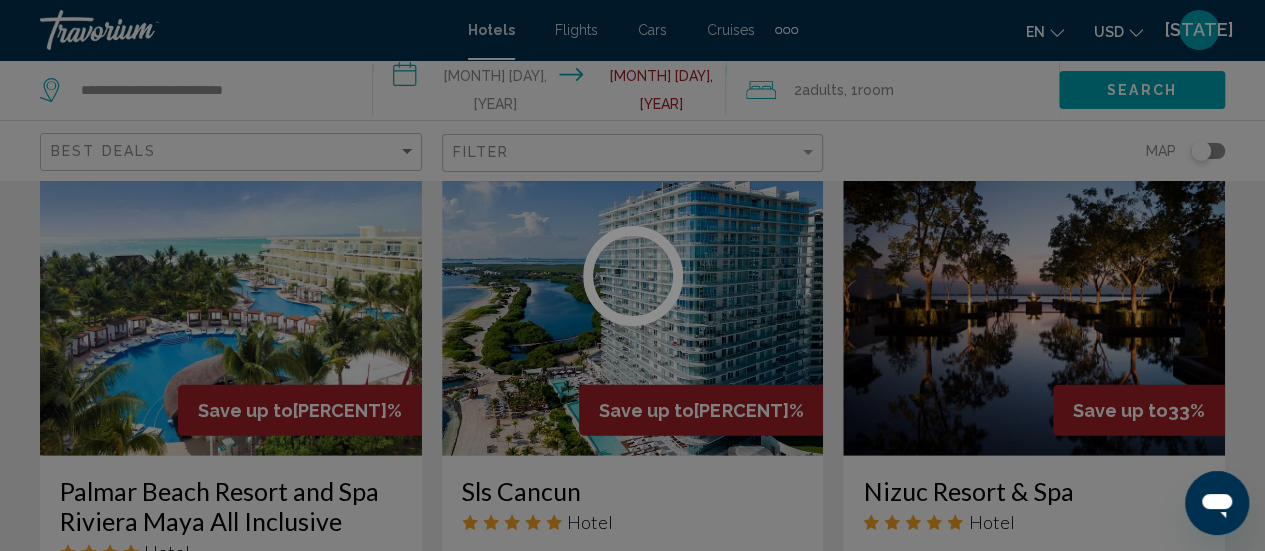 scroll, scrollTop: 259, scrollLeft: 0, axis: vertical 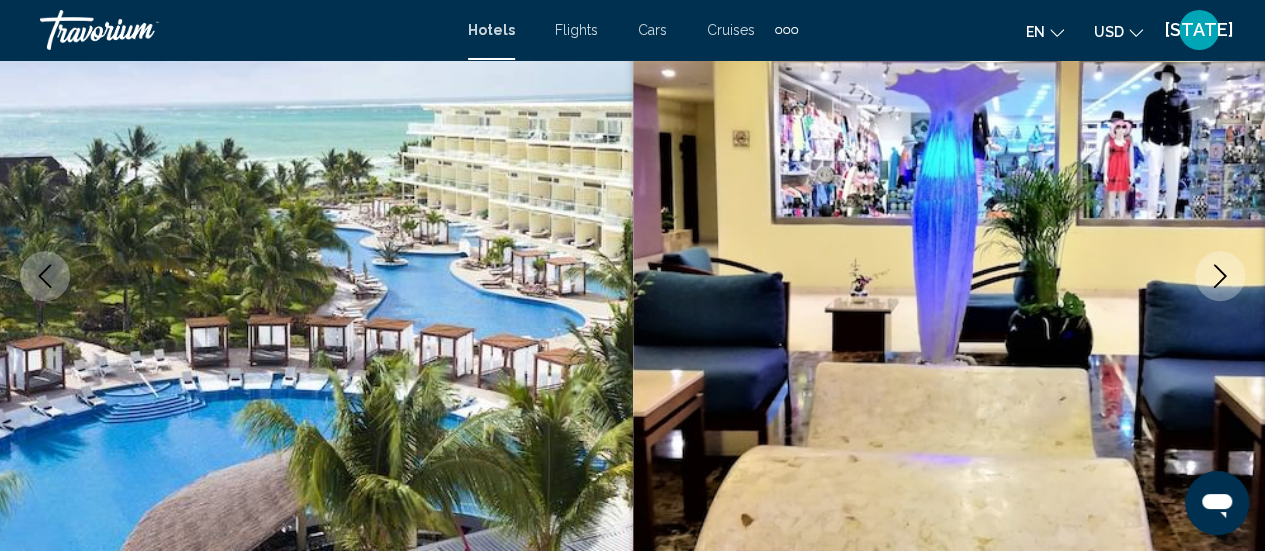 click at bounding box center (1220, 276) 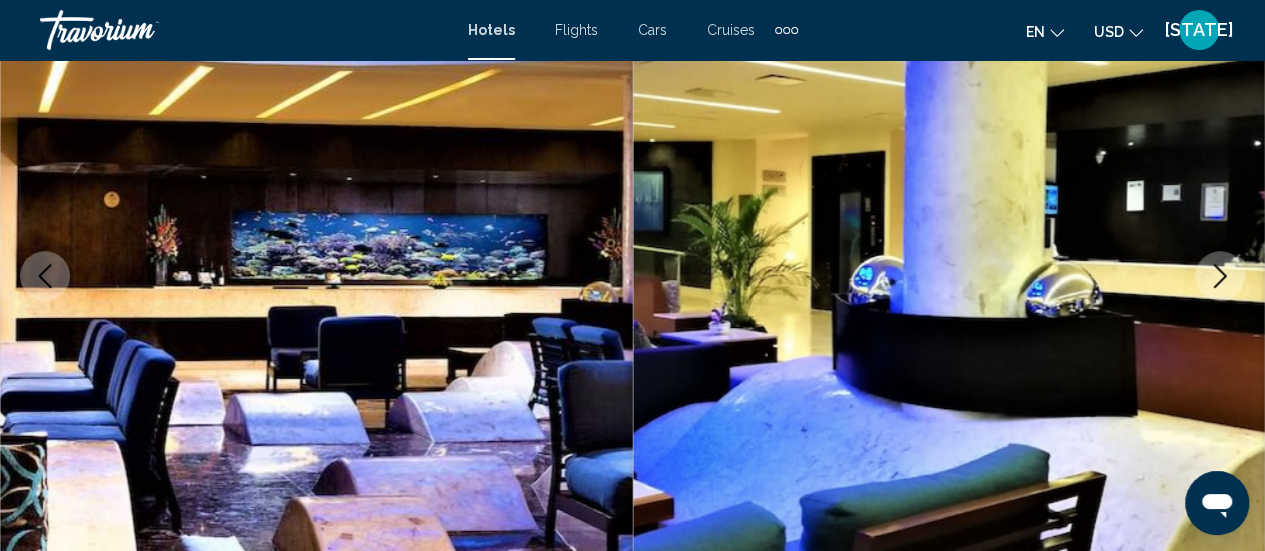 click at bounding box center [1220, 276] 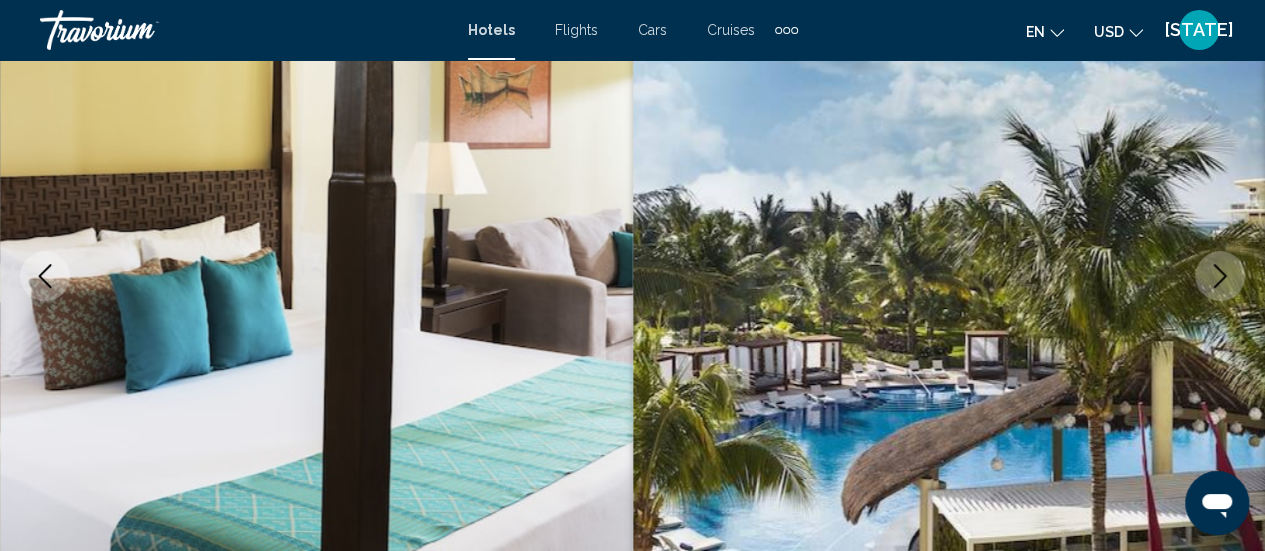 click at bounding box center [1220, 276] 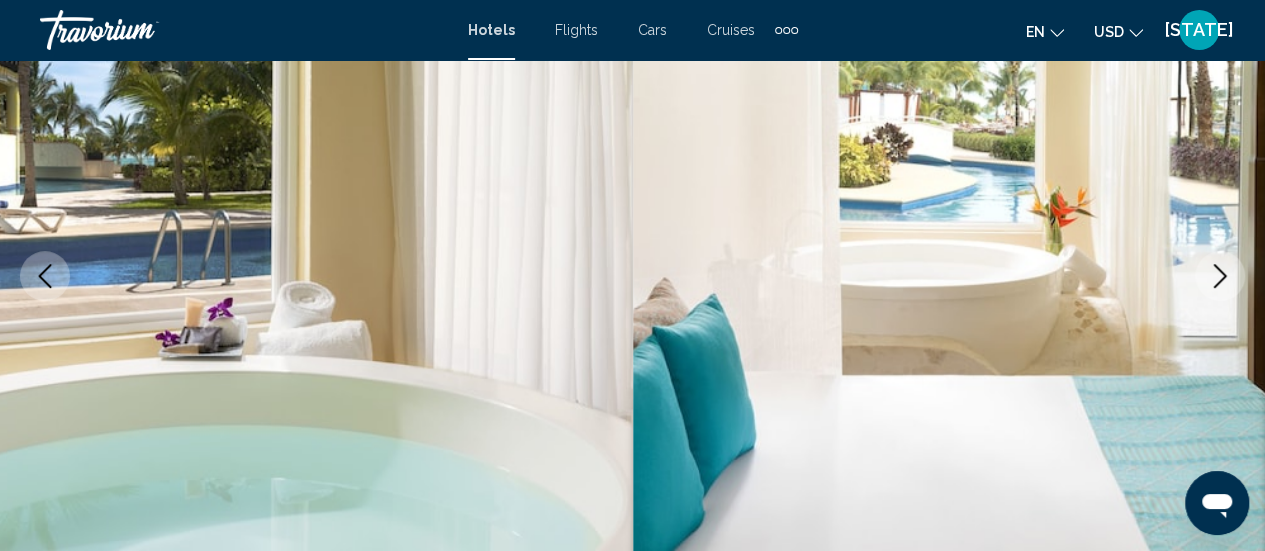 click at bounding box center [1220, 276] 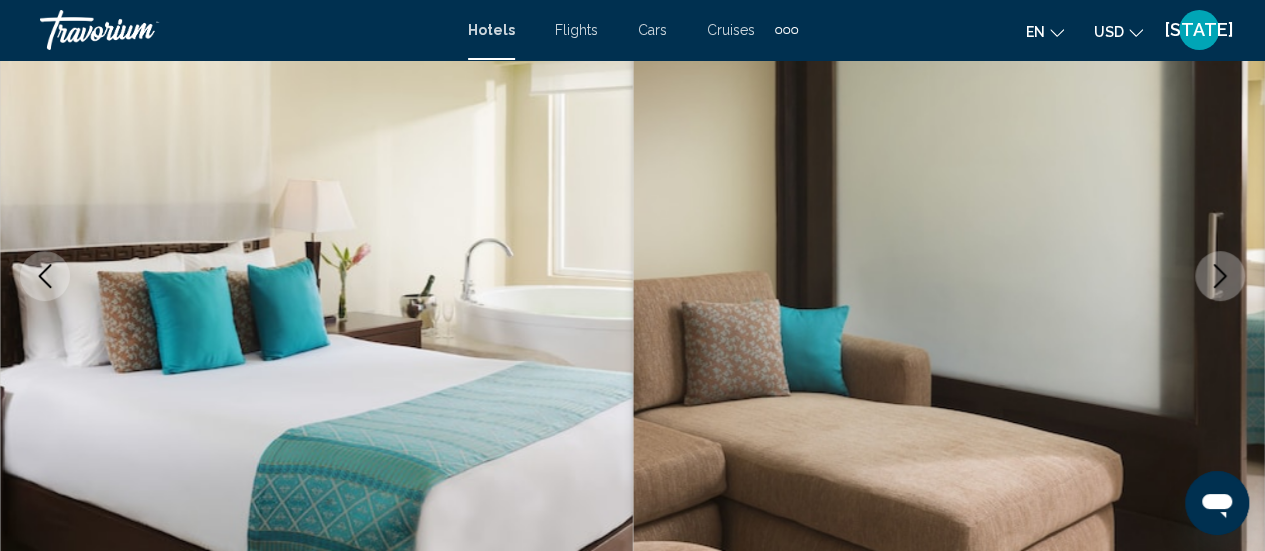 click at bounding box center (1220, 276) 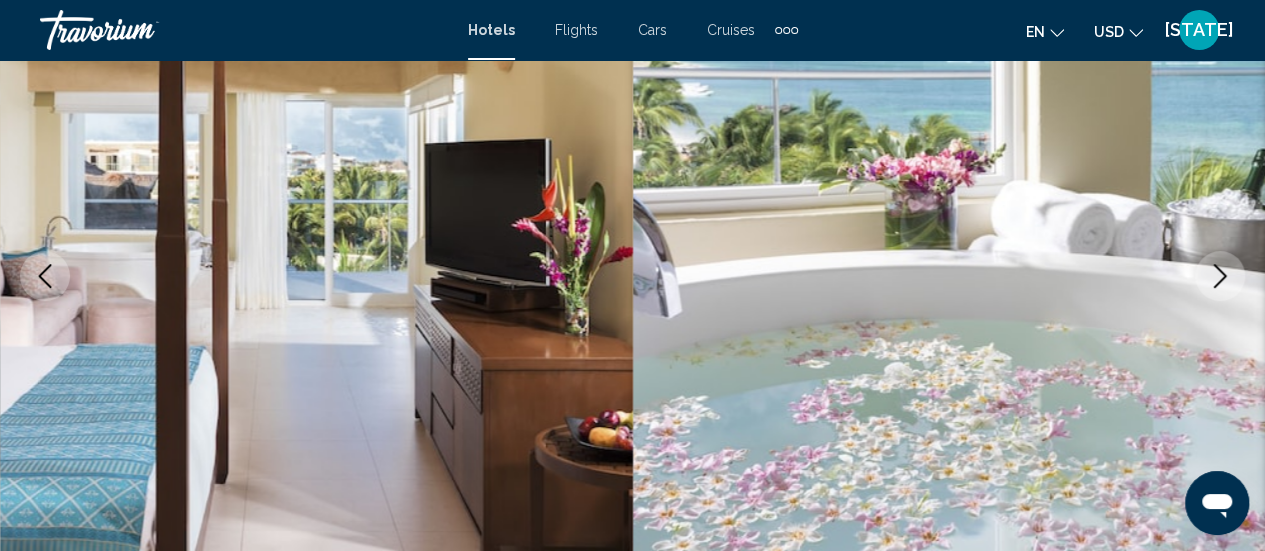 click at bounding box center [1220, 276] 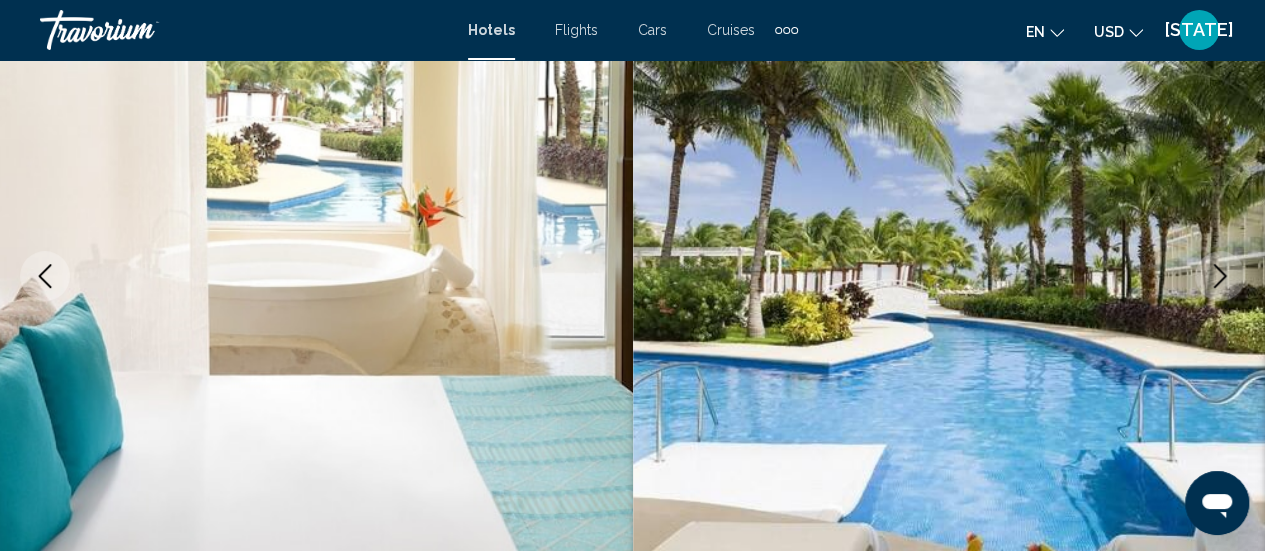 click at bounding box center [1220, 276] 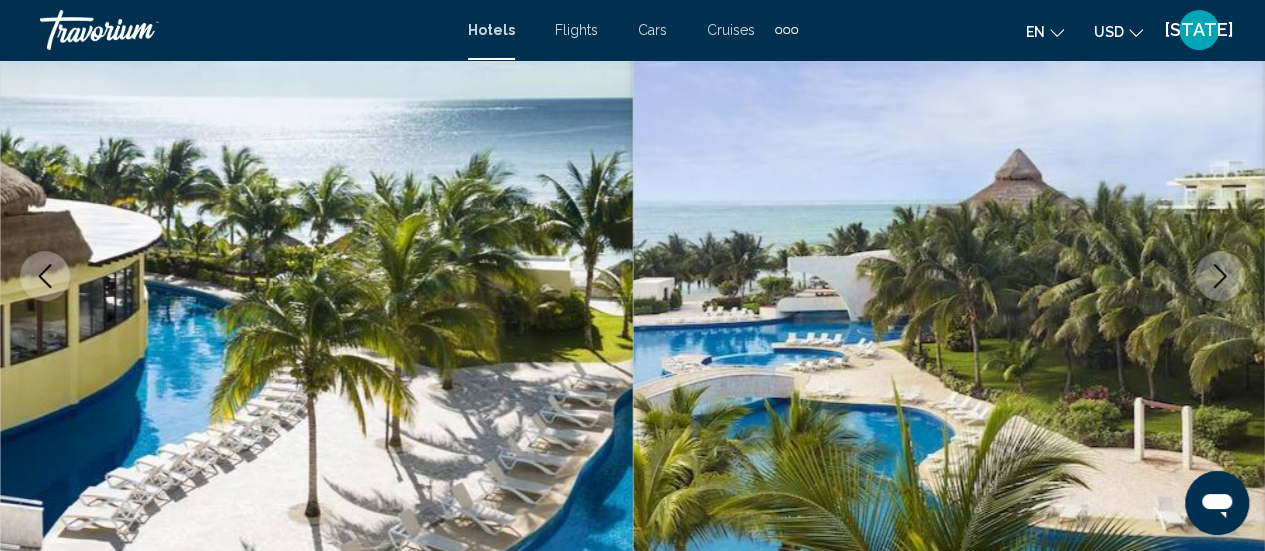 click at bounding box center (1220, 276) 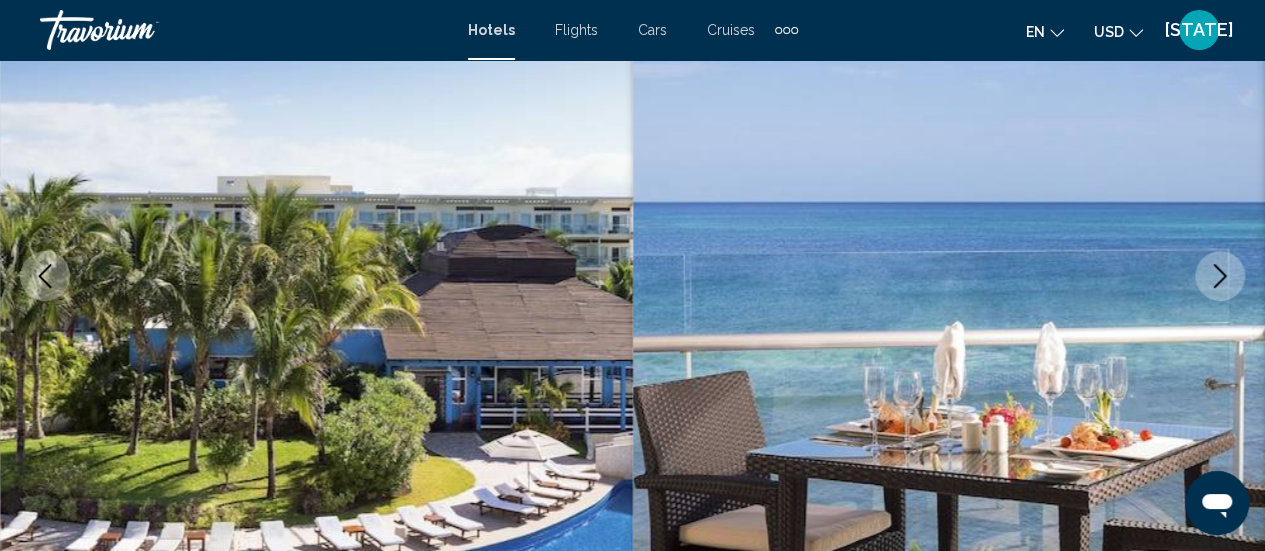 click at bounding box center (1220, 276) 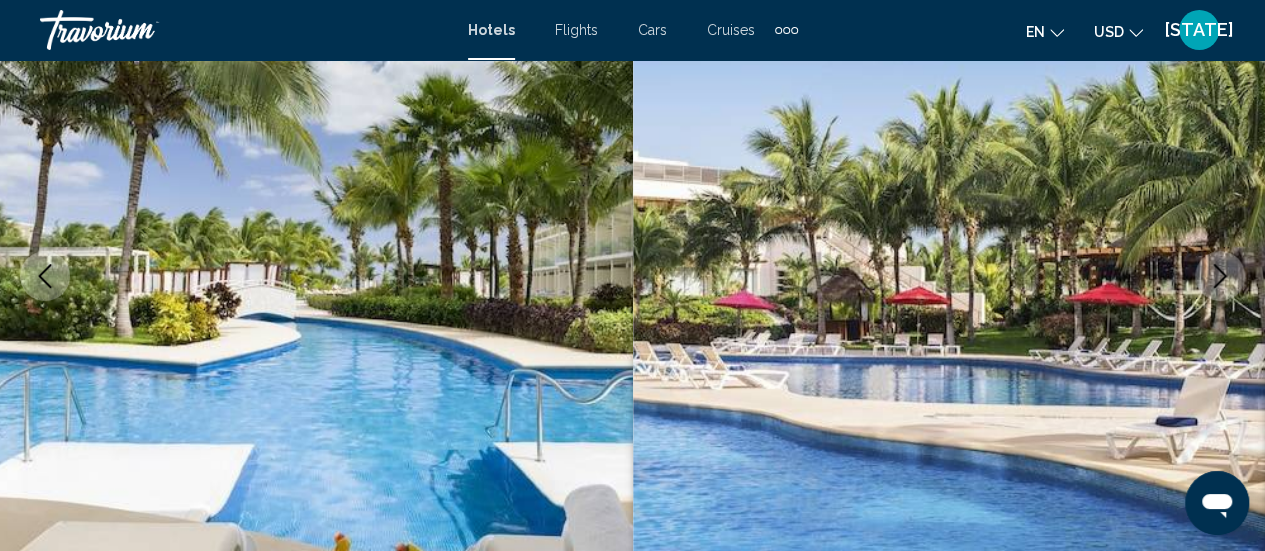 click at bounding box center [1220, 276] 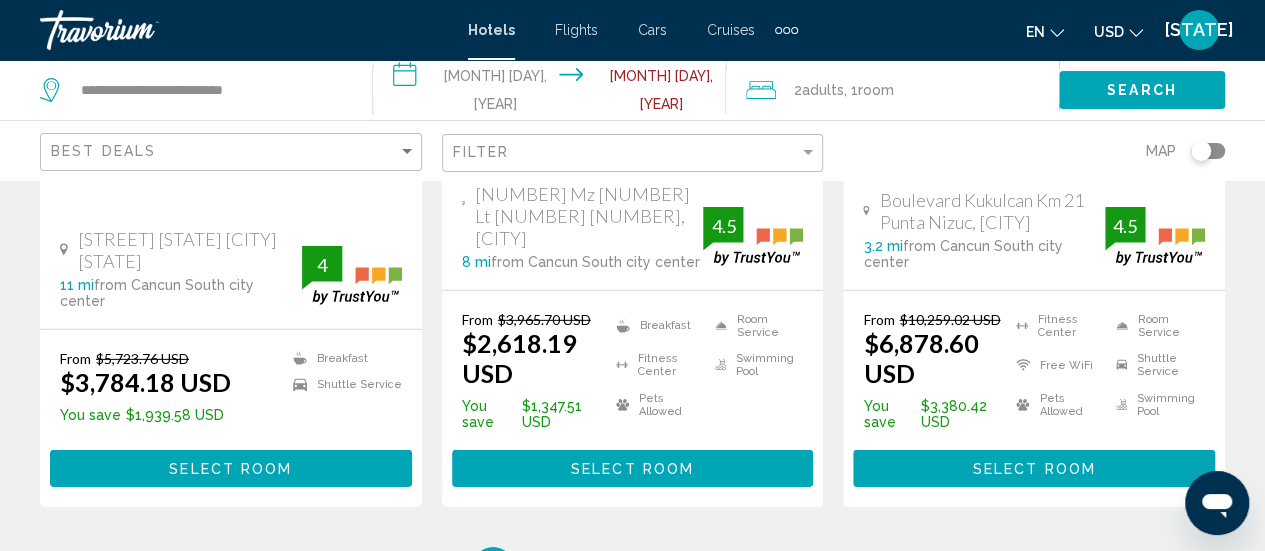 scroll, scrollTop: 3040, scrollLeft: 0, axis: vertical 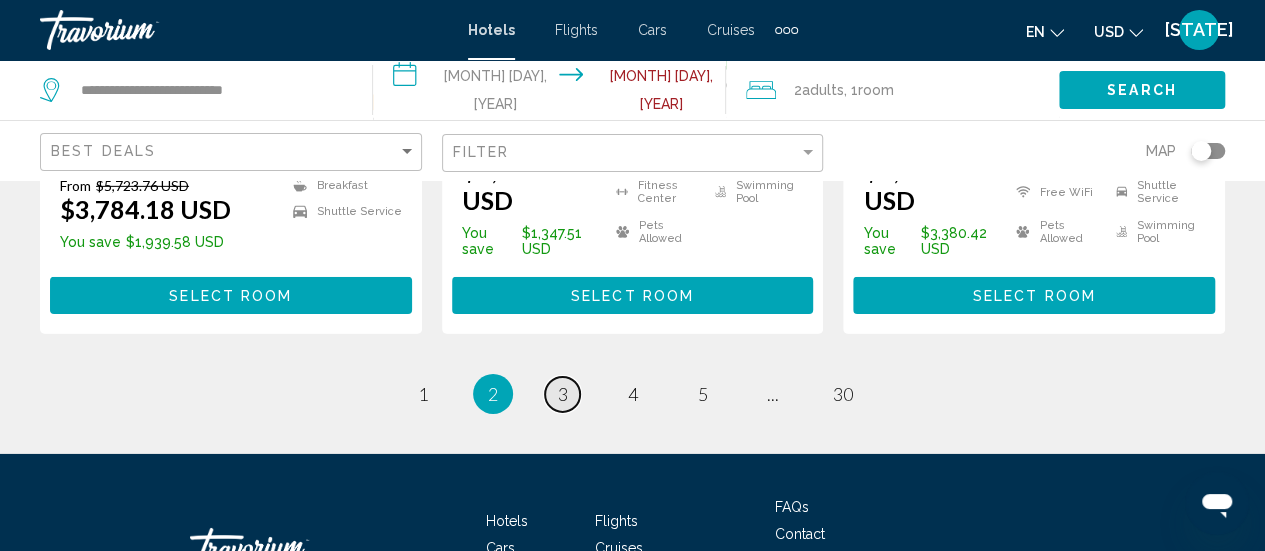 click on "3" at bounding box center (423, 394) 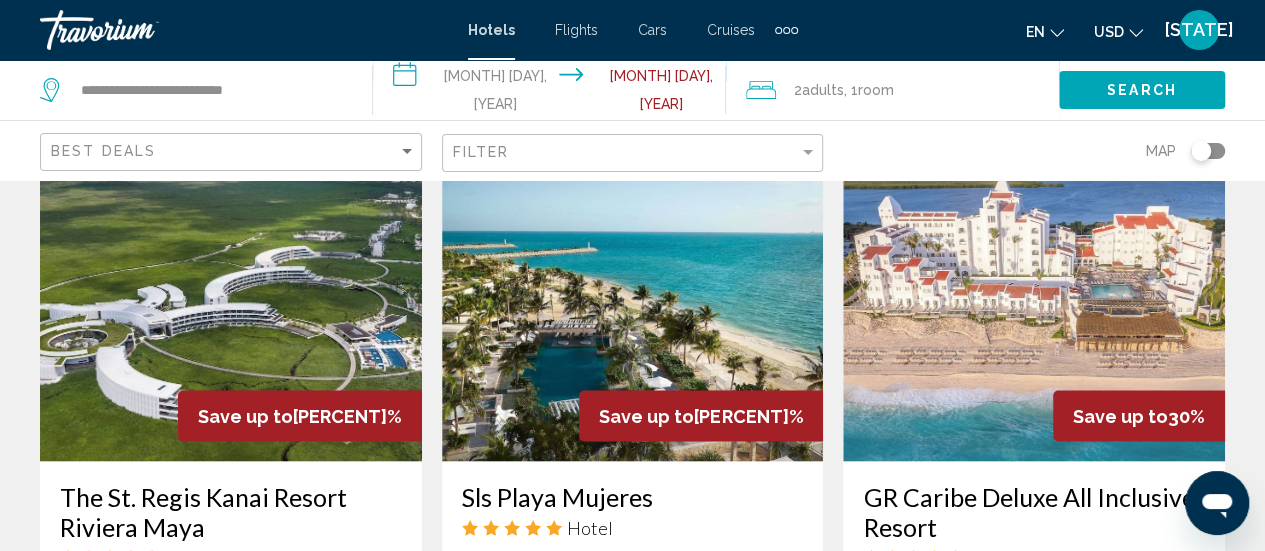 scroll, scrollTop: 1640, scrollLeft: 0, axis: vertical 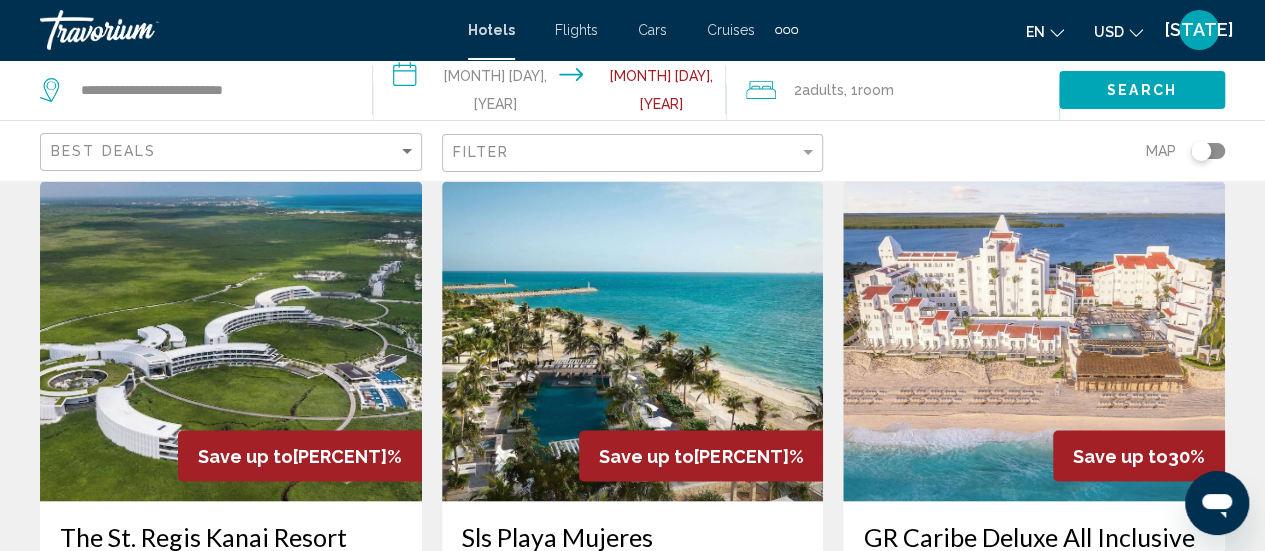 click at bounding box center [231, 341] 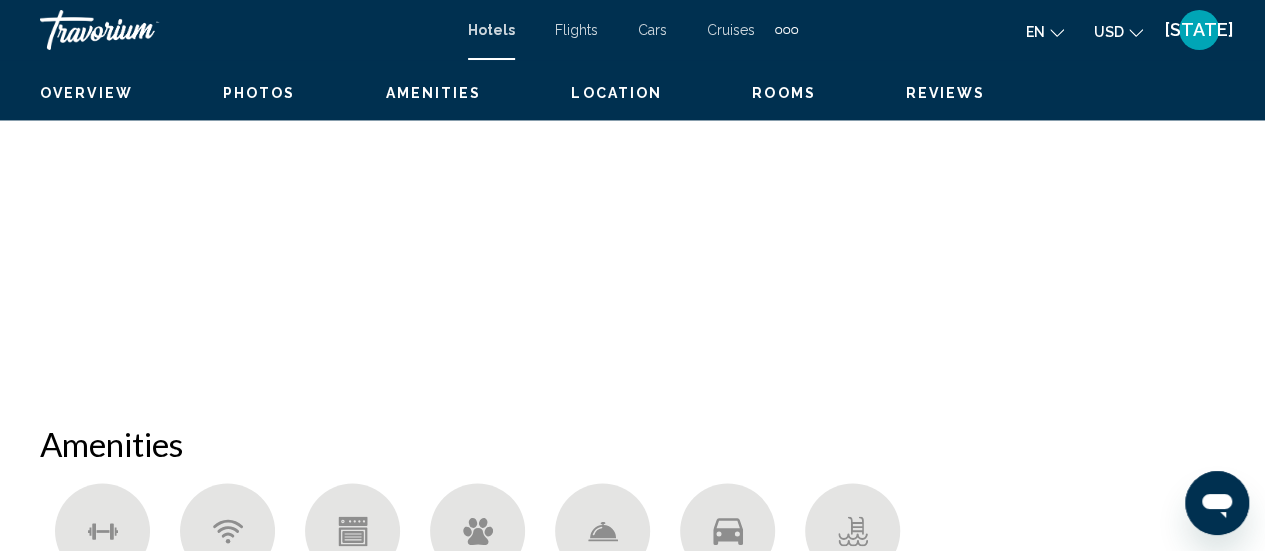 scroll, scrollTop: 259, scrollLeft: 0, axis: vertical 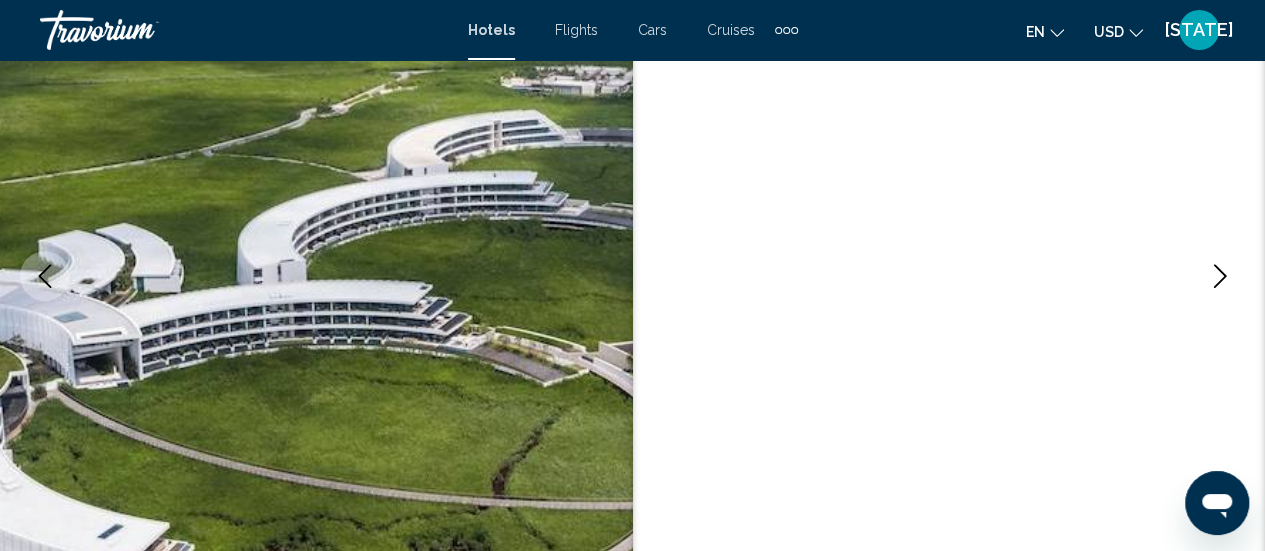 click at bounding box center [1220, 276] 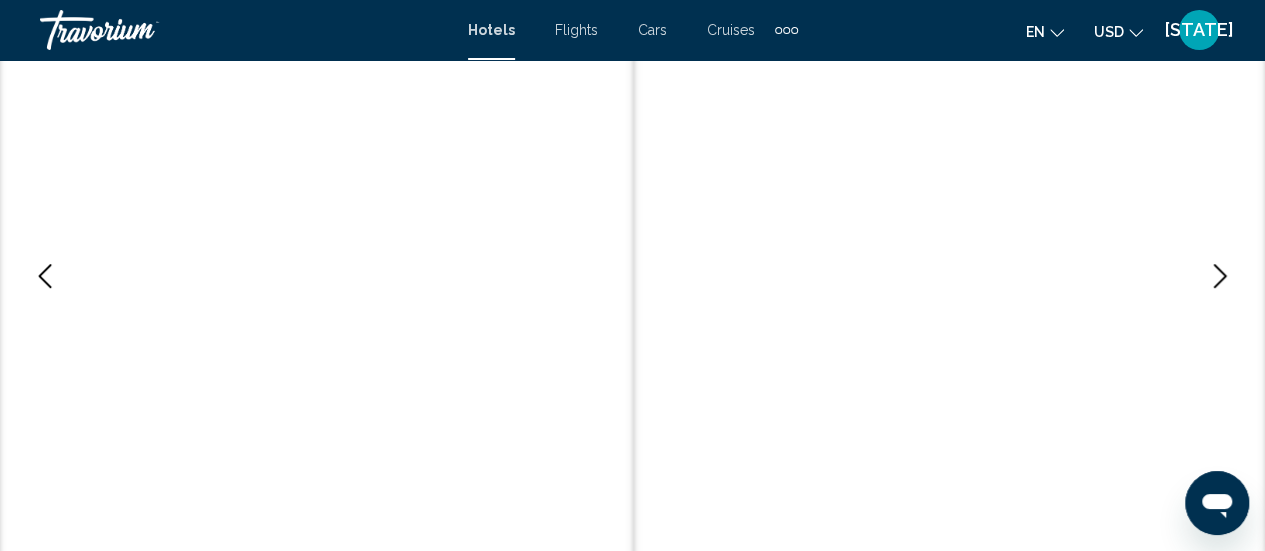 click at bounding box center [1220, 276] 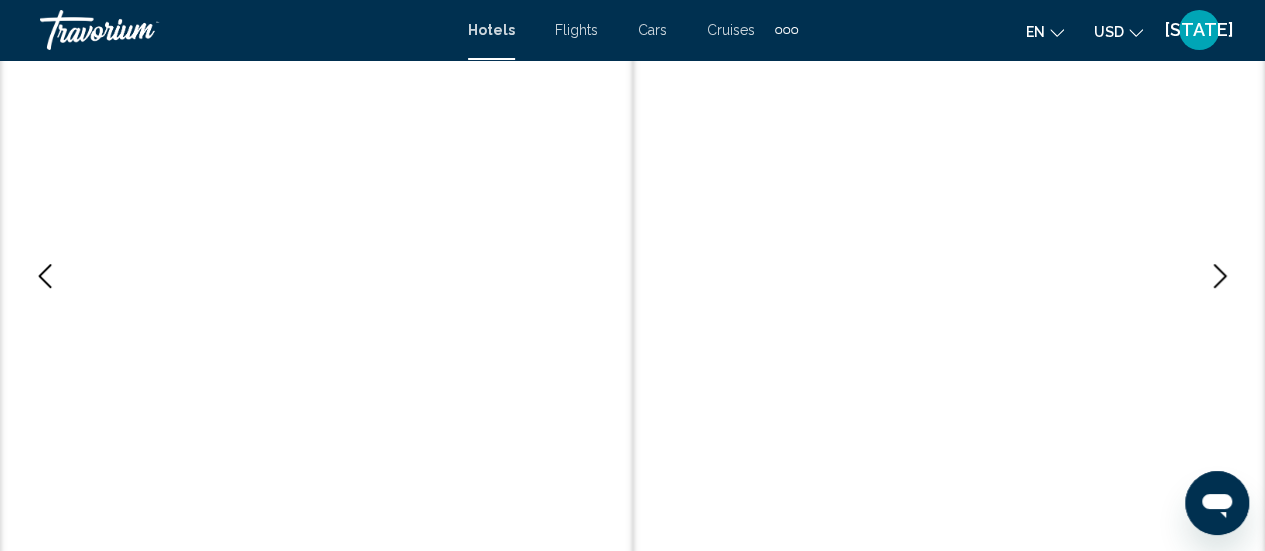 click at bounding box center [1220, 276] 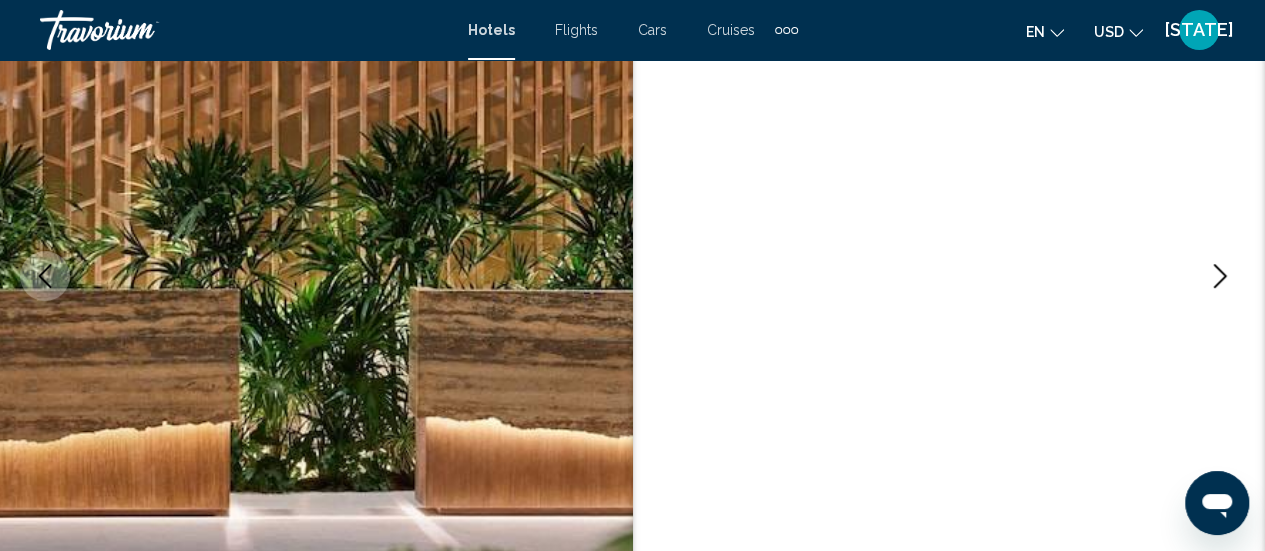 click at bounding box center (1220, 276) 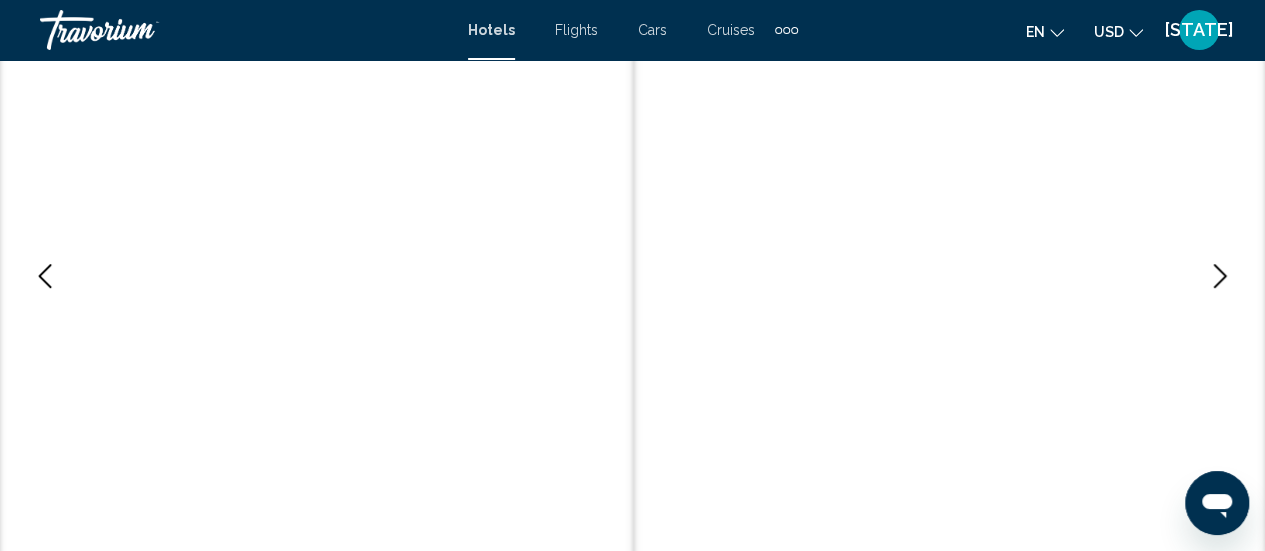 click at bounding box center [1220, 276] 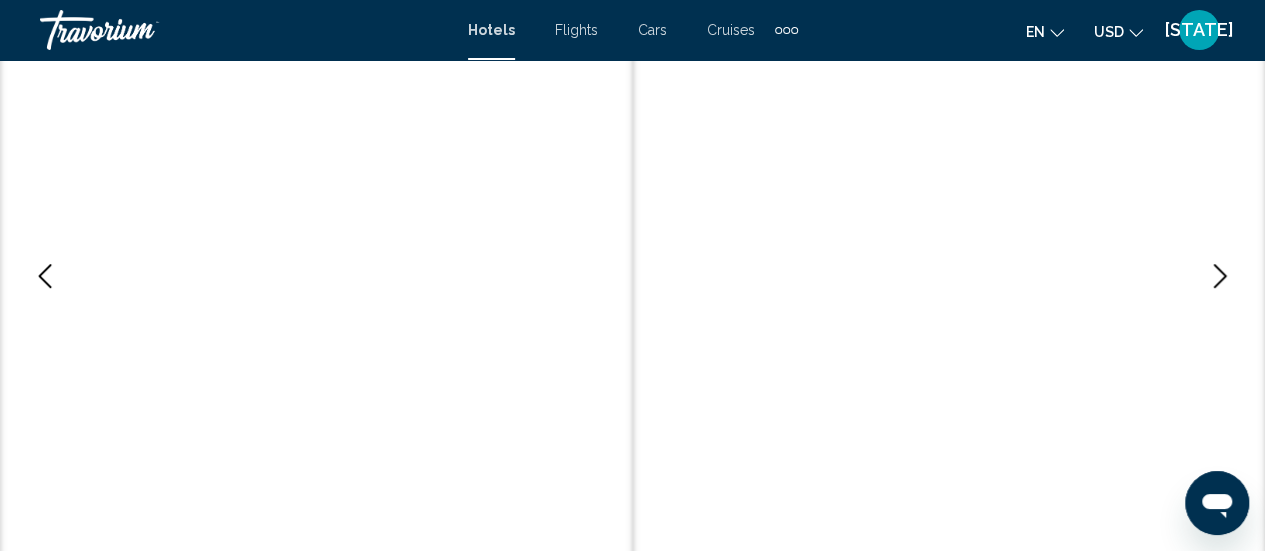 click at bounding box center (1220, 276) 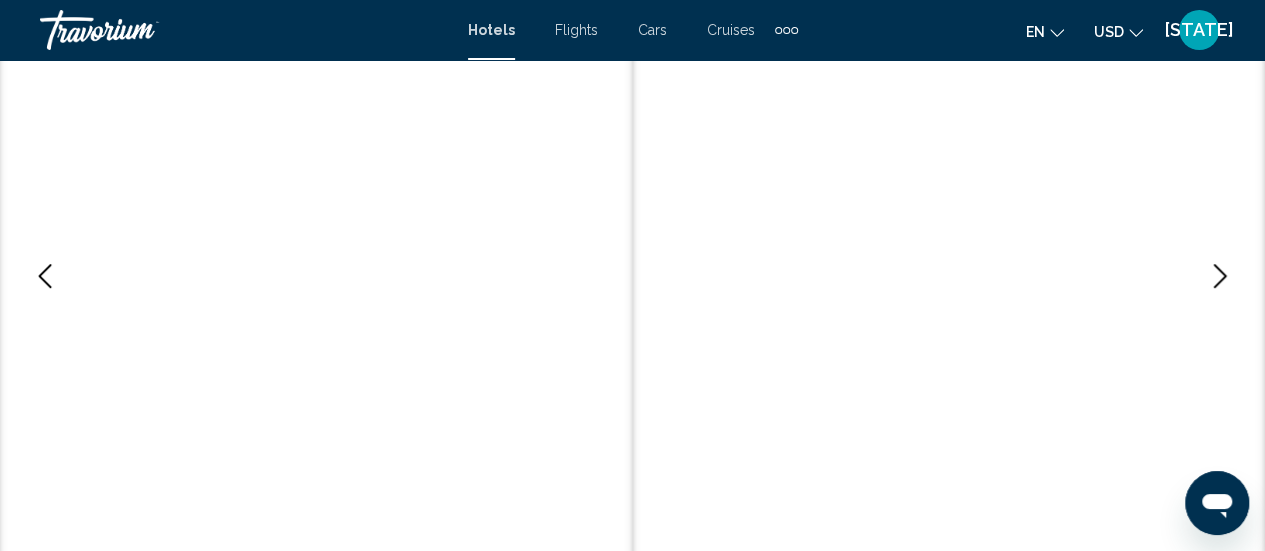 click at bounding box center (1220, 276) 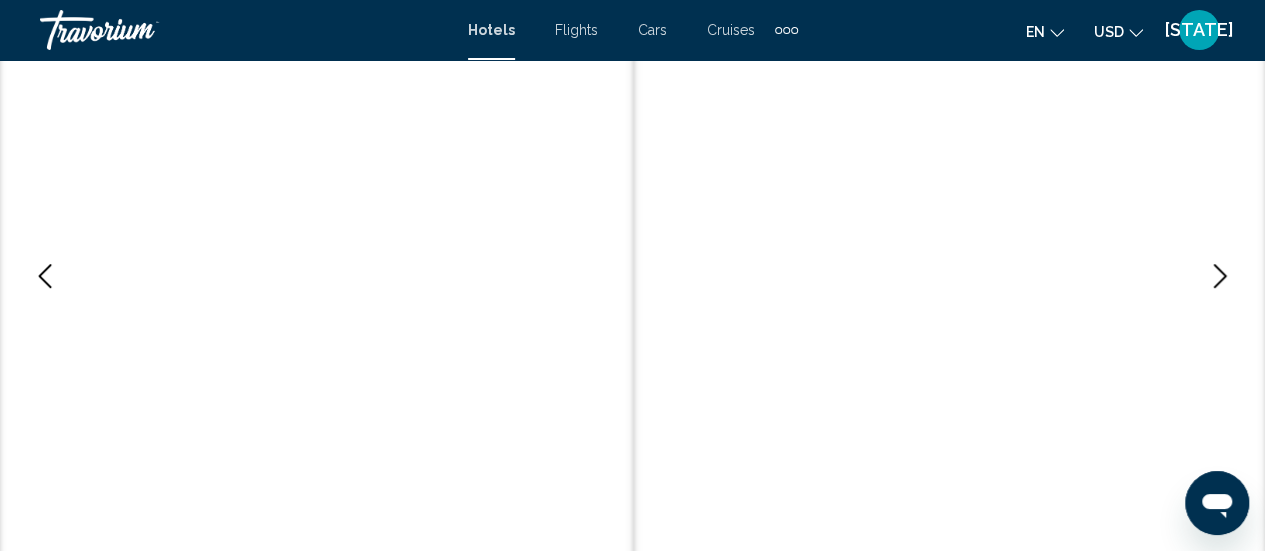 click at bounding box center [1220, 276] 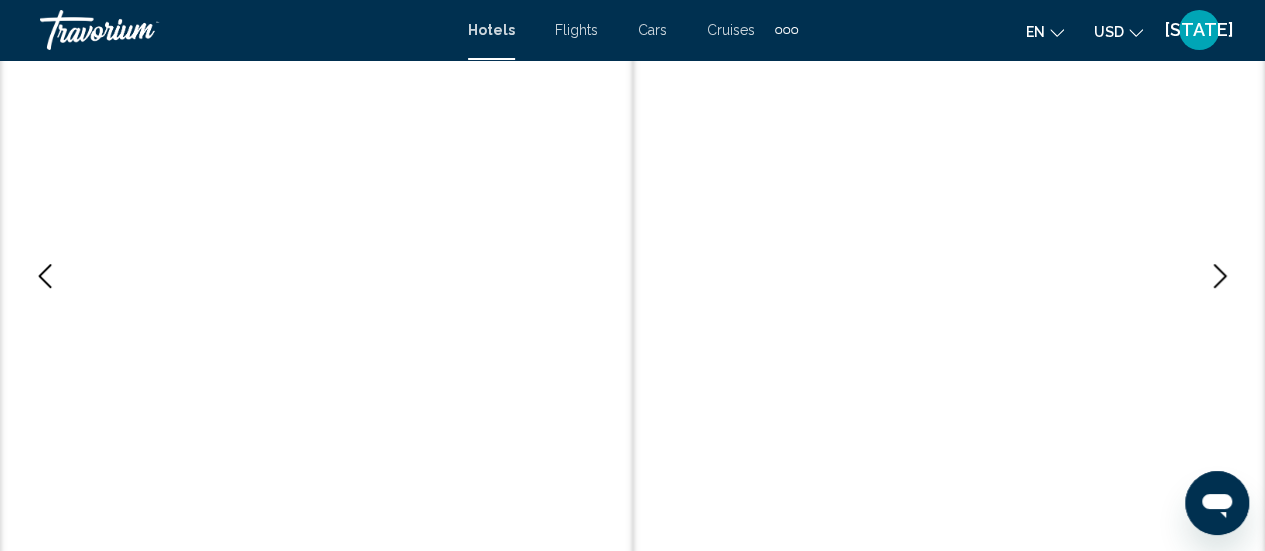click at bounding box center (1220, 276) 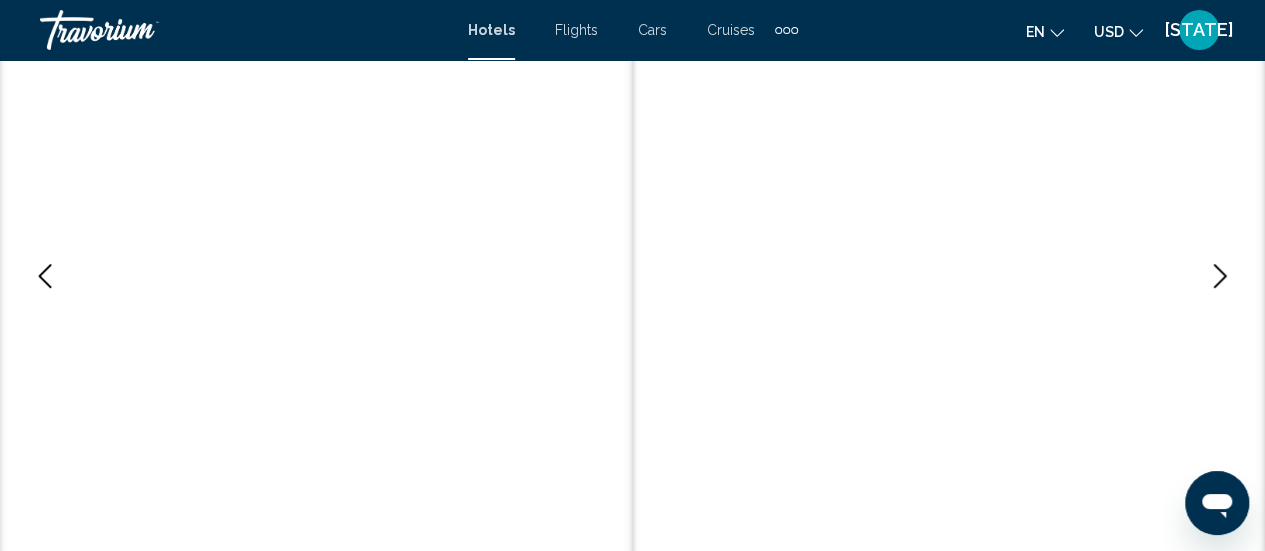 click at bounding box center [1220, 276] 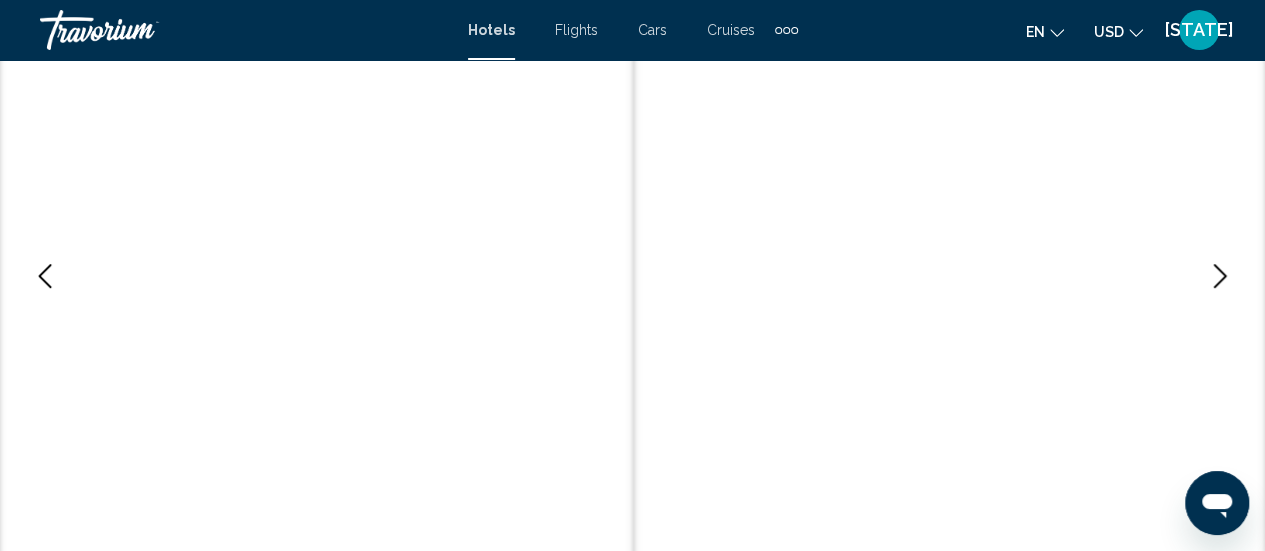 click at bounding box center (1220, 276) 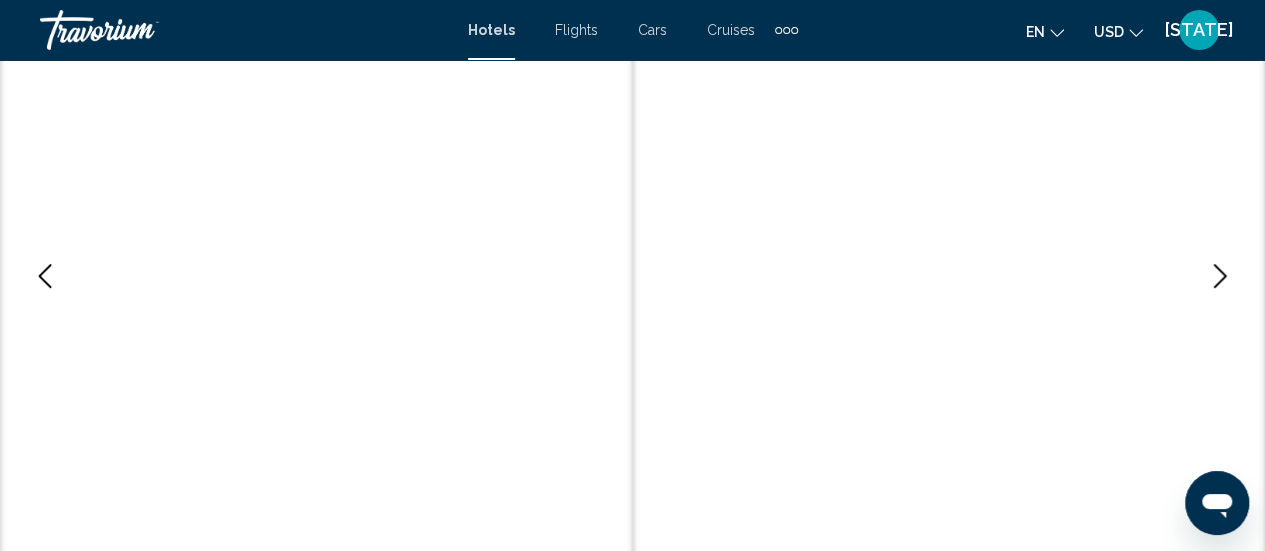 click at bounding box center (1220, 276) 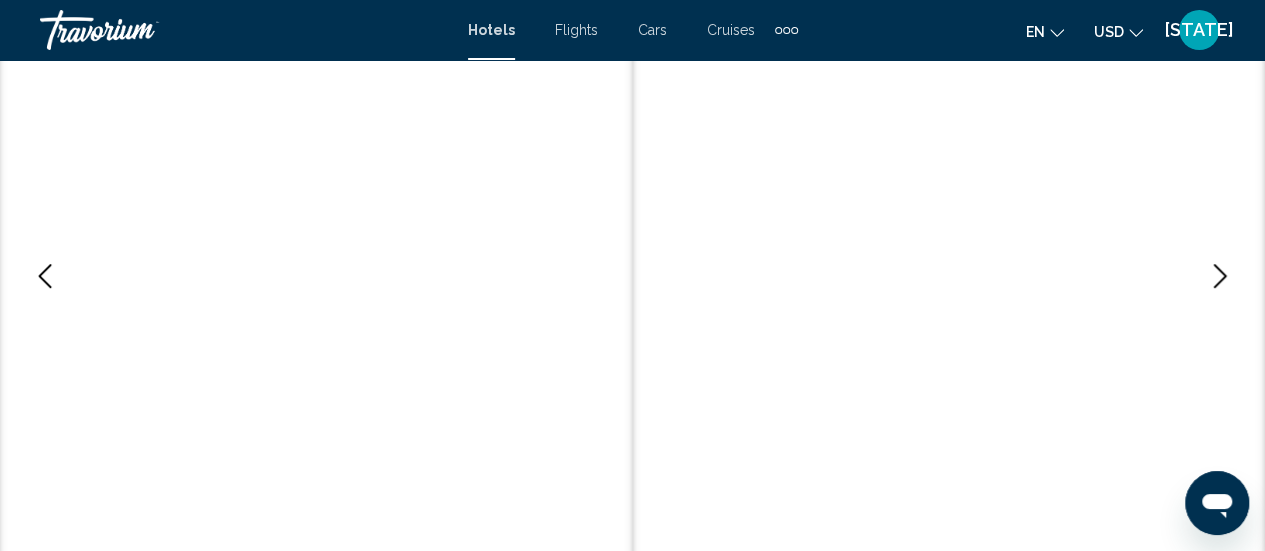 click at bounding box center (1220, 276) 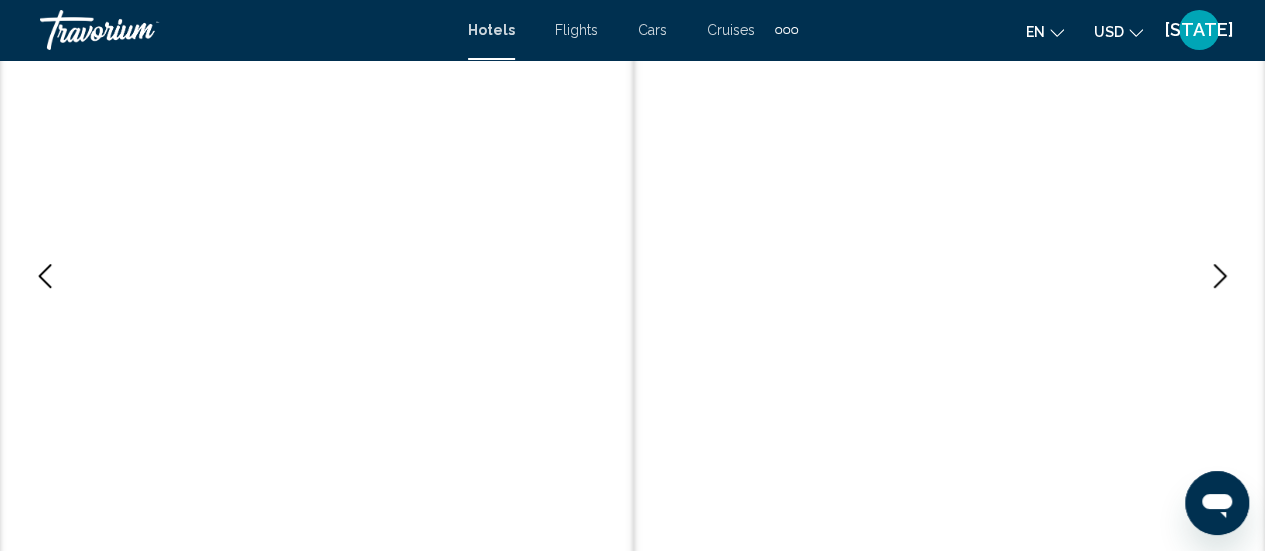 click at bounding box center (1220, 276) 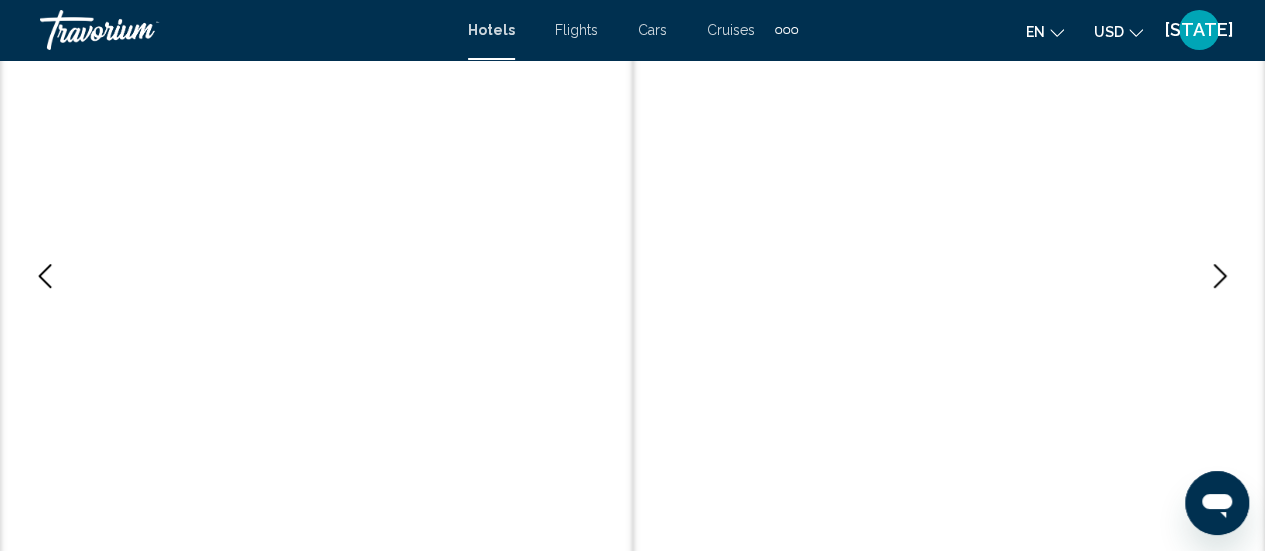 click at bounding box center (1220, 276) 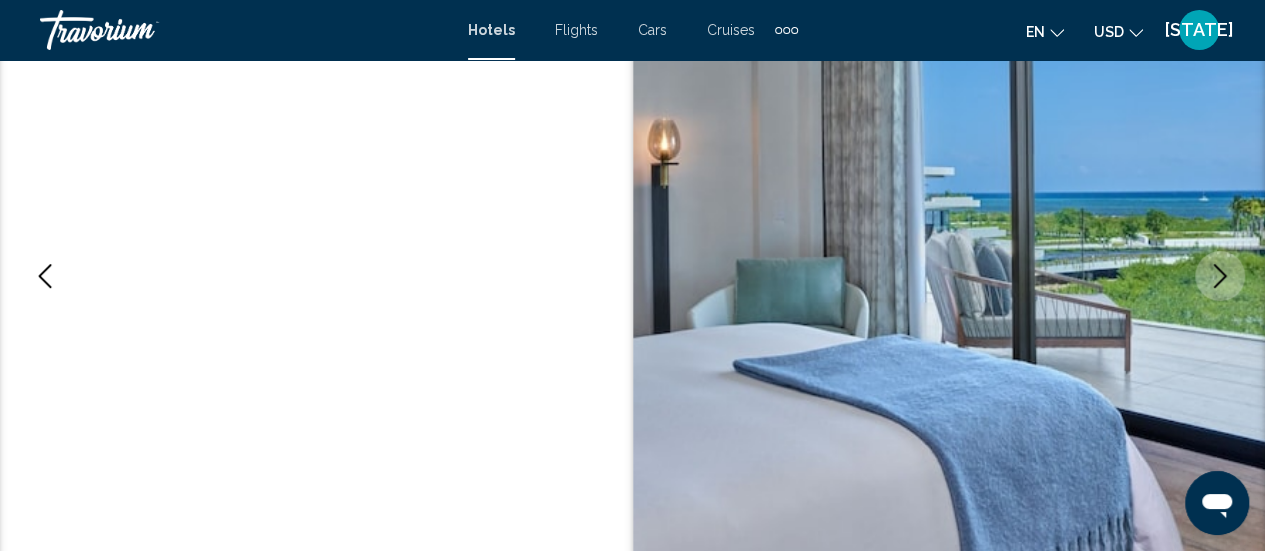 click at bounding box center (1220, 276) 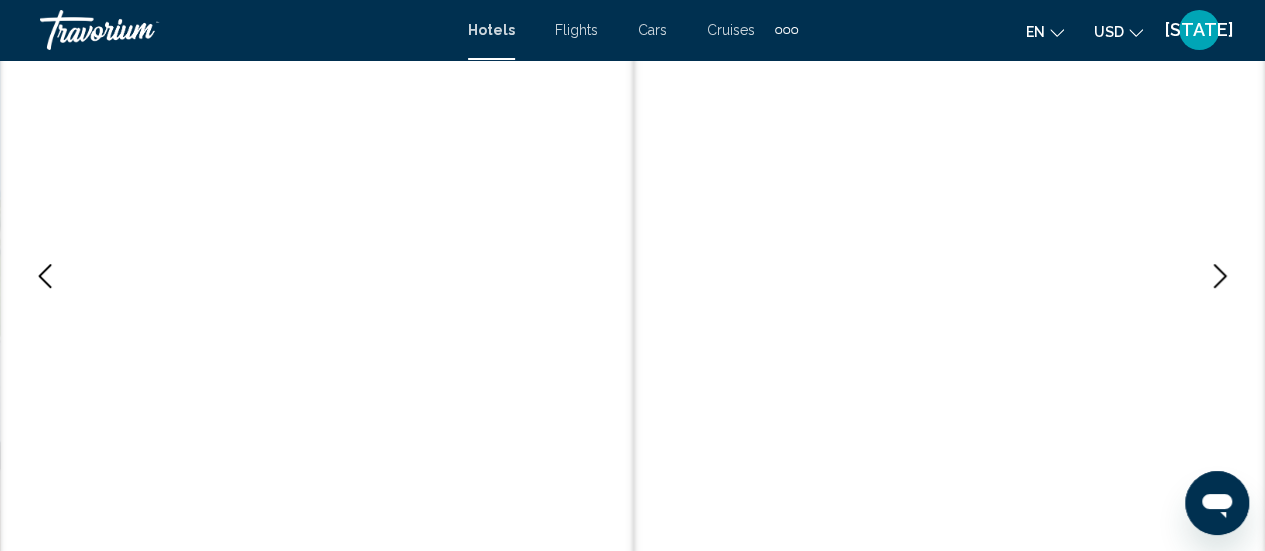click at bounding box center (1220, 276) 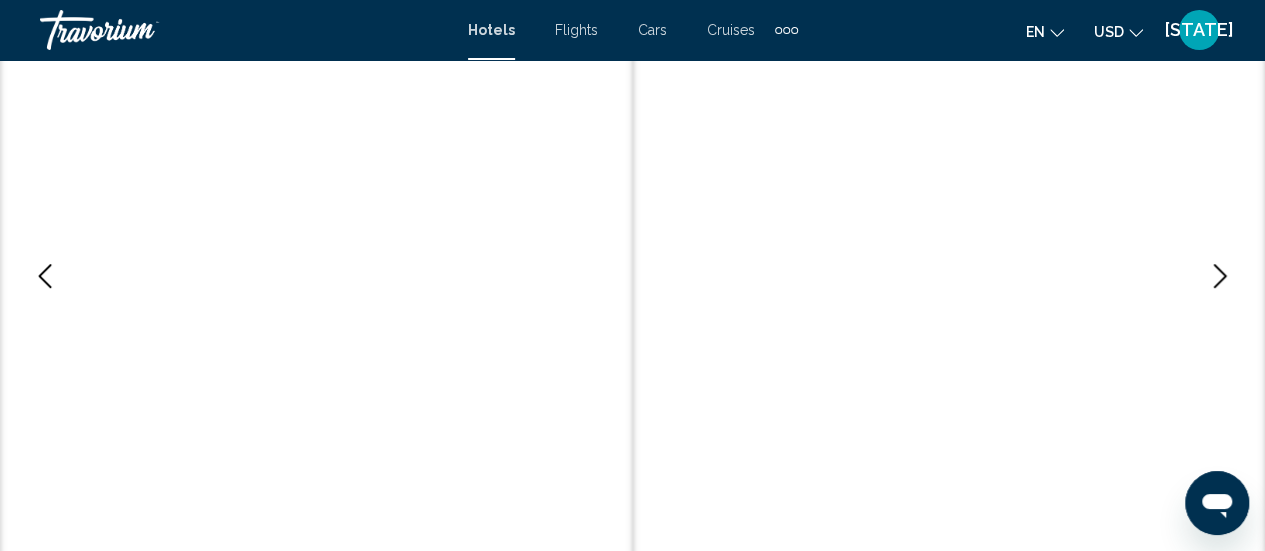 click at bounding box center [1220, 276] 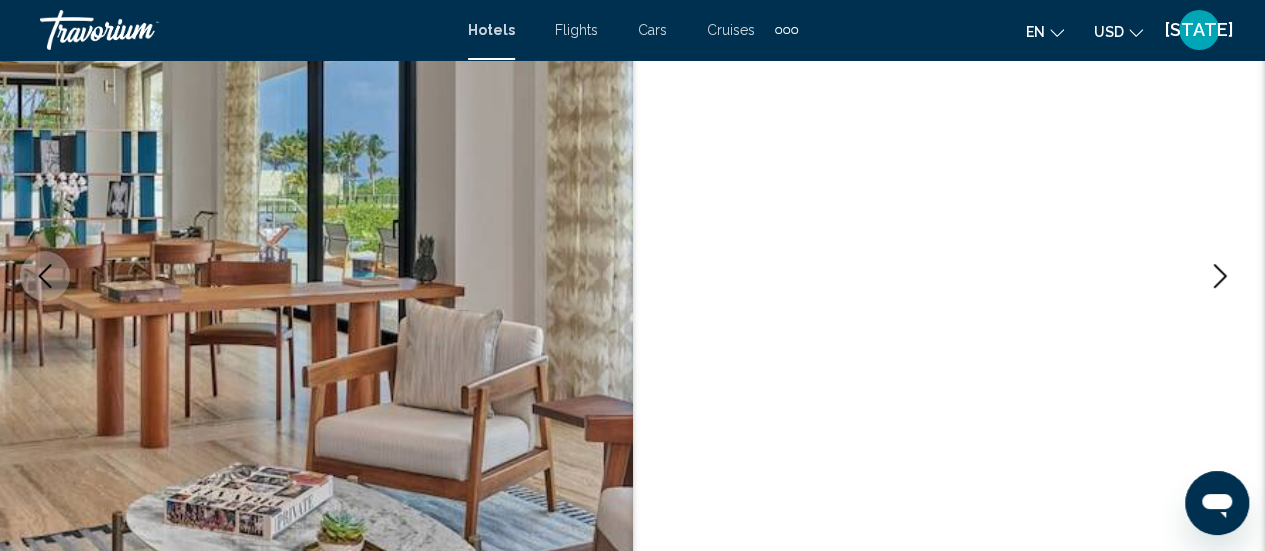 click at bounding box center (1220, 276) 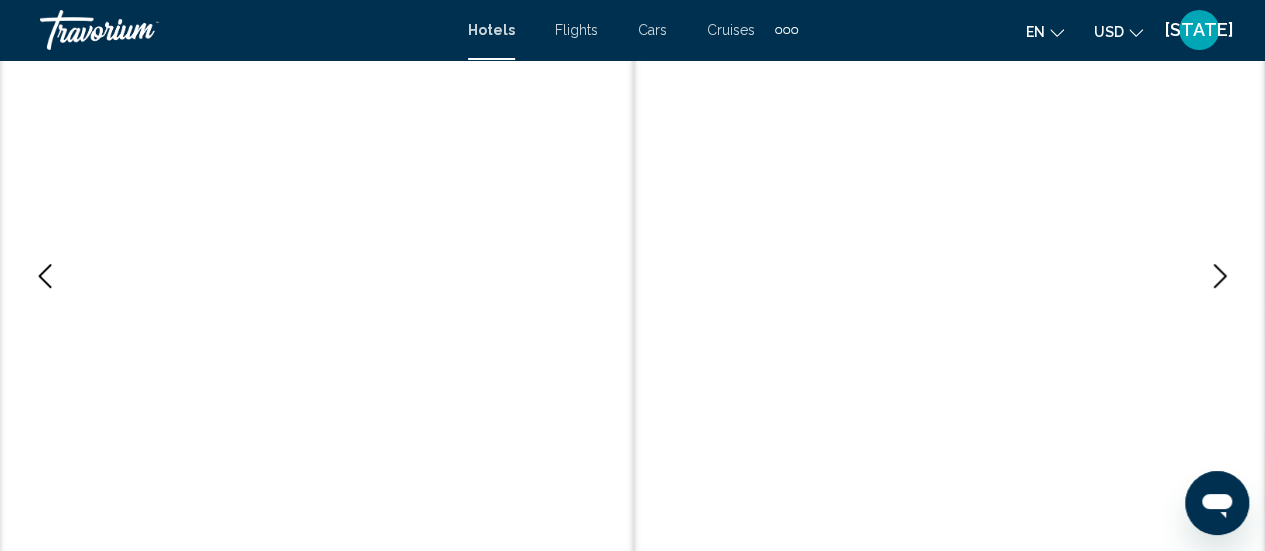 click at bounding box center (1220, 276) 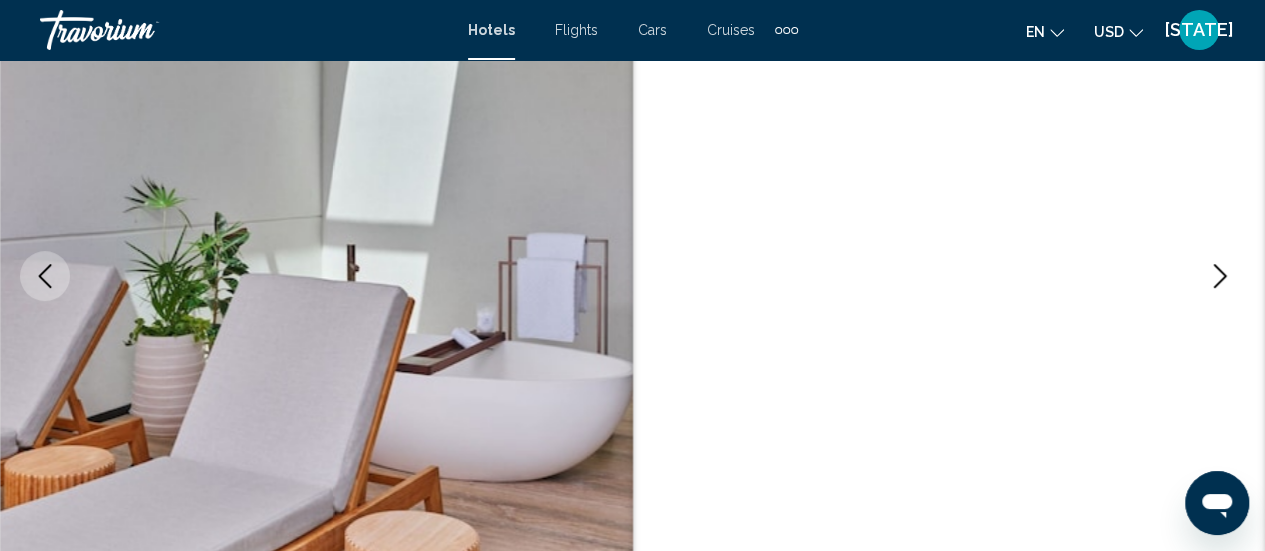 click at bounding box center [1220, 276] 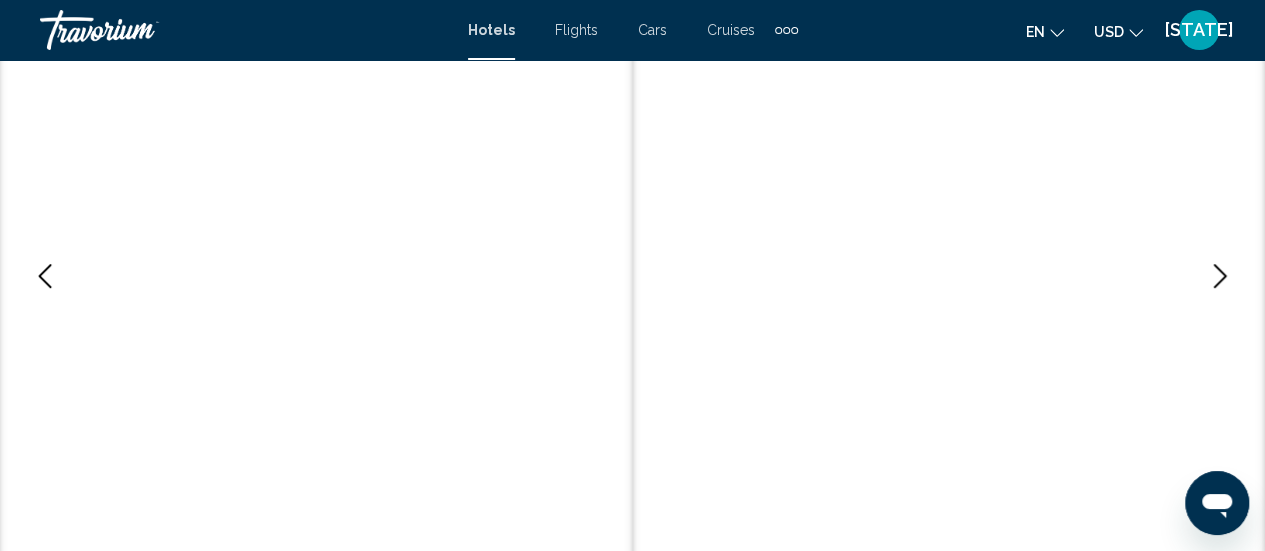 click at bounding box center (1220, 276) 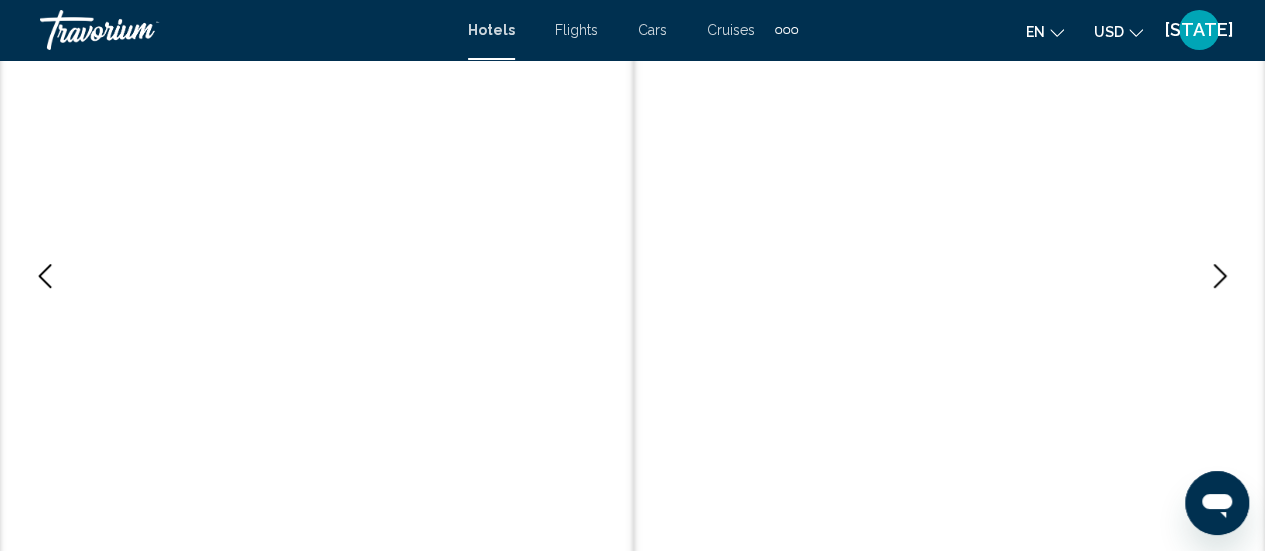 click at bounding box center [1220, 276] 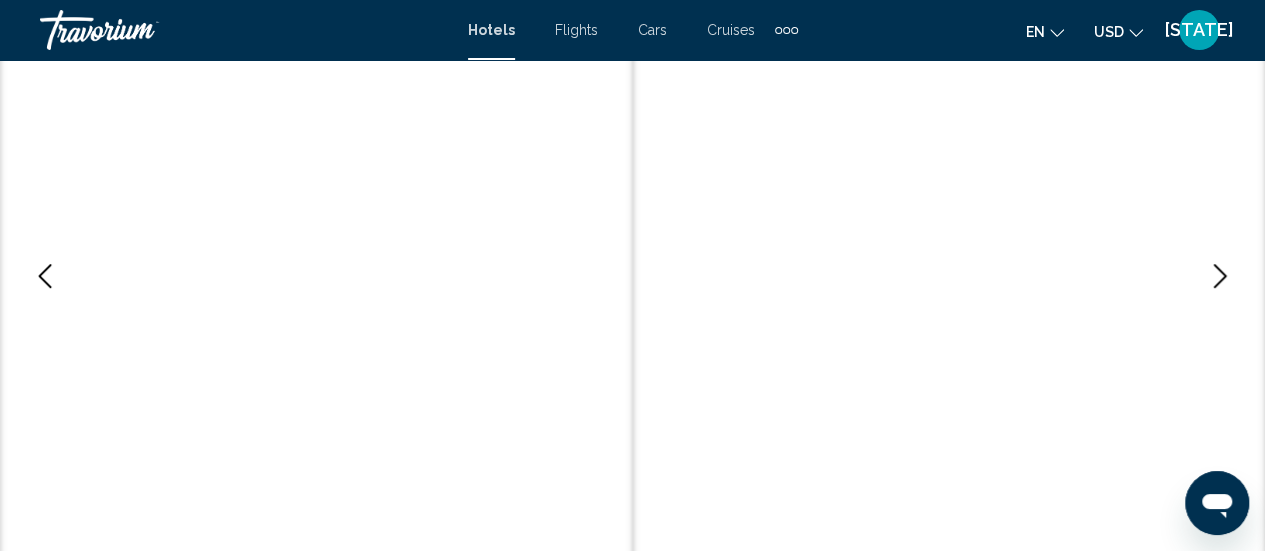 click at bounding box center (1220, 276) 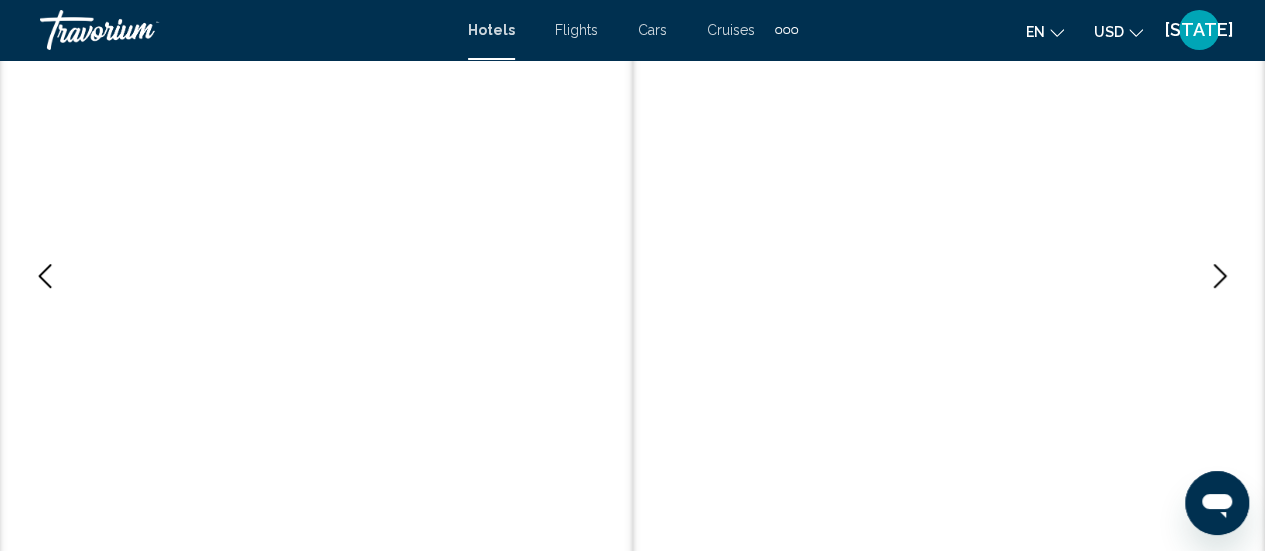 click at bounding box center (1220, 276) 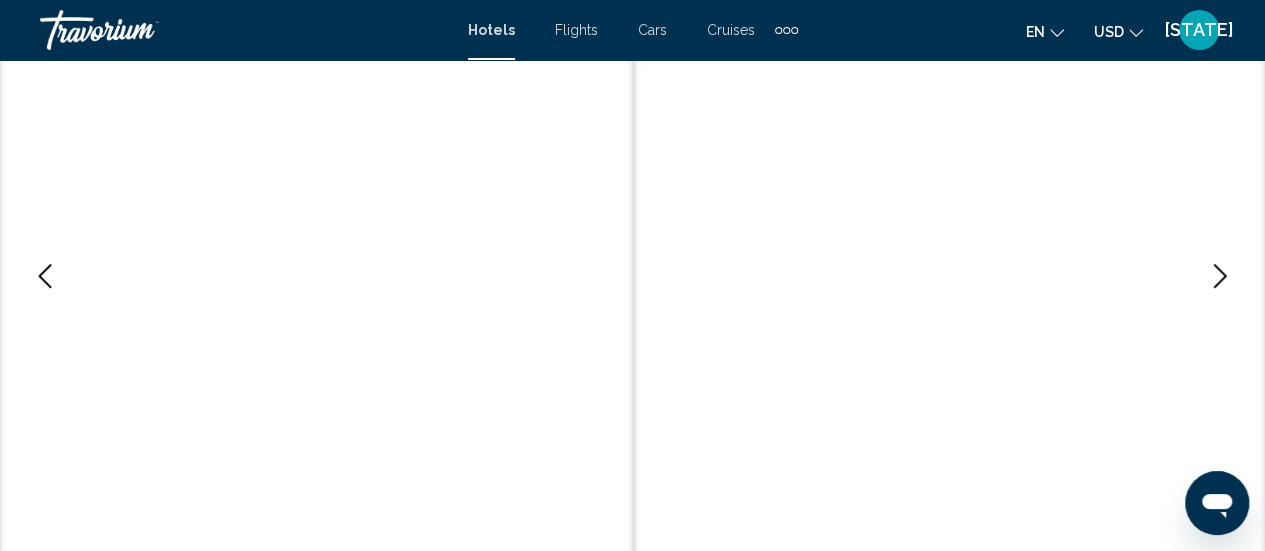 click at bounding box center (1220, 276) 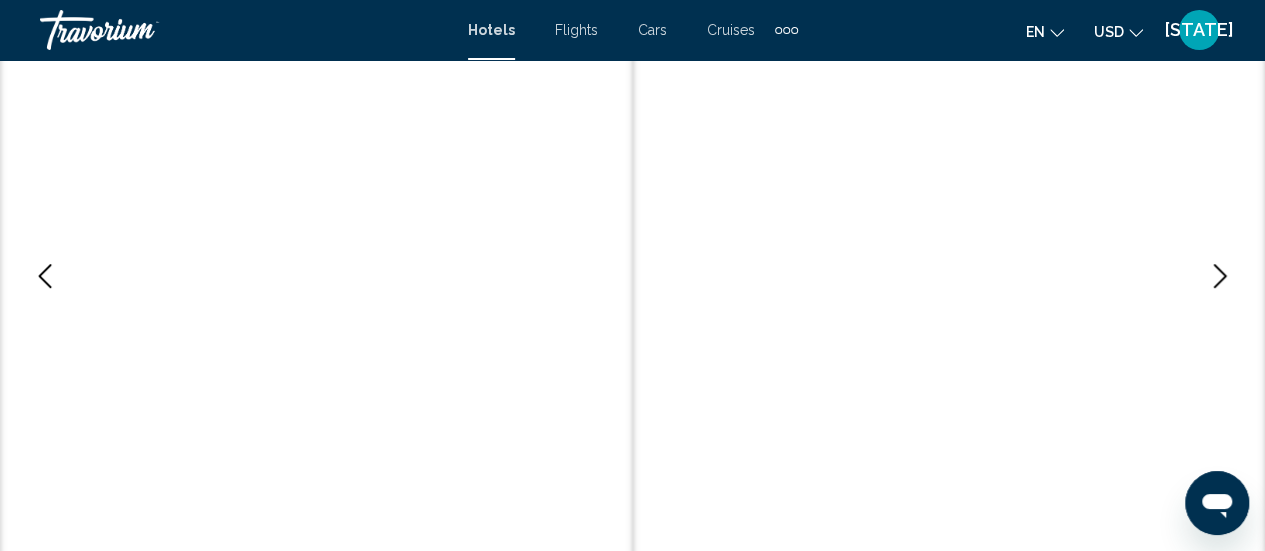 click at bounding box center (1220, 276) 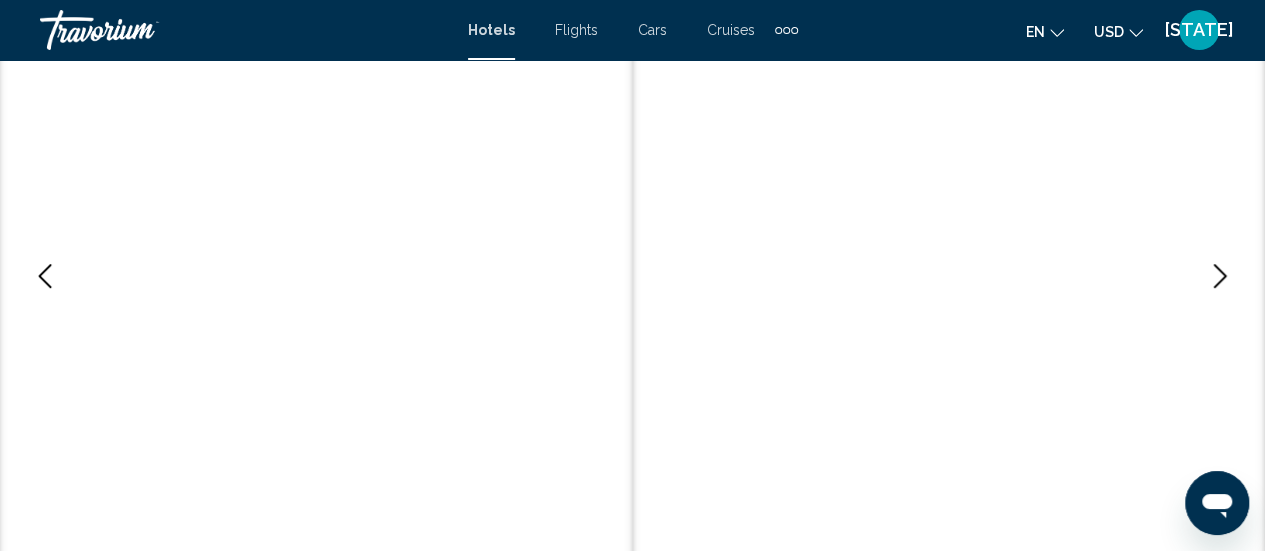 click at bounding box center (1220, 276) 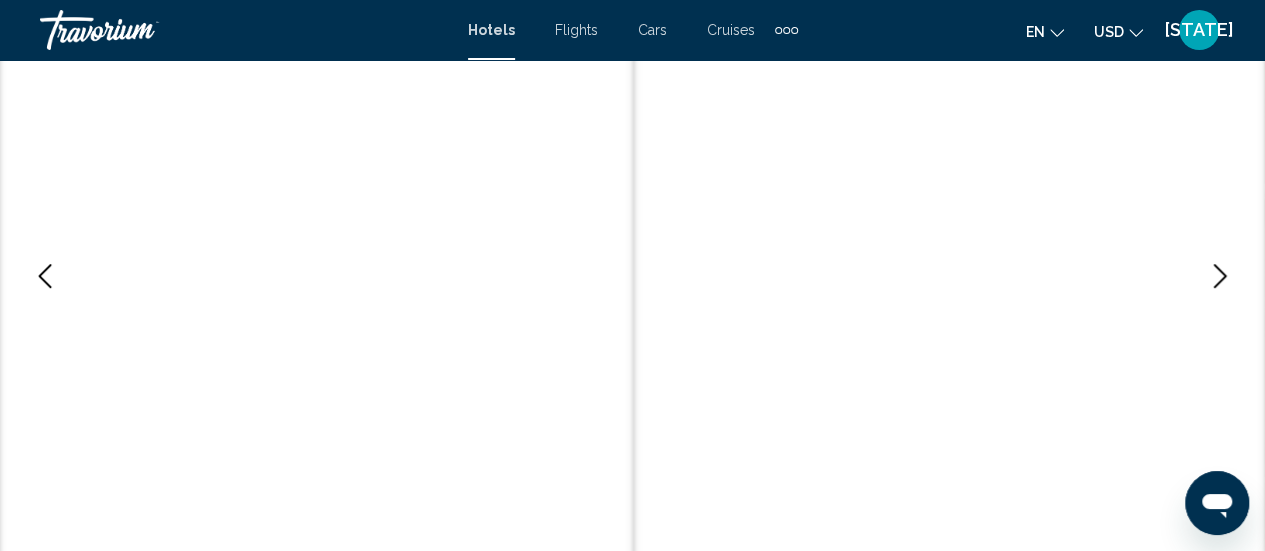 click at bounding box center (1220, 276) 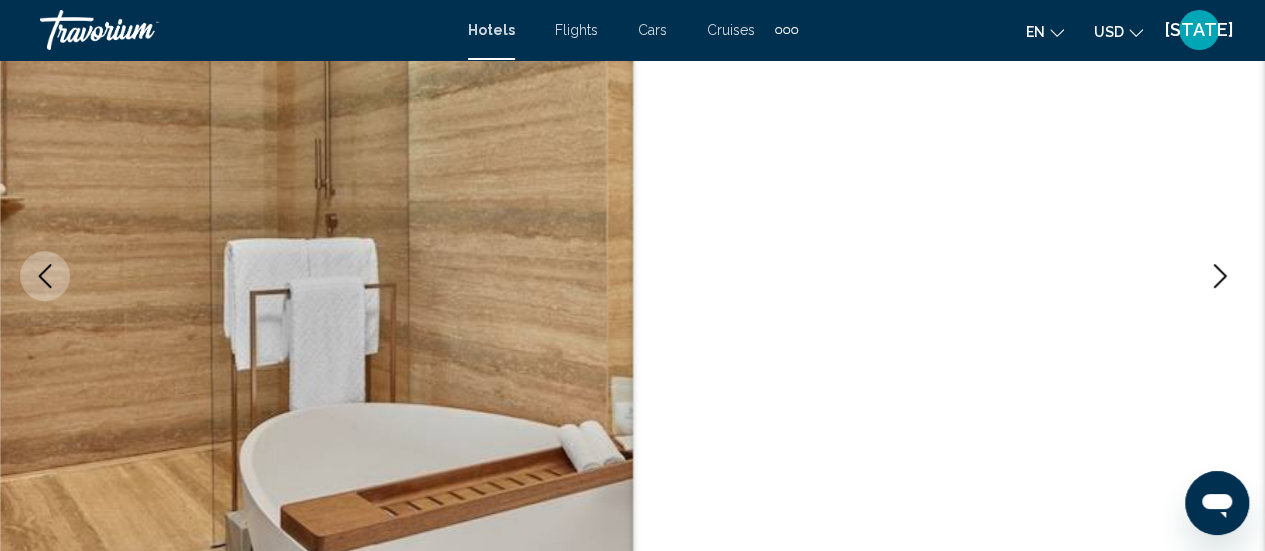 click at bounding box center (1220, 276) 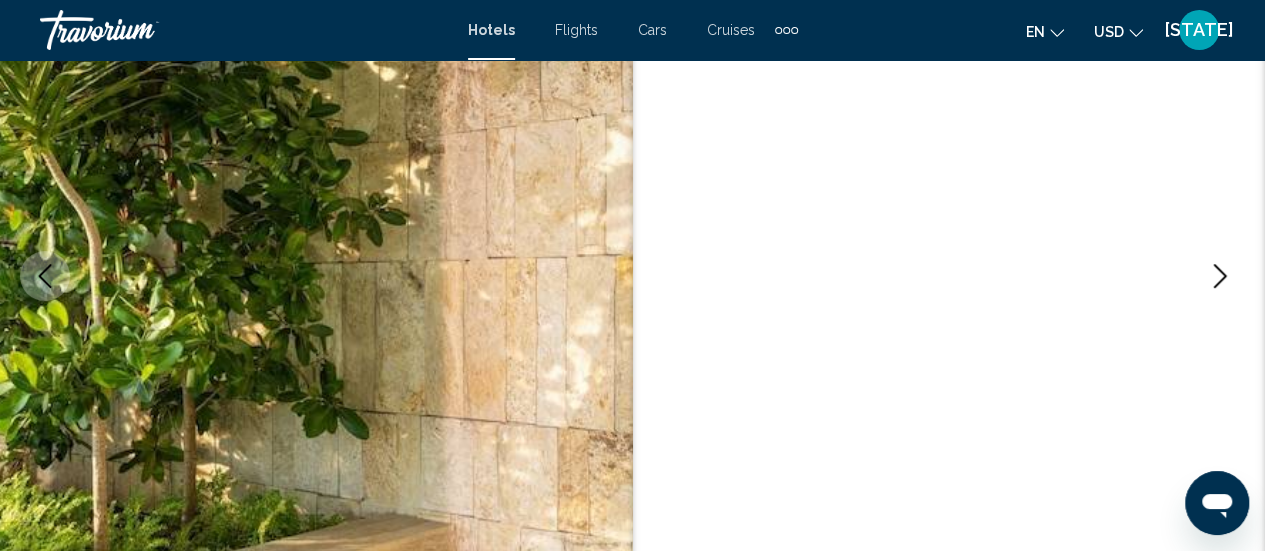 click at bounding box center [1220, 276] 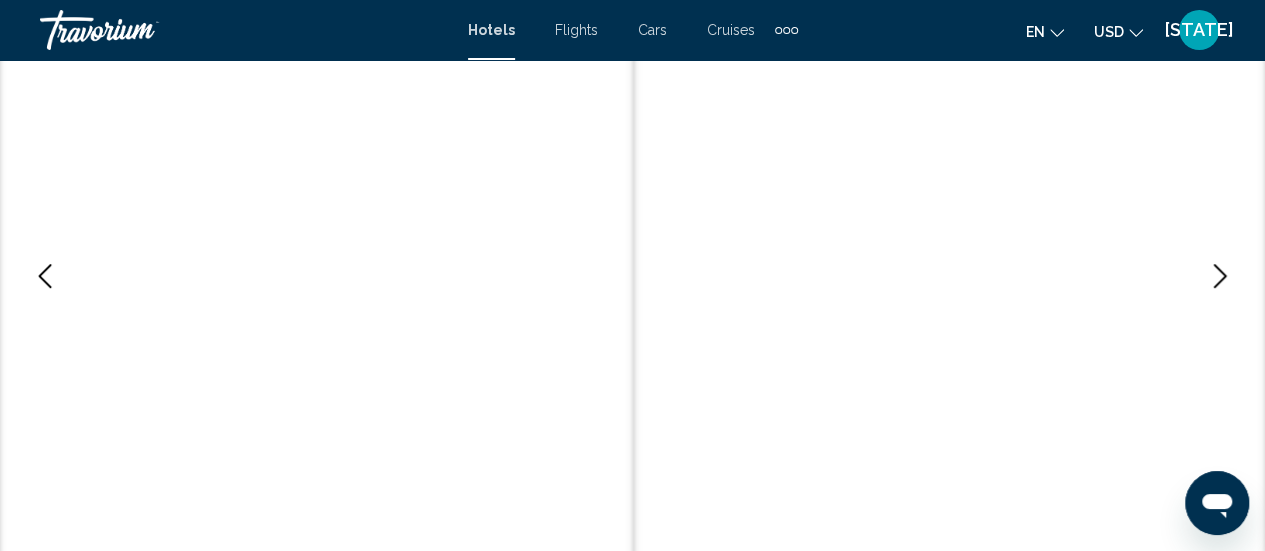 click at bounding box center (1220, 276) 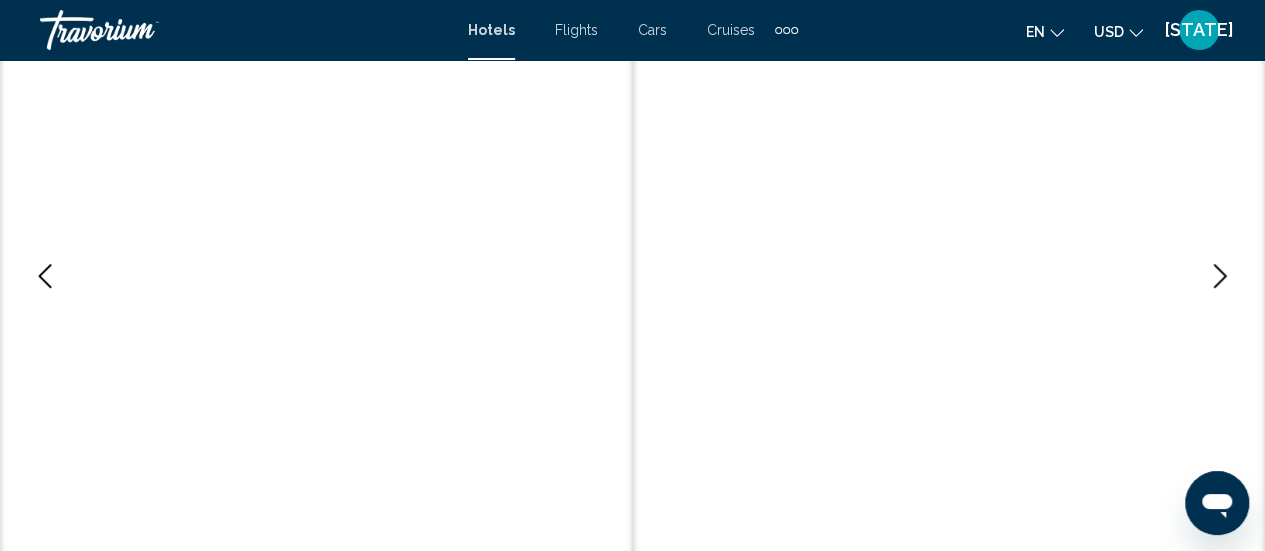 click at bounding box center (1220, 276) 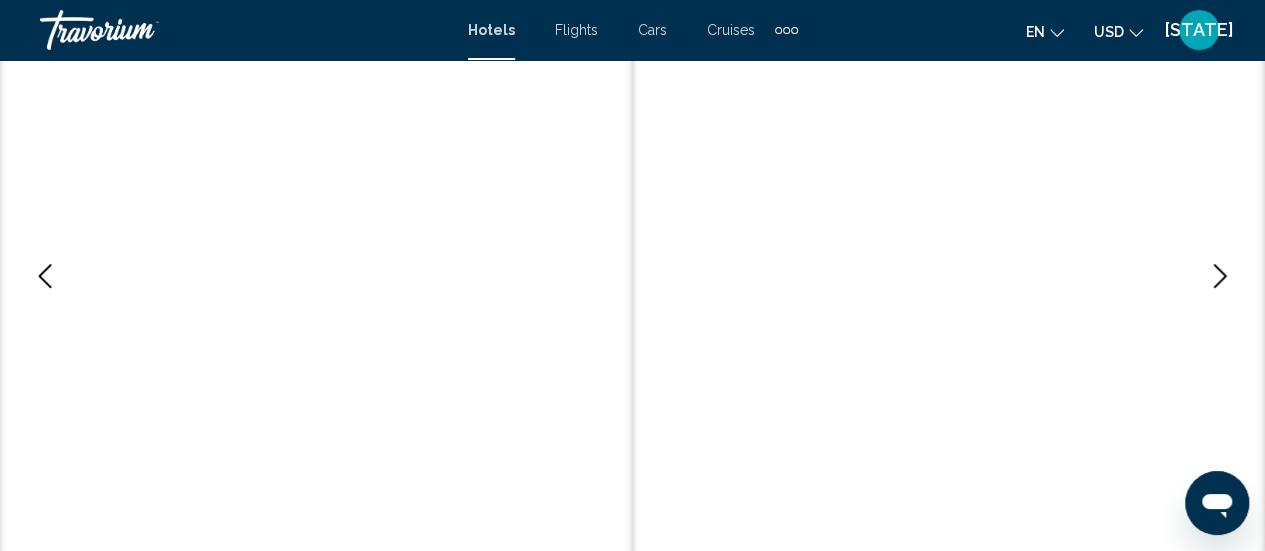 click at bounding box center (1220, 276) 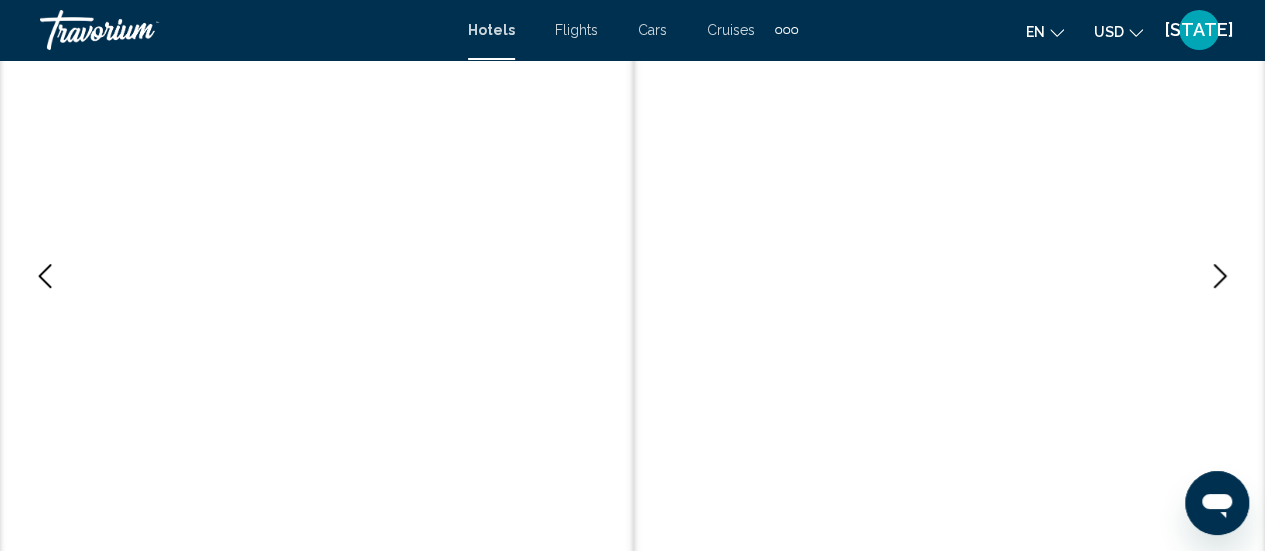 click at bounding box center [1220, 276] 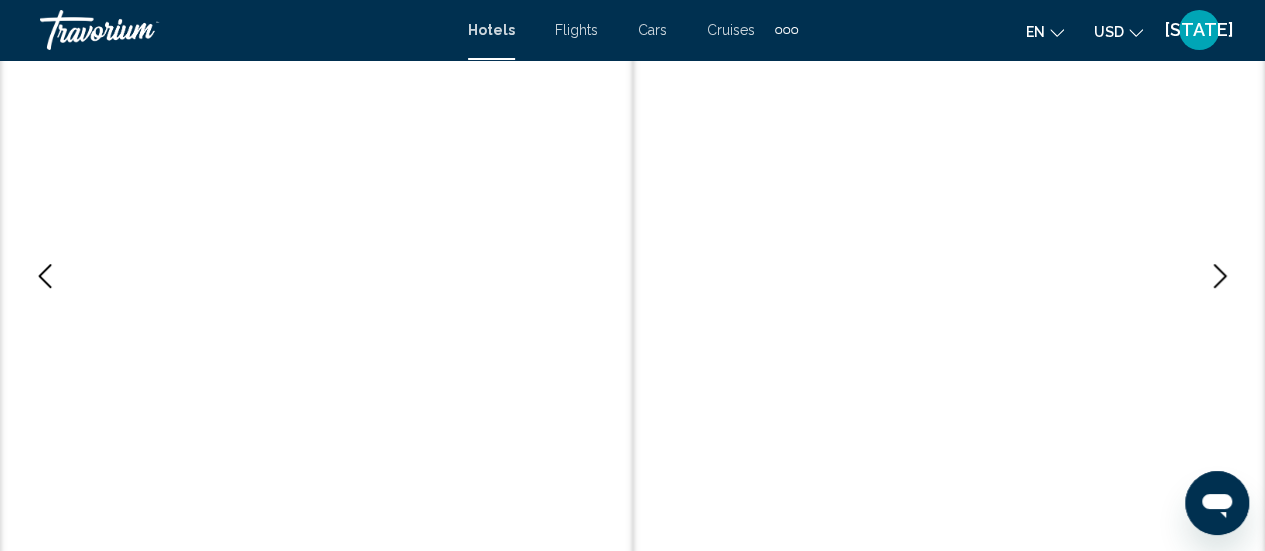 click at bounding box center [1220, 276] 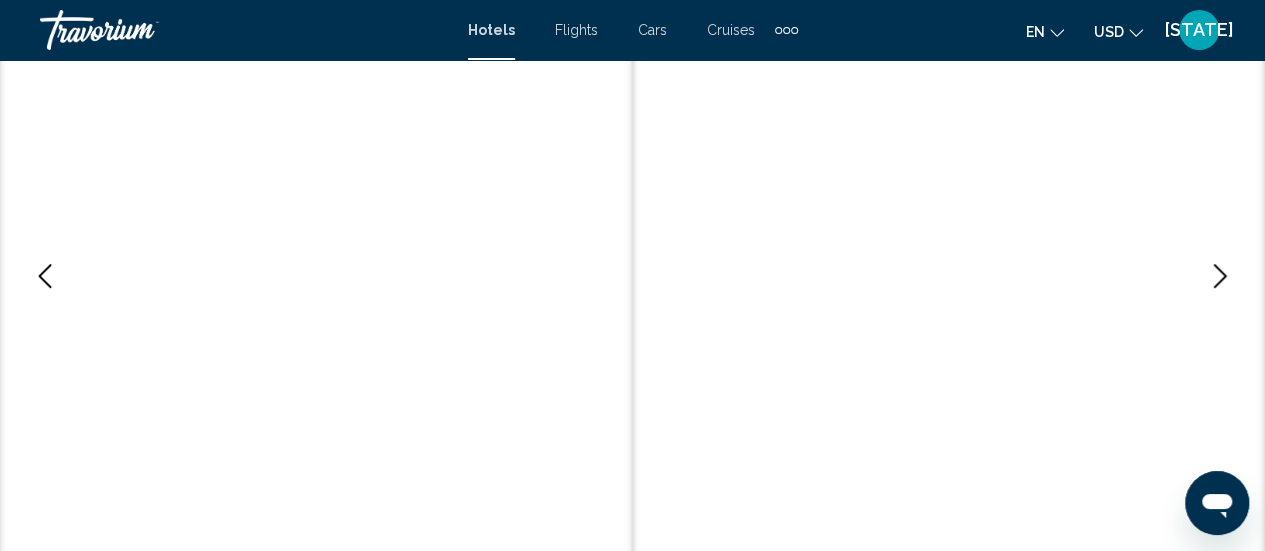 click at bounding box center [1220, 276] 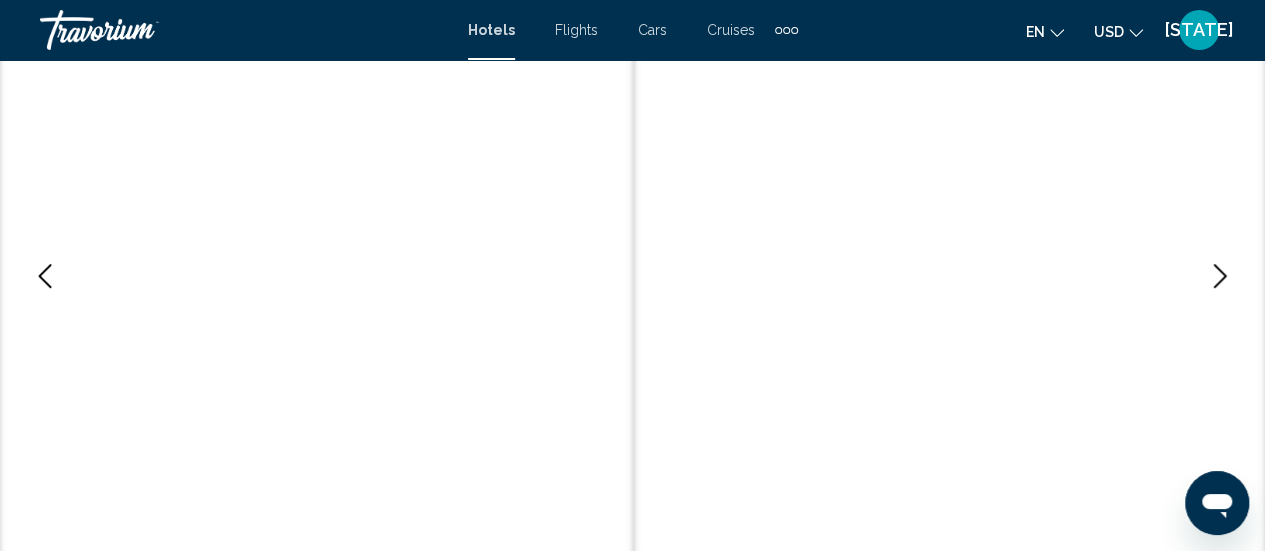 click at bounding box center (1220, 276) 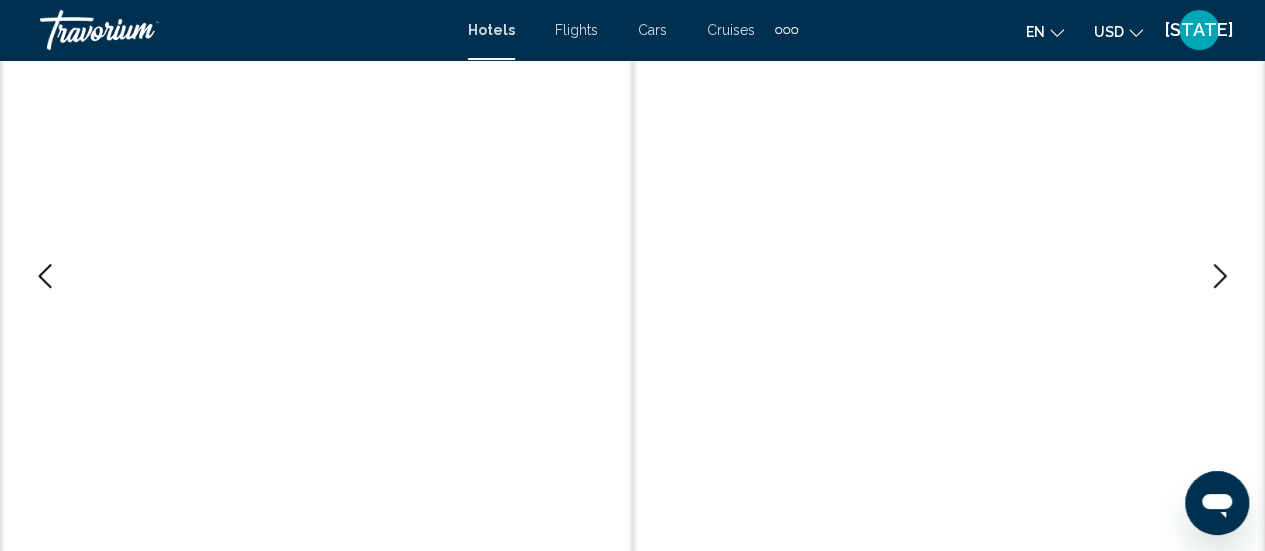click at bounding box center [1220, 276] 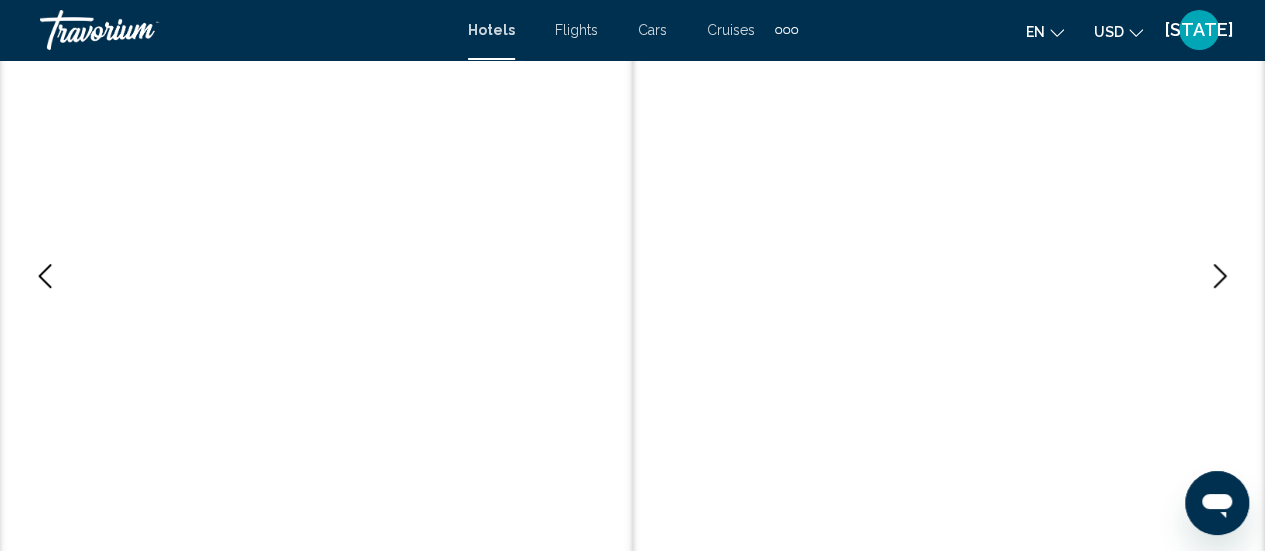 click at bounding box center (1220, 276) 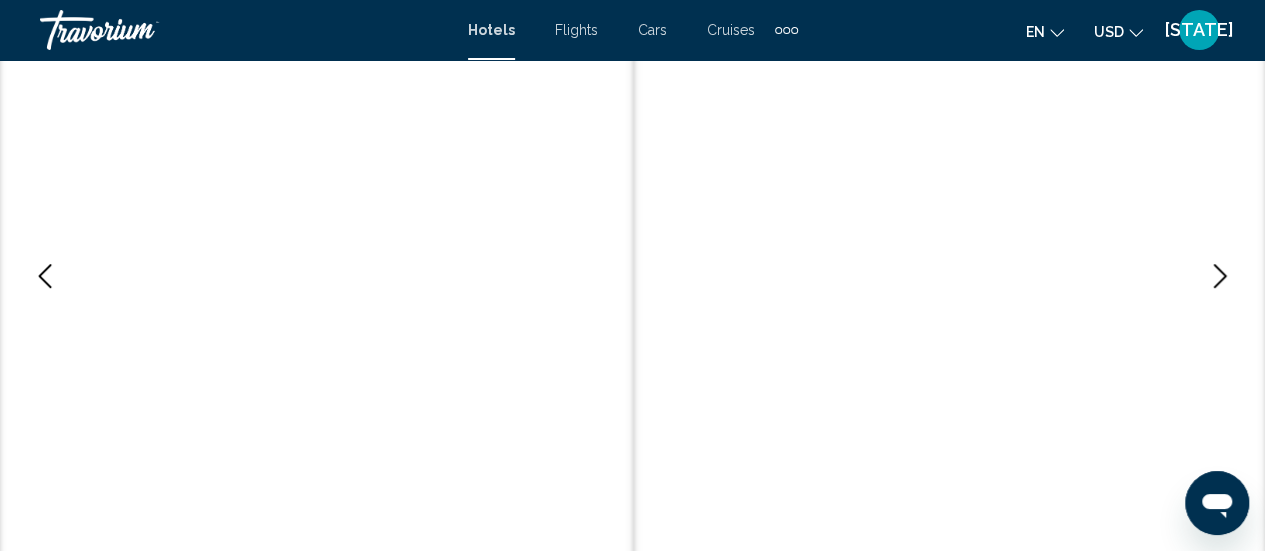 click at bounding box center (1220, 276) 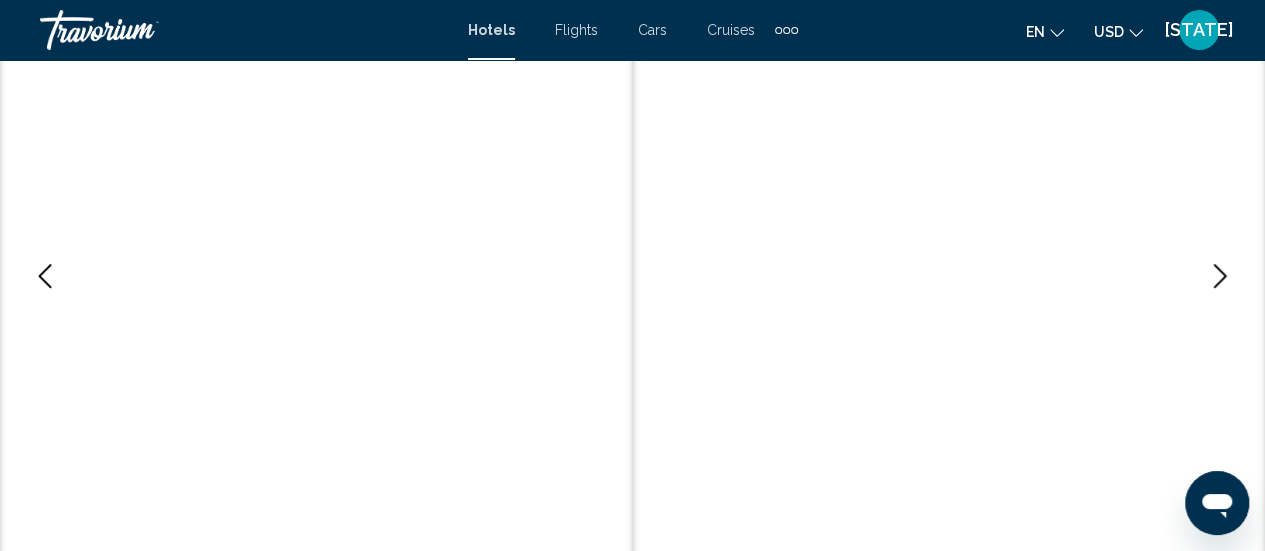 click at bounding box center [1220, 276] 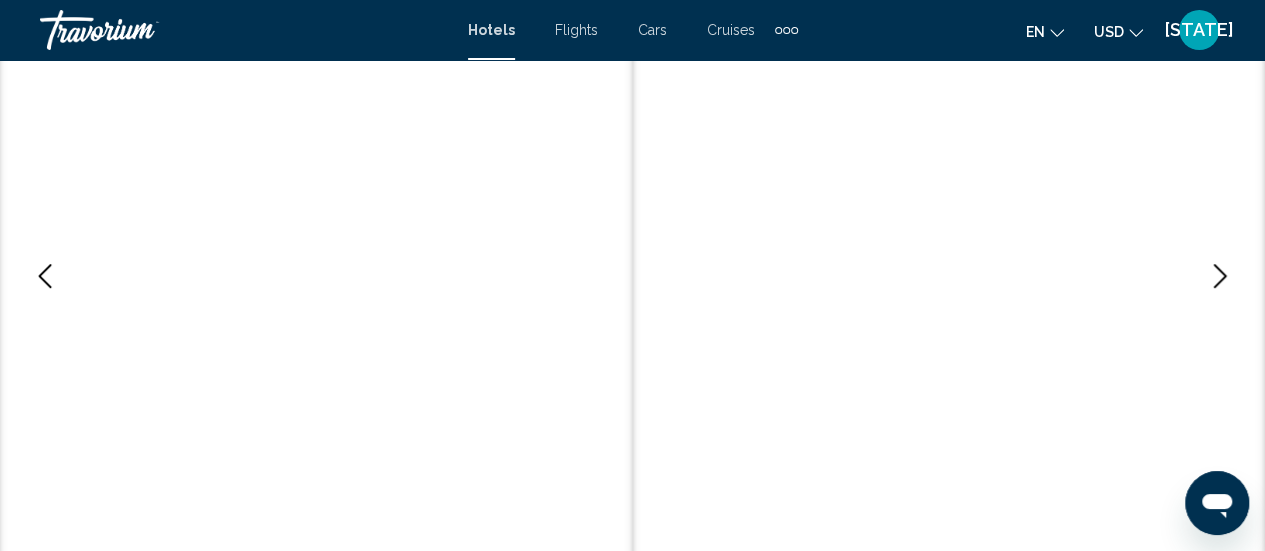 click at bounding box center (1220, 276) 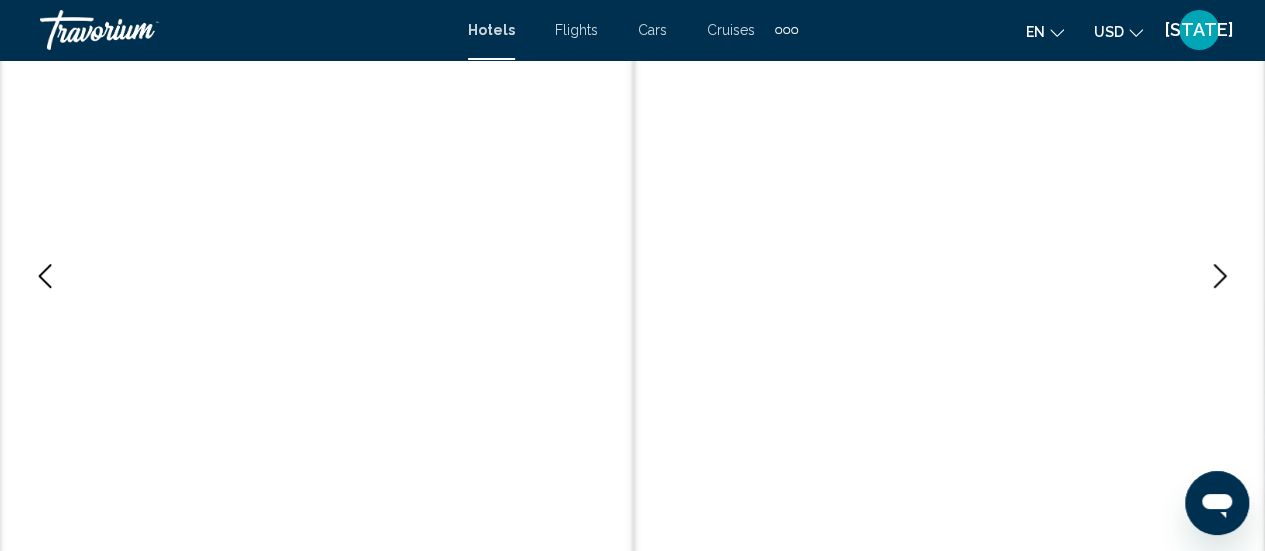 click at bounding box center (1220, 276) 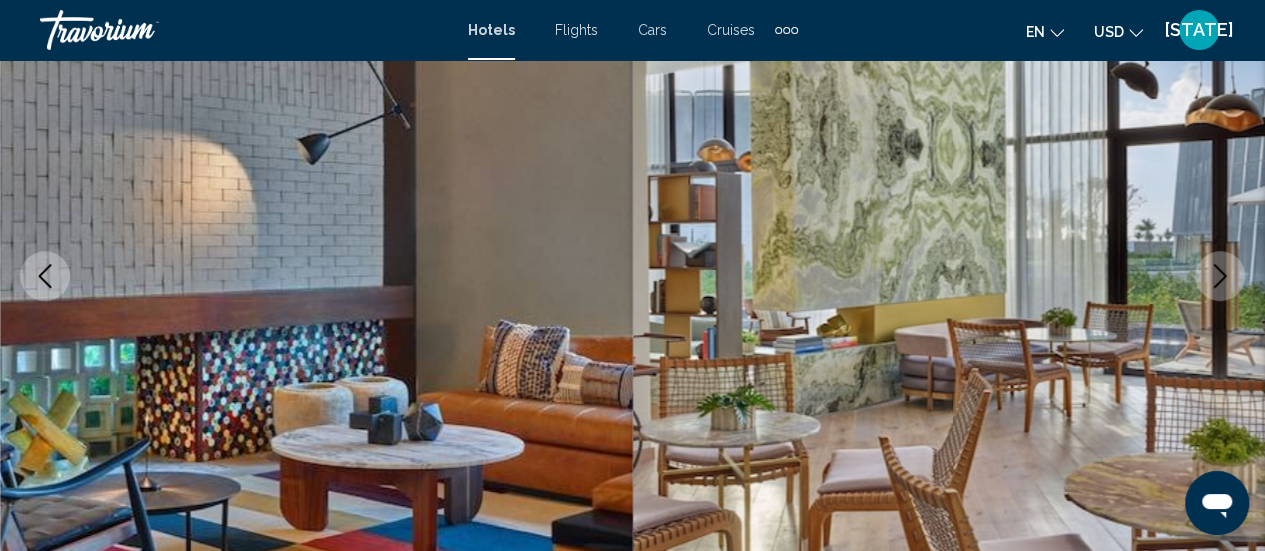 click at bounding box center (1220, 276) 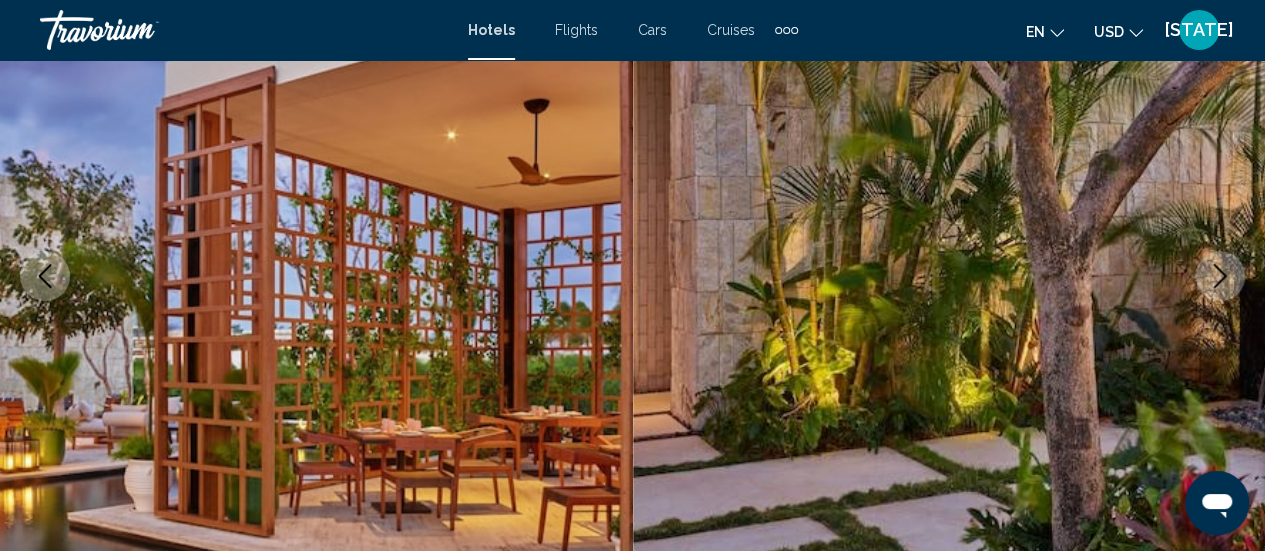 click at bounding box center (1220, 276) 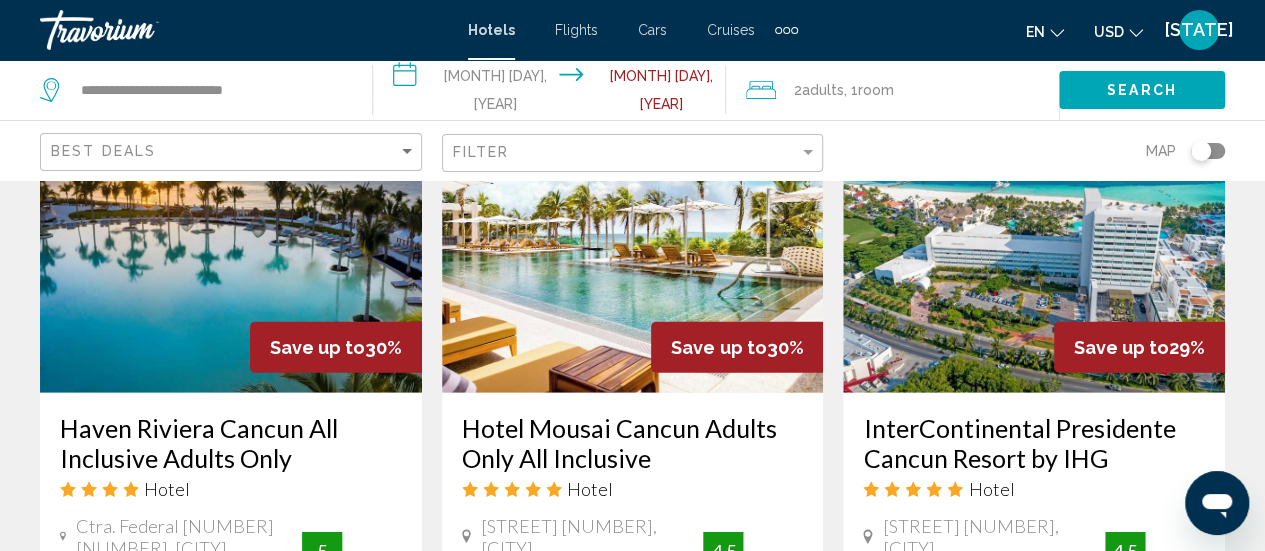 scroll, scrollTop: 2518, scrollLeft: 0, axis: vertical 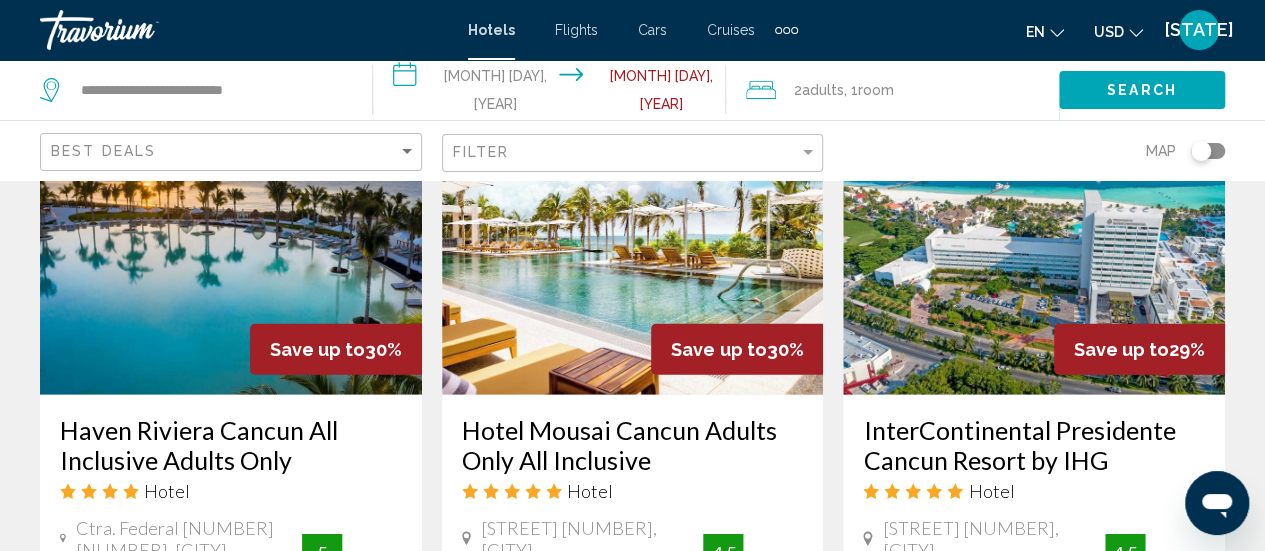 click at bounding box center (231, 235) 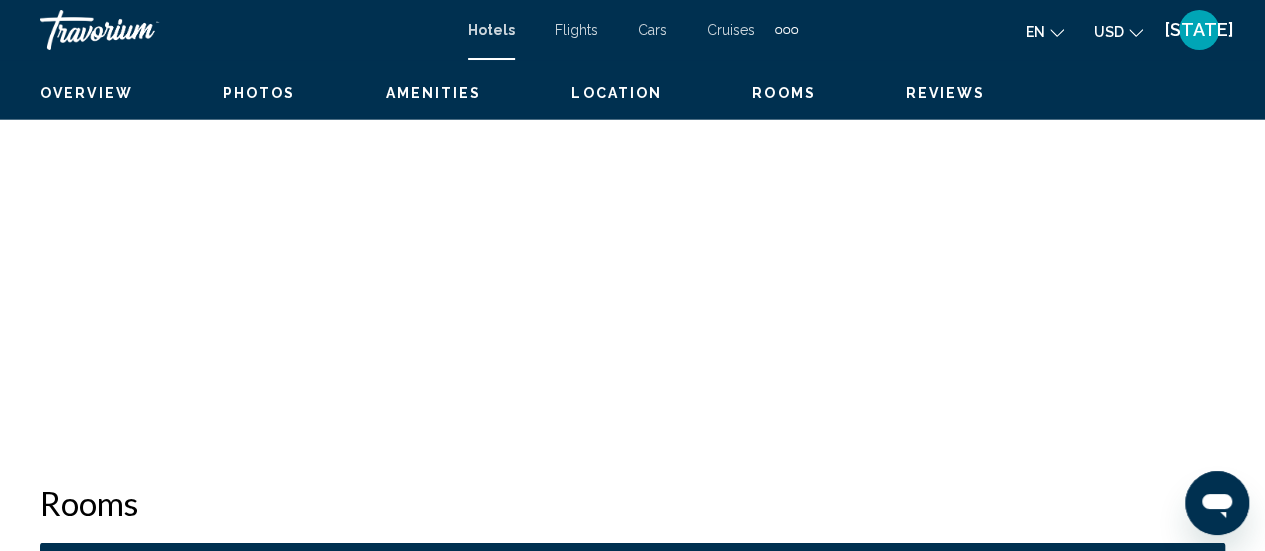 scroll, scrollTop: 259, scrollLeft: 0, axis: vertical 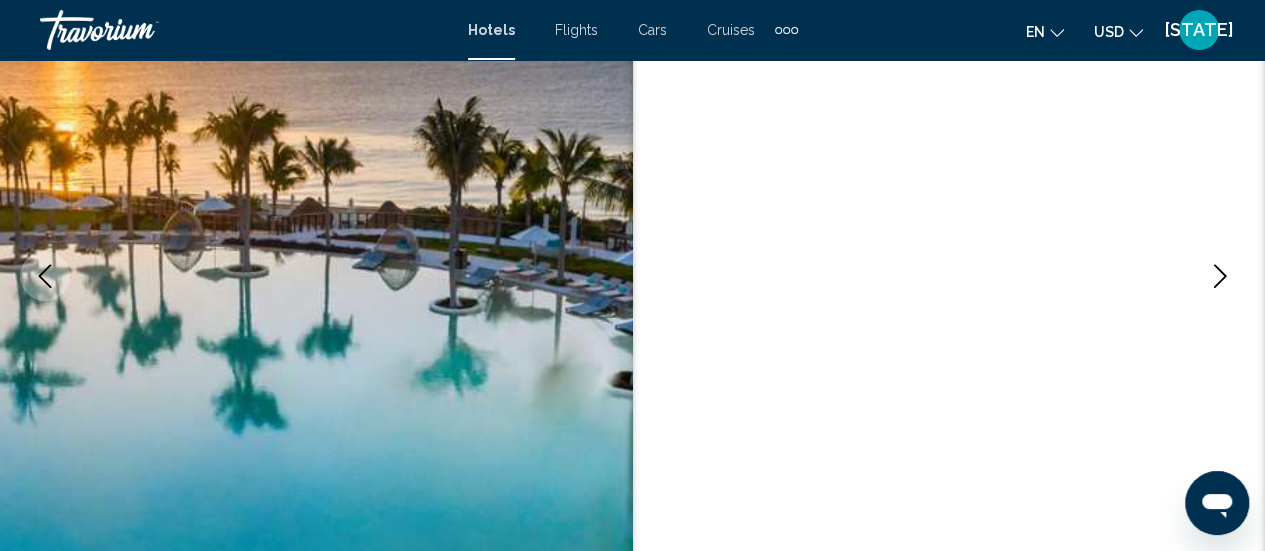 click at bounding box center (1220, 276) 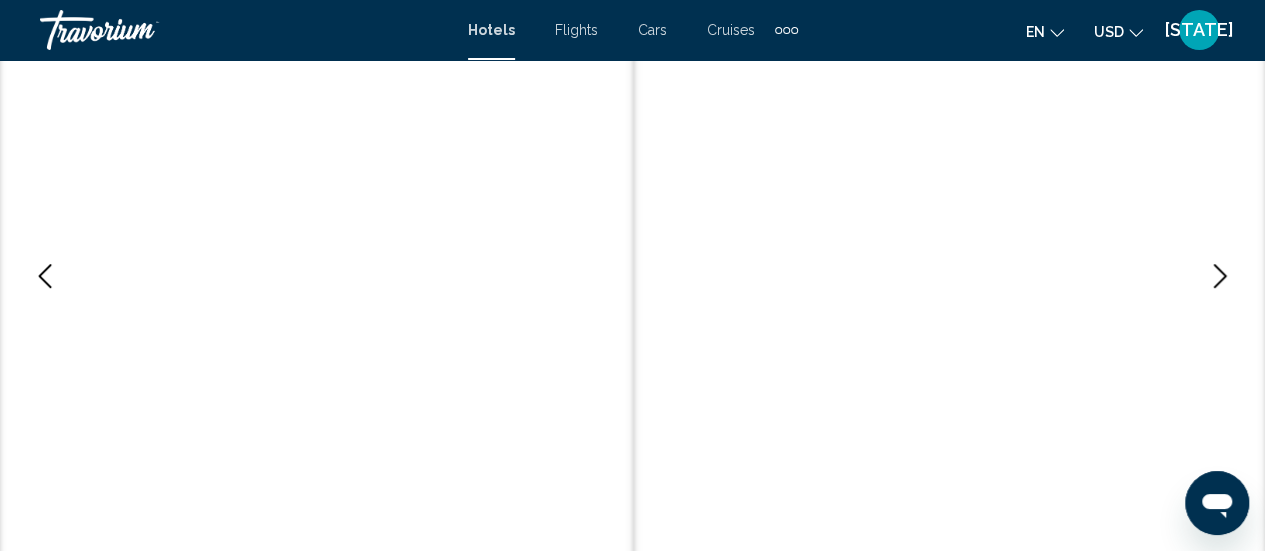 click at bounding box center (1220, 276) 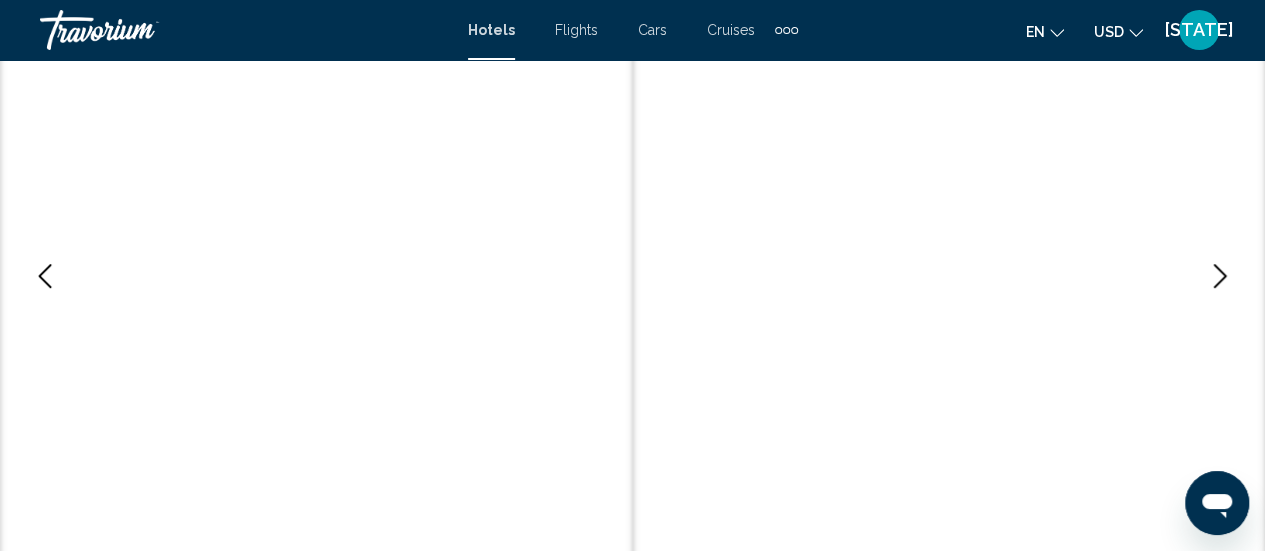 click at bounding box center (1220, 276) 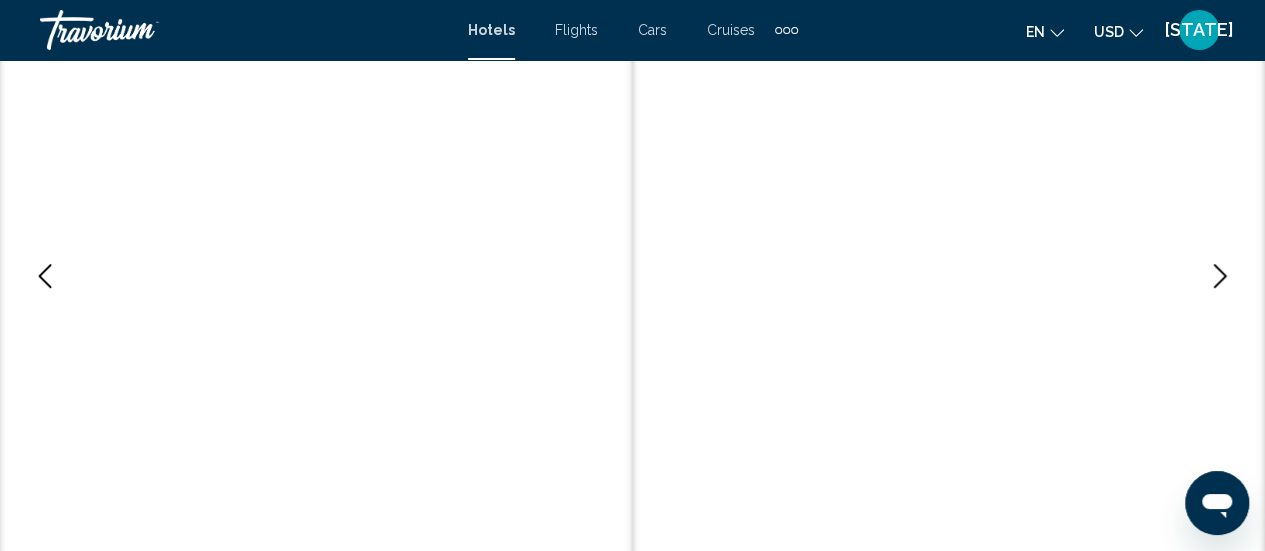click at bounding box center [1220, 276] 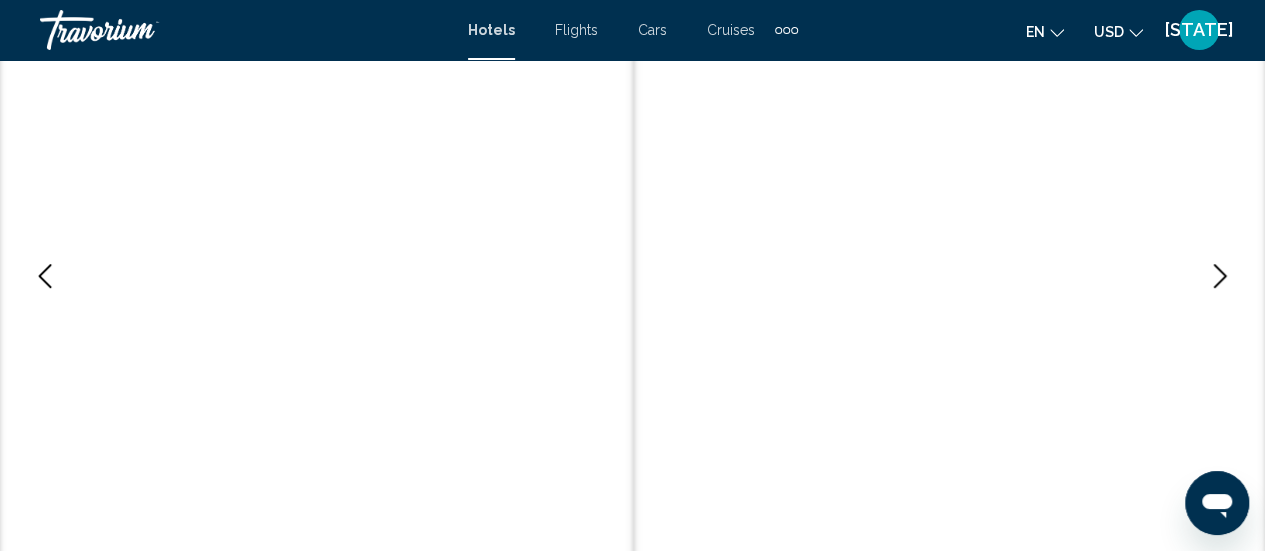 click at bounding box center [1220, 276] 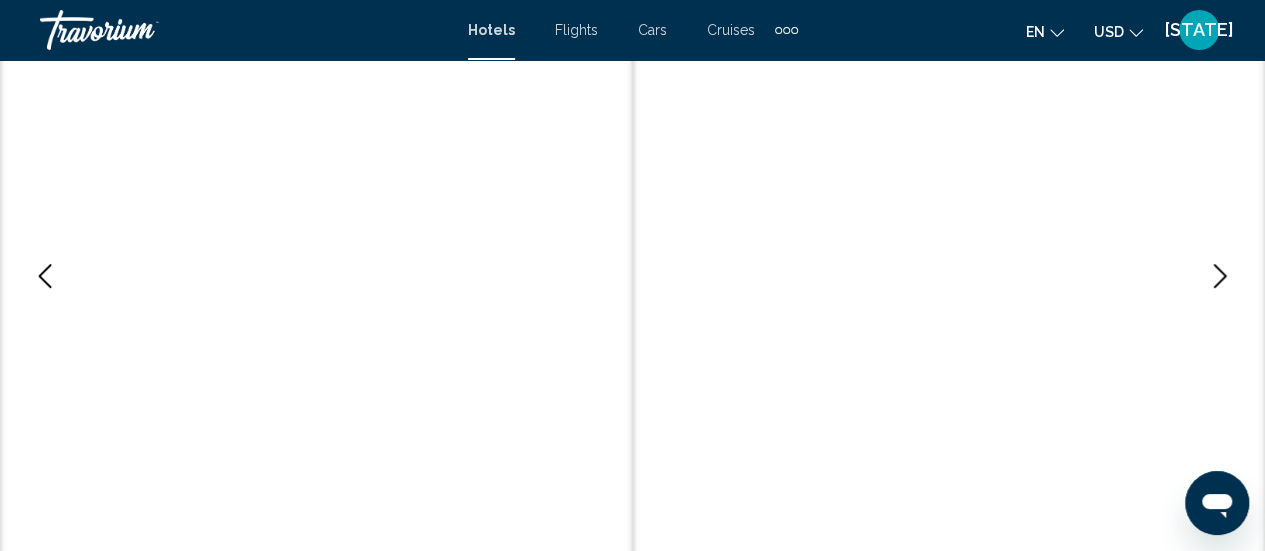 click at bounding box center [1220, 276] 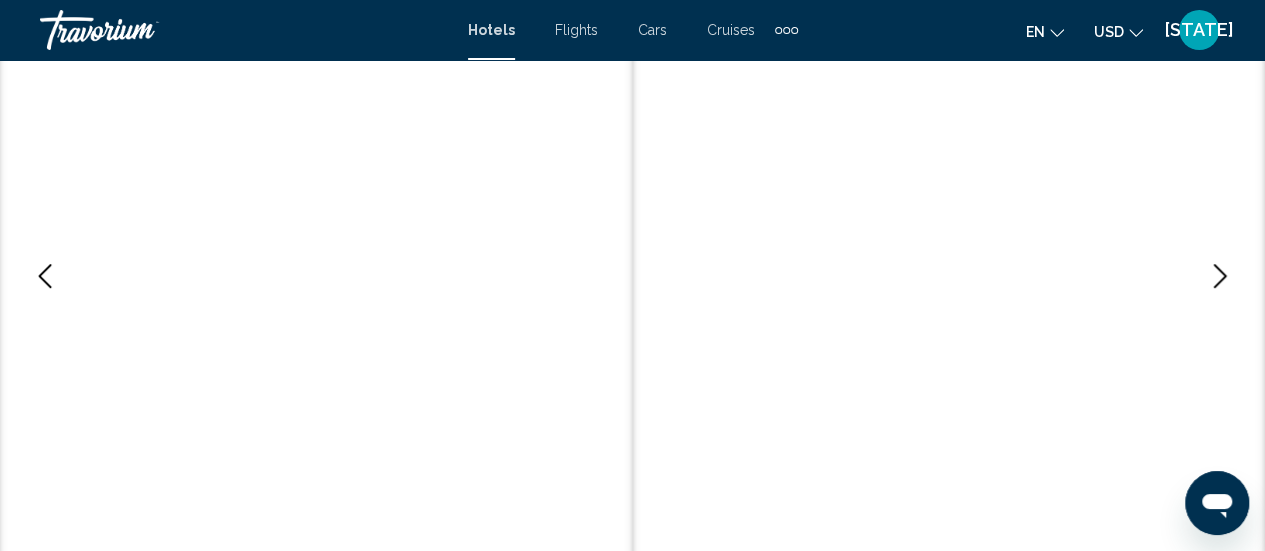 click at bounding box center (1220, 276) 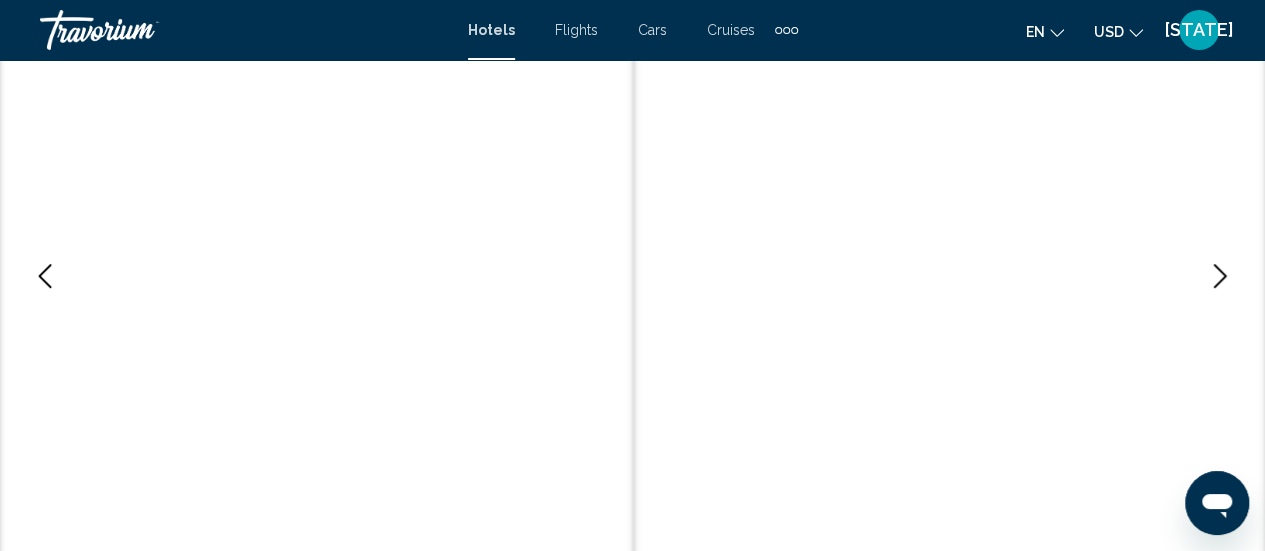 click at bounding box center (1220, 276) 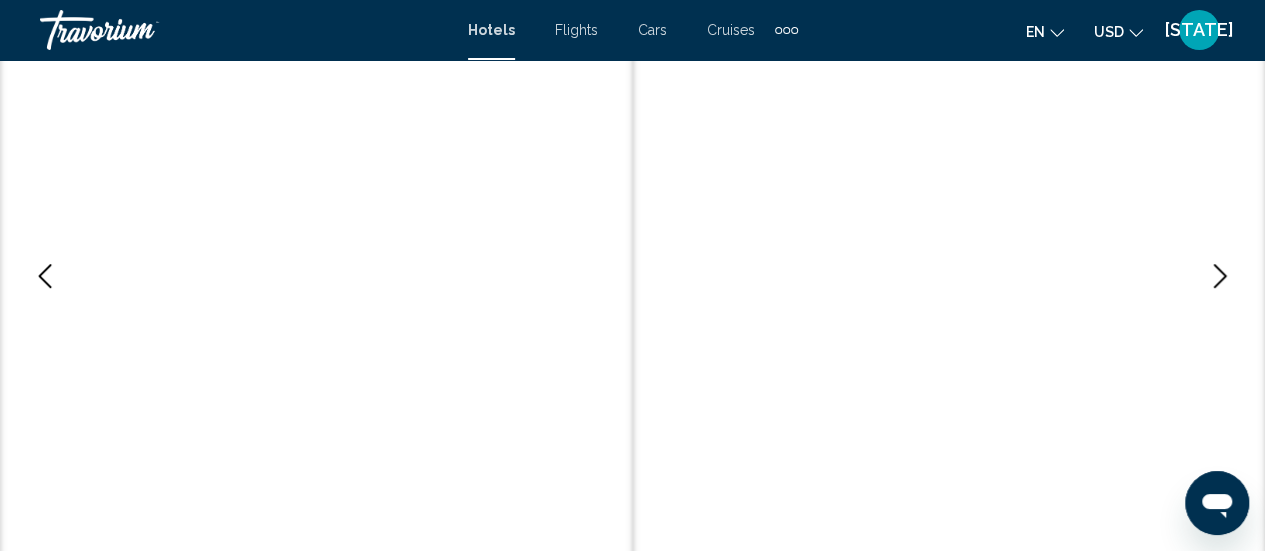 click at bounding box center [1220, 276] 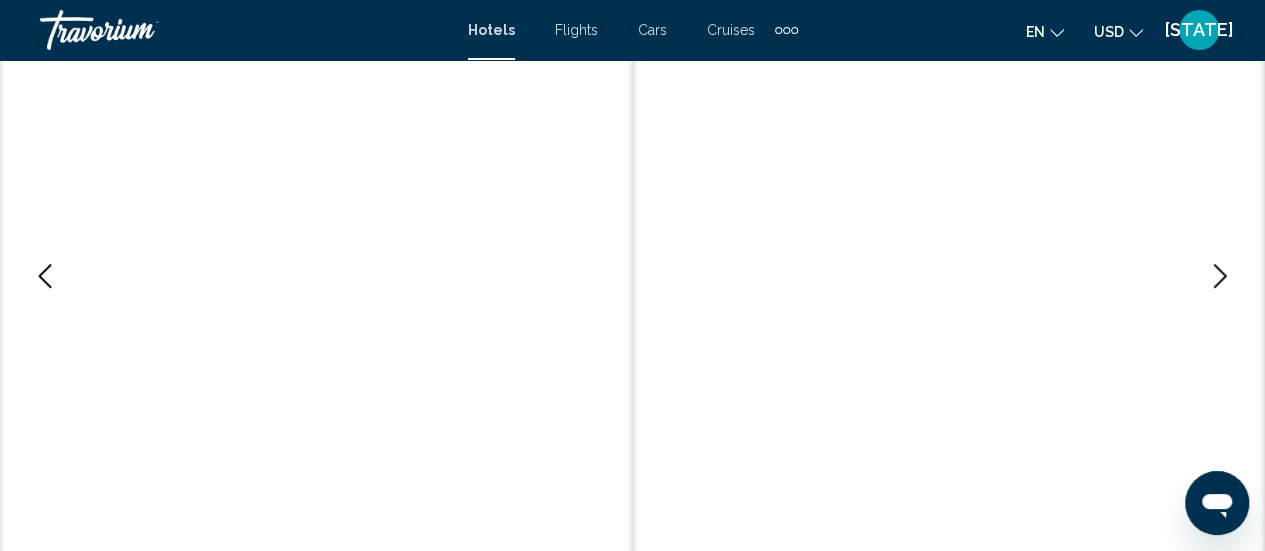 click at bounding box center [1220, 276] 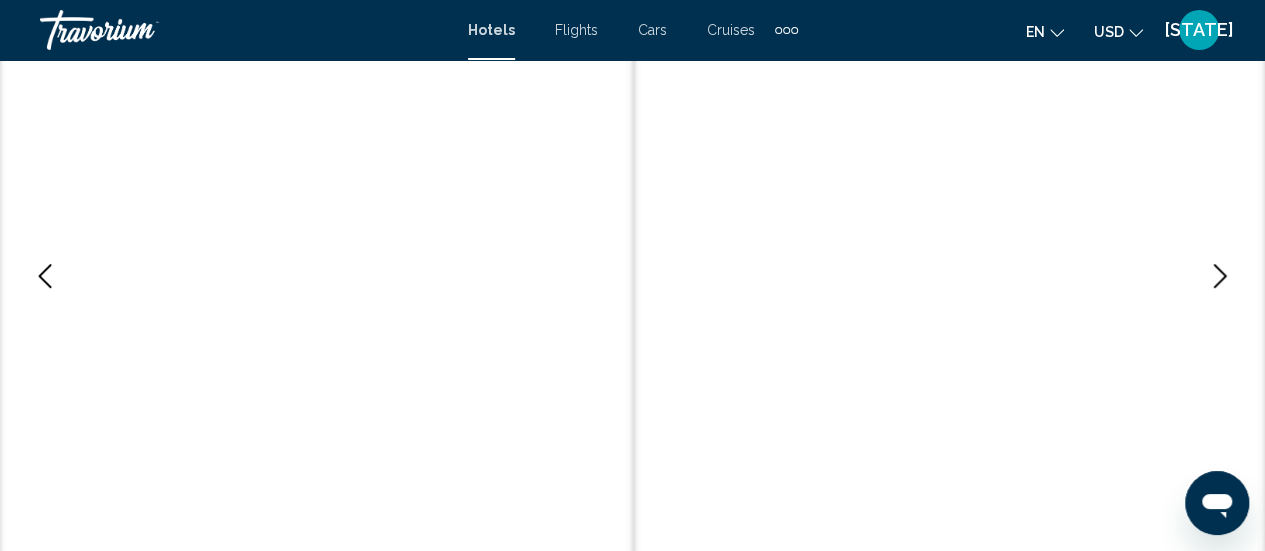 click at bounding box center (1220, 276) 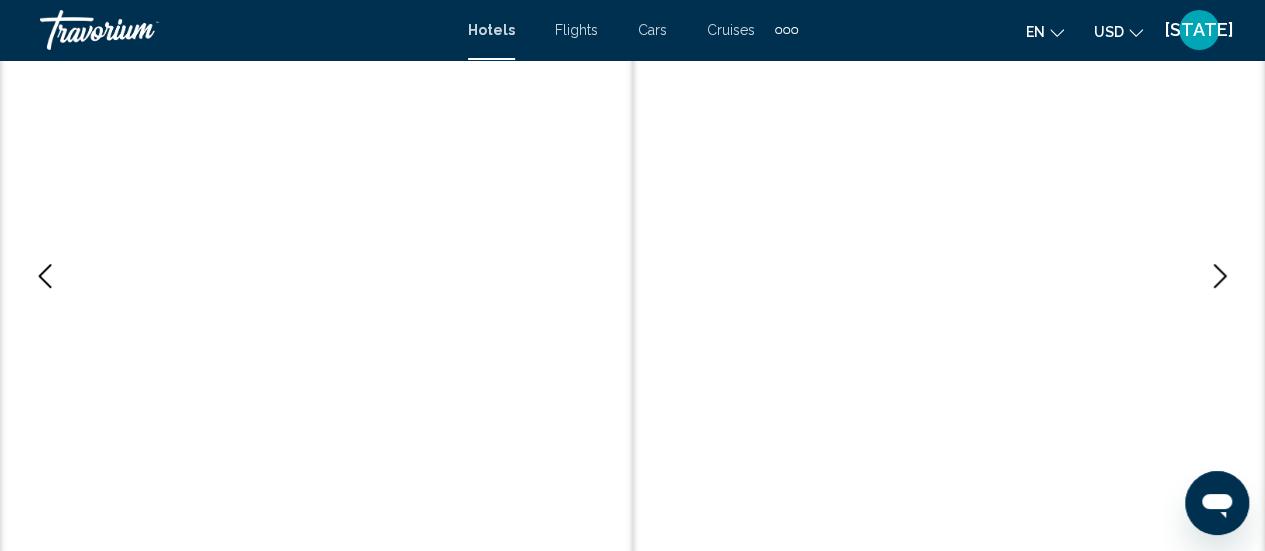 click at bounding box center [1220, 276] 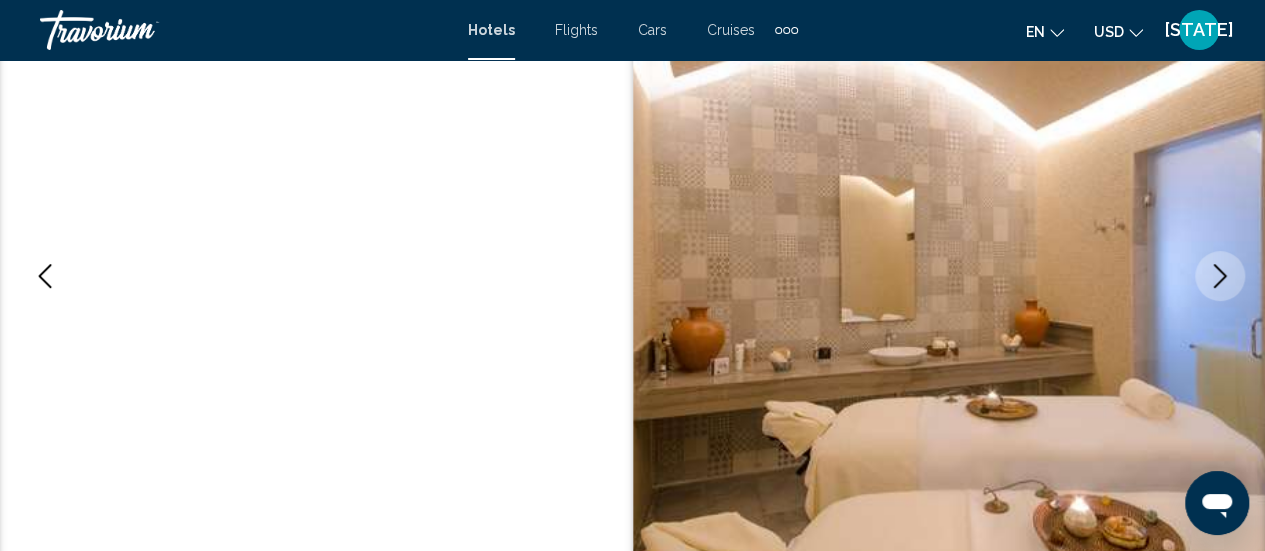 click at bounding box center (1220, 276) 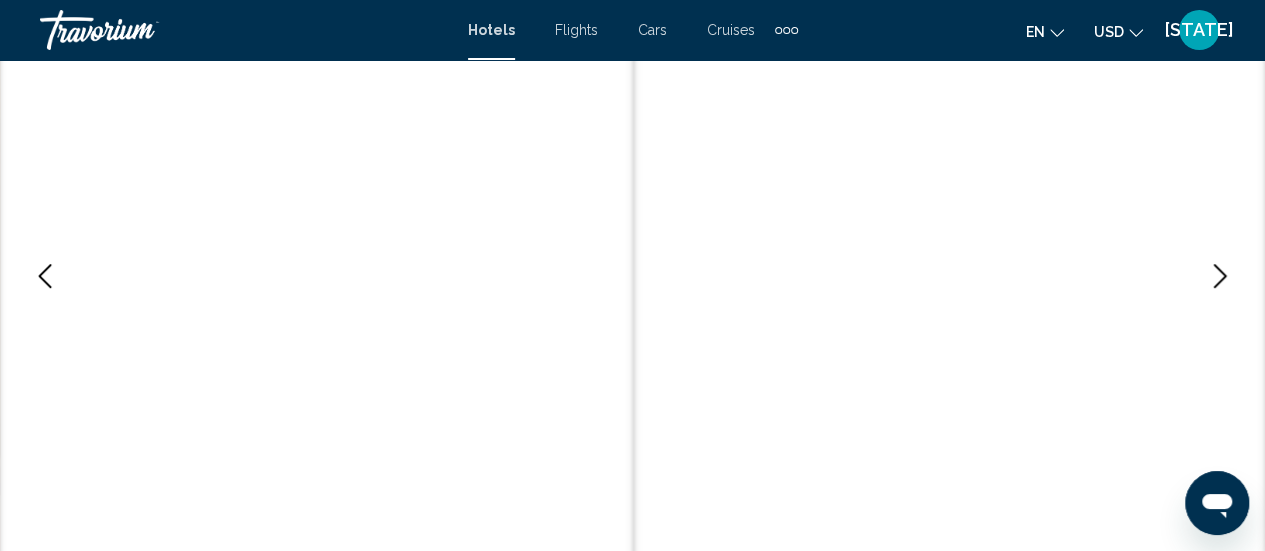 click at bounding box center (1220, 276) 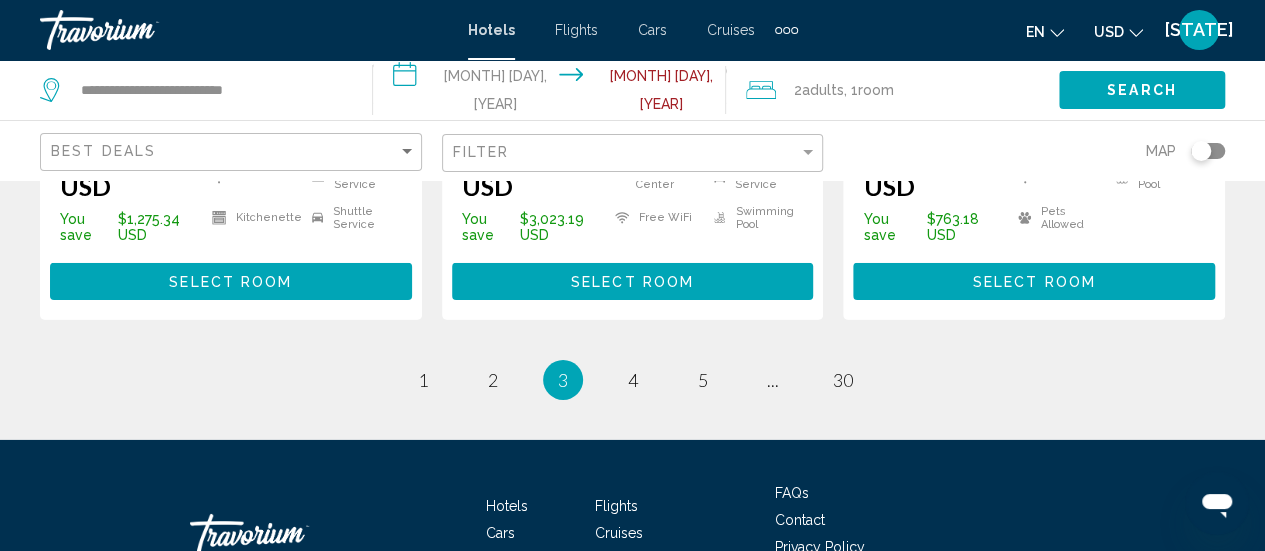 scroll, scrollTop: 3040, scrollLeft: 0, axis: vertical 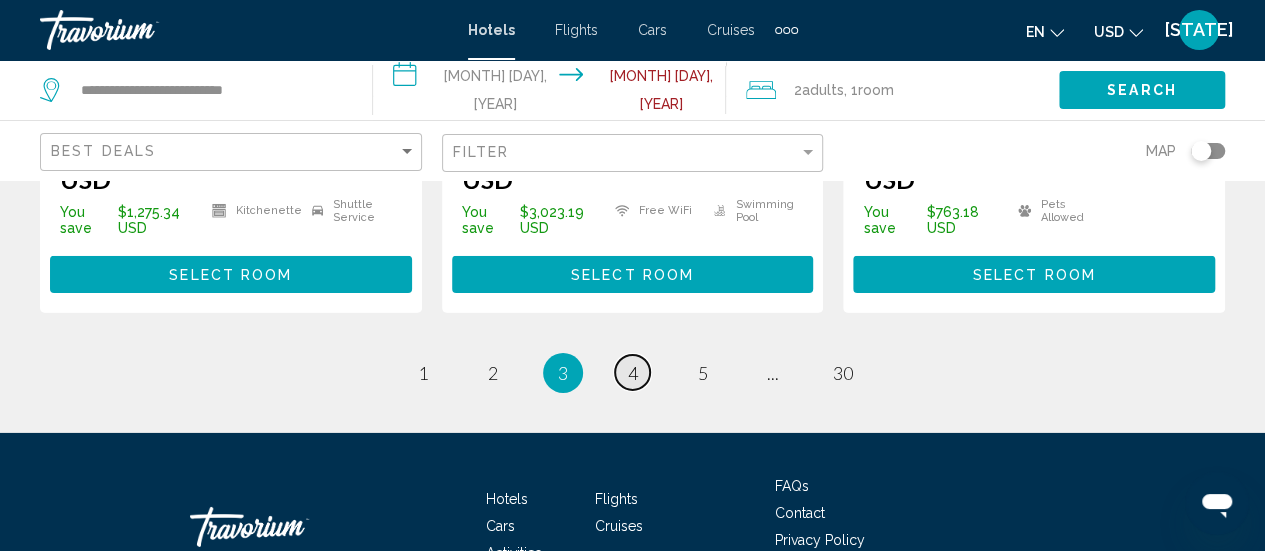 click on "4" at bounding box center (423, 373) 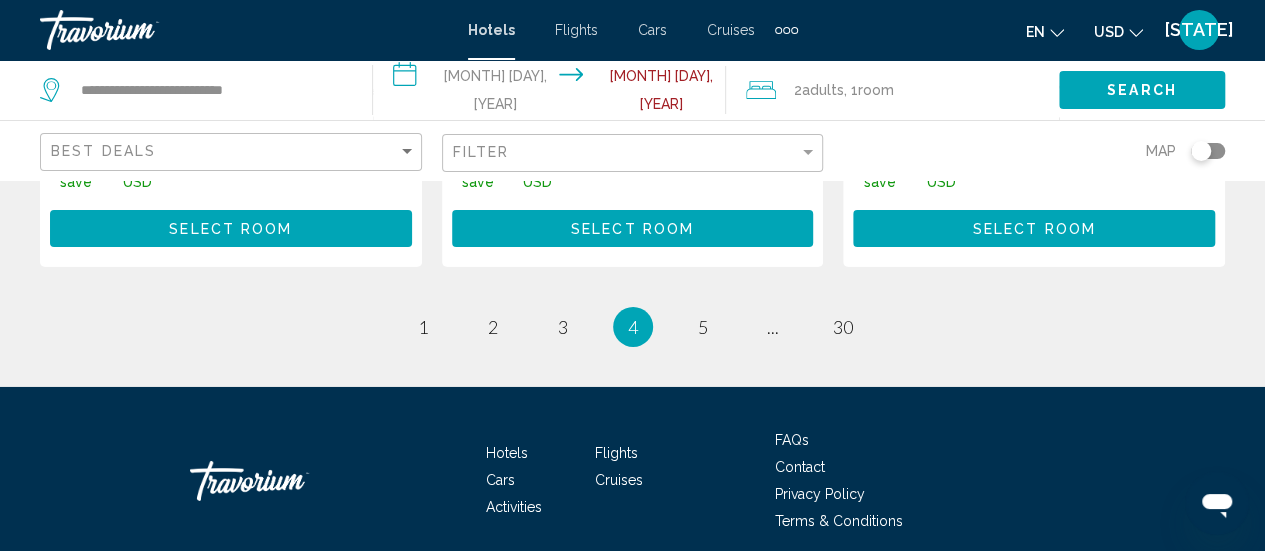 scroll, scrollTop: 3240, scrollLeft: 0, axis: vertical 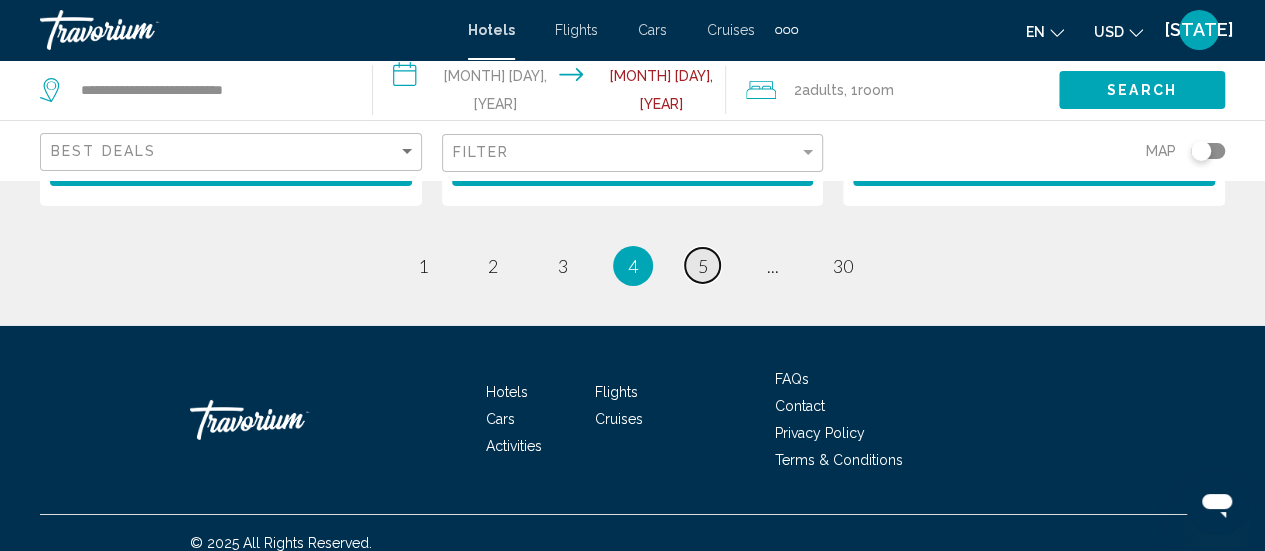 click on "5" at bounding box center (423, 266) 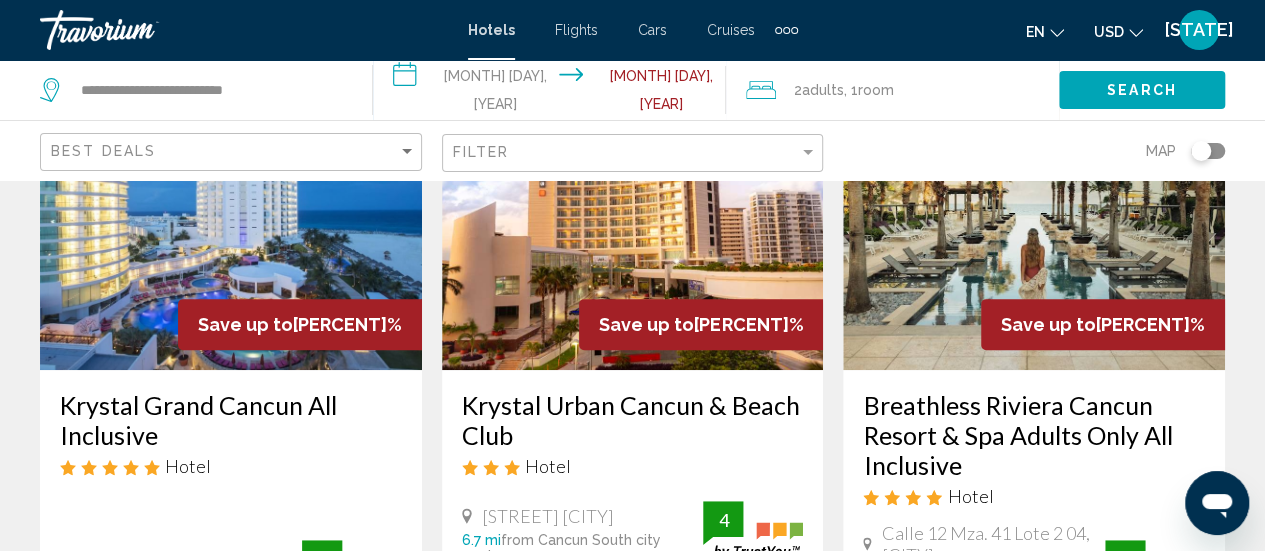 scroll, scrollTop: 240, scrollLeft: 0, axis: vertical 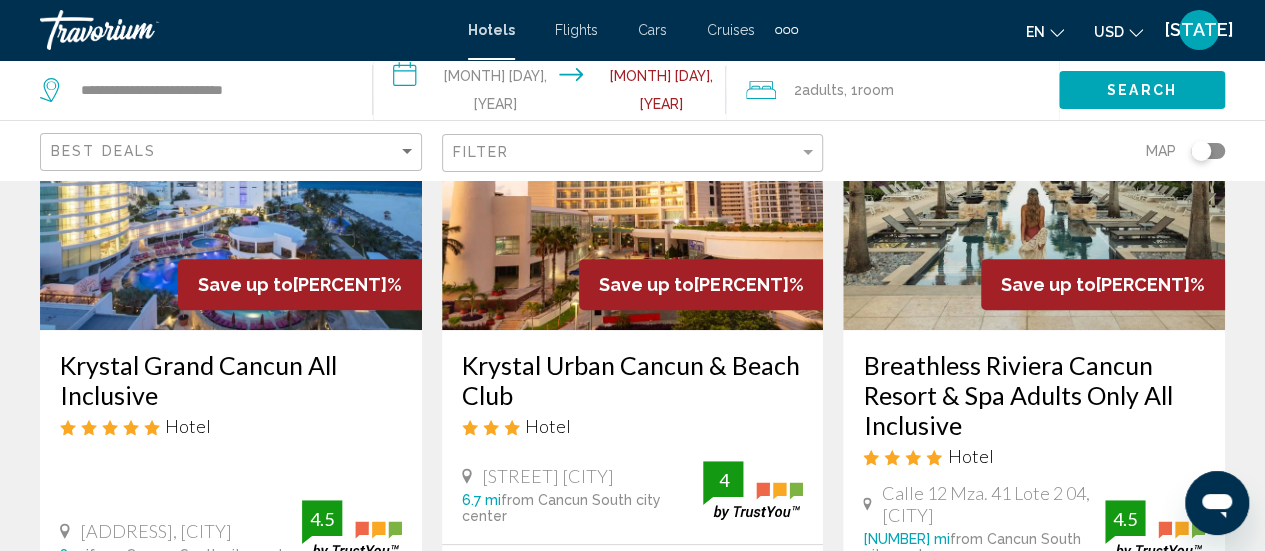 click at bounding box center [231, 170] 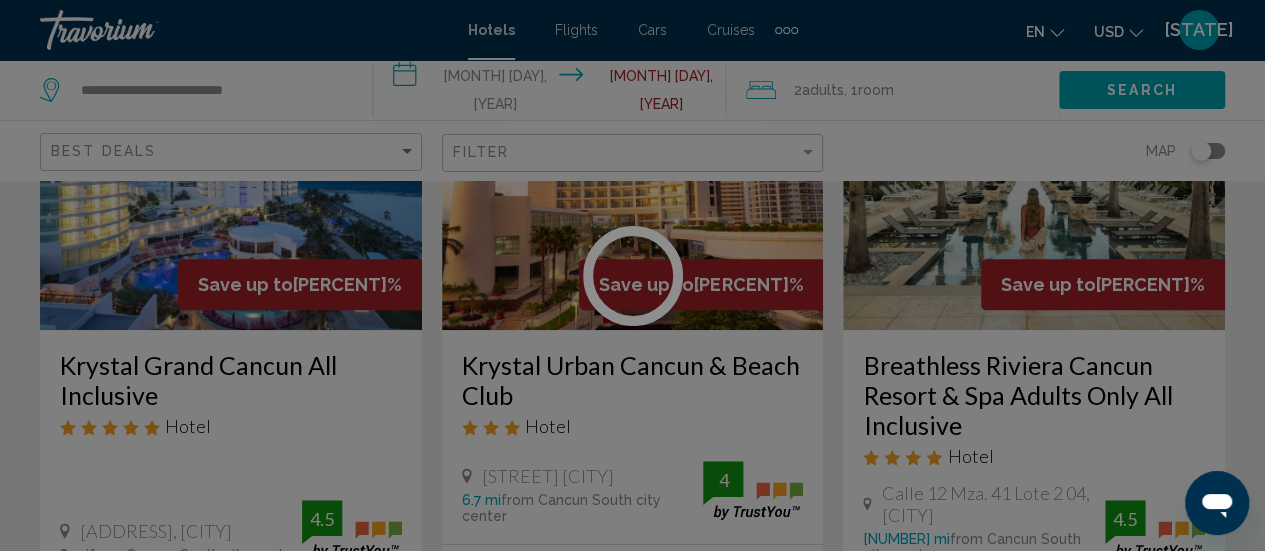 scroll, scrollTop: 259, scrollLeft: 0, axis: vertical 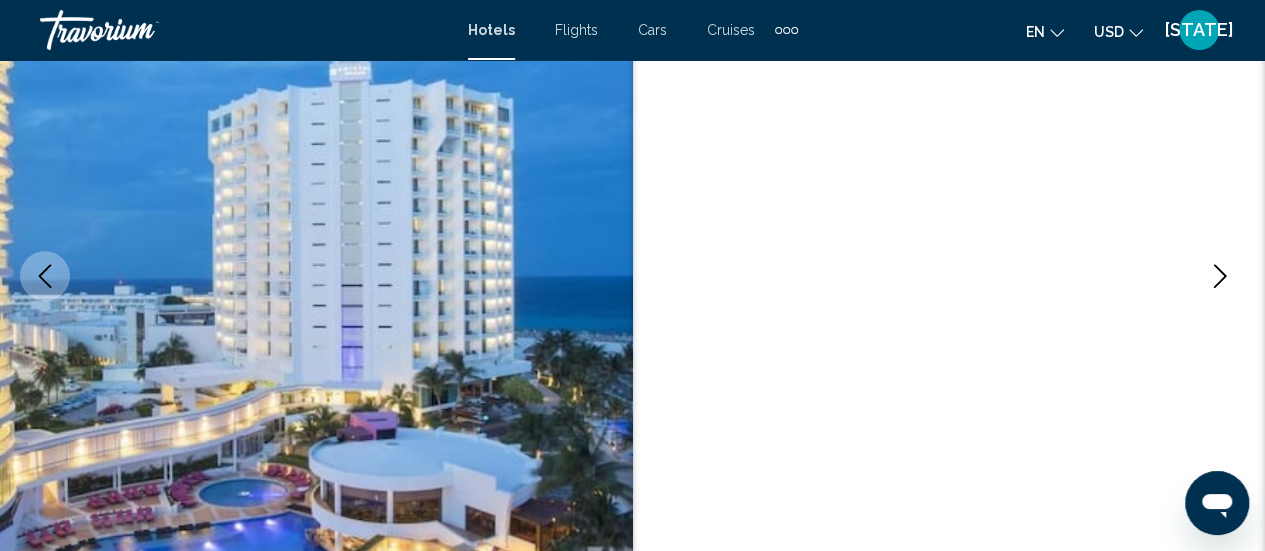 click at bounding box center (1220, 276) 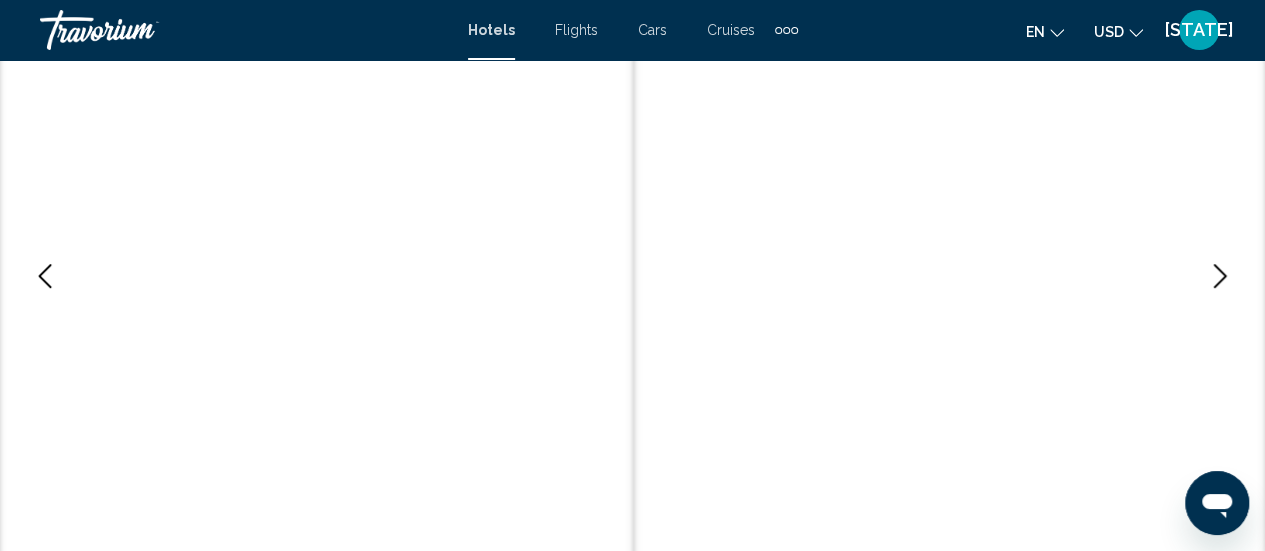 click at bounding box center [1220, 276] 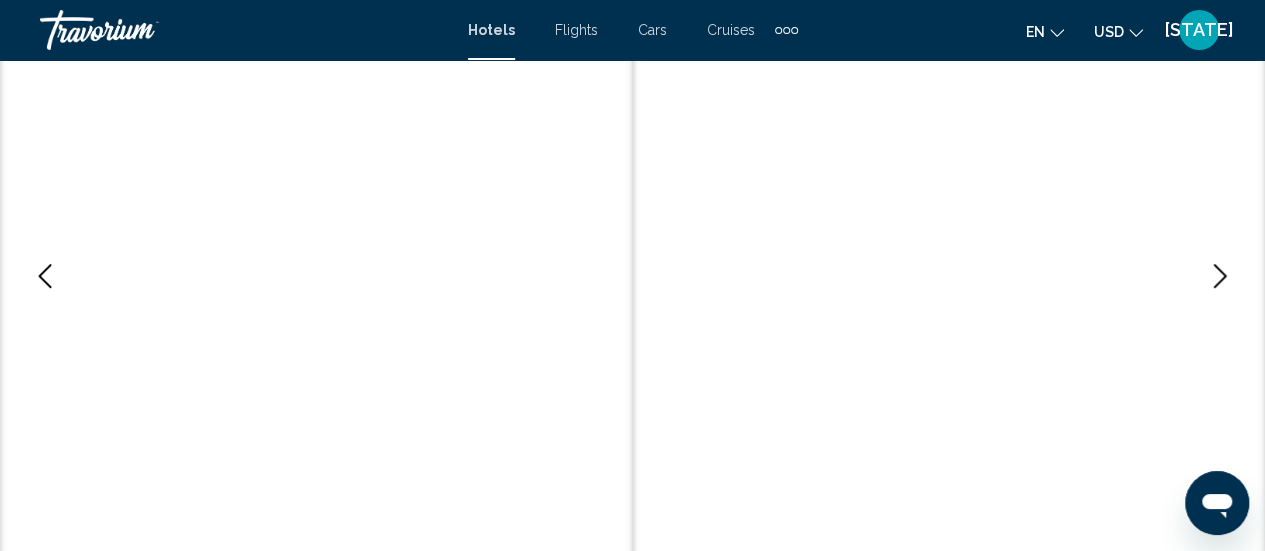 click at bounding box center [1220, 276] 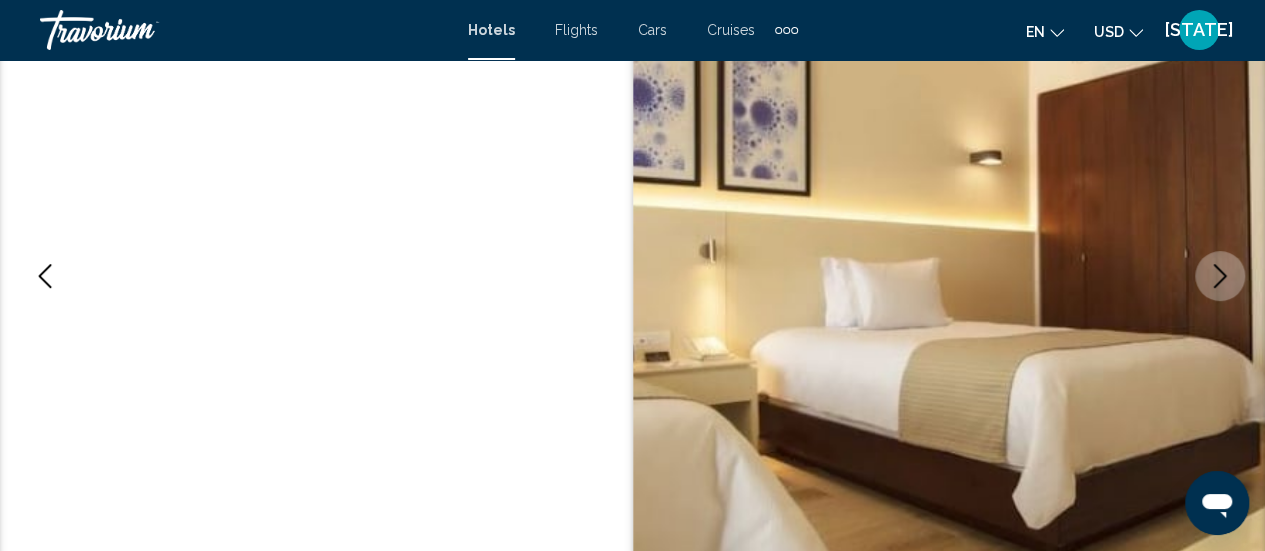 click at bounding box center [1220, 276] 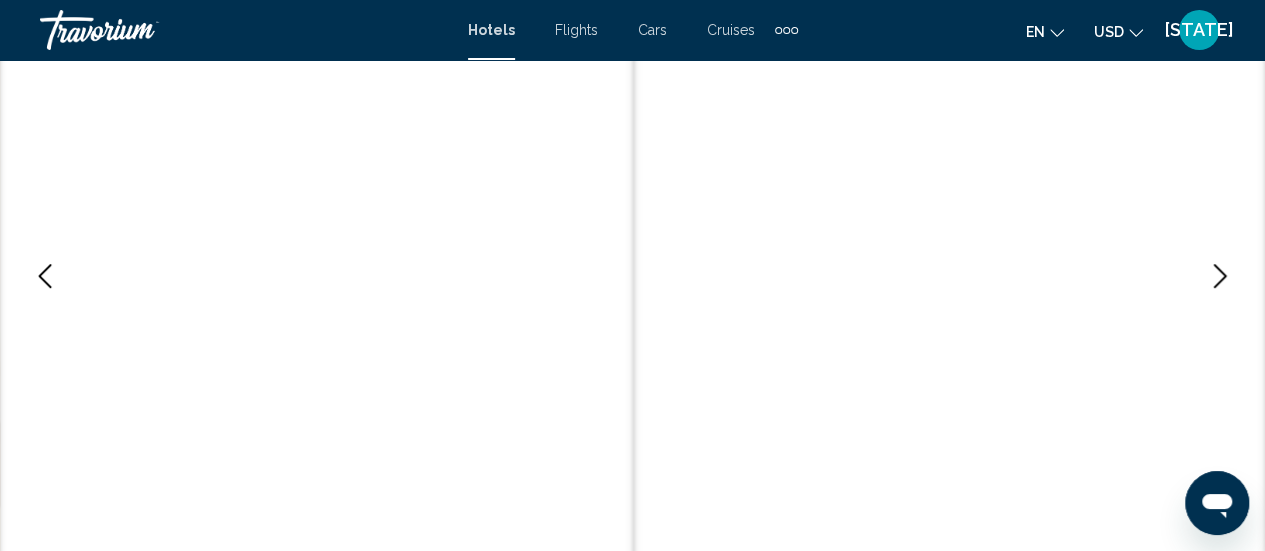 click at bounding box center (1220, 276) 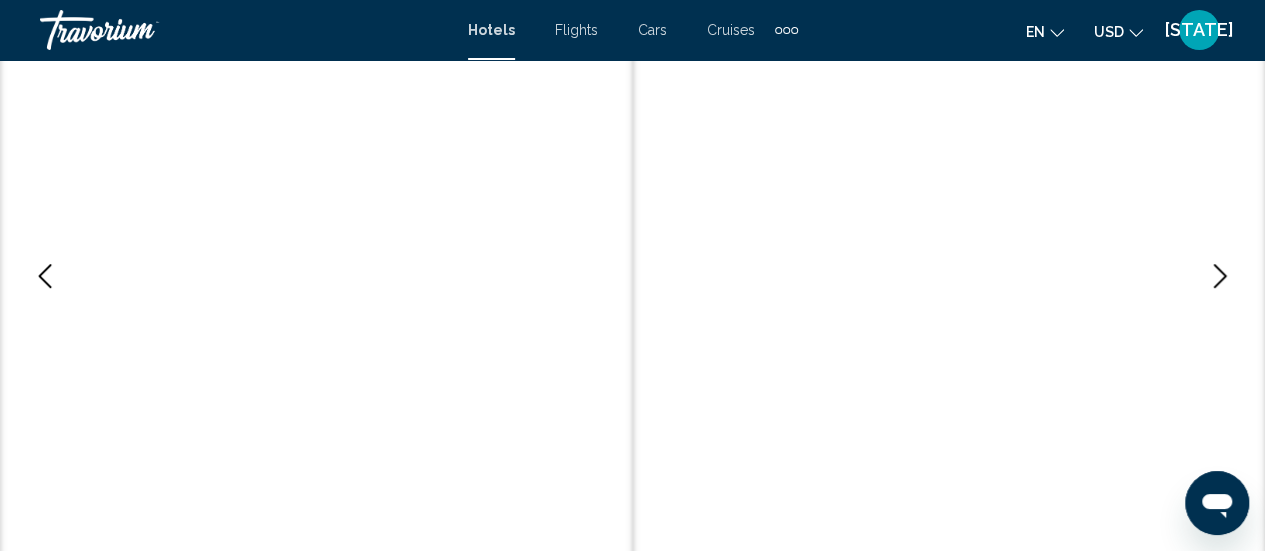 click at bounding box center (1220, 276) 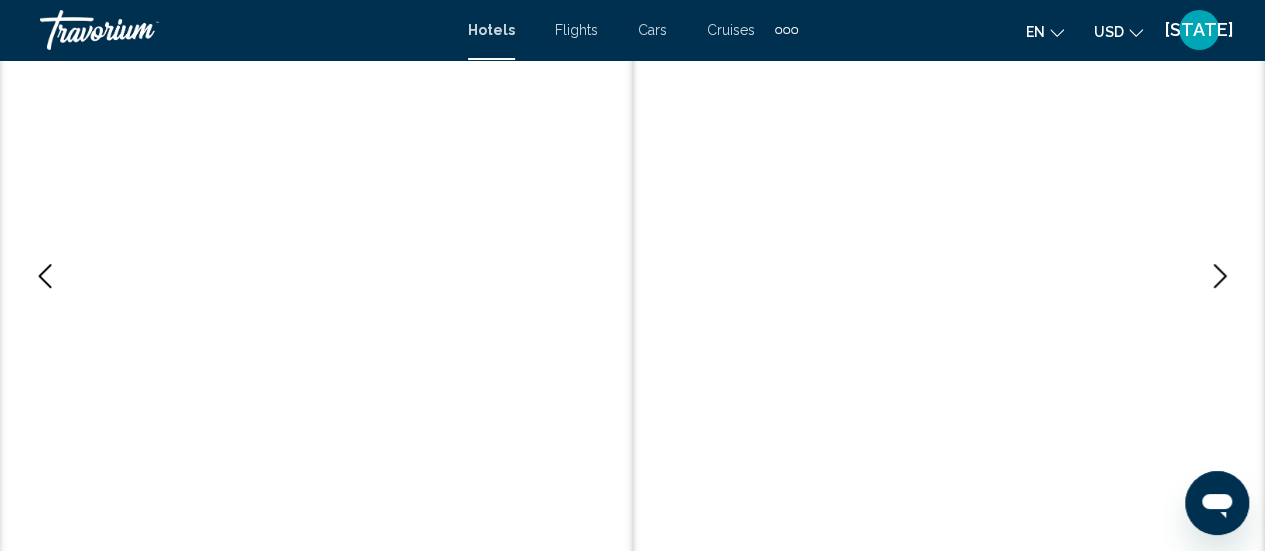 click at bounding box center [1220, 276] 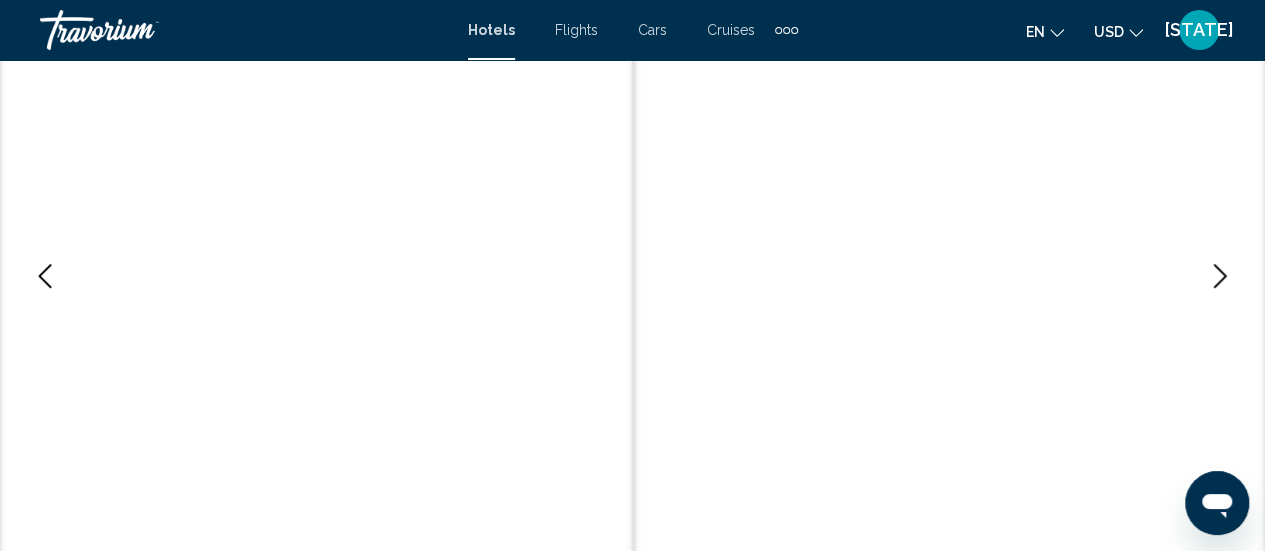 click at bounding box center [1220, 276] 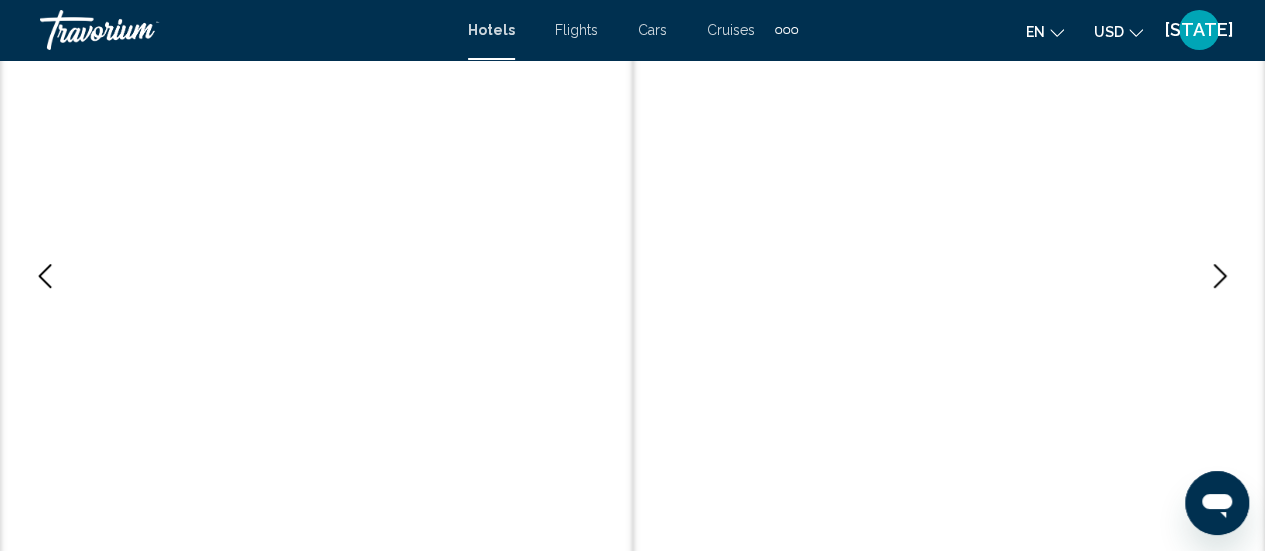 click at bounding box center (1220, 276) 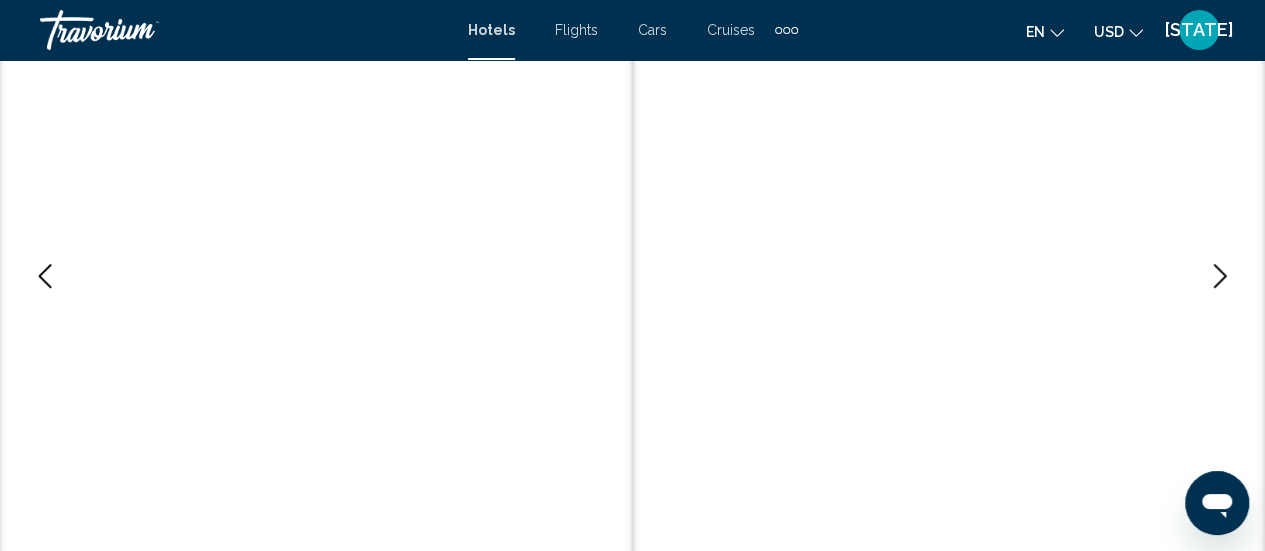 click at bounding box center [1220, 276] 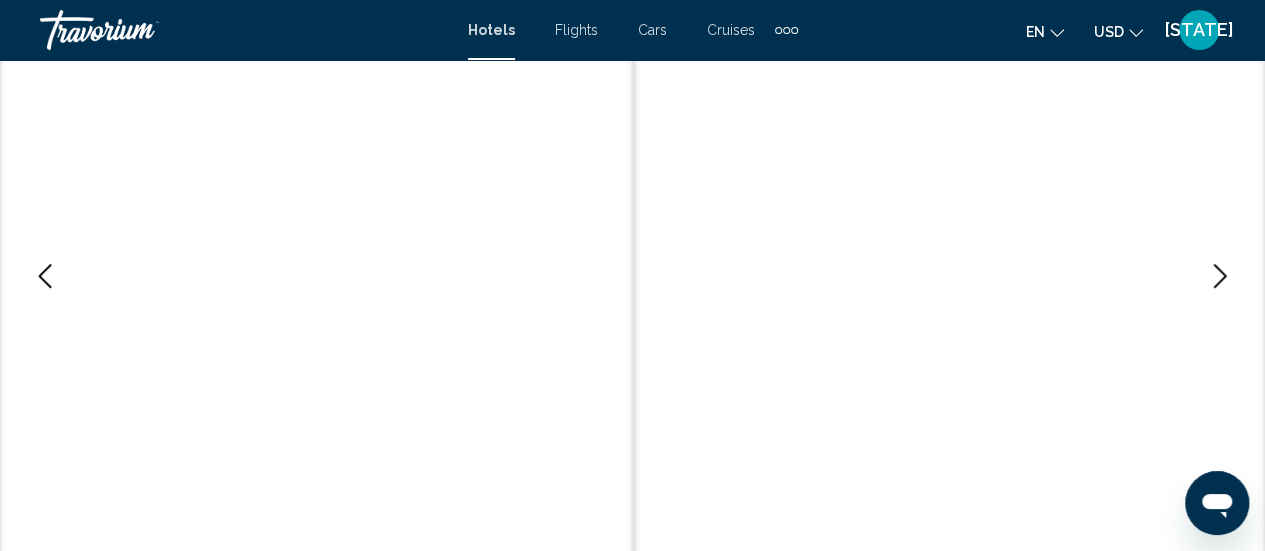 click at bounding box center (1220, 276) 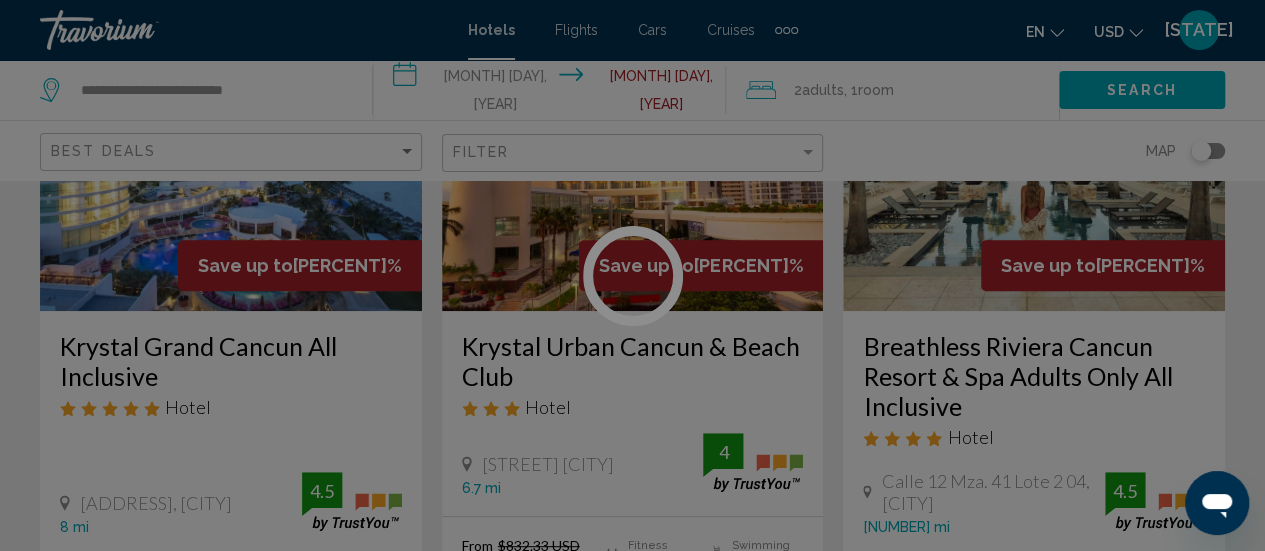 scroll, scrollTop: 0, scrollLeft: 0, axis: both 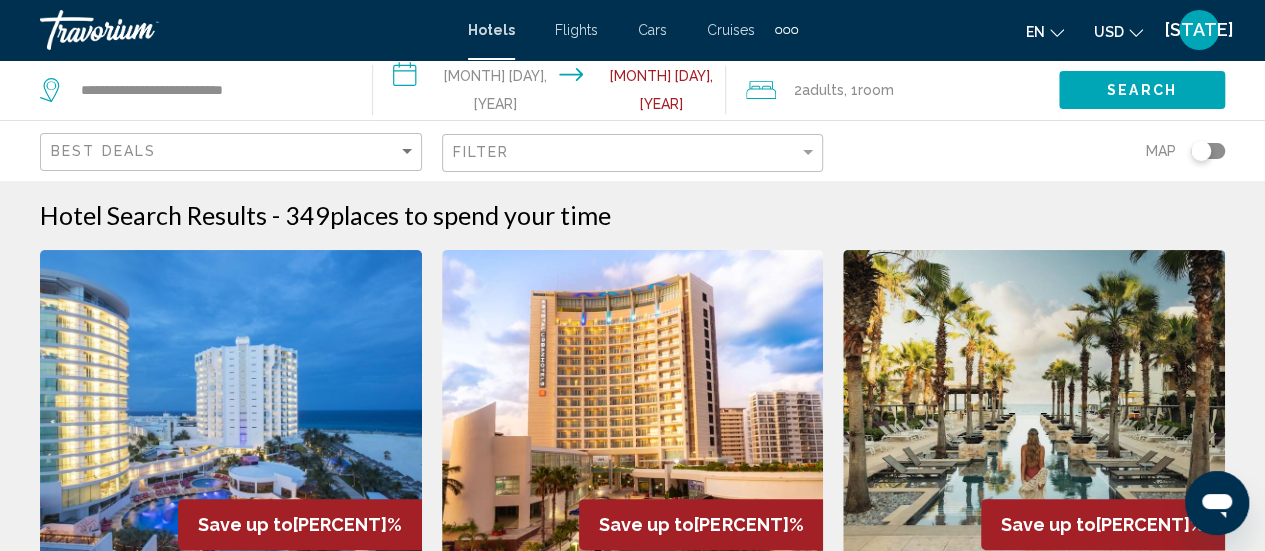 click at bounding box center [1034, 410] 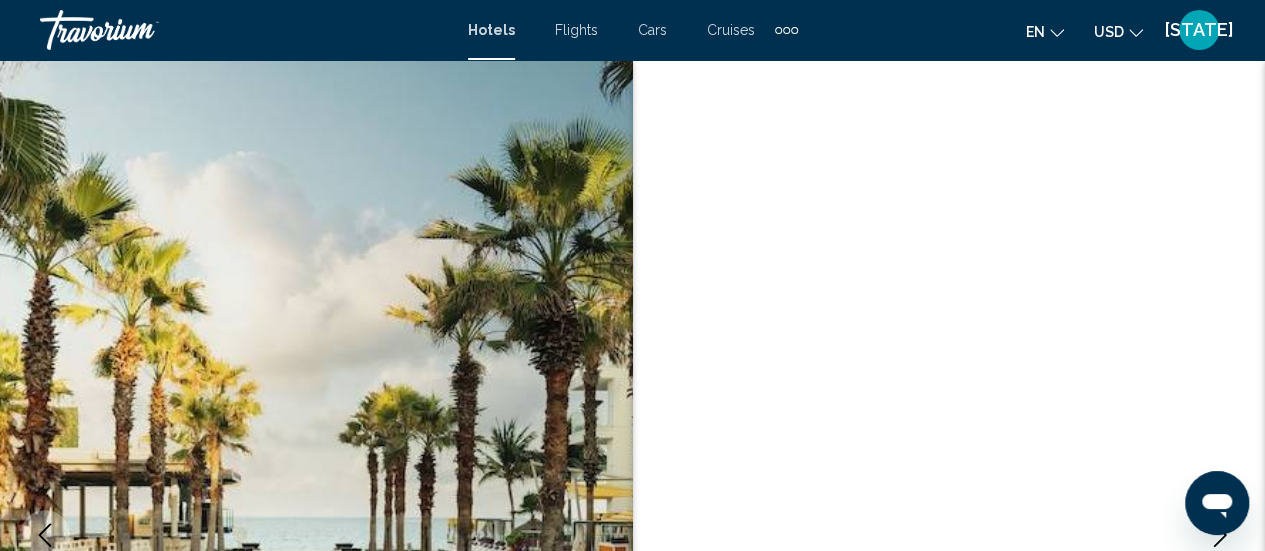 scroll, scrollTop: 259, scrollLeft: 0, axis: vertical 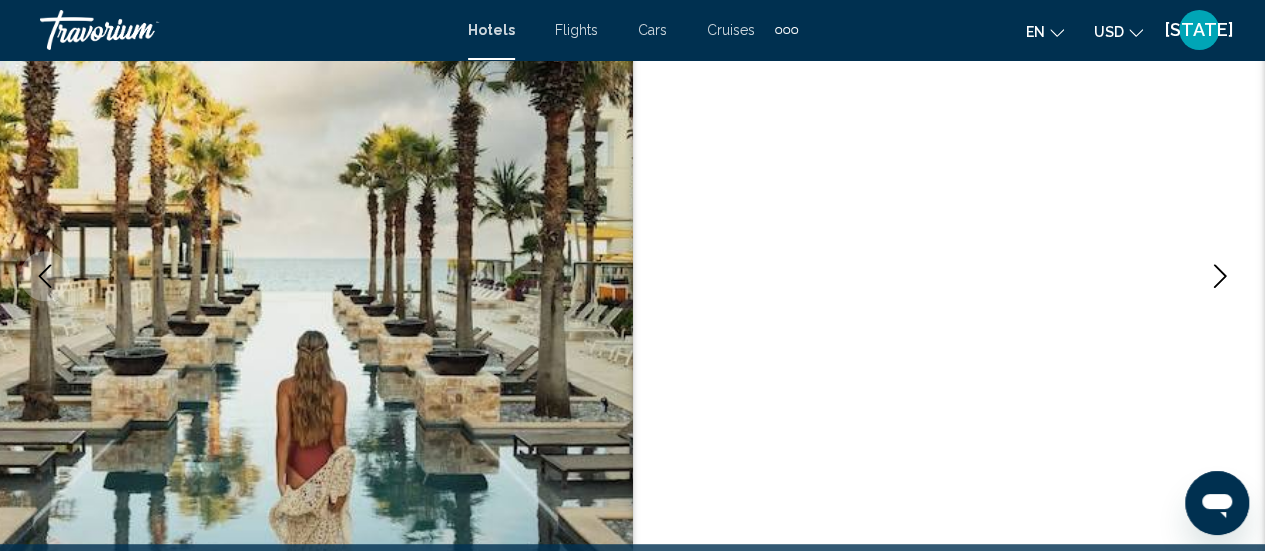click at bounding box center [1220, 276] 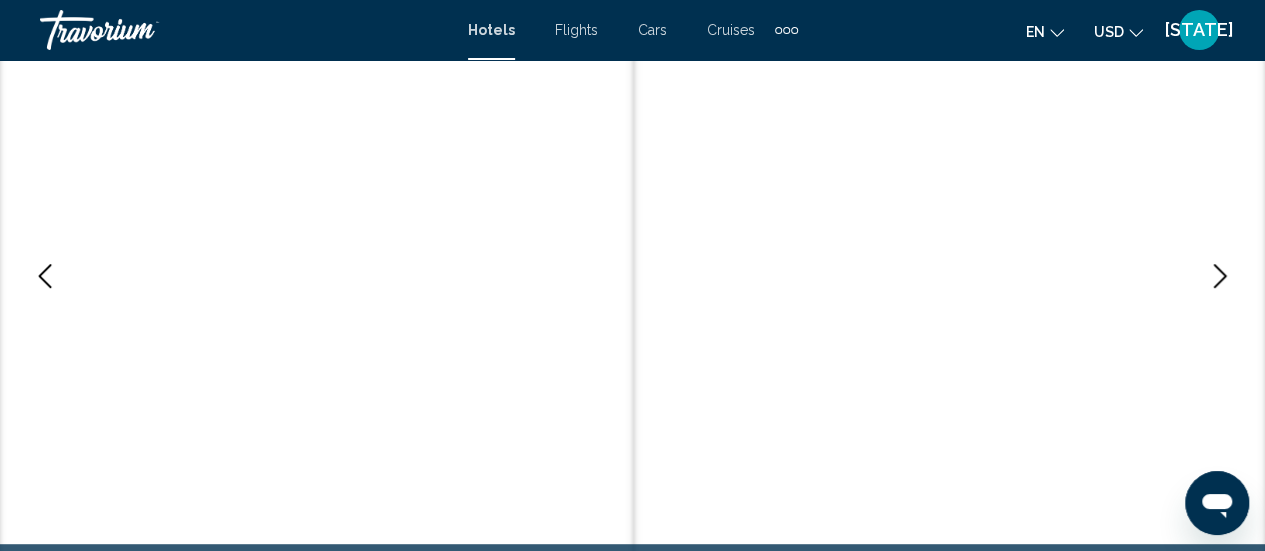 click at bounding box center (1220, 276) 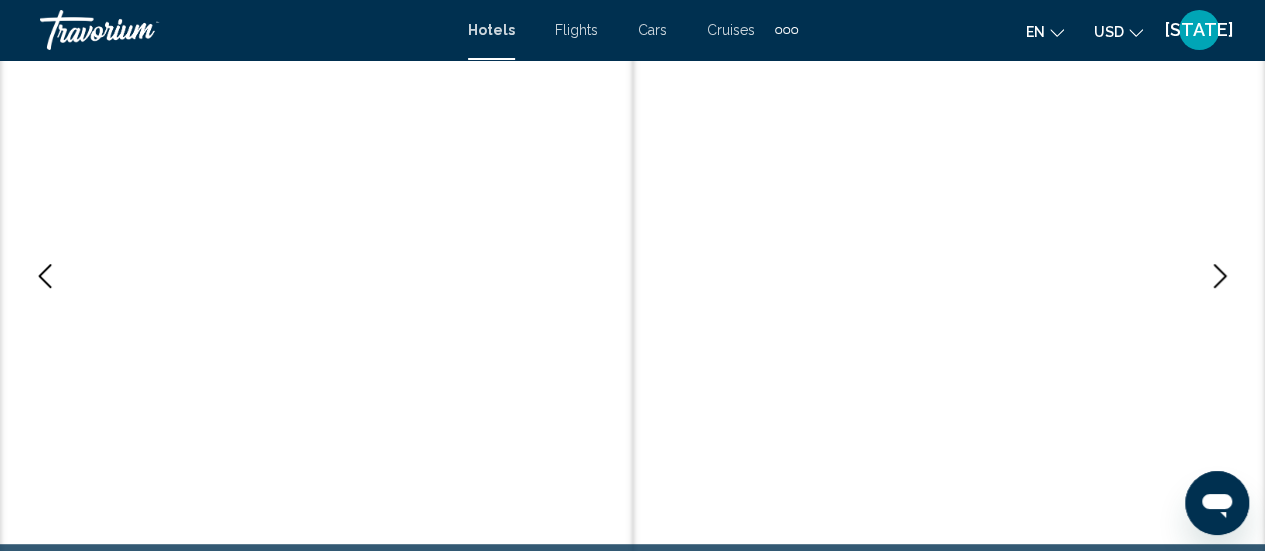 click at bounding box center [1220, 276] 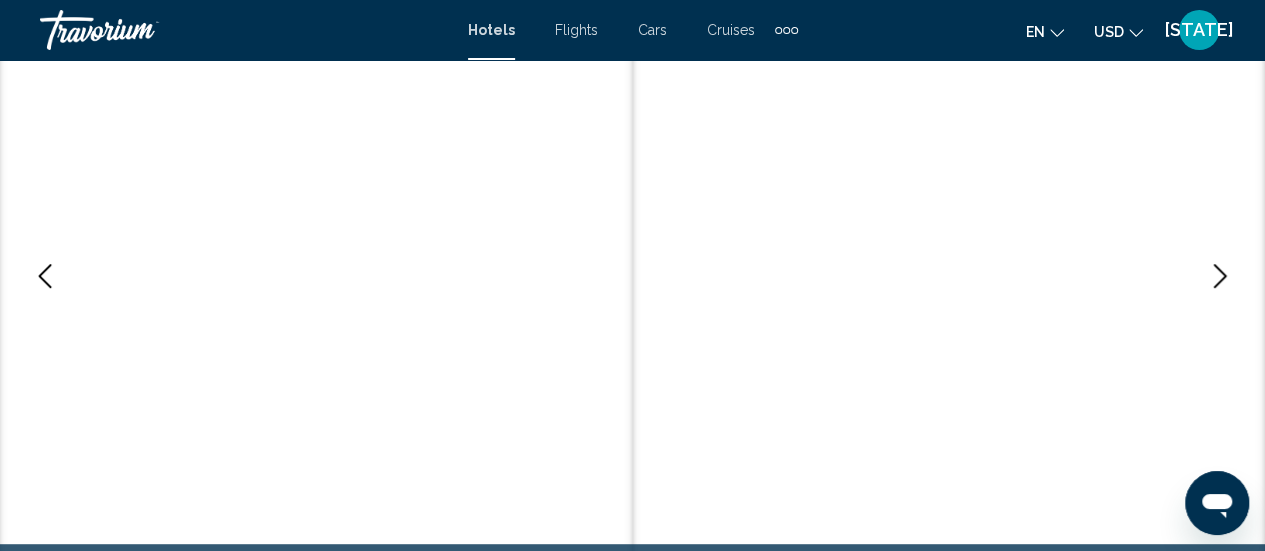 click at bounding box center [1220, 276] 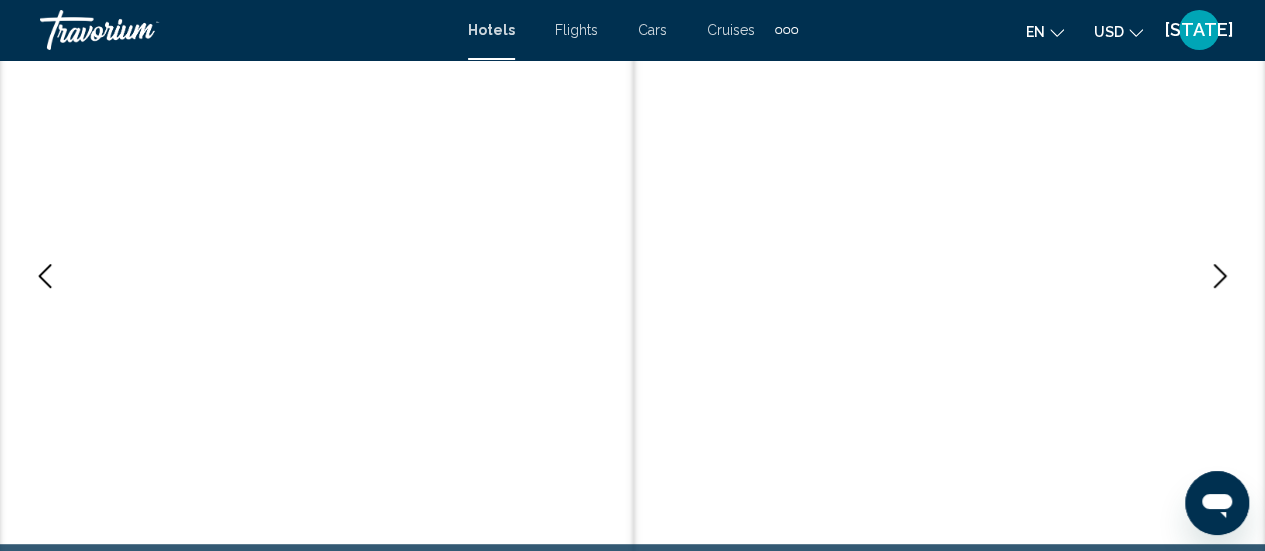 click at bounding box center (1220, 276) 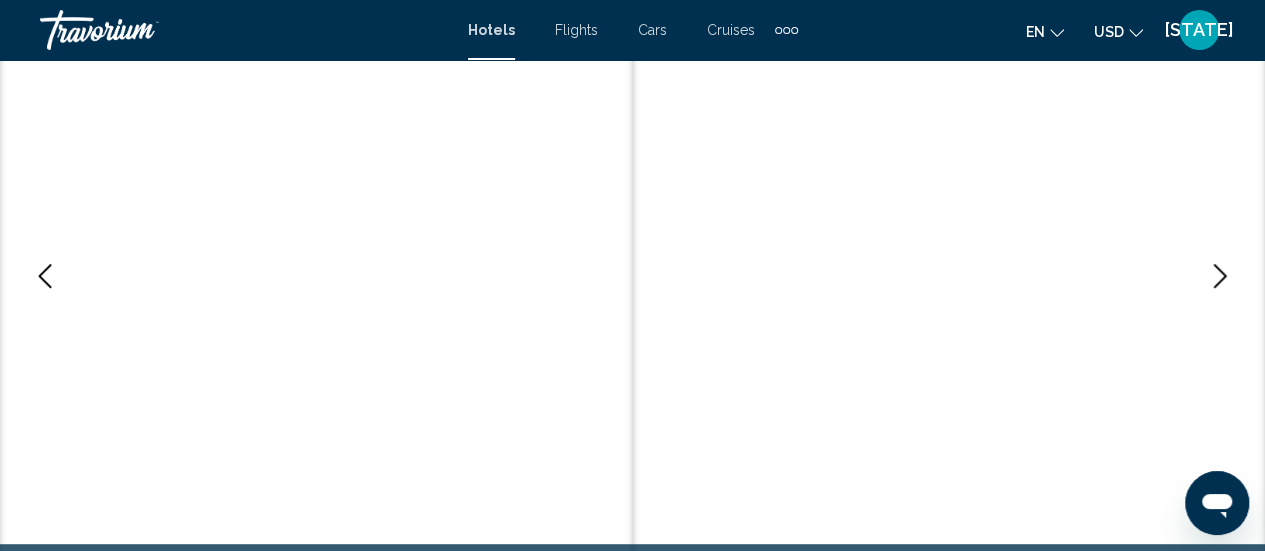 click at bounding box center [1220, 276] 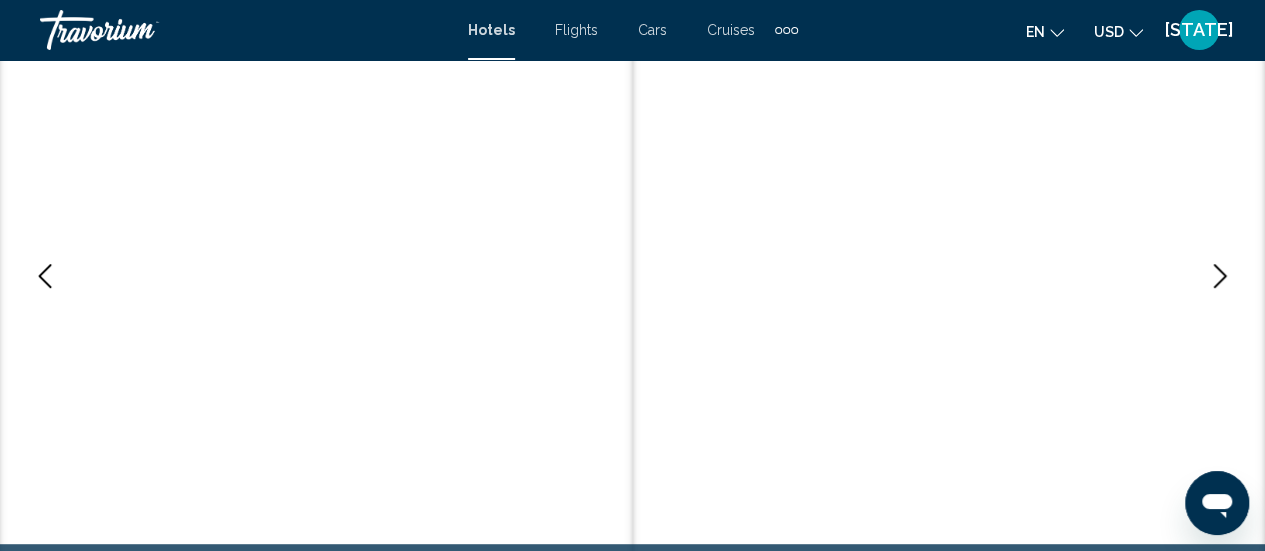 click at bounding box center (1220, 276) 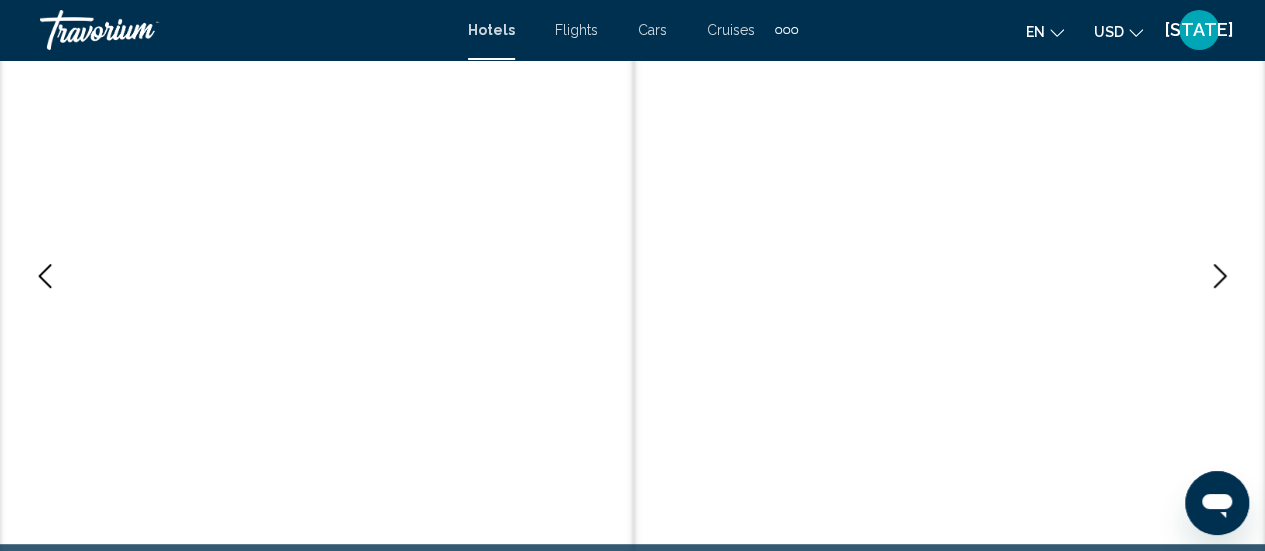 click at bounding box center [1220, 276] 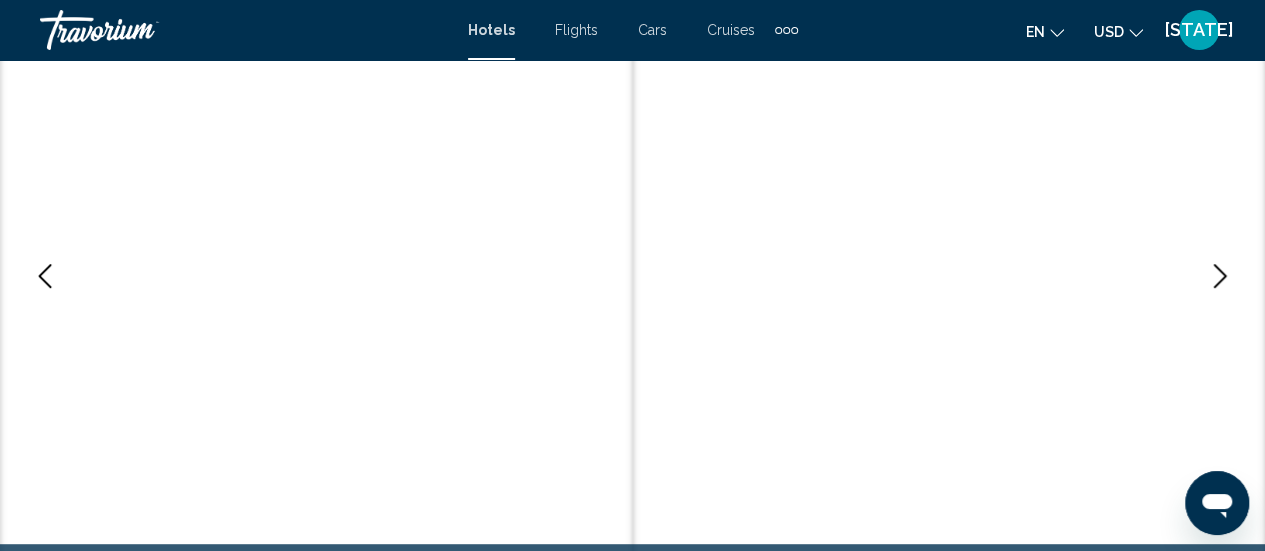 click at bounding box center (1220, 276) 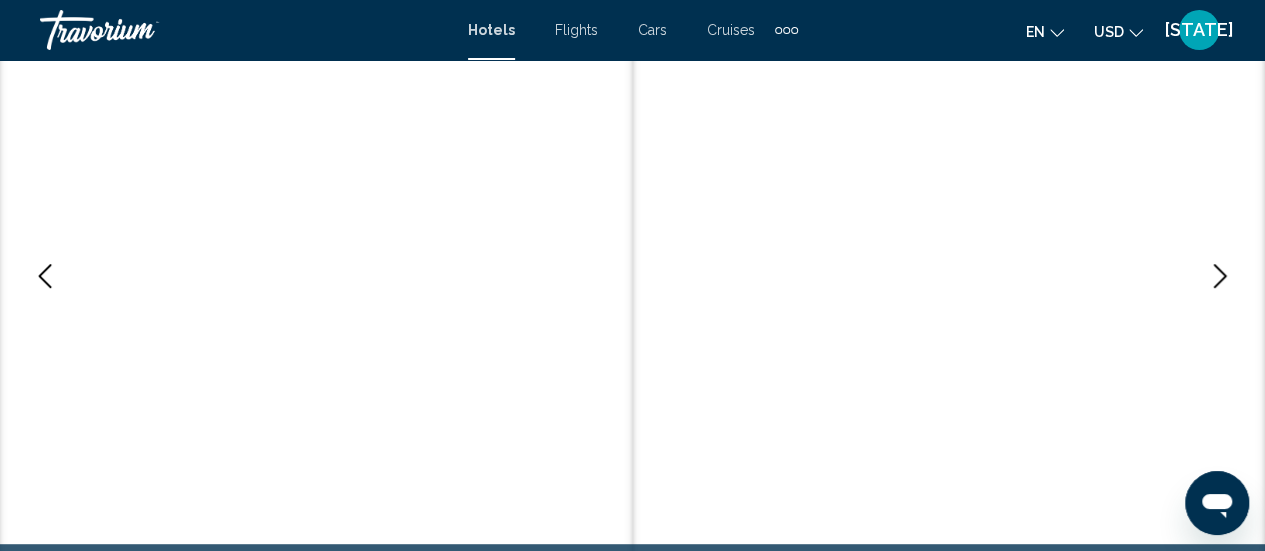 click at bounding box center [1220, 276] 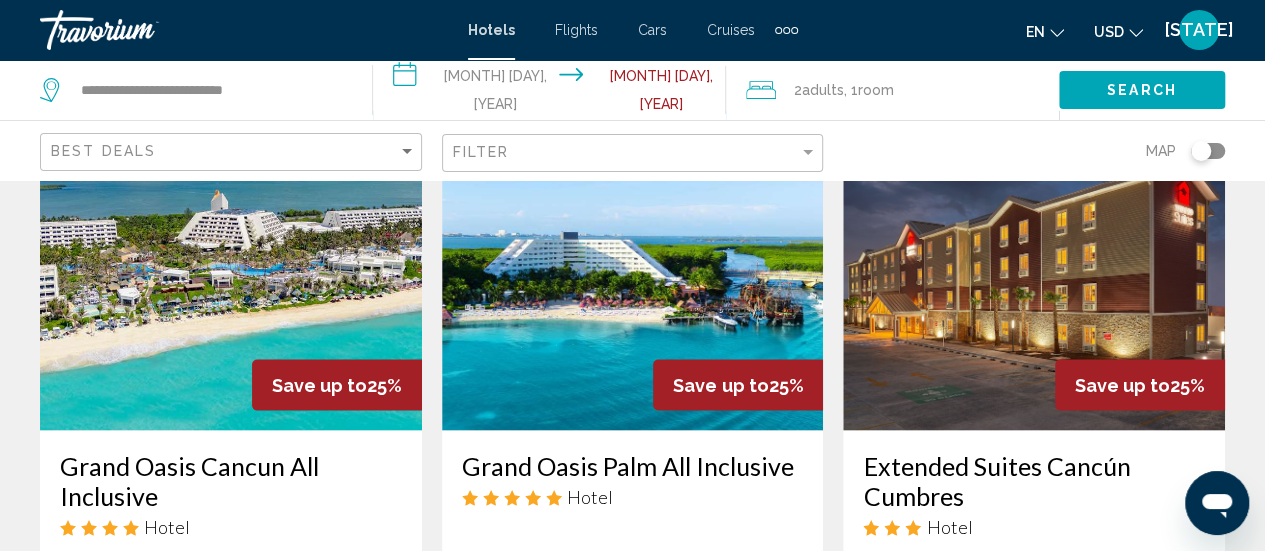 scroll, scrollTop: 1699, scrollLeft: 0, axis: vertical 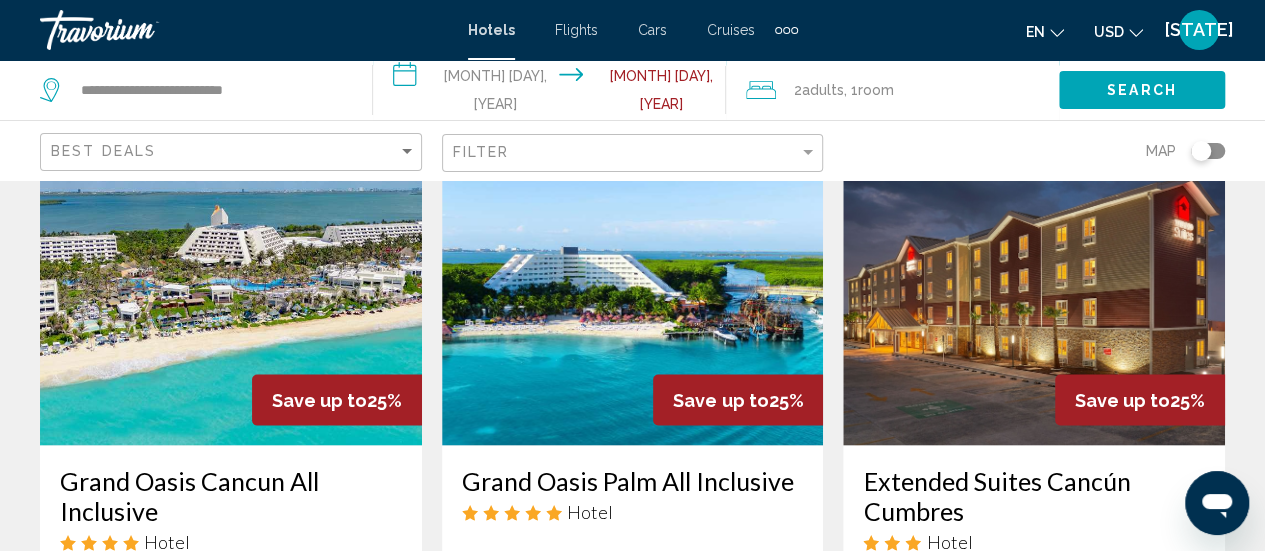 click at bounding box center (231, 285) 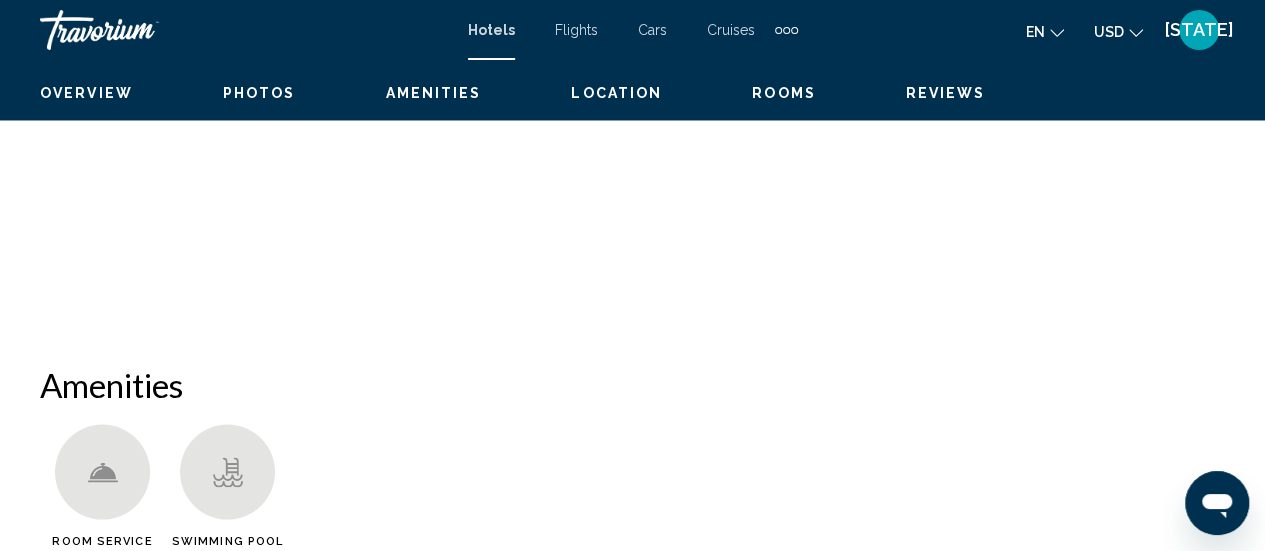 scroll, scrollTop: 259, scrollLeft: 0, axis: vertical 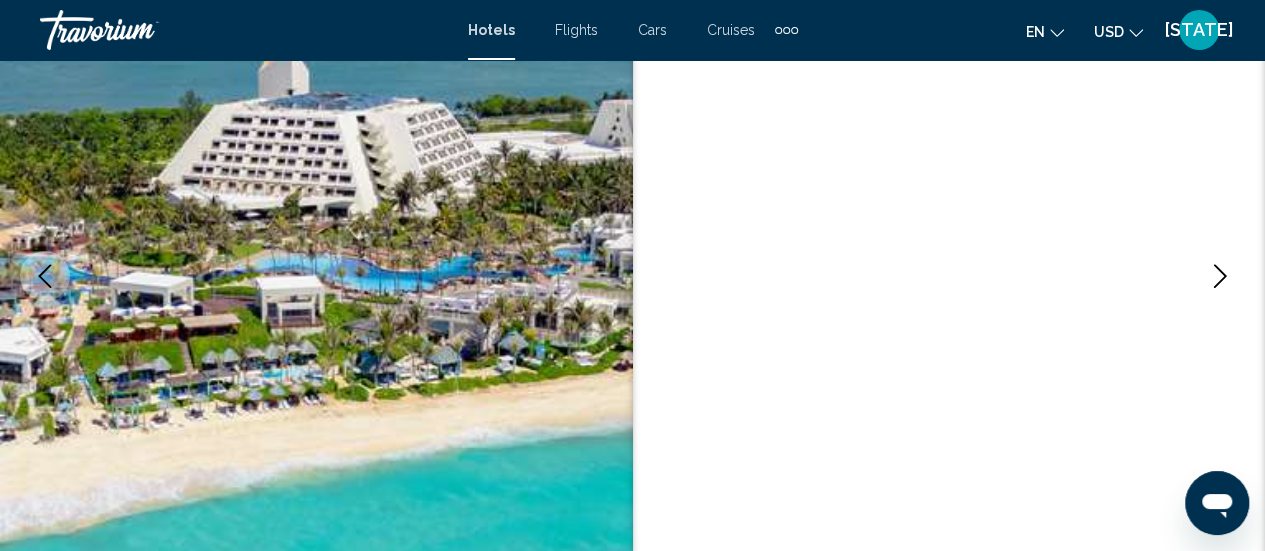 click at bounding box center [1220, 276] 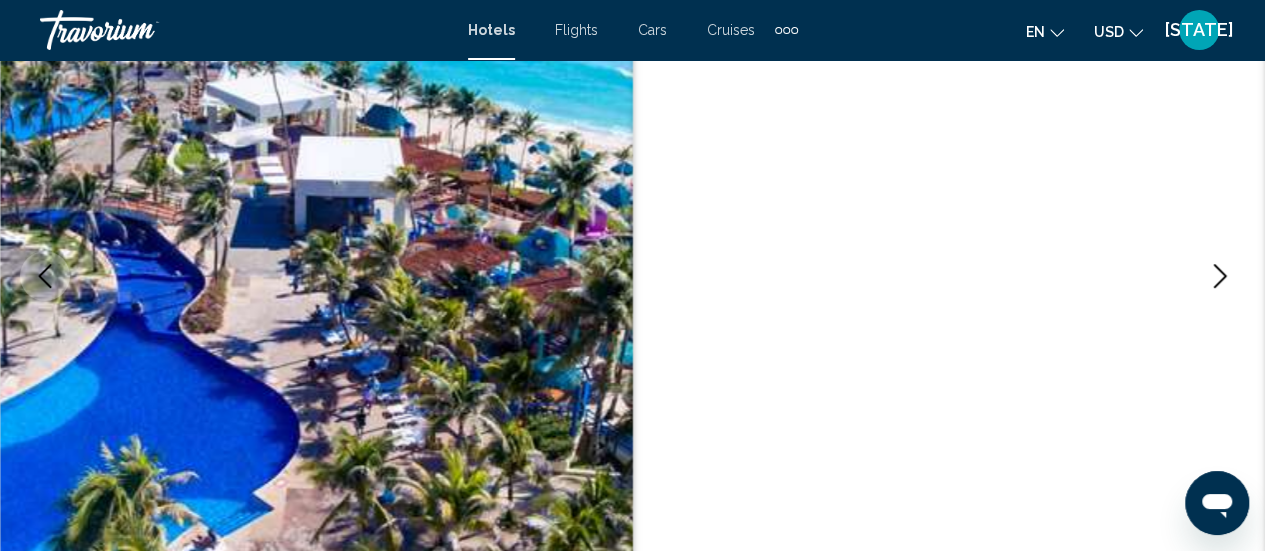 click at bounding box center (1220, 276) 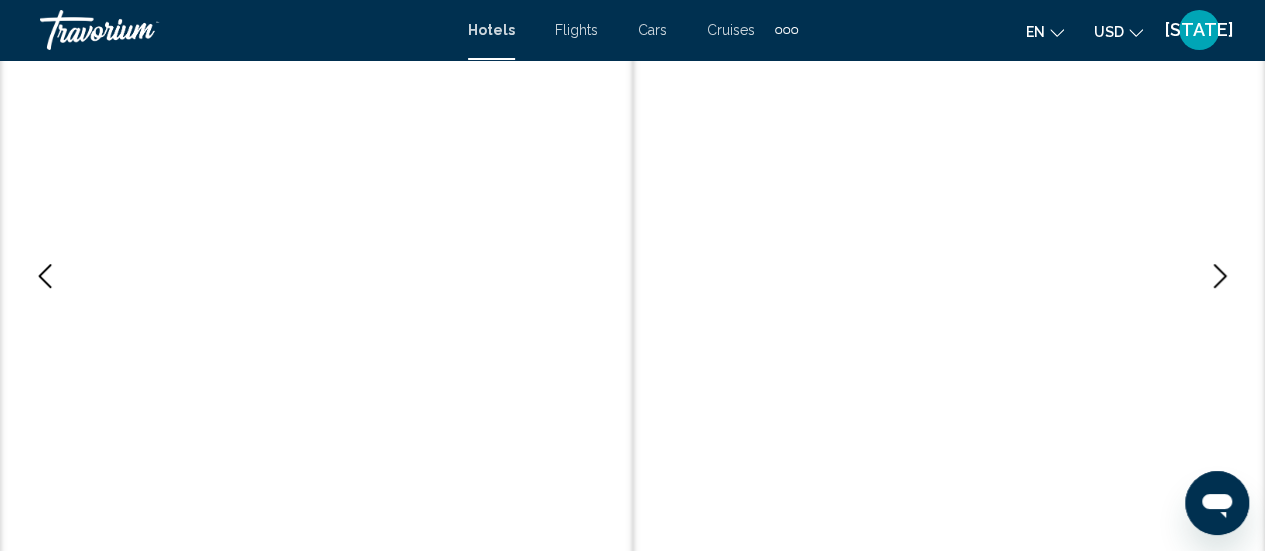 click at bounding box center [1220, 276] 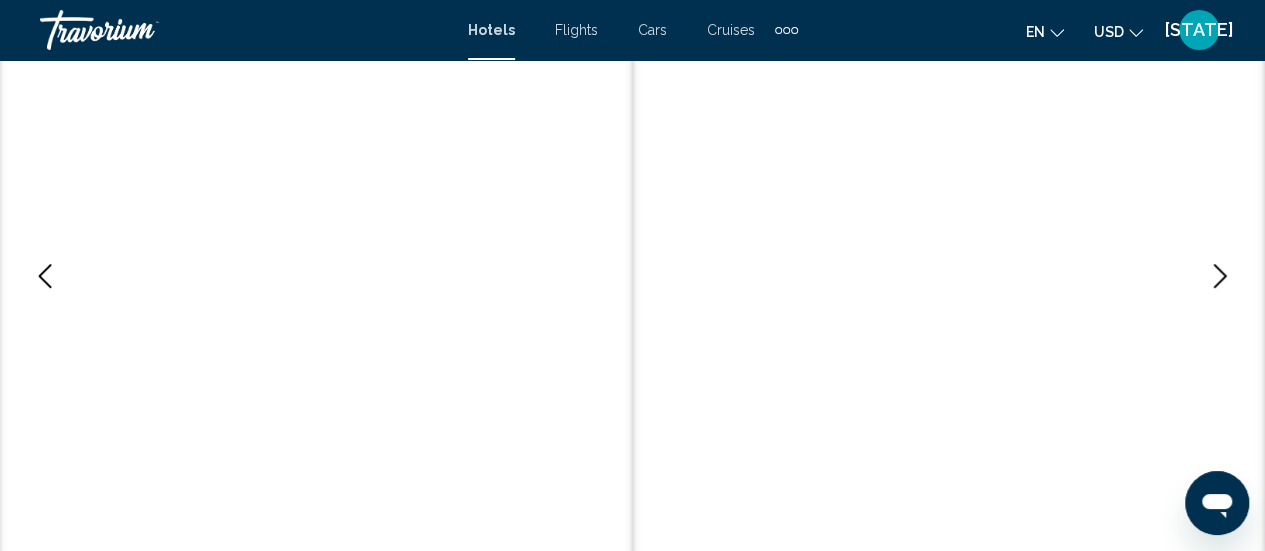 click at bounding box center [1220, 276] 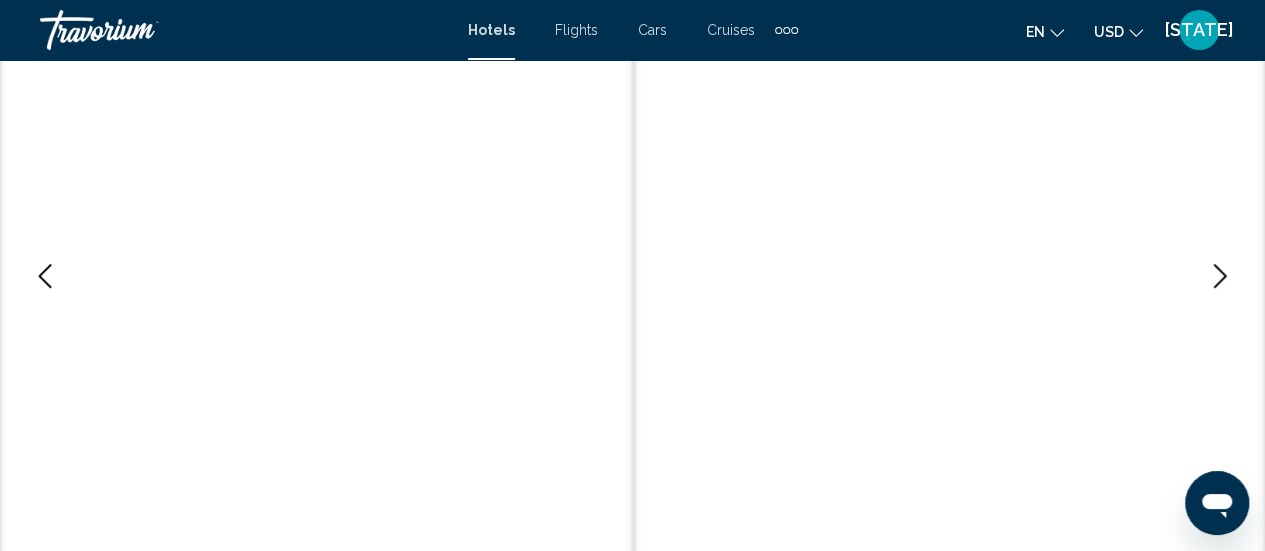 click at bounding box center [1220, 276] 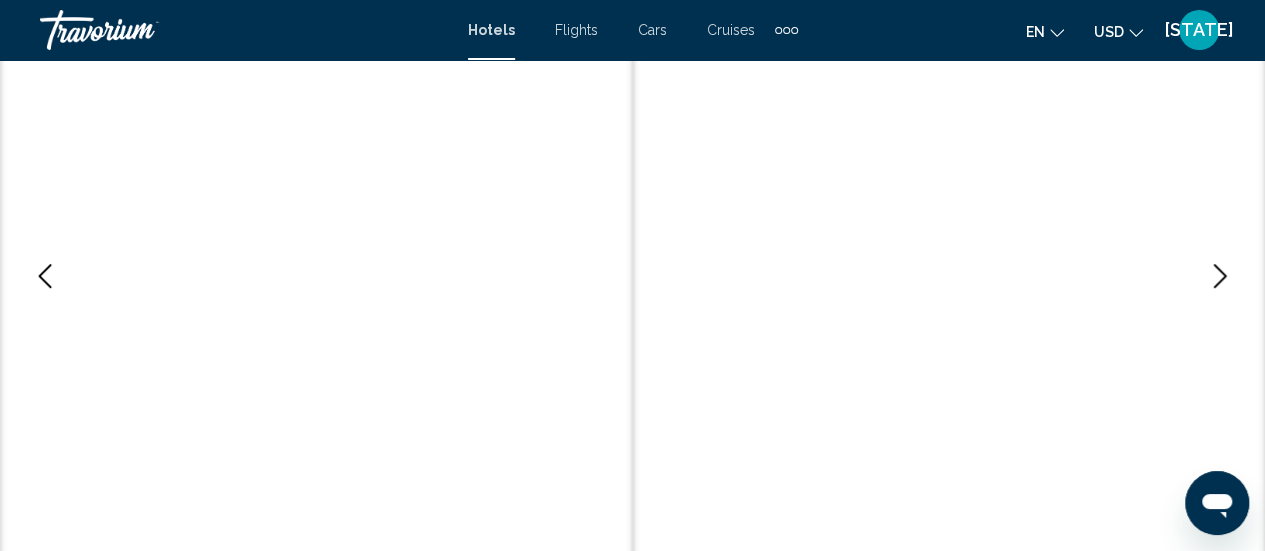 click at bounding box center (1220, 276) 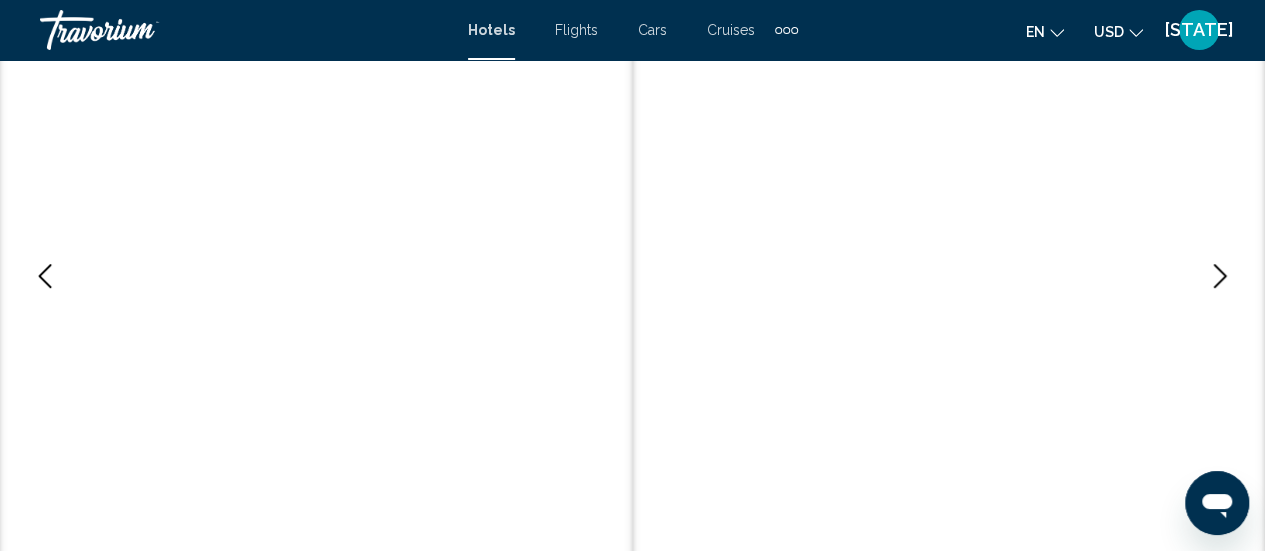 click at bounding box center [1220, 276] 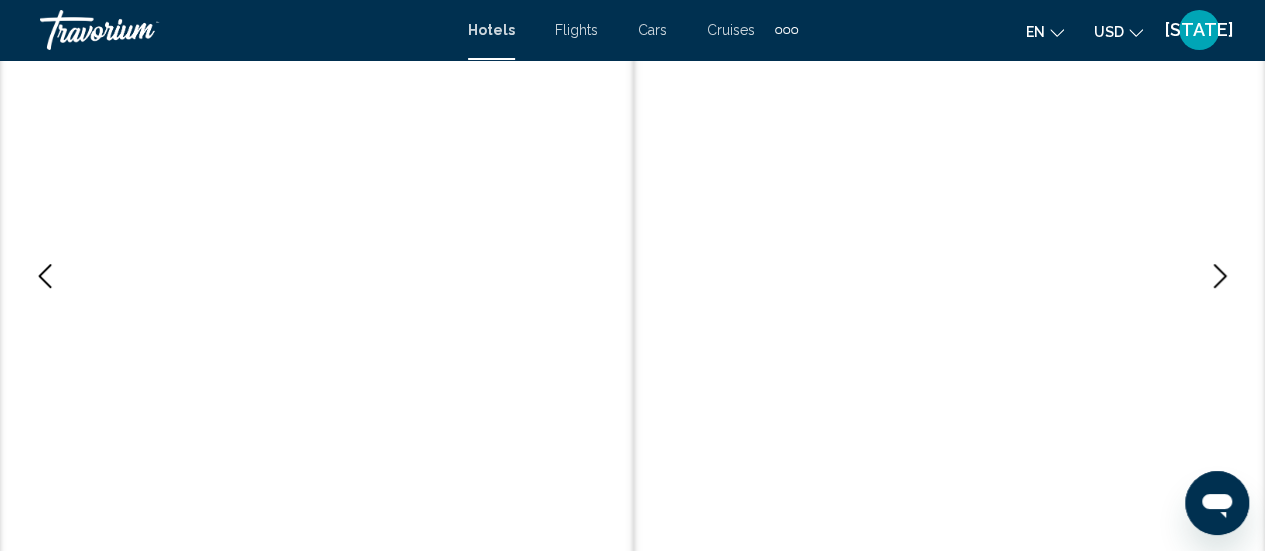 click at bounding box center (1220, 276) 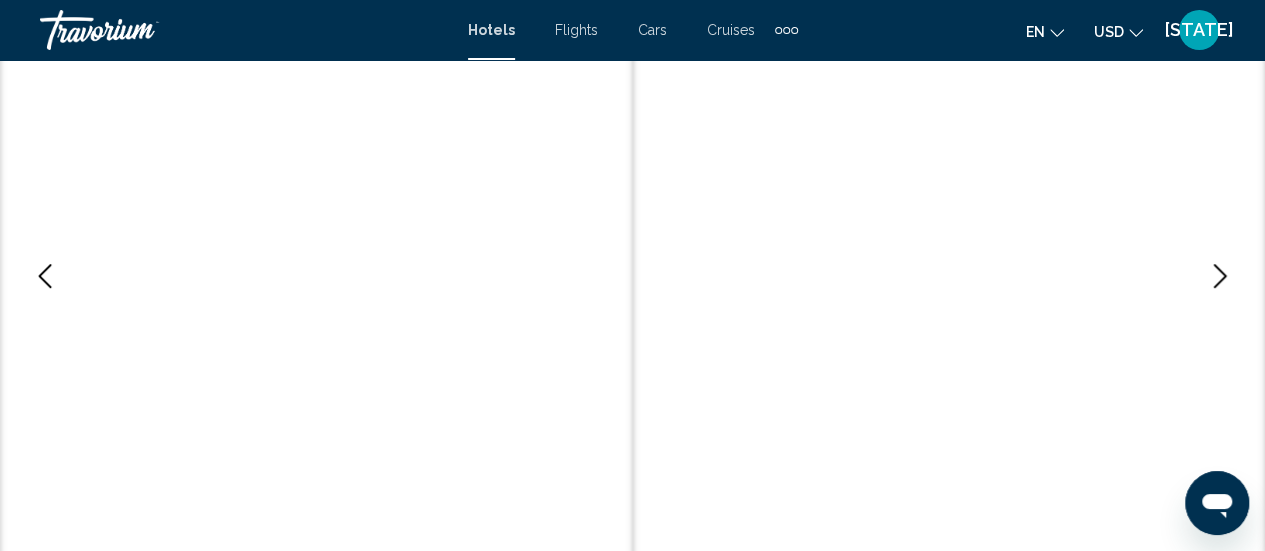 click at bounding box center (1220, 276) 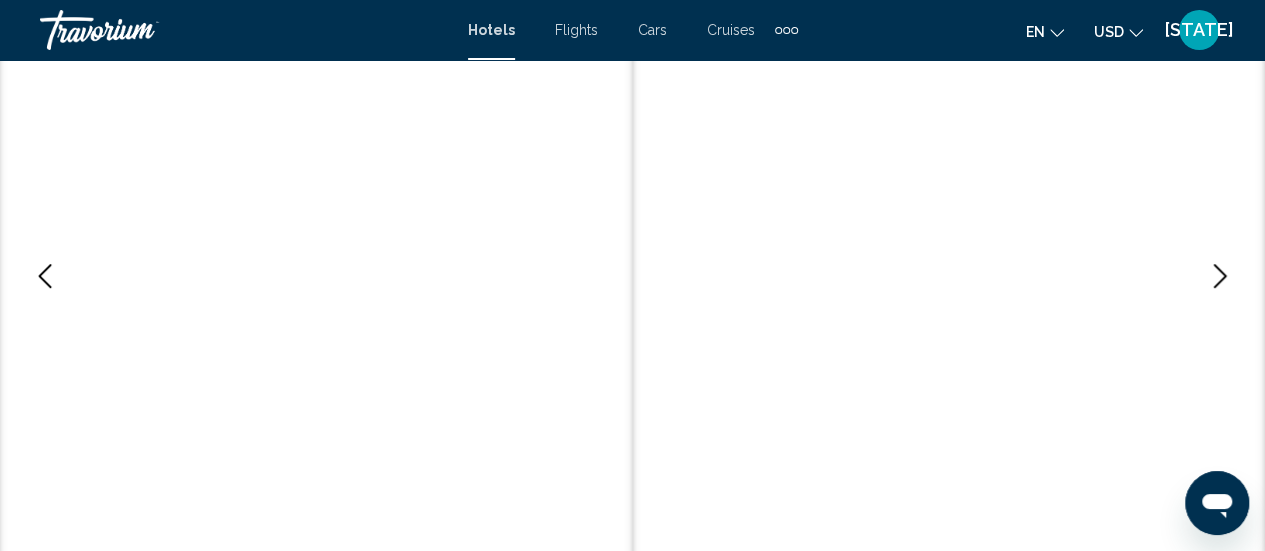 click at bounding box center [1220, 276] 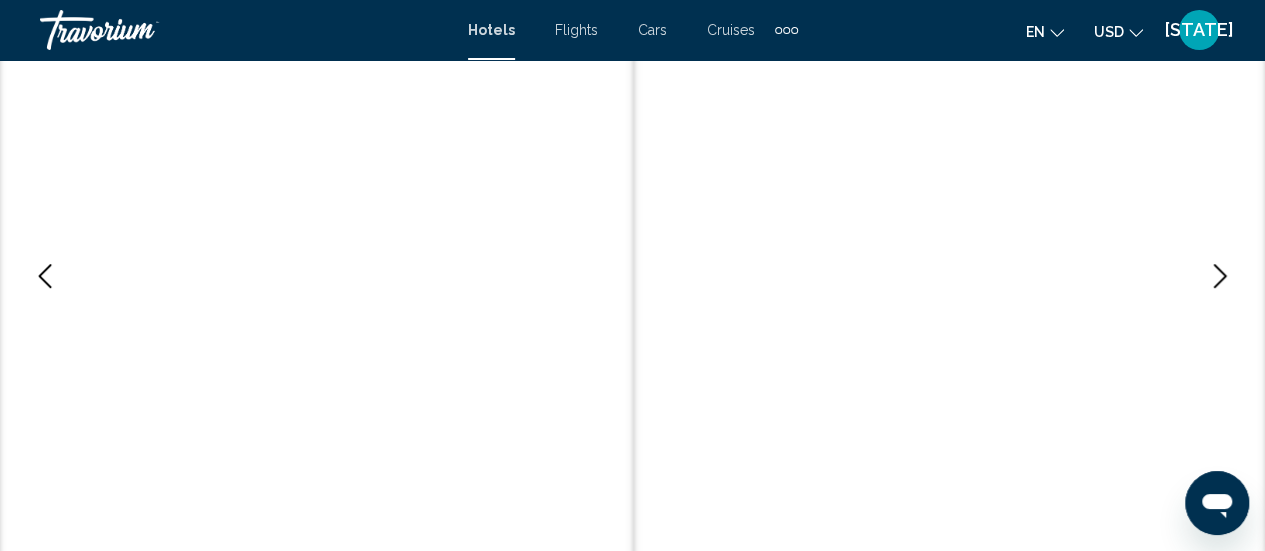 click at bounding box center (1220, 276) 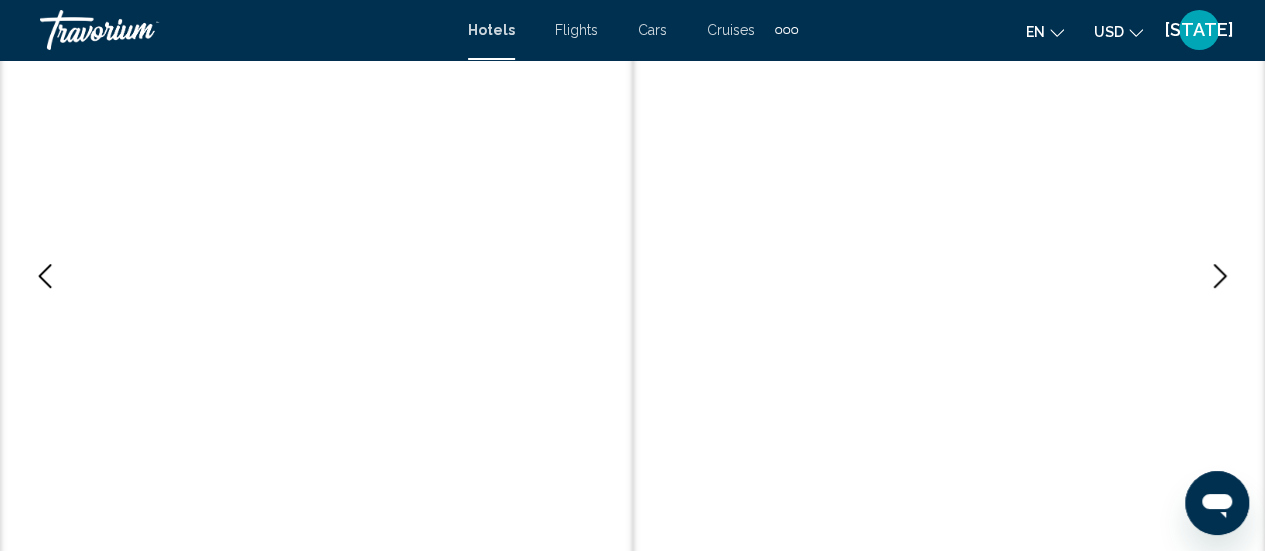 click at bounding box center (1220, 276) 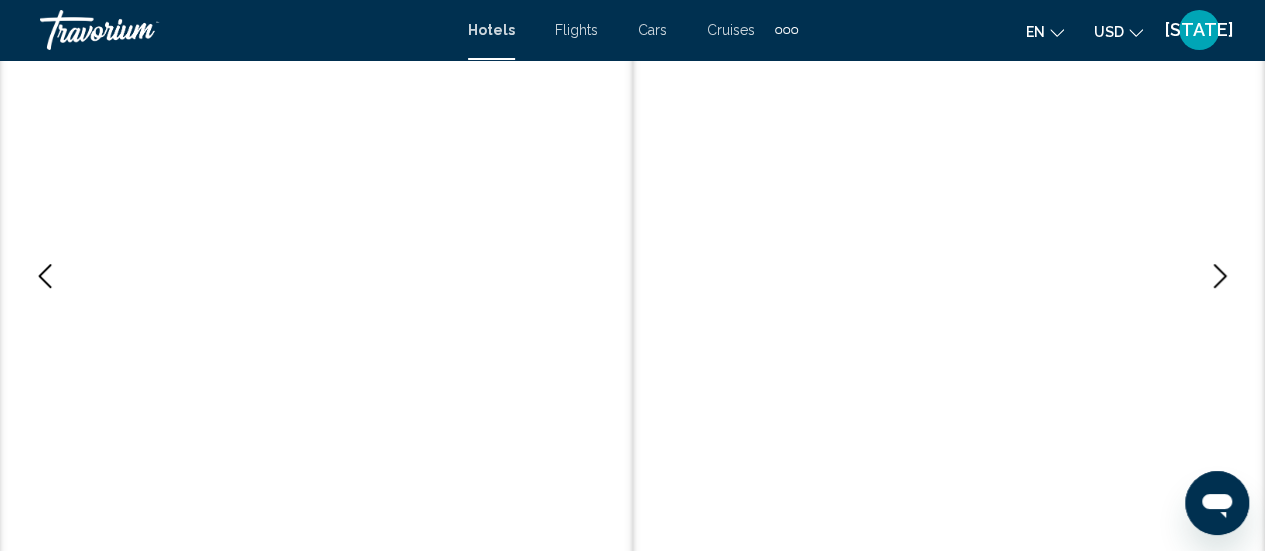click at bounding box center (1220, 276) 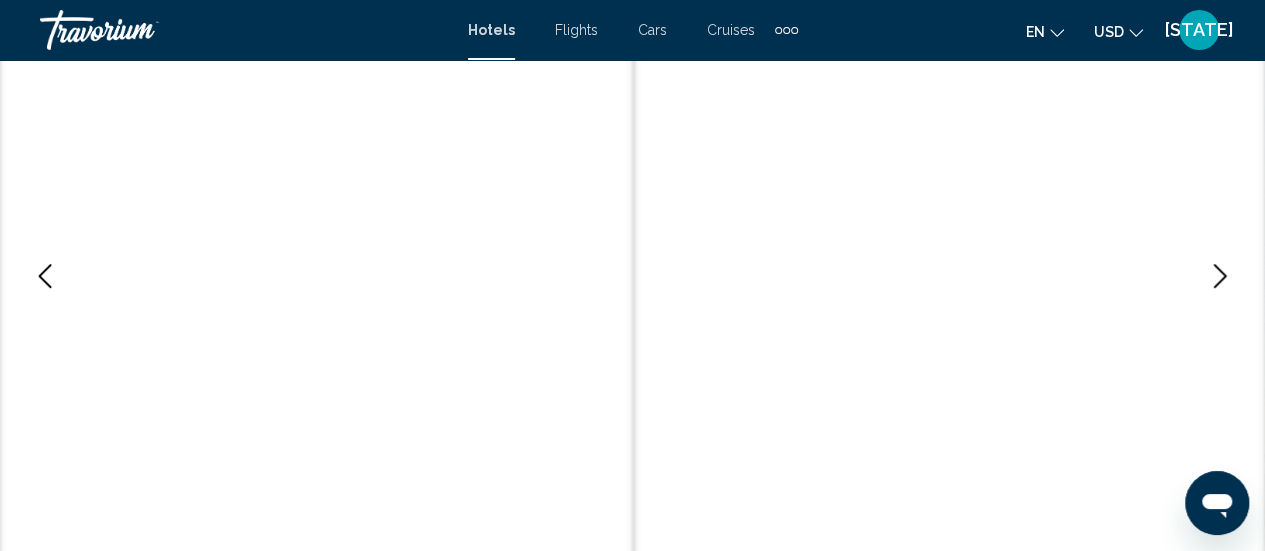 click at bounding box center (1220, 276) 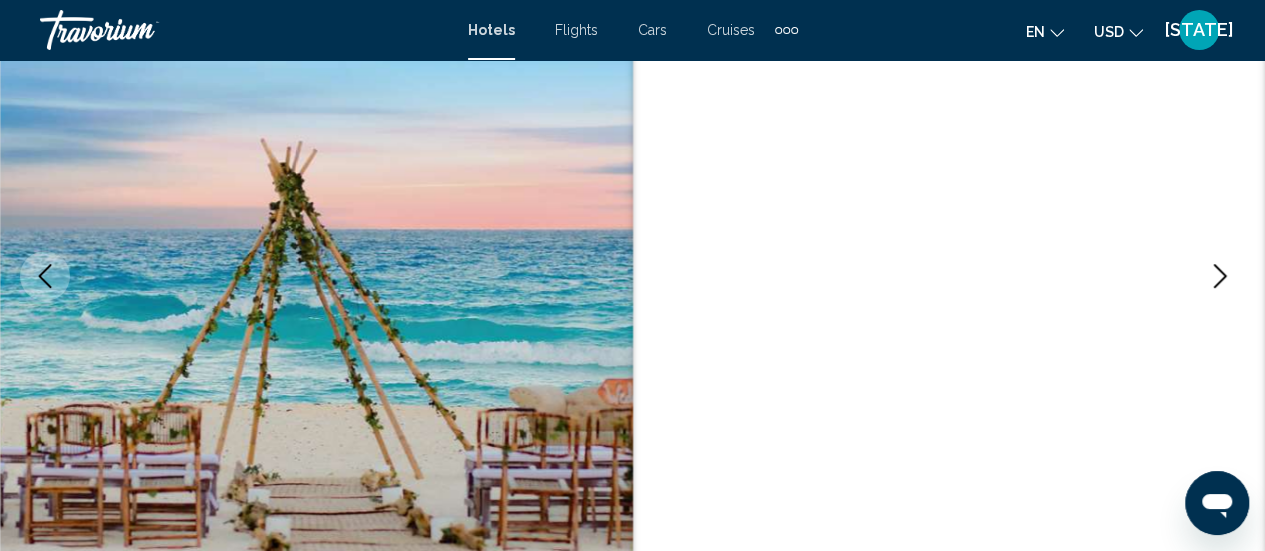 click at bounding box center [1220, 276] 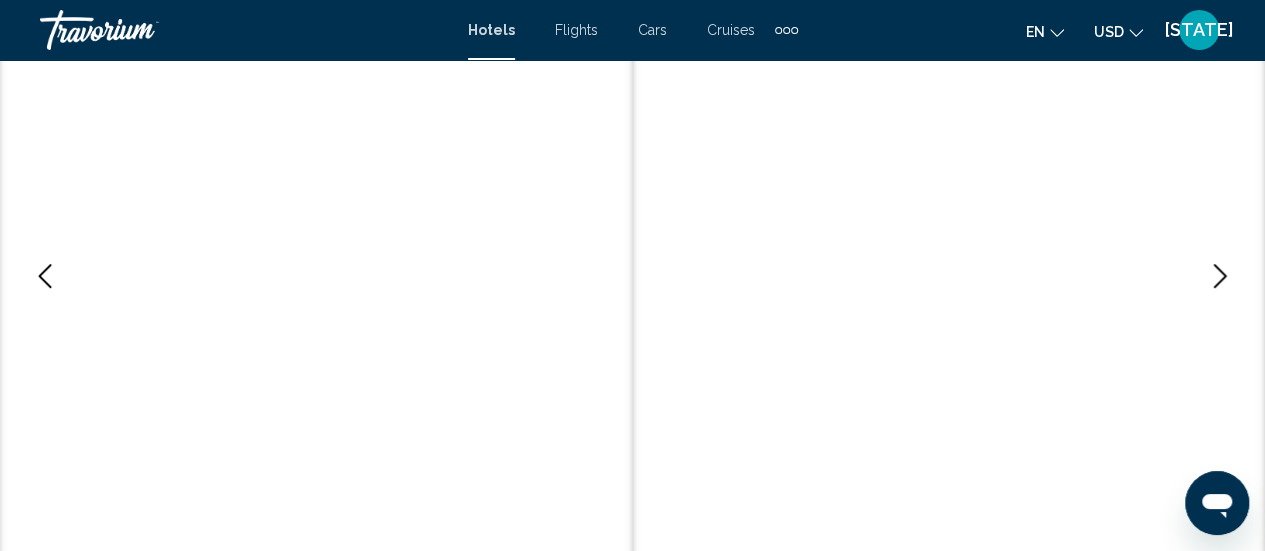 click at bounding box center [1220, 276] 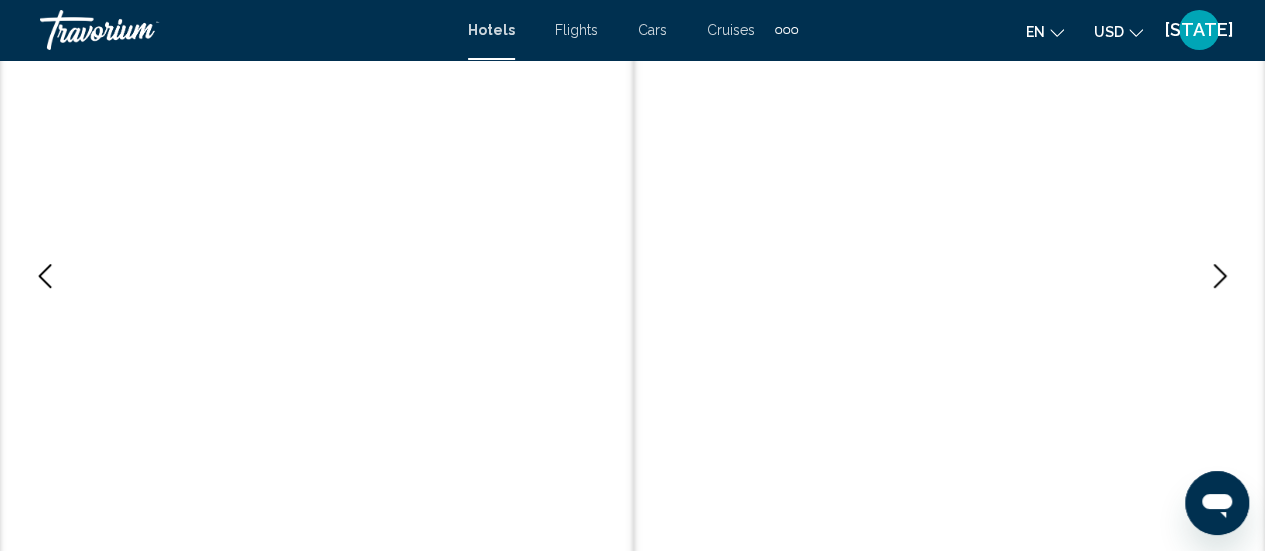 click at bounding box center [1220, 276] 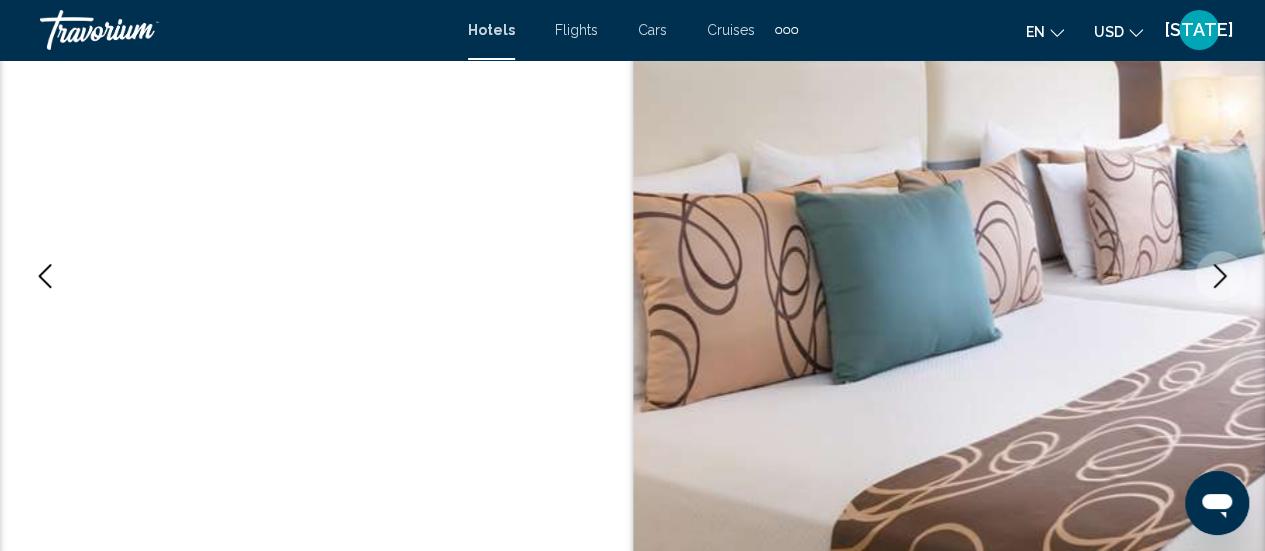 click at bounding box center [1220, 276] 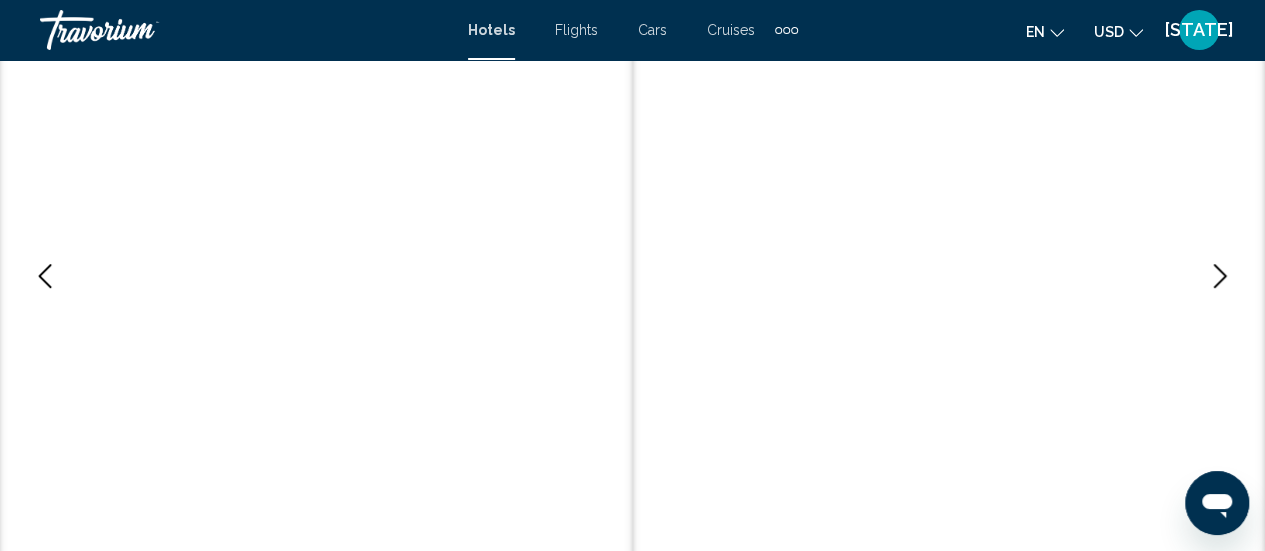 click at bounding box center (1220, 276) 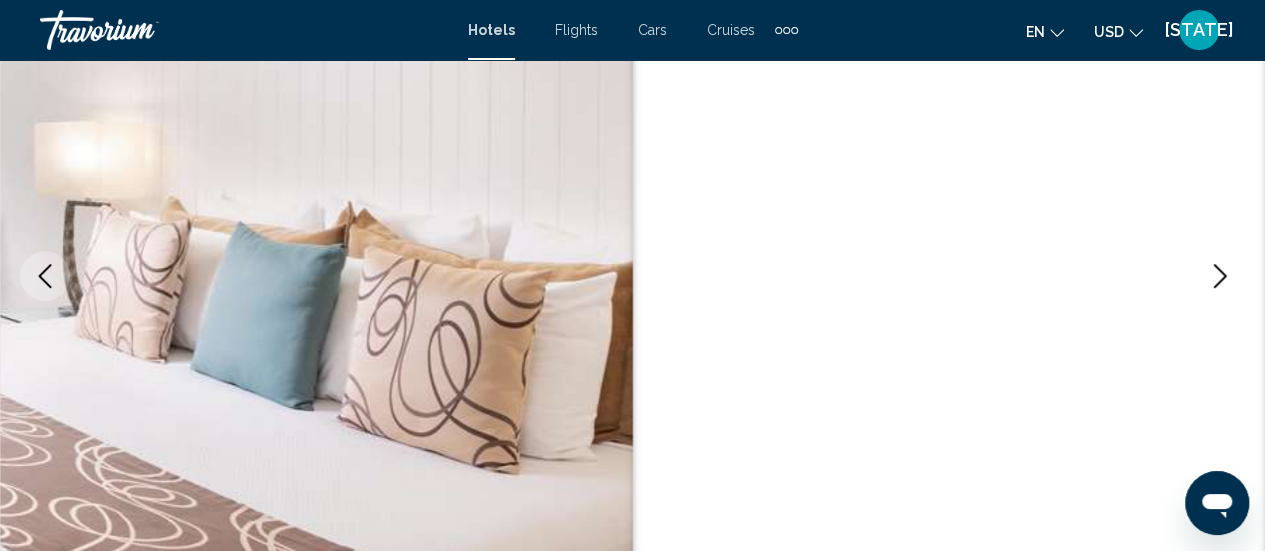 click at bounding box center (1220, 276) 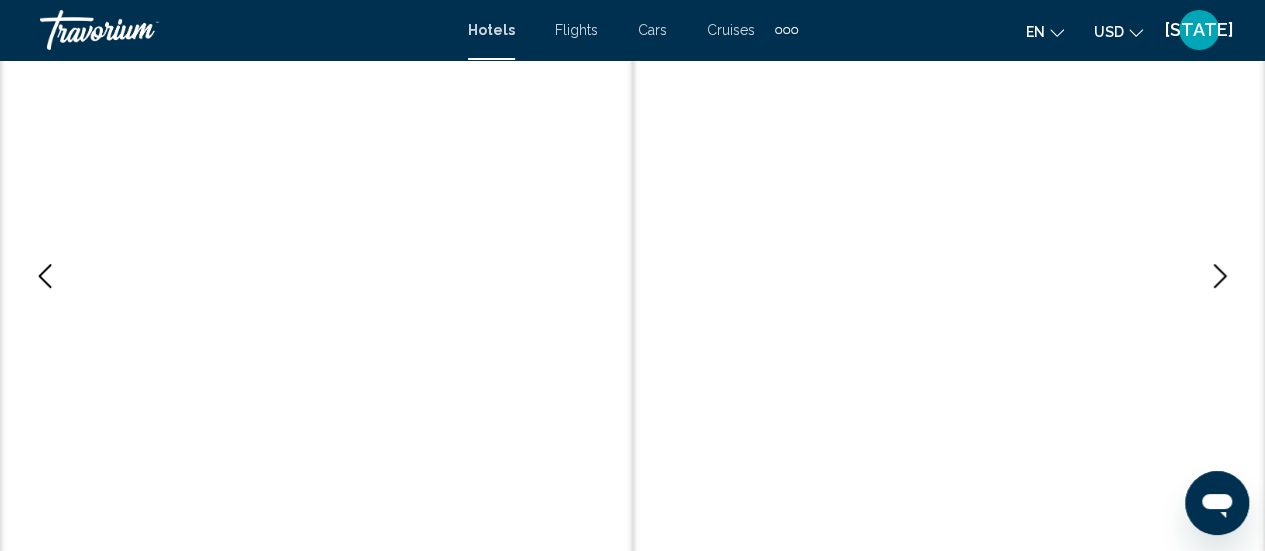 click at bounding box center [1220, 276] 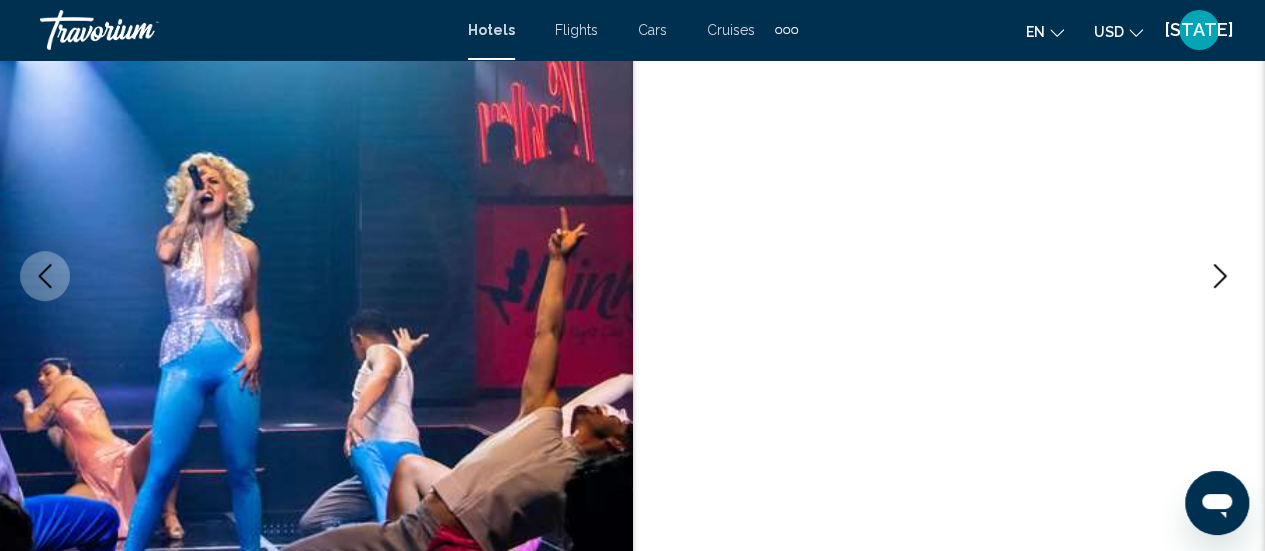 click at bounding box center [1220, 276] 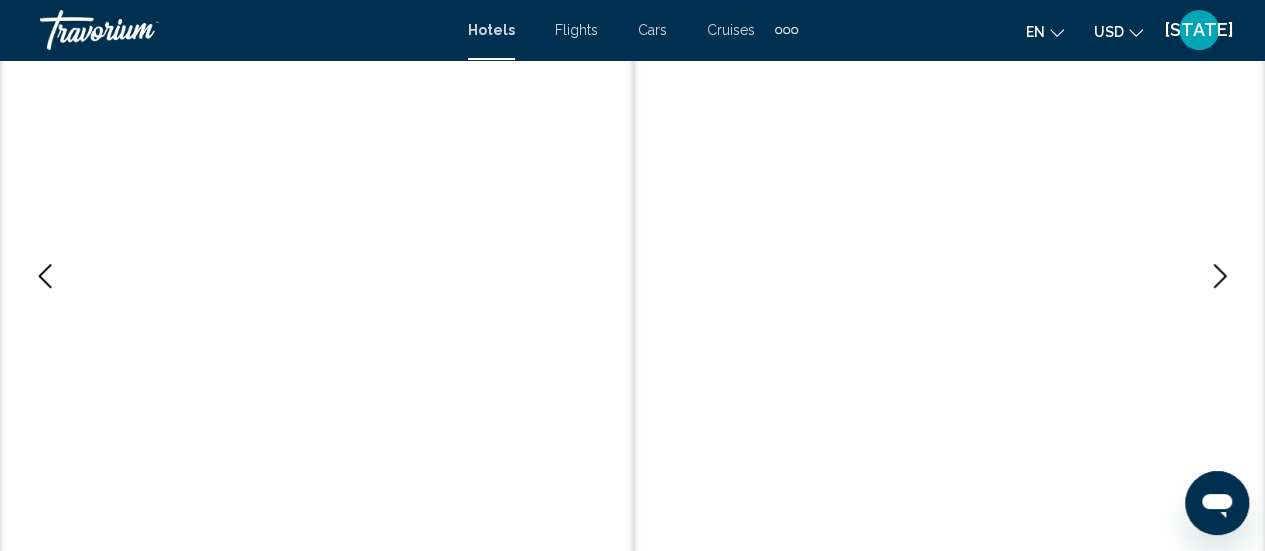 click at bounding box center (1220, 276) 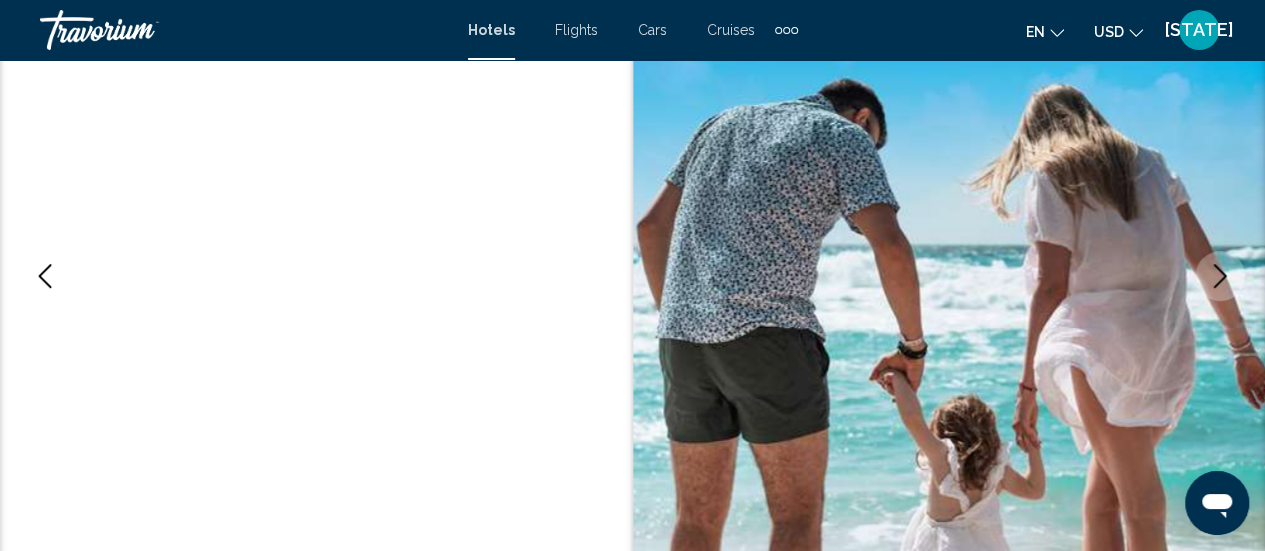 click at bounding box center (1220, 276) 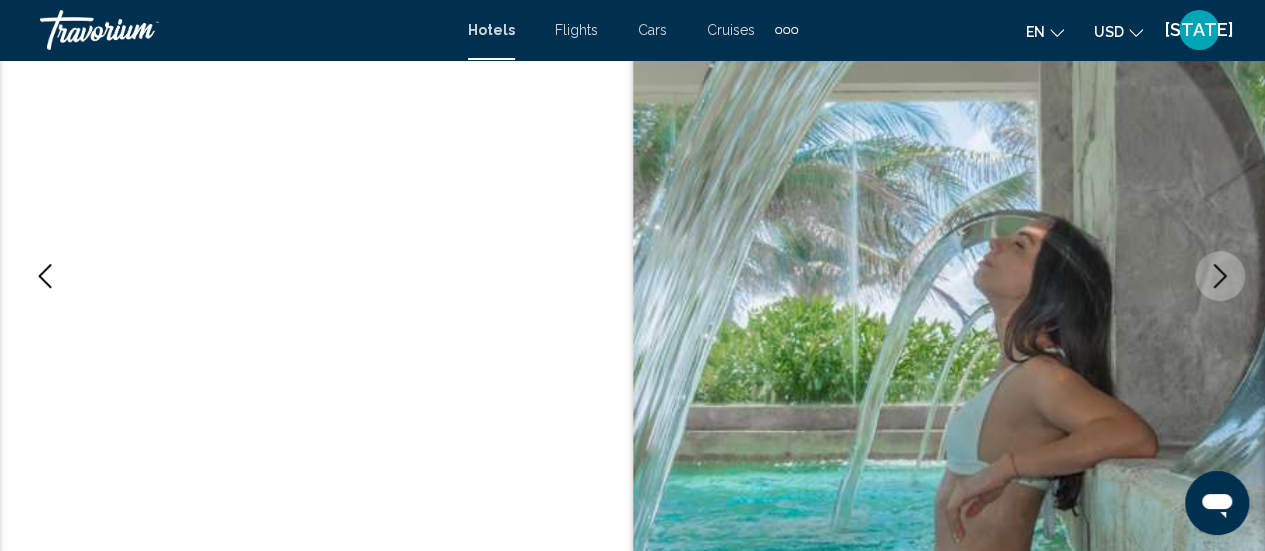 click at bounding box center [1220, 276] 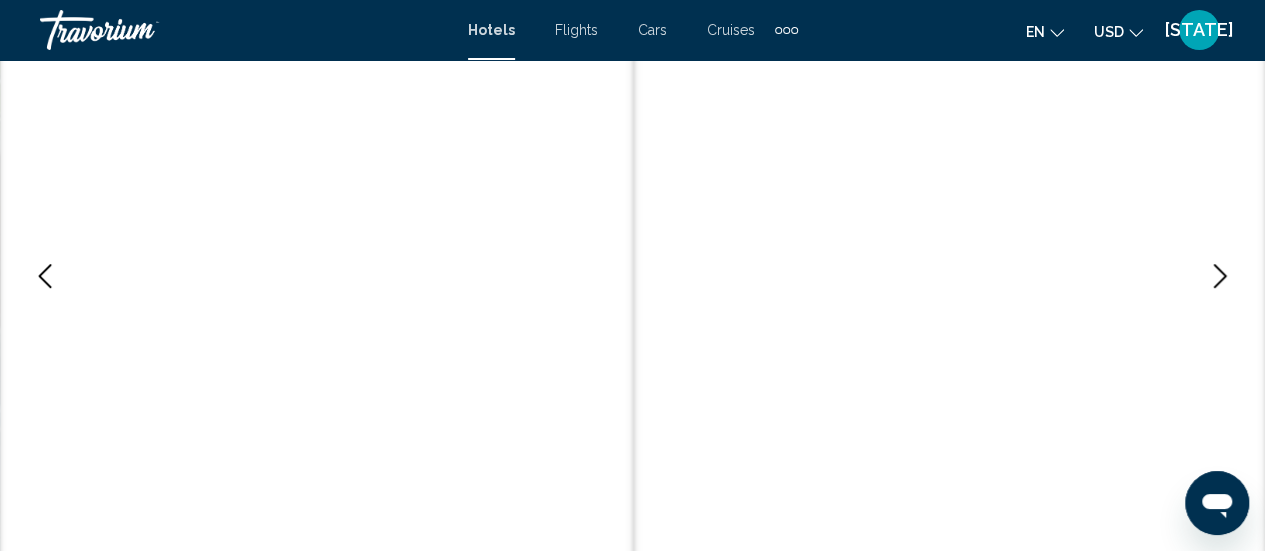 click at bounding box center (1220, 276) 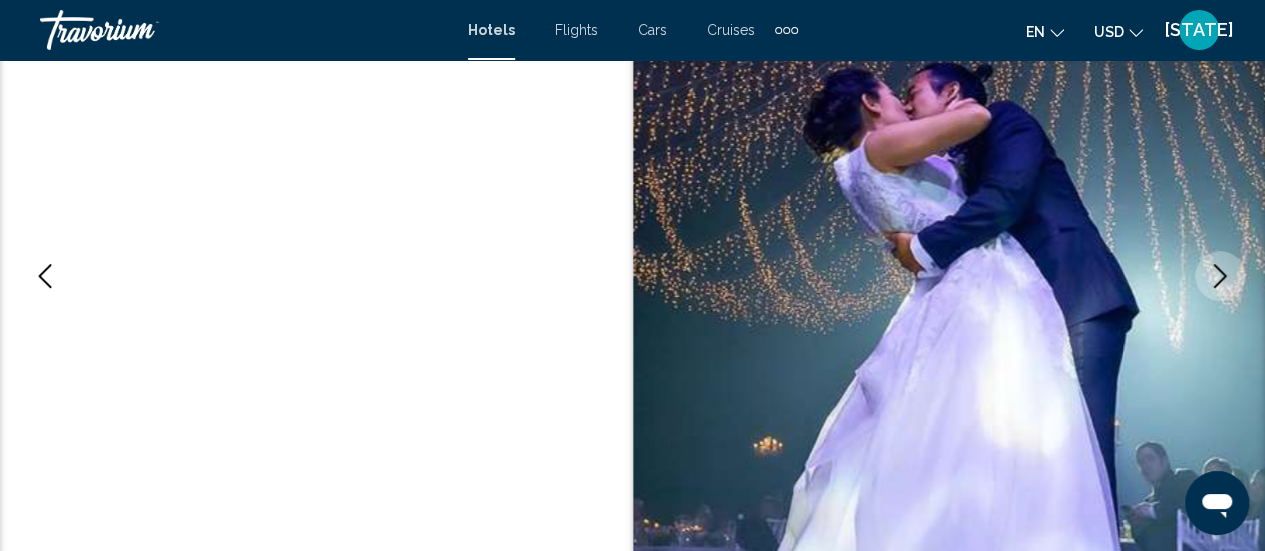 click at bounding box center [1220, 276] 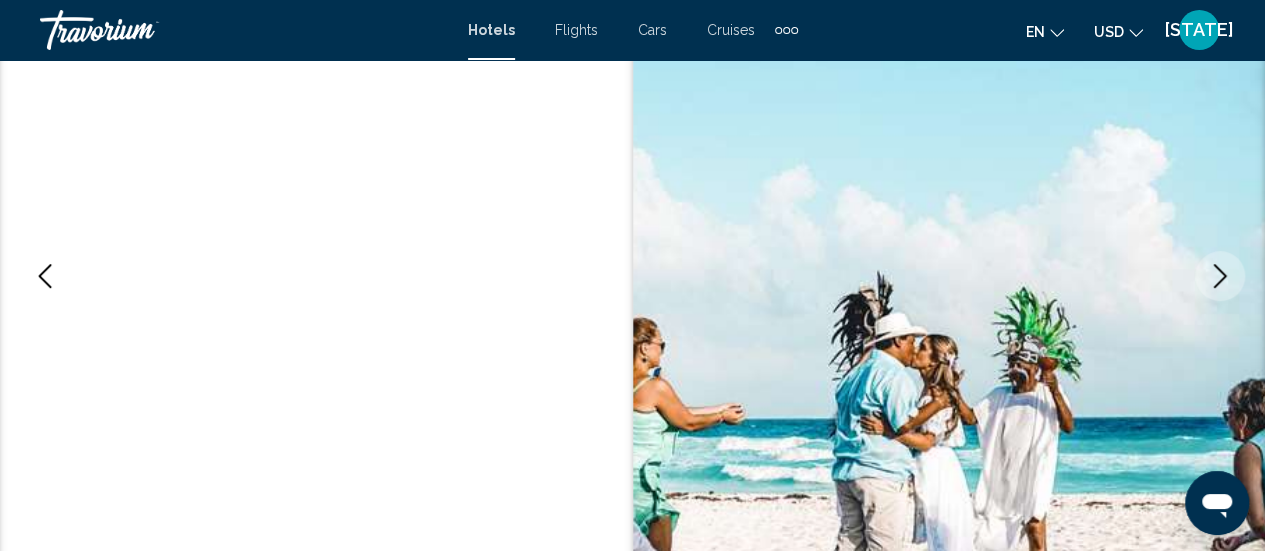 click at bounding box center [1220, 276] 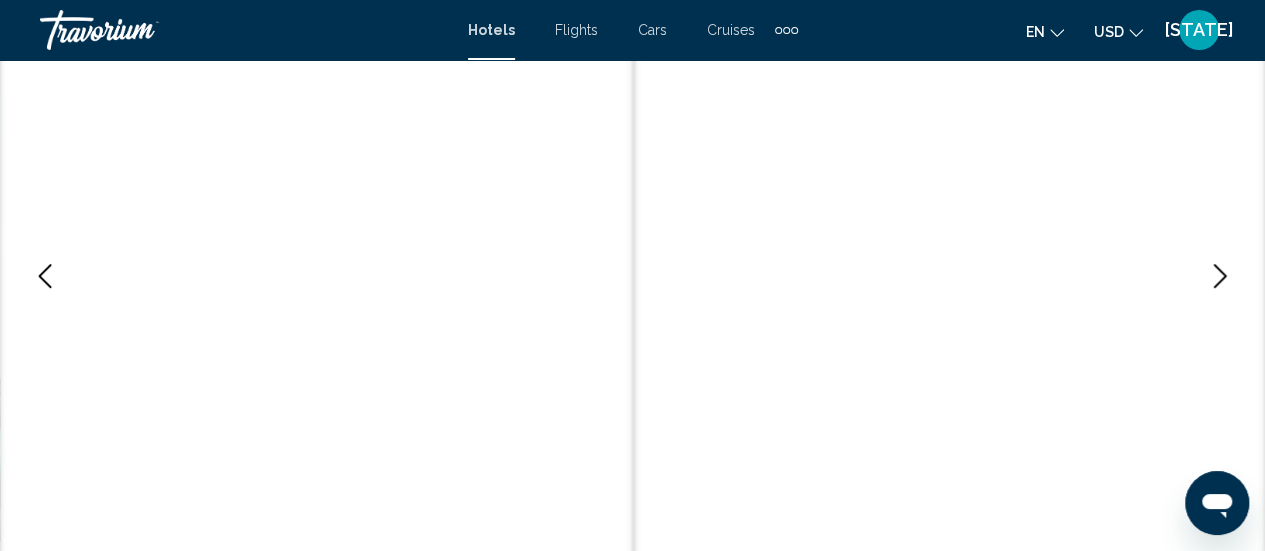 click at bounding box center [1220, 276] 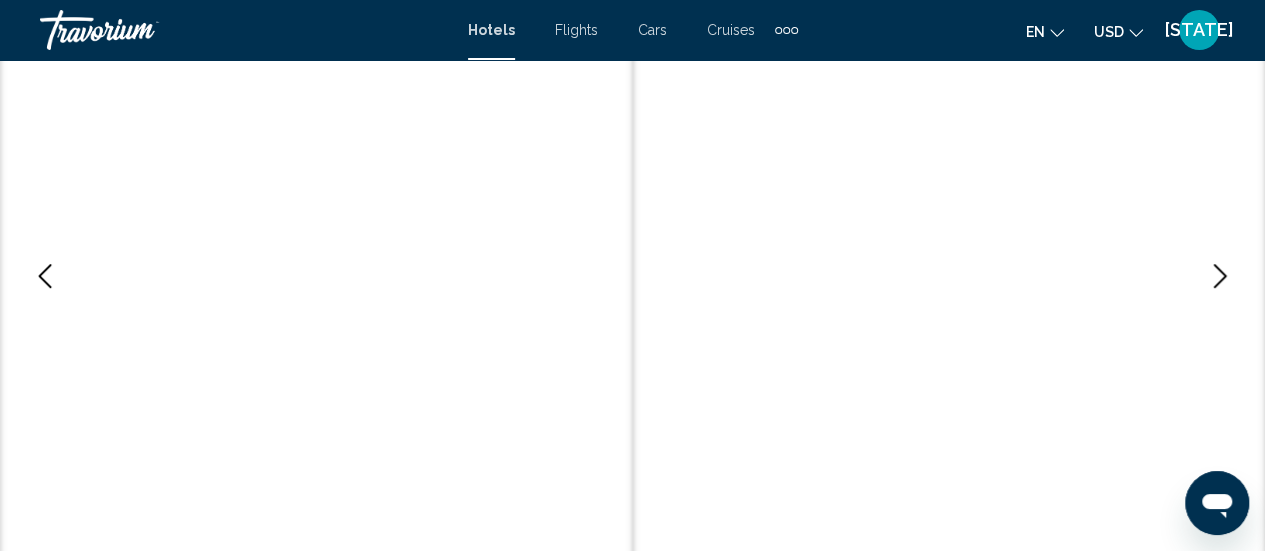 click at bounding box center [1220, 276] 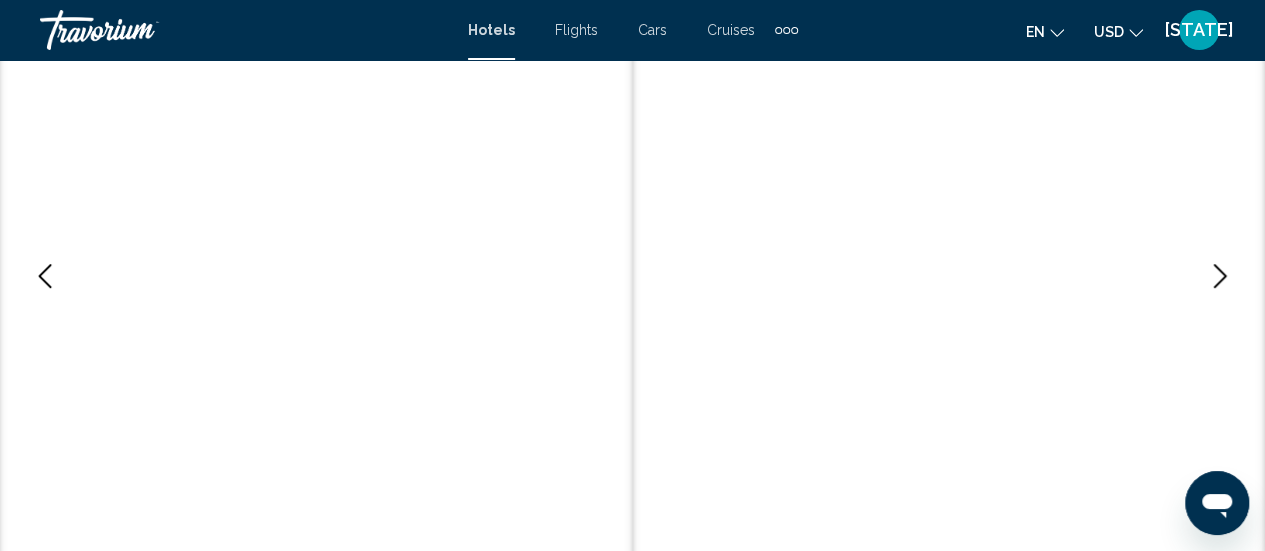 click at bounding box center [1220, 276] 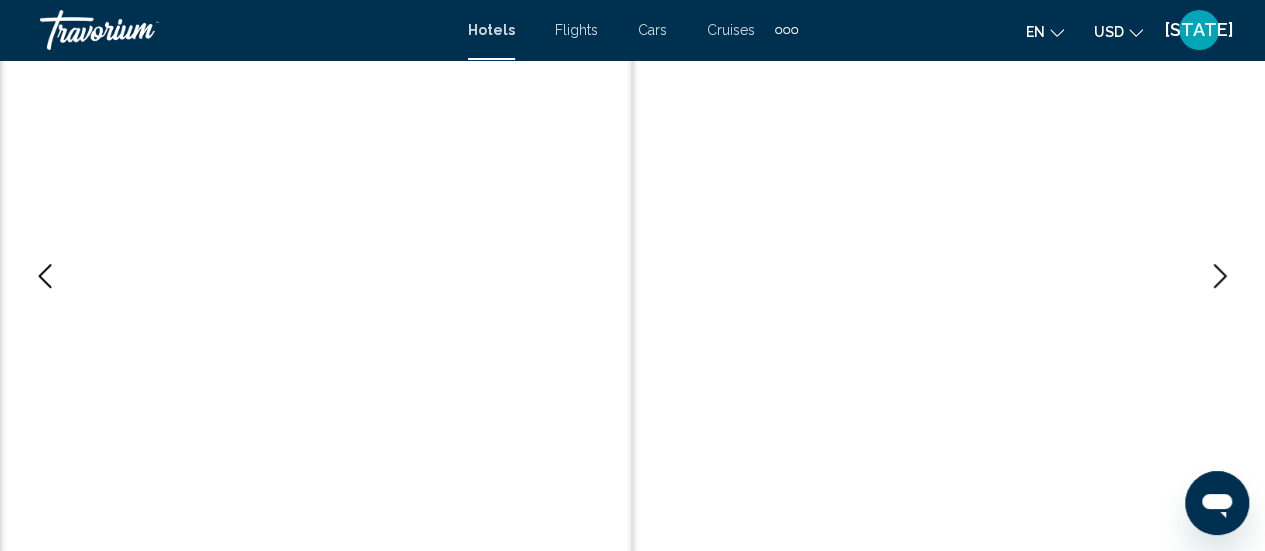 click at bounding box center (1220, 276) 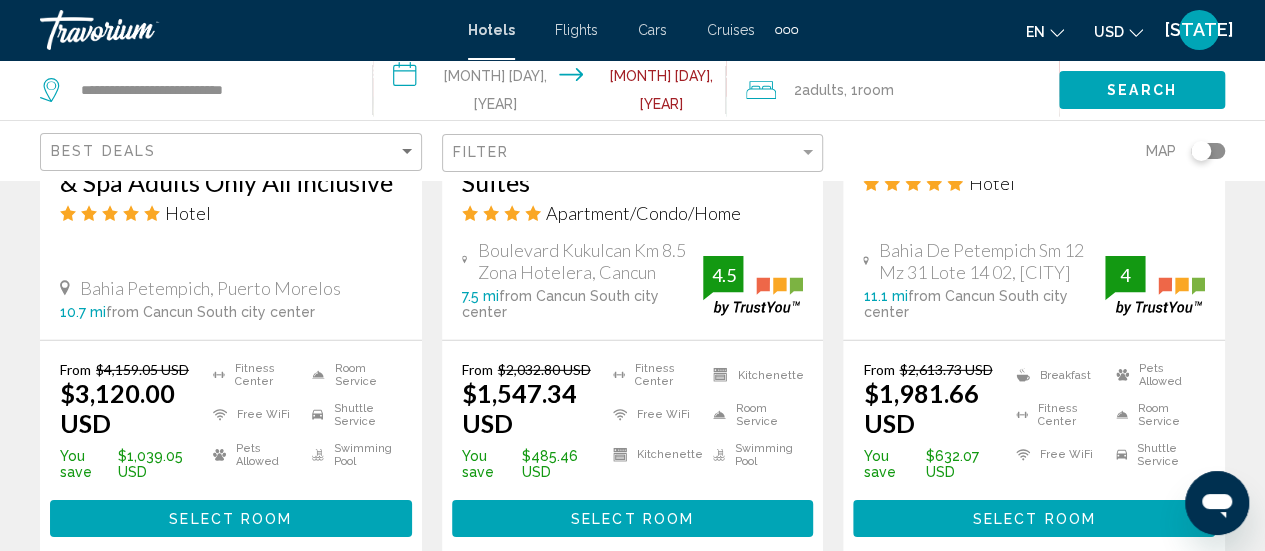 scroll, scrollTop: 3000, scrollLeft: 0, axis: vertical 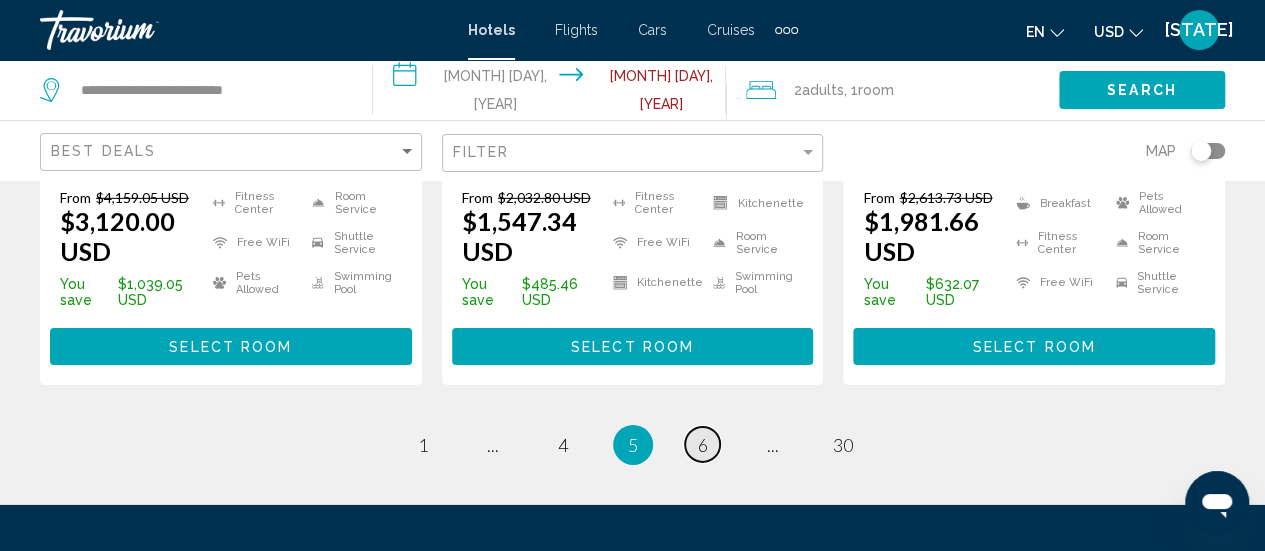 click on "6" at bounding box center (423, 445) 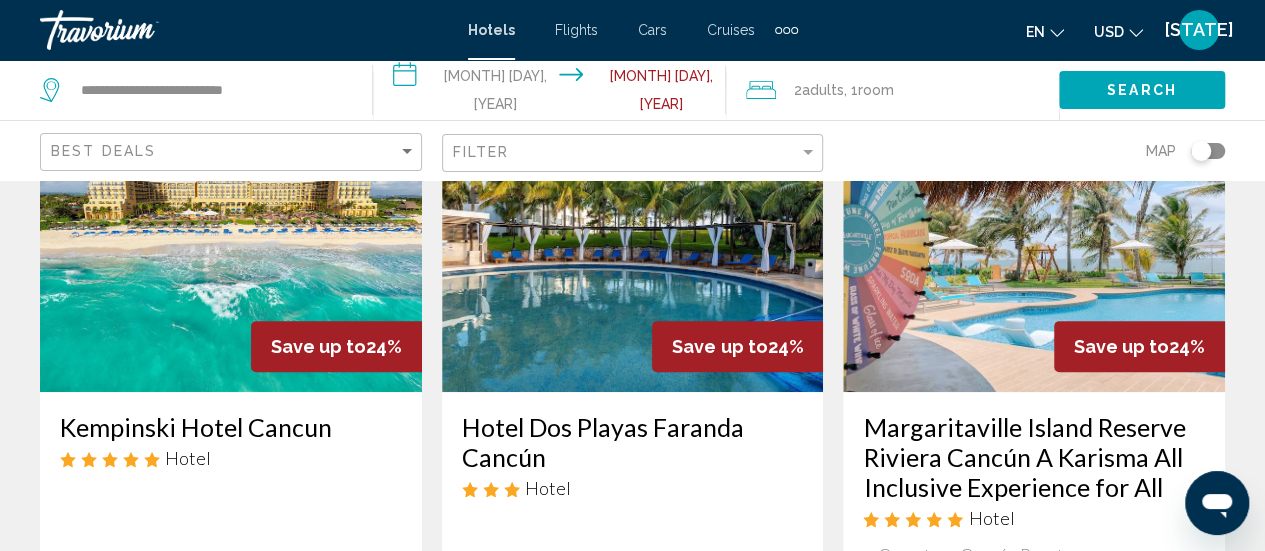 scroll, scrollTop: 160, scrollLeft: 0, axis: vertical 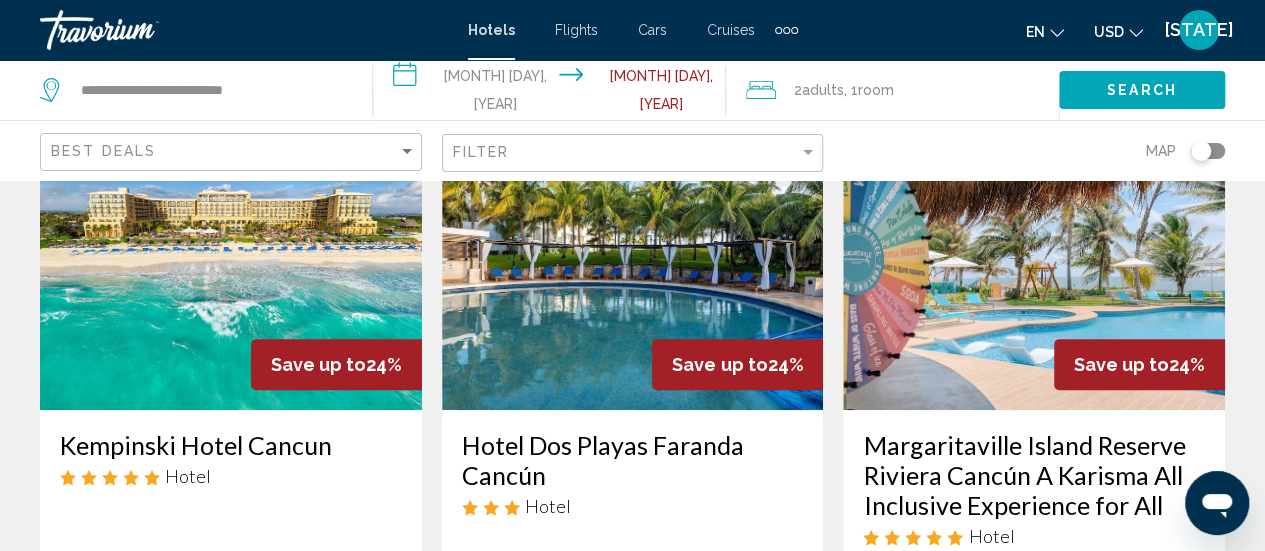 click at bounding box center [1034, 250] 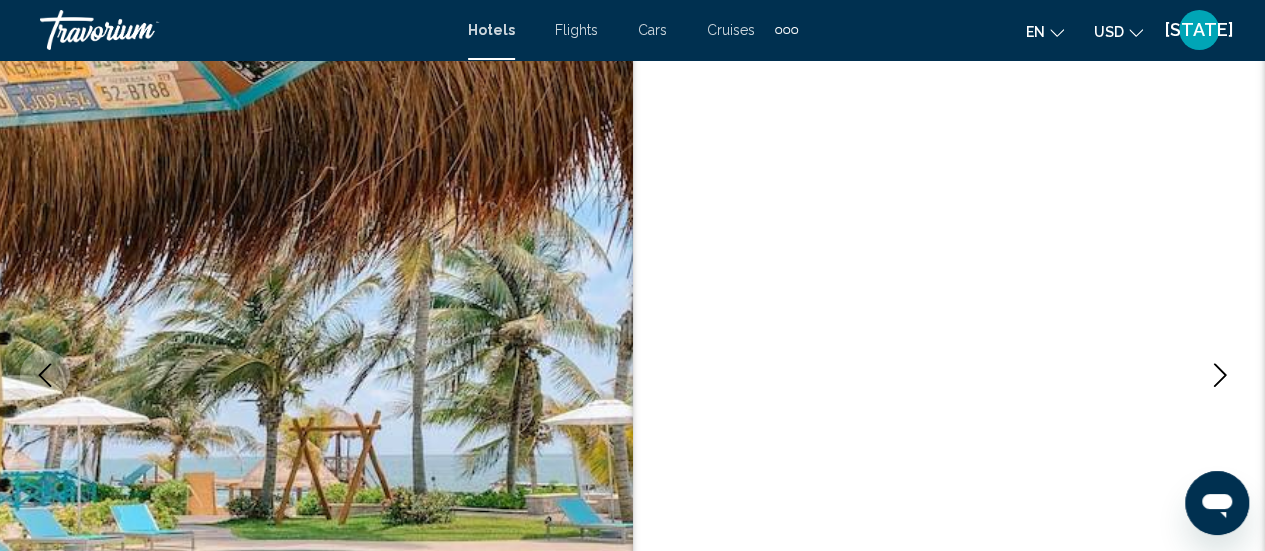 scroll, scrollTop: 259, scrollLeft: 0, axis: vertical 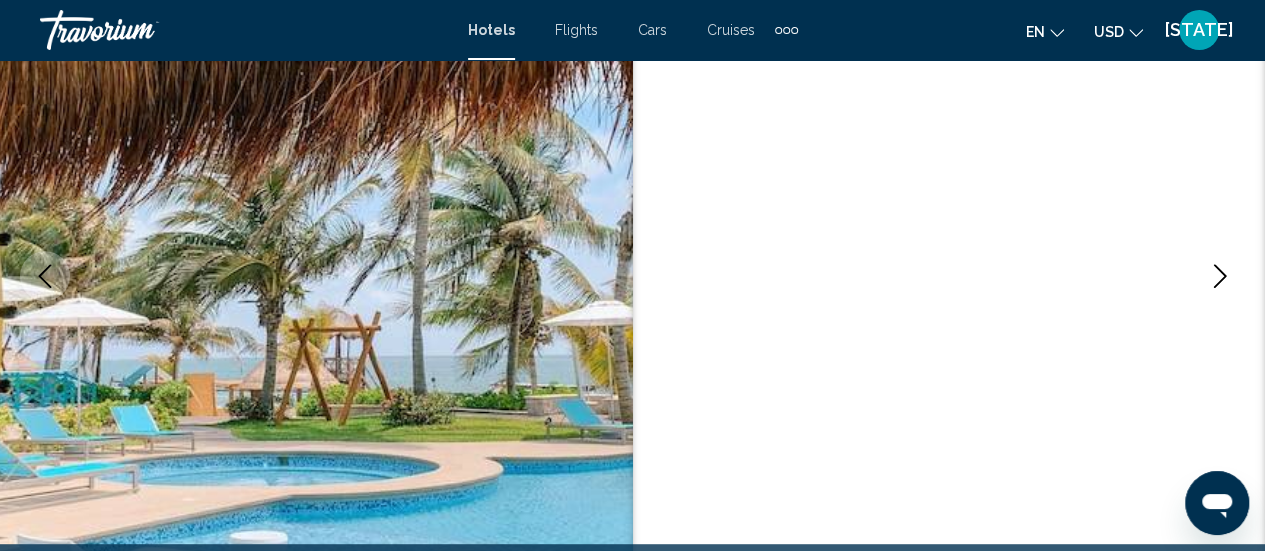 click at bounding box center [1220, 276] 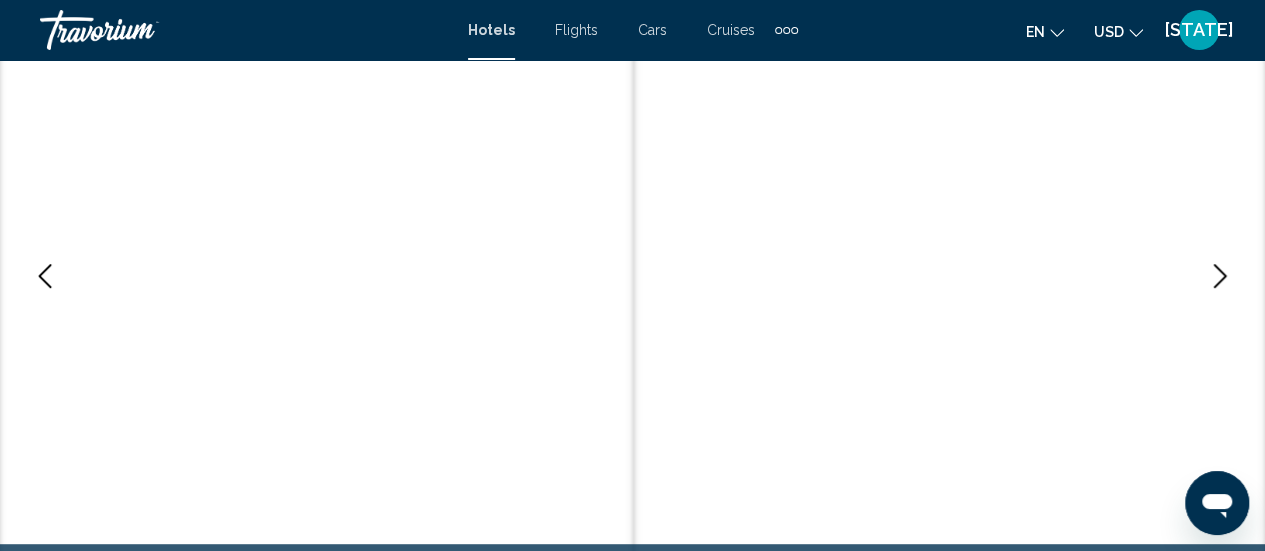 click at bounding box center [1220, 276] 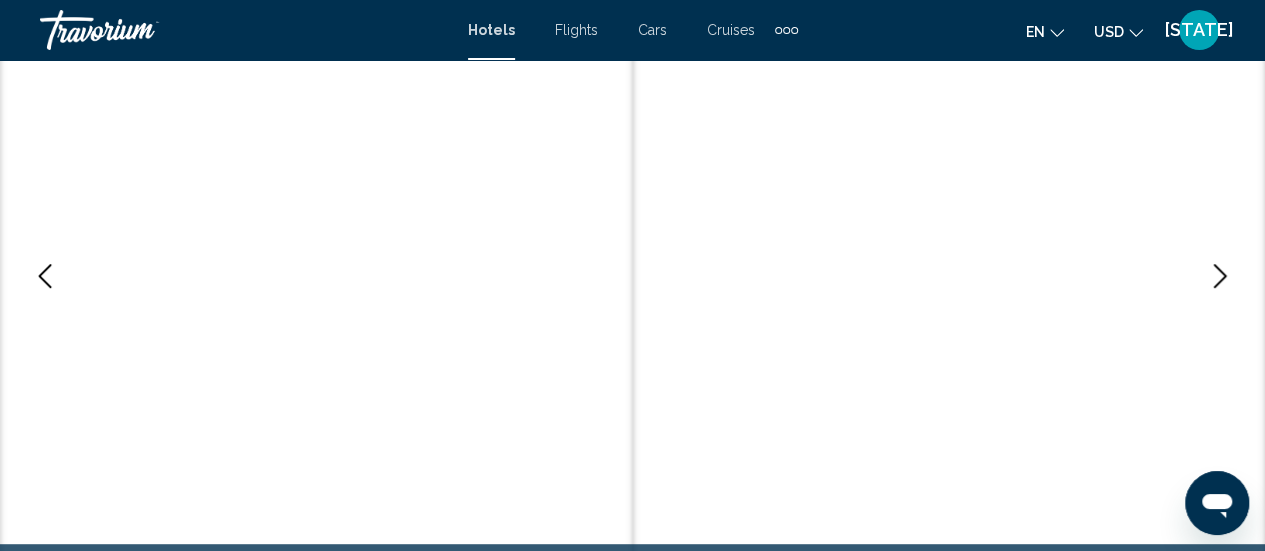click at bounding box center [1220, 276] 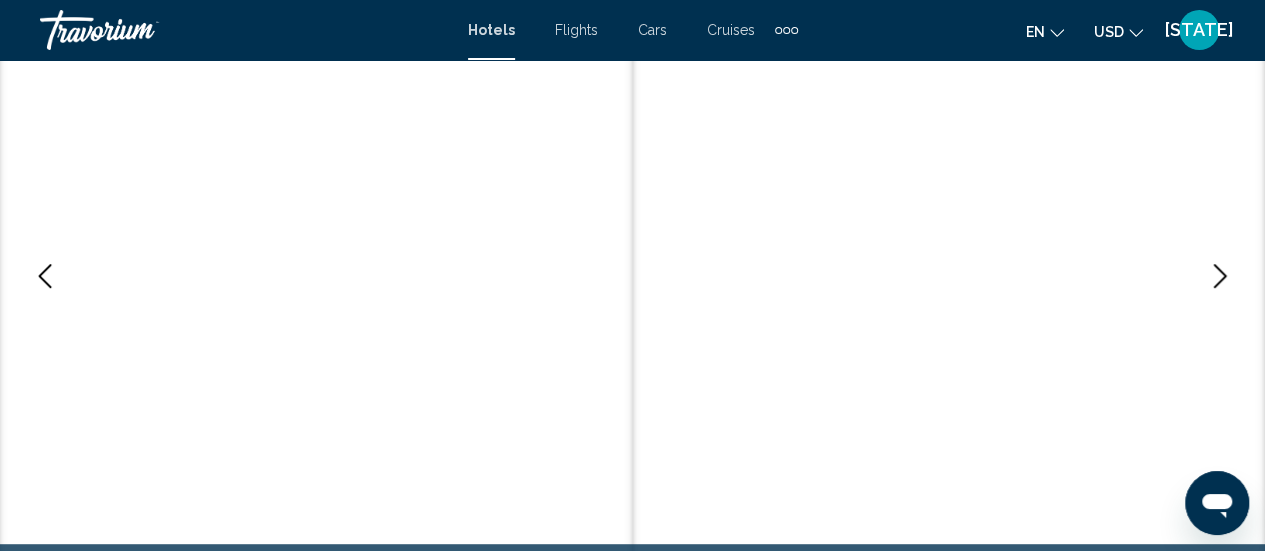 click at bounding box center (1220, 276) 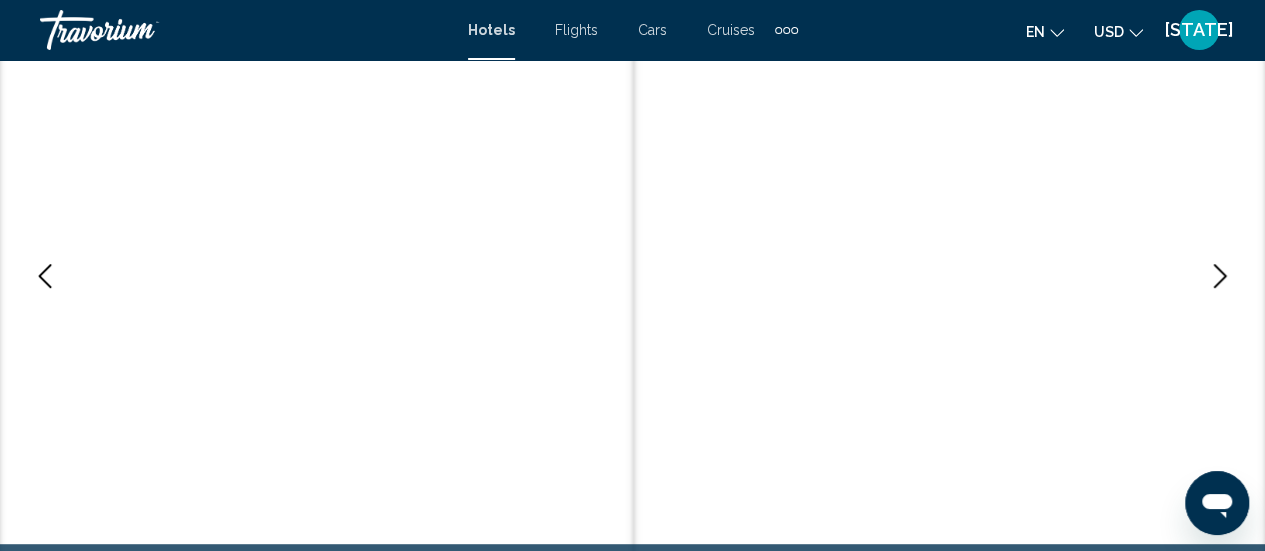 click at bounding box center (1220, 276) 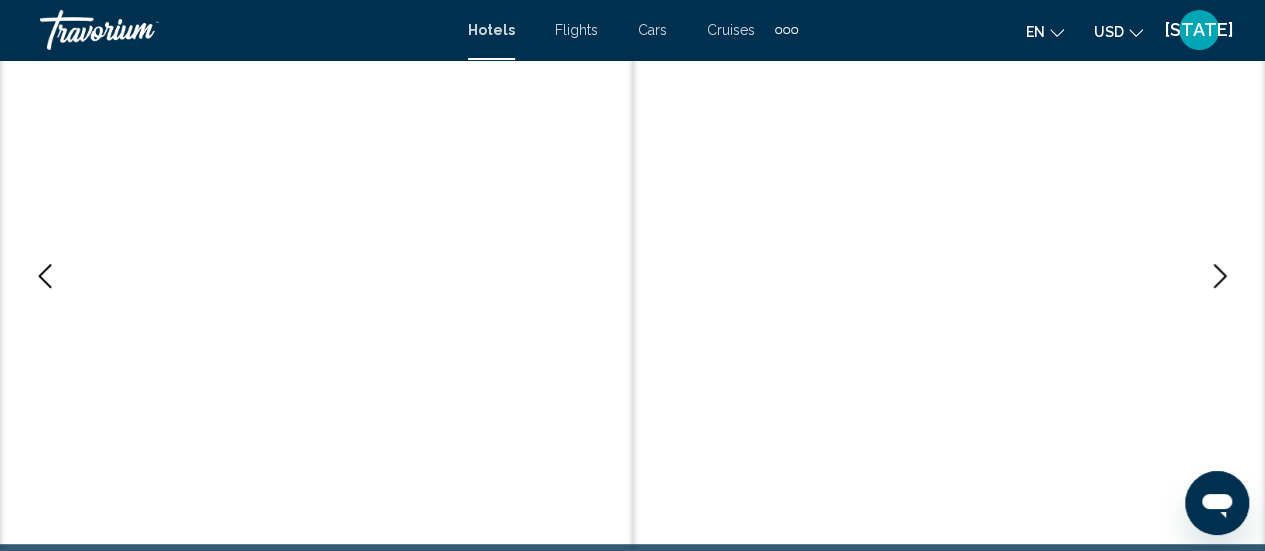 click at bounding box center (1220, 276) 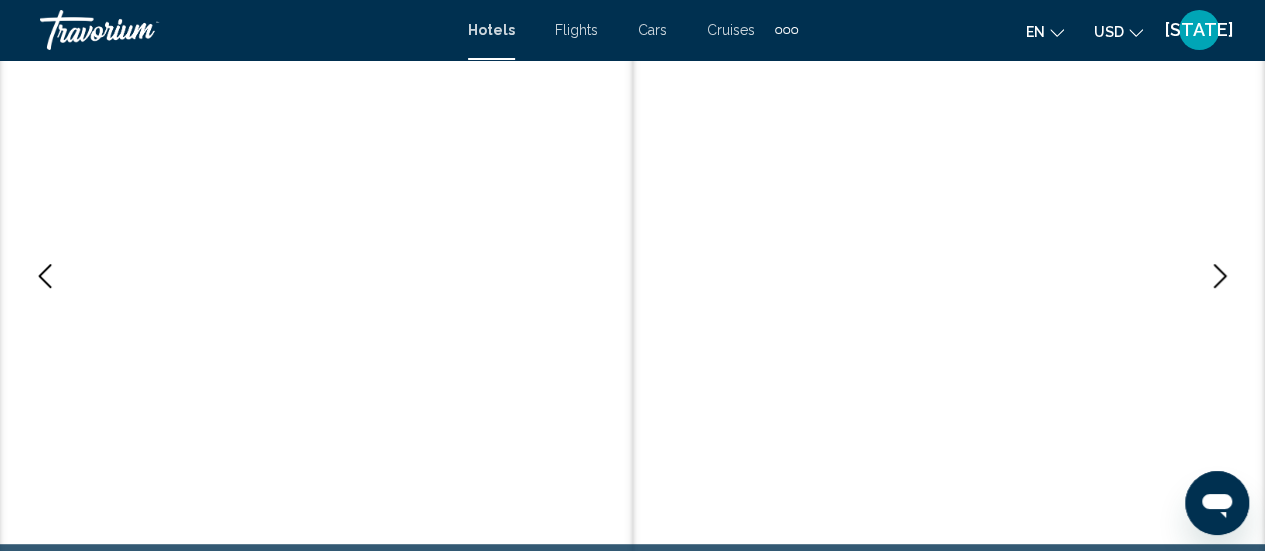 click at bounding box center (1220, 276) 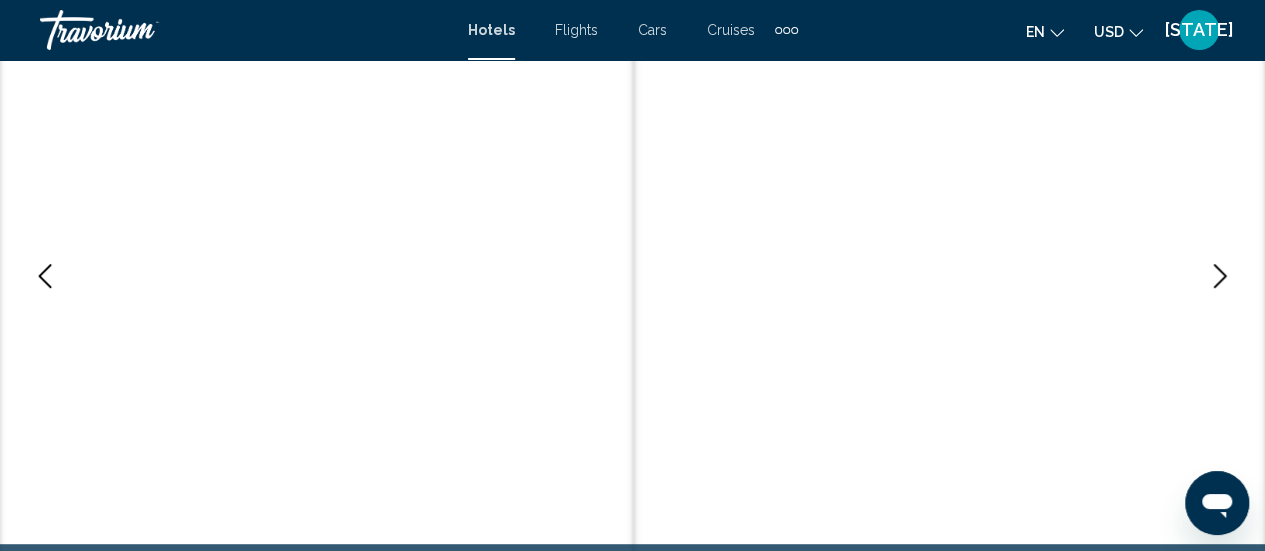 click at bounding box center (1220, 276) 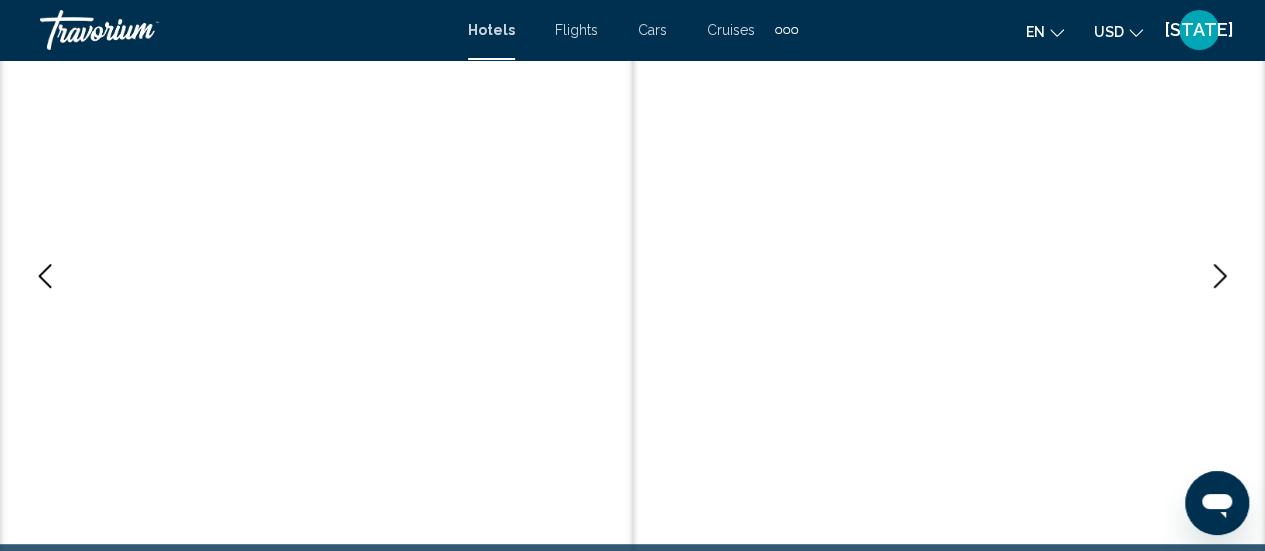 click at bounding box center [1220, 276] 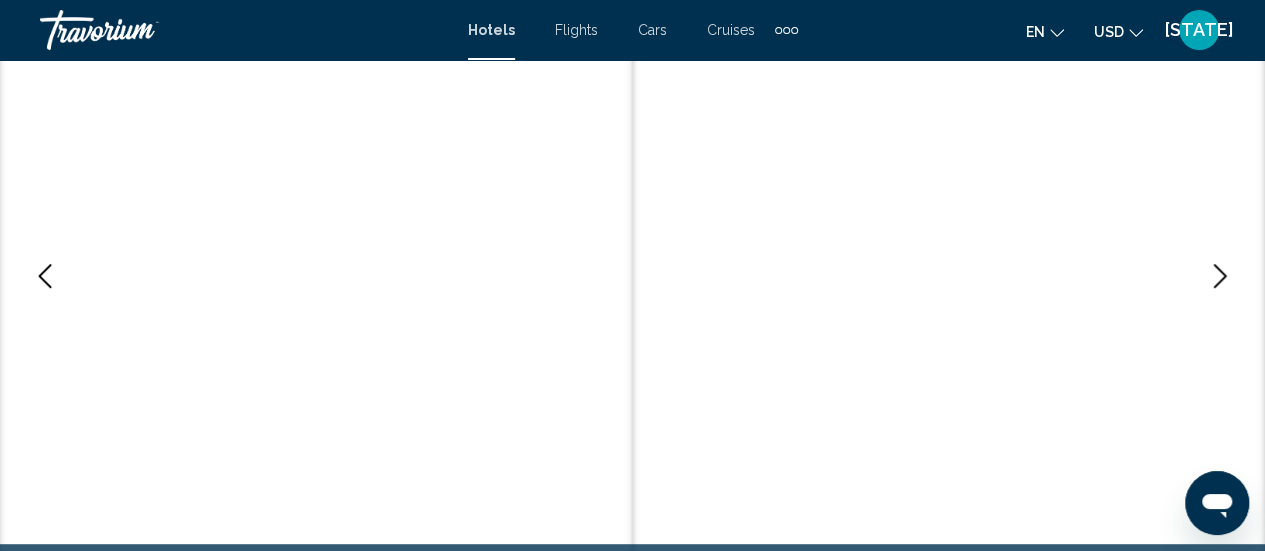 click at bounding box center (1220, 276) 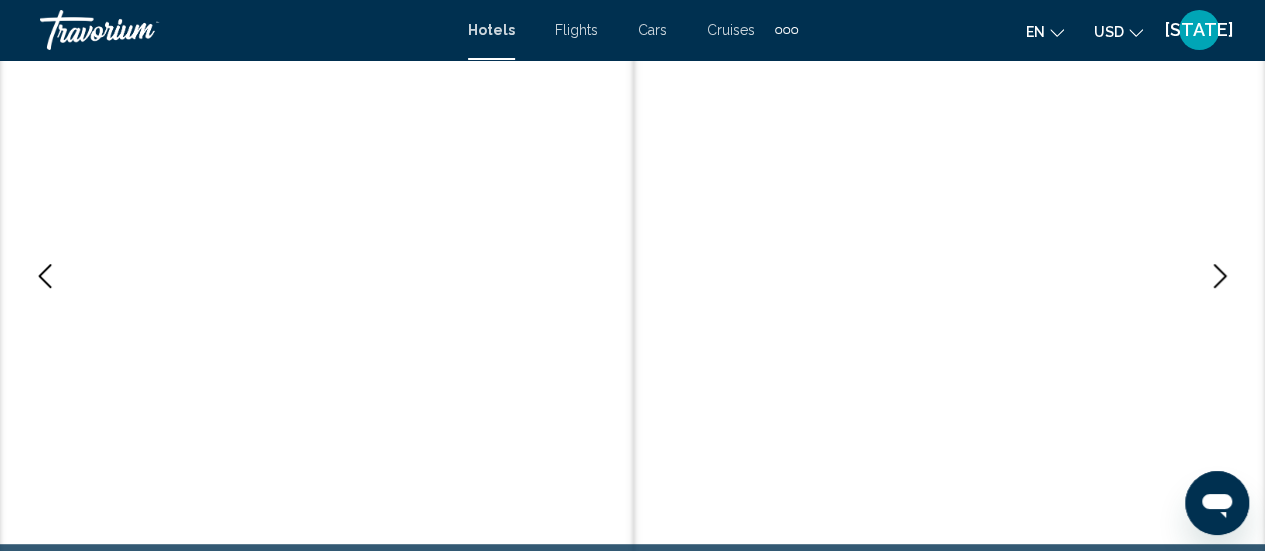 click at bounding box center (1220, 276) 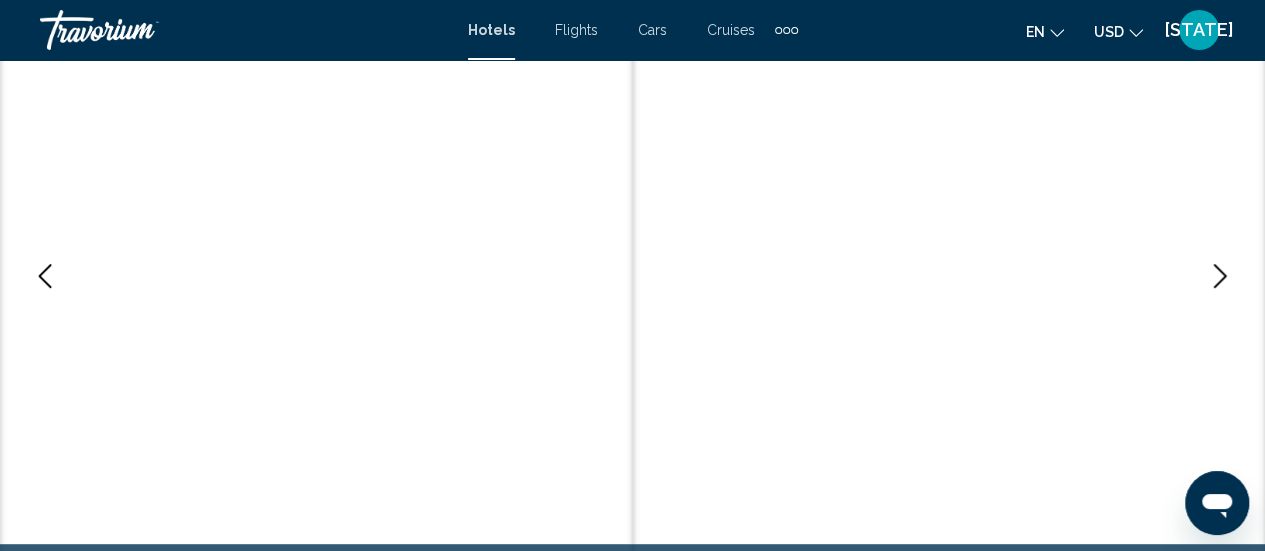 click at bounding box center (1220, 276) 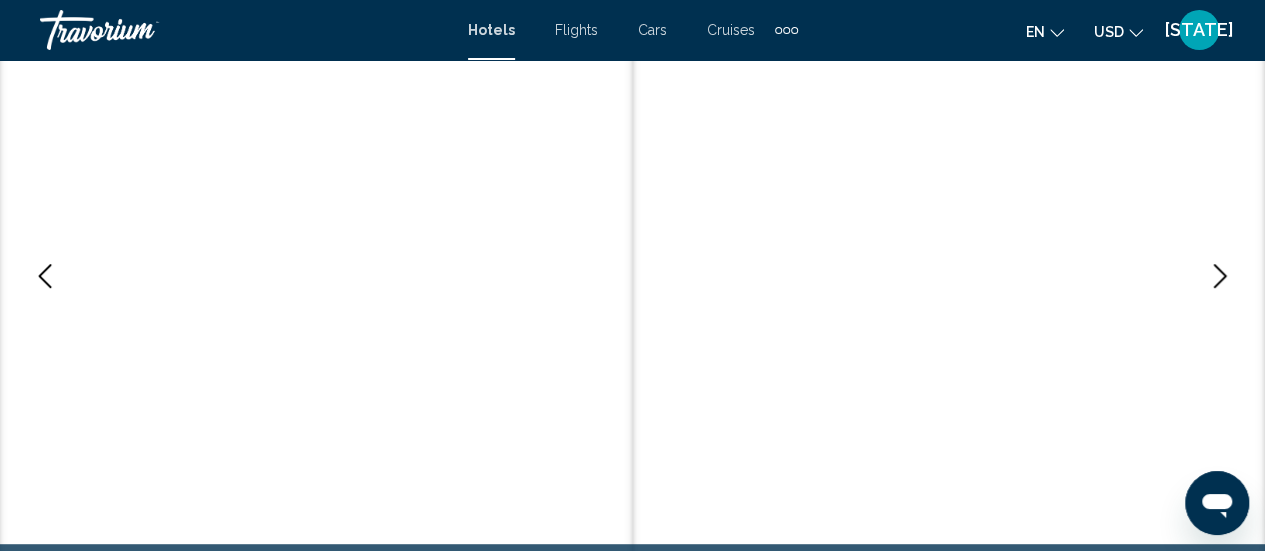 click at bounding box center (1220, 276) 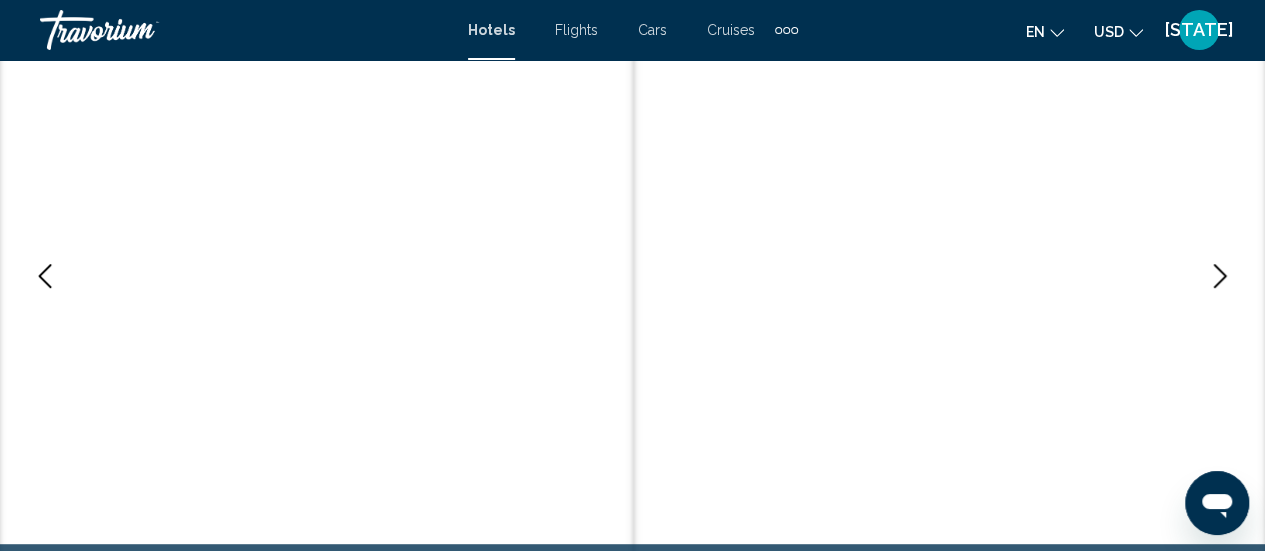 click at bounding box center (1220, 276) 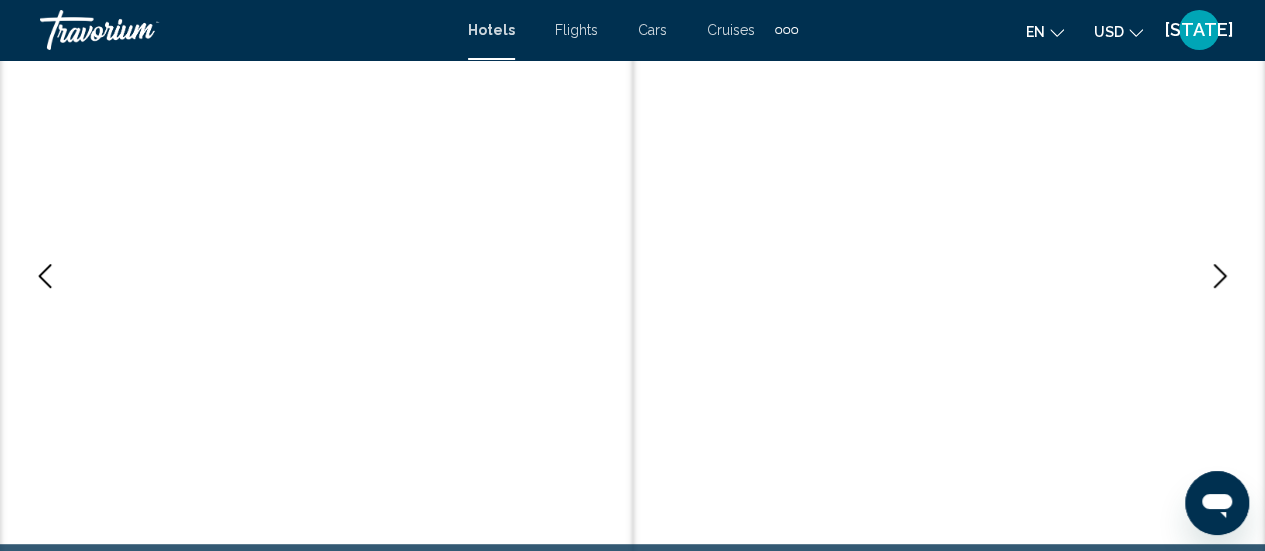 click at bounding box center (1220, 276) 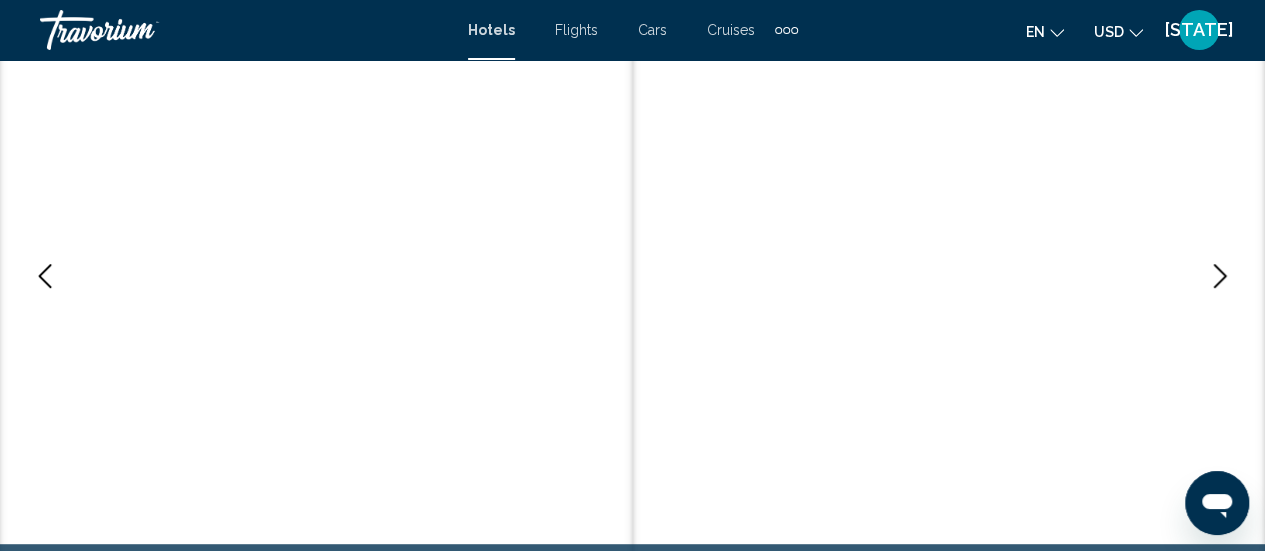 click at bounding box center [1220, 276] 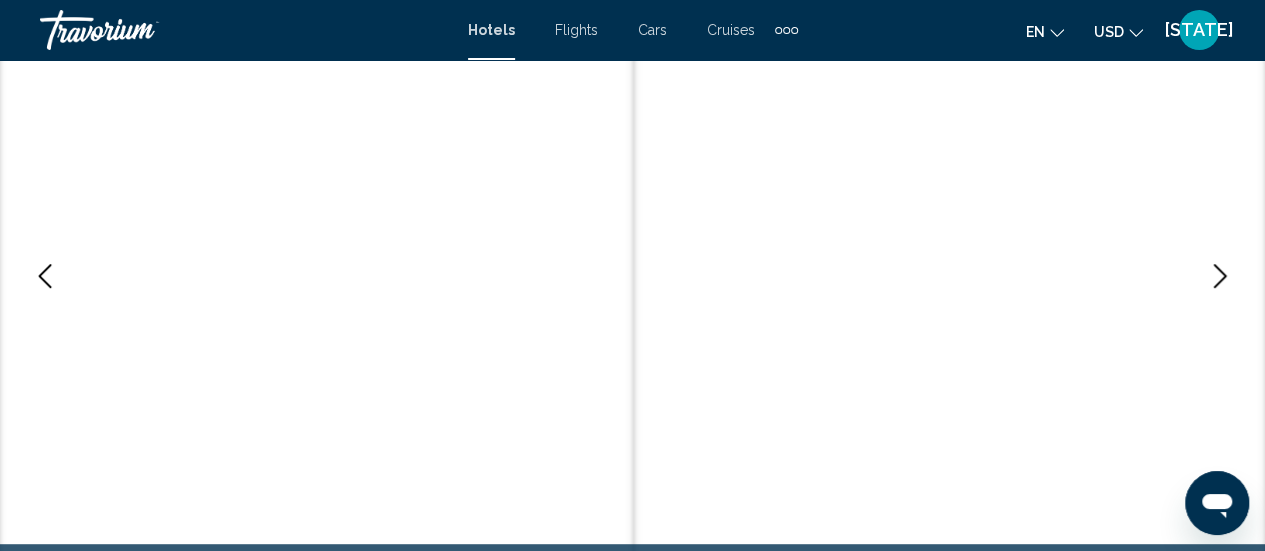 click at bounding box center [1220, 276] 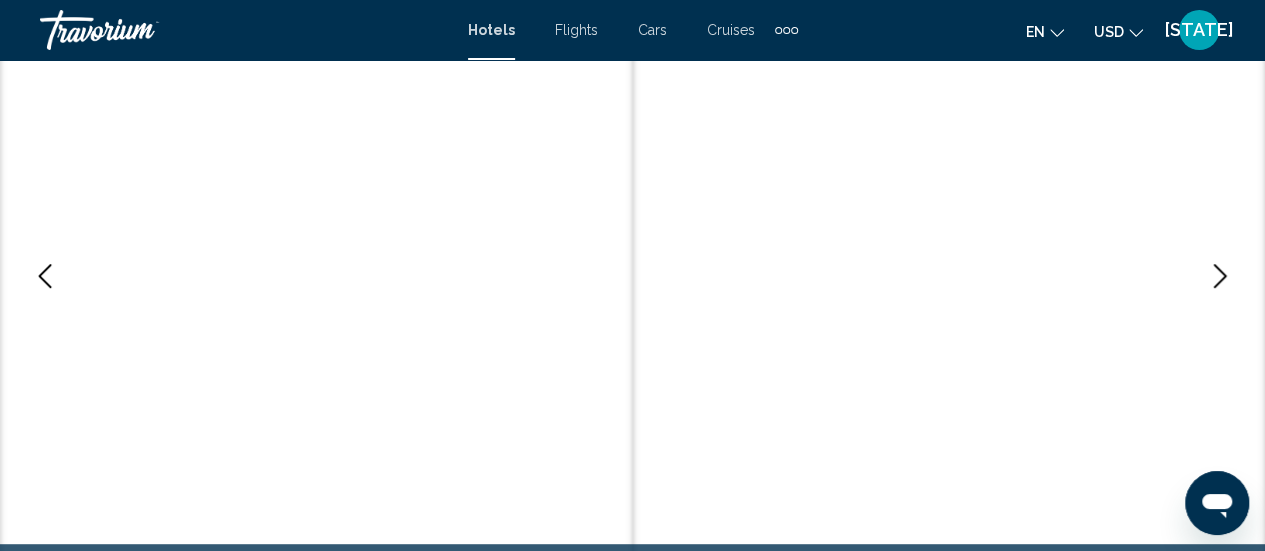 click at bounding box center [1220, 276] 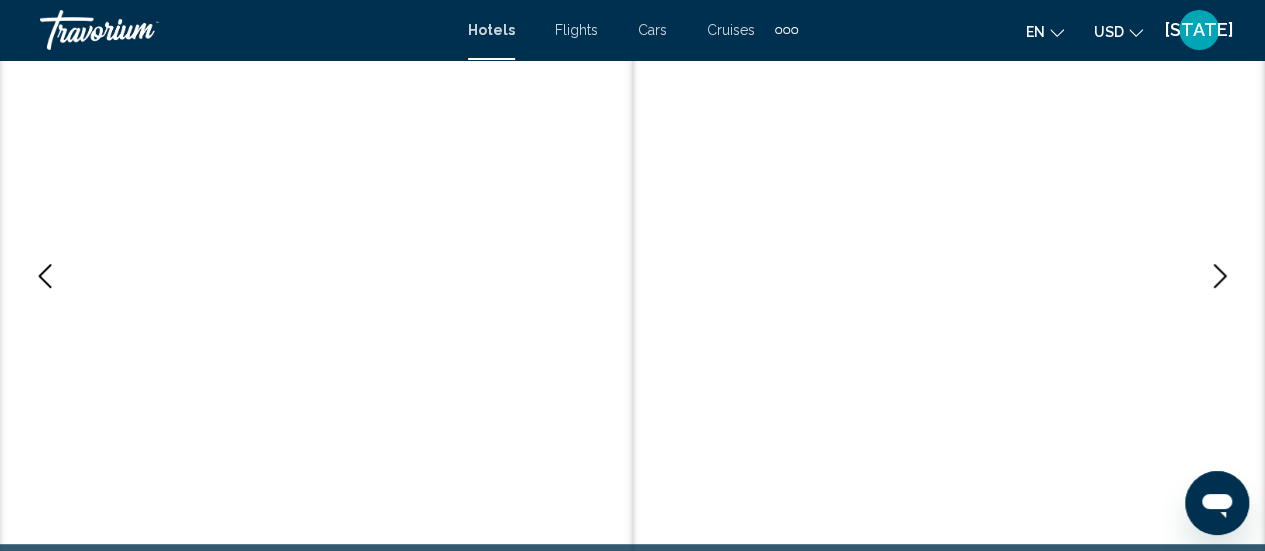 click at bounding box center [1220, 276] 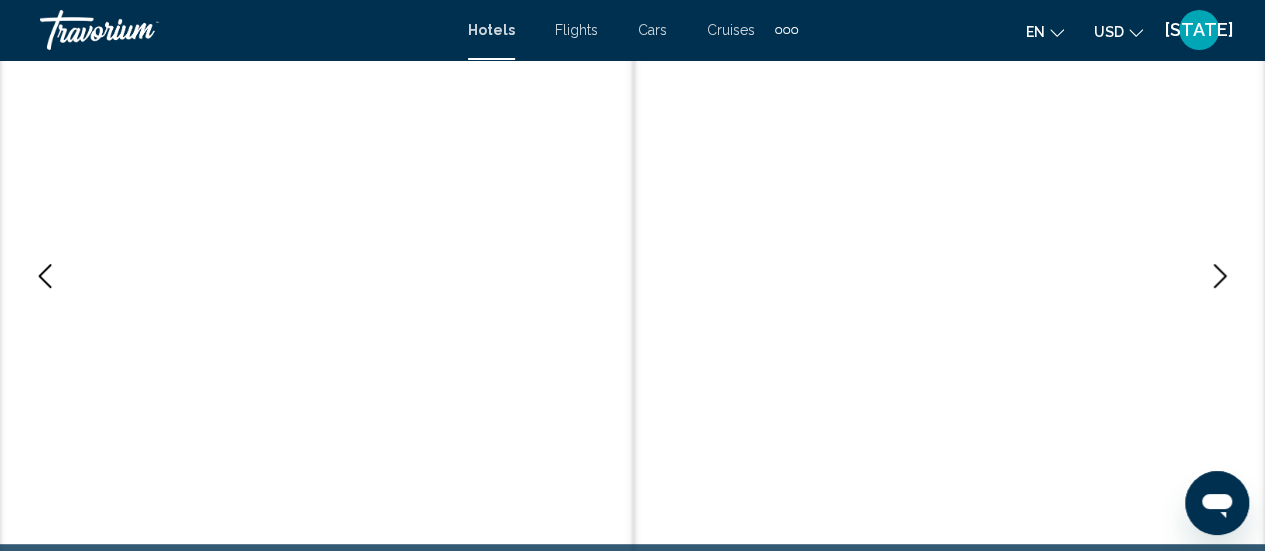 click at bounding box center (1220, 276) 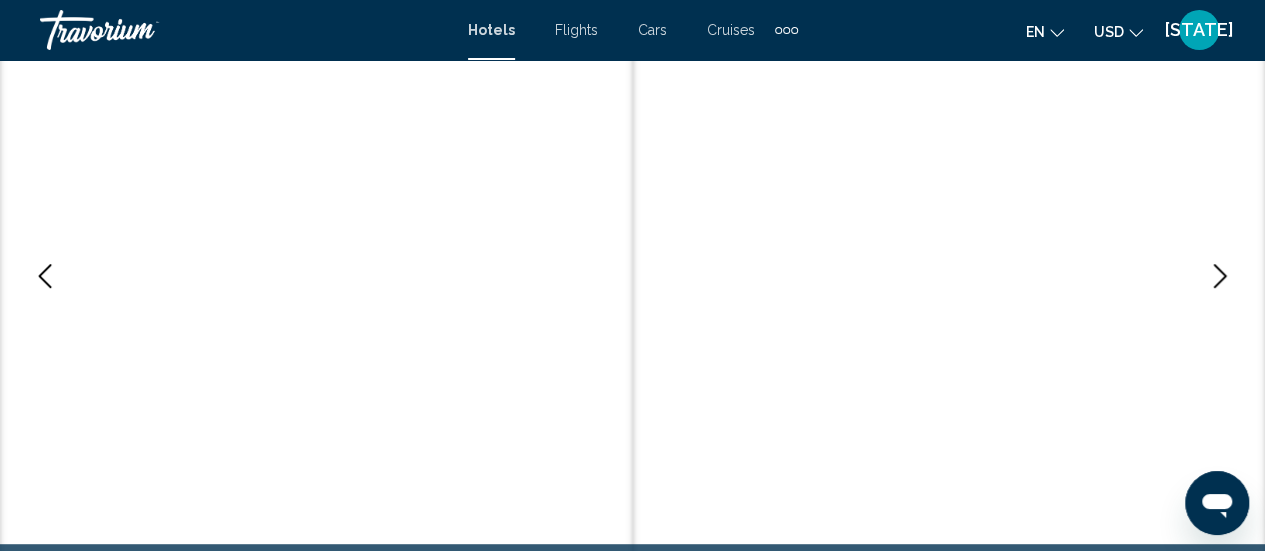 click at bounding box center [1220, 276] 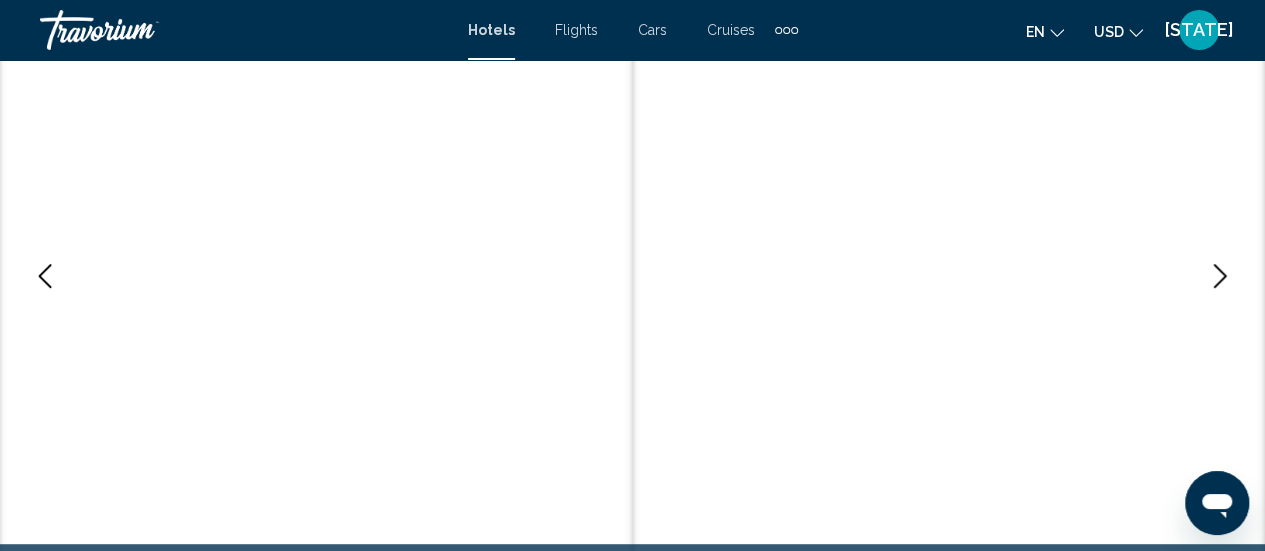 click at bounding box center (1220, 276) 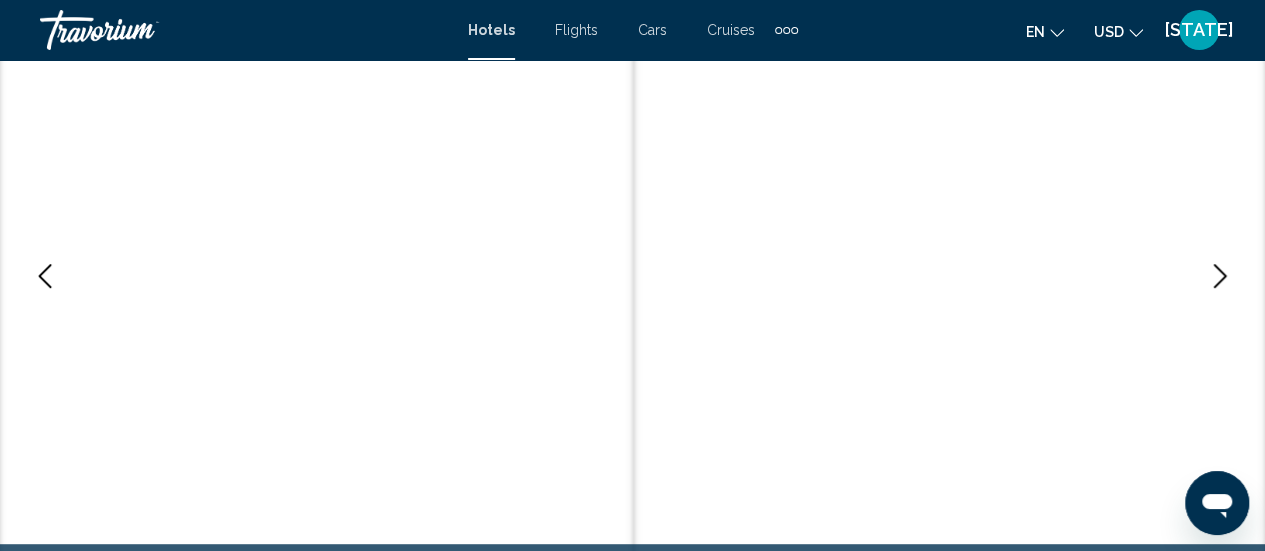 click at bounding box center (1220, 276) 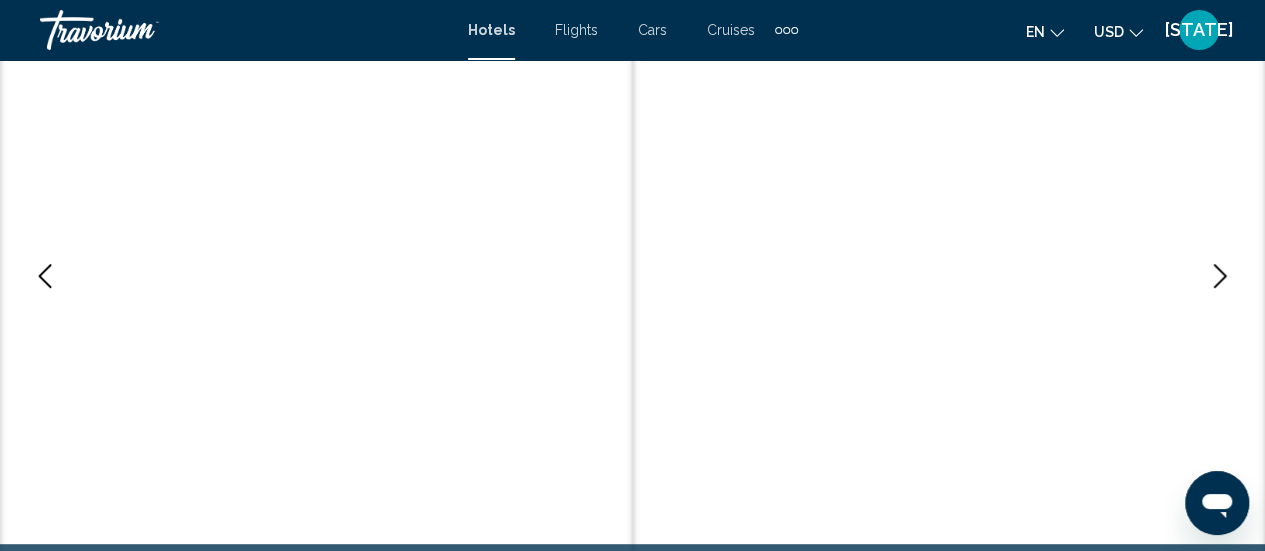click at bounding box center (1220, 276) 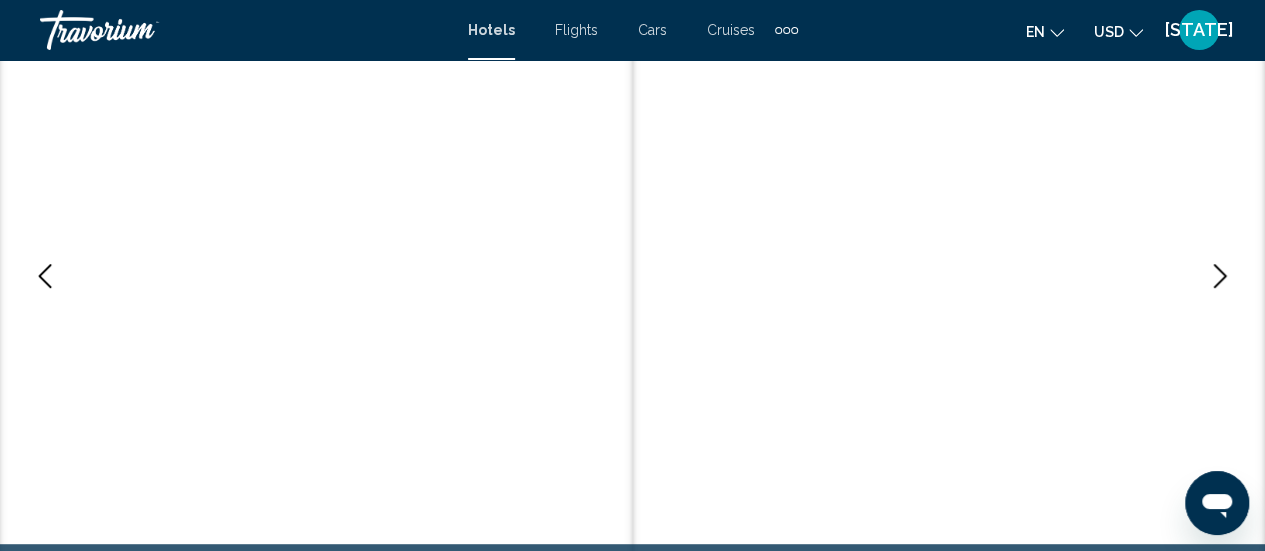 click at bounding box center [1220, 276] 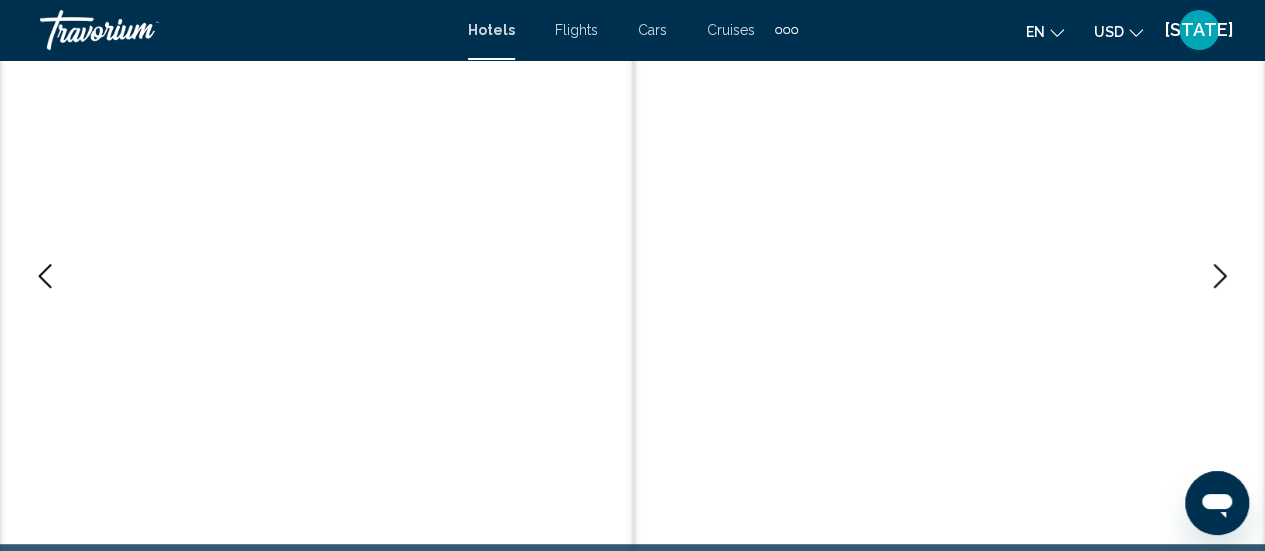 click at bounding box center [1220, 276] 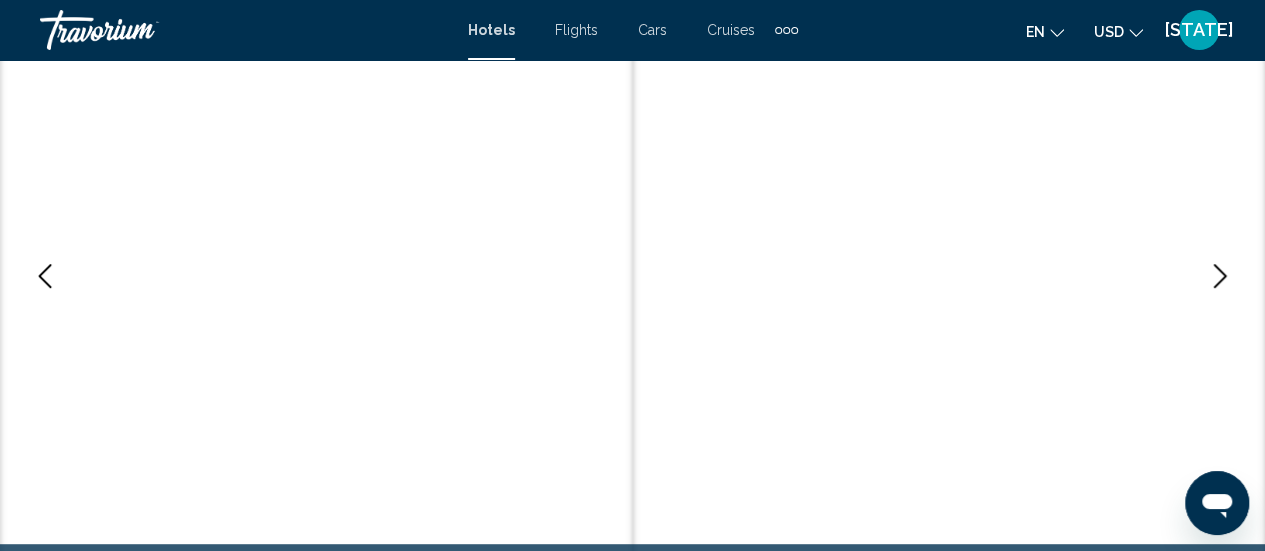 click at bounding box center (1220, 276) 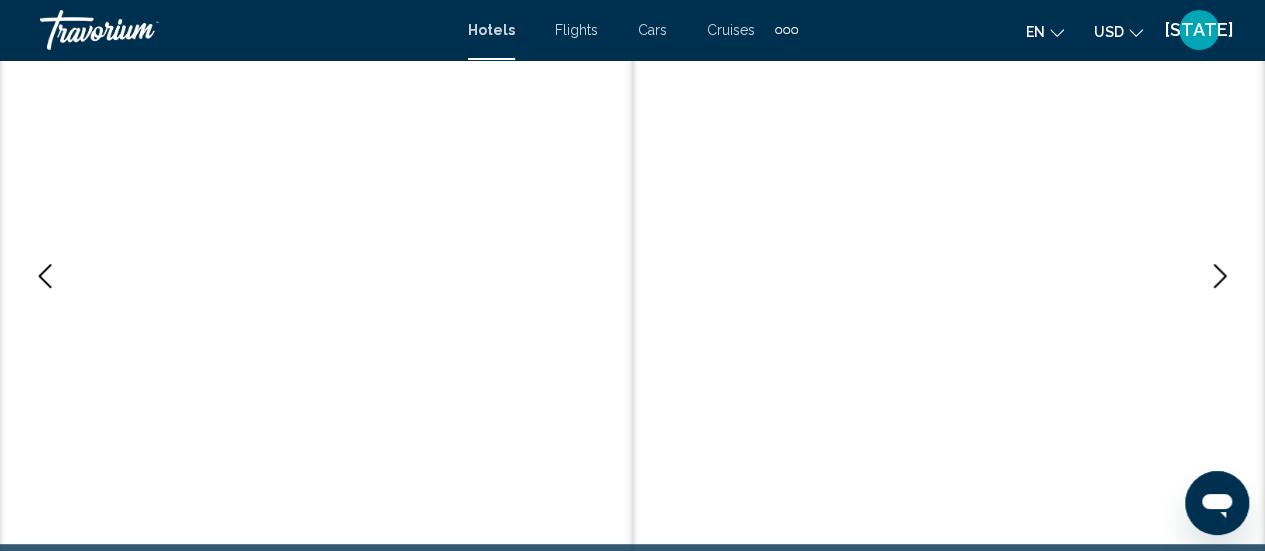 click at bounding box center [1220, 276] 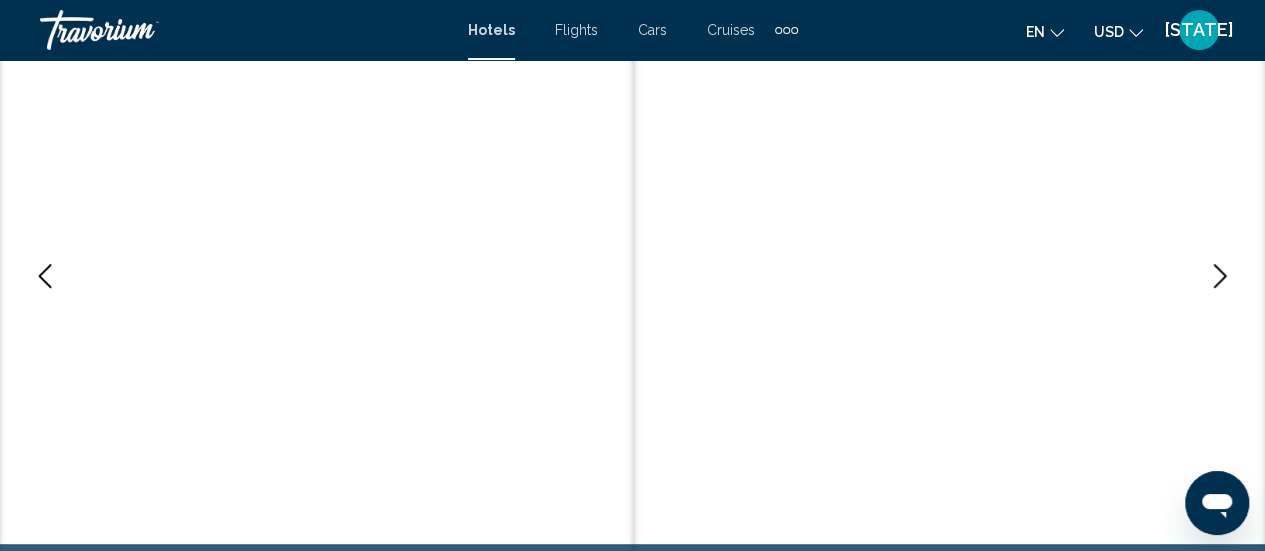 click at bounding box center [1220, 276] 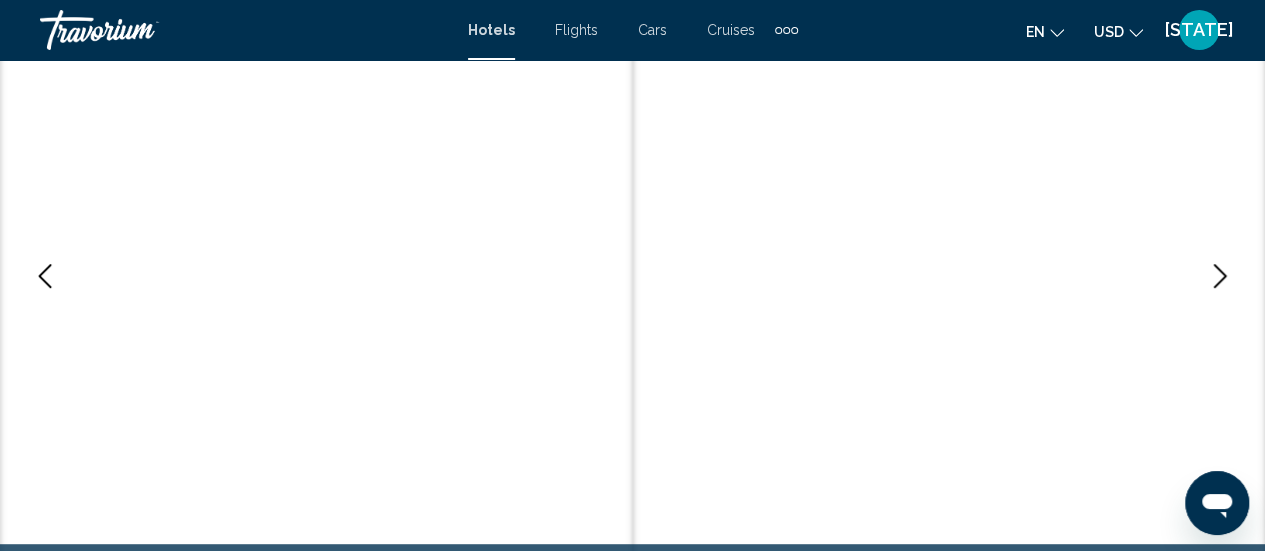 click at bounding box center (1220, 276) 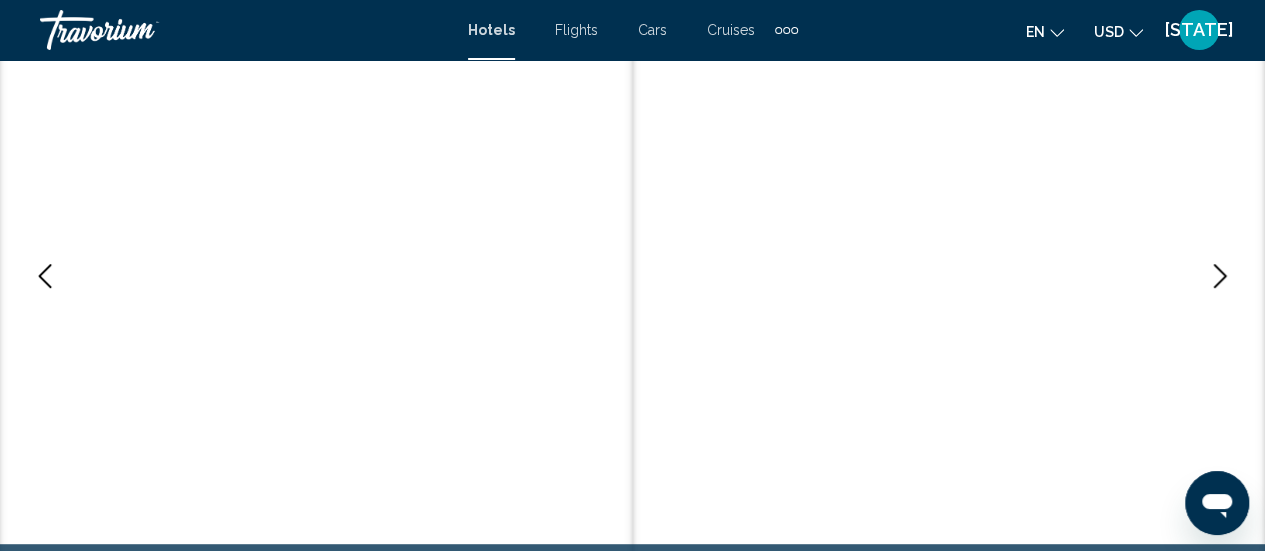 click at bounding box center (1220, 276) 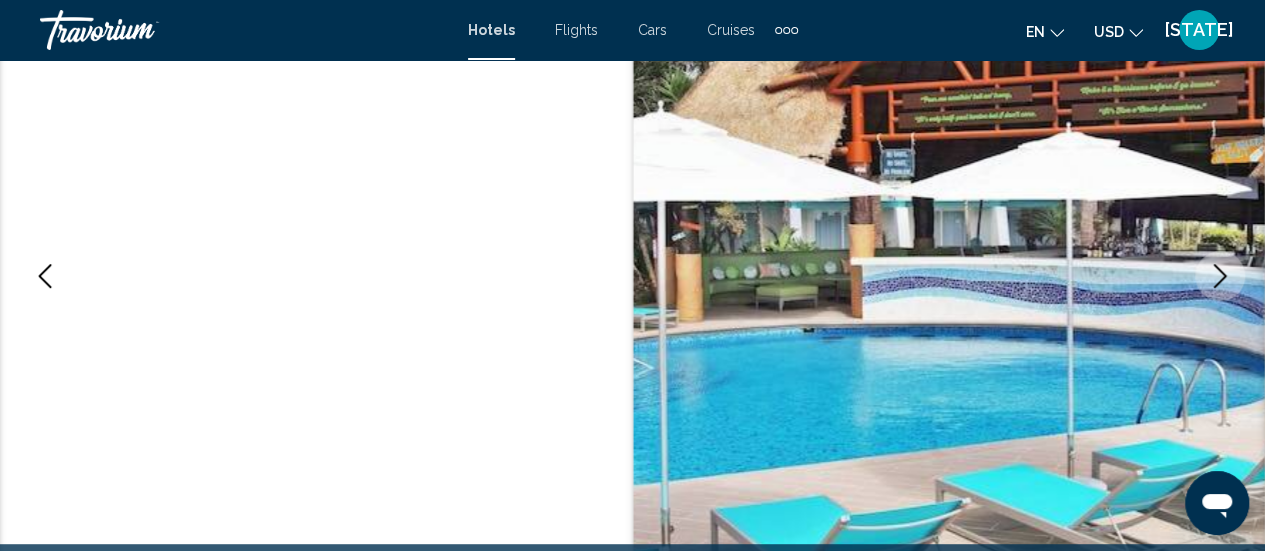 click at bounding box center [1220, 276] 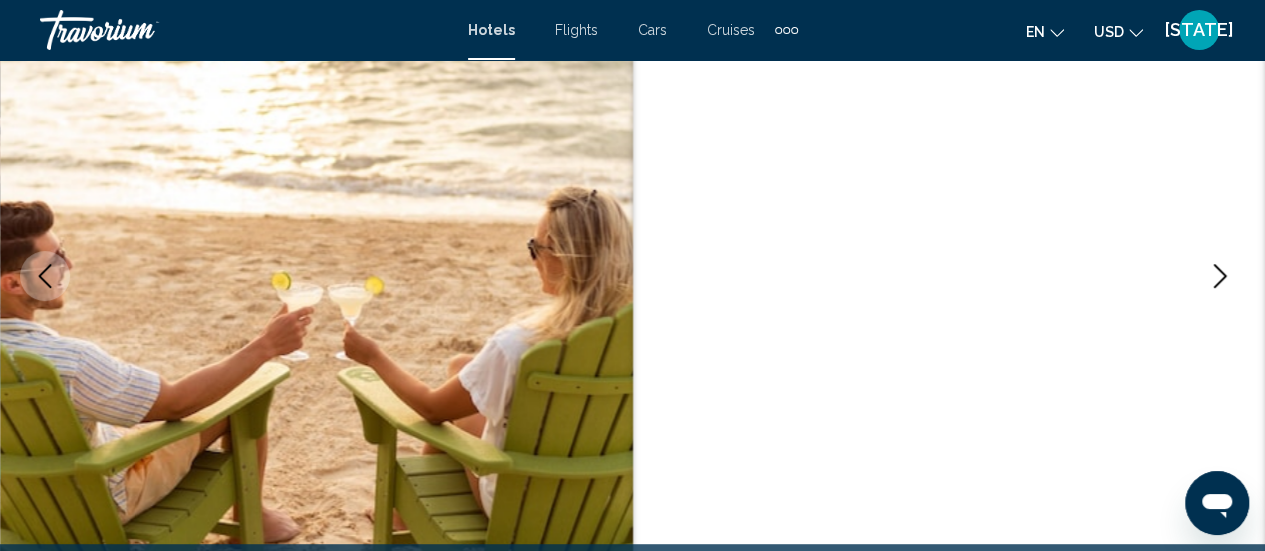 click at bounding box center [1220, 276] 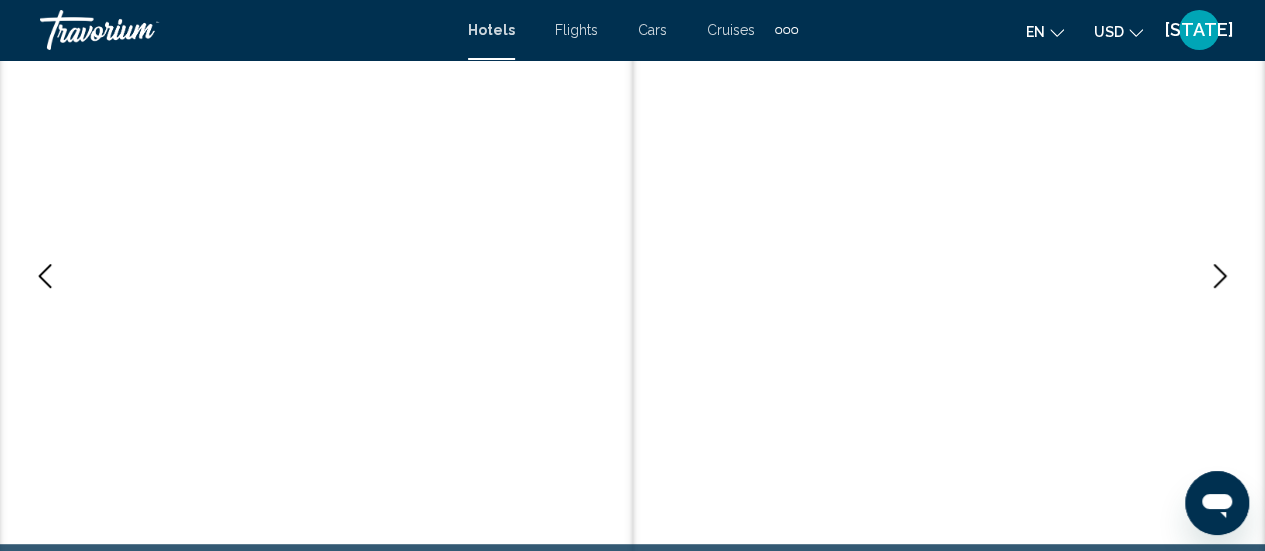 click at bounding box center (1220, 276) 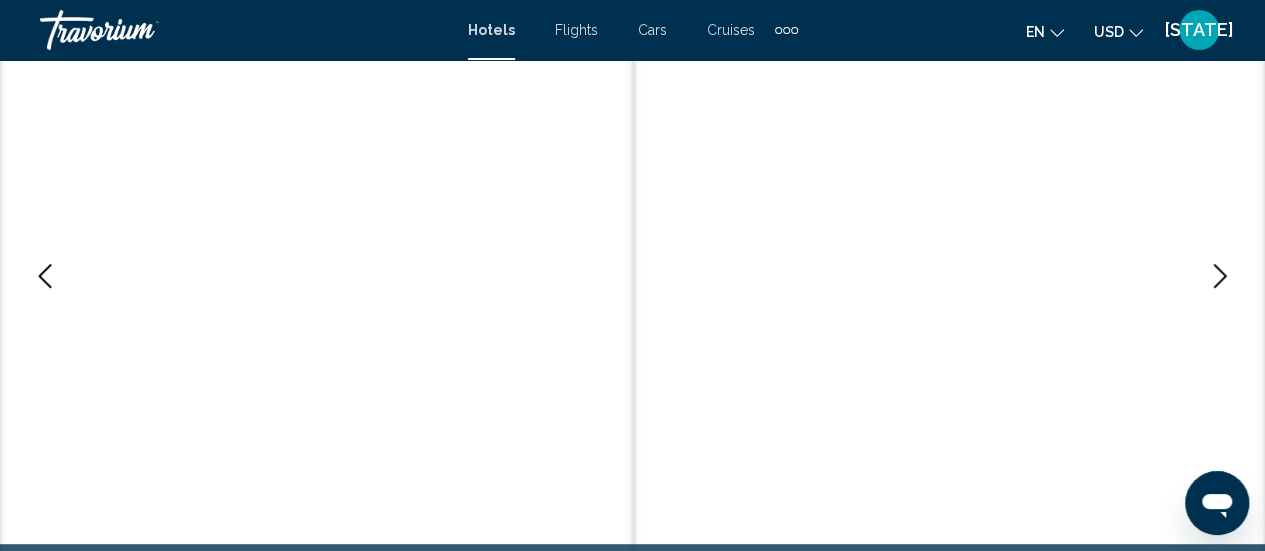 click at bounding box center [1220, 276] 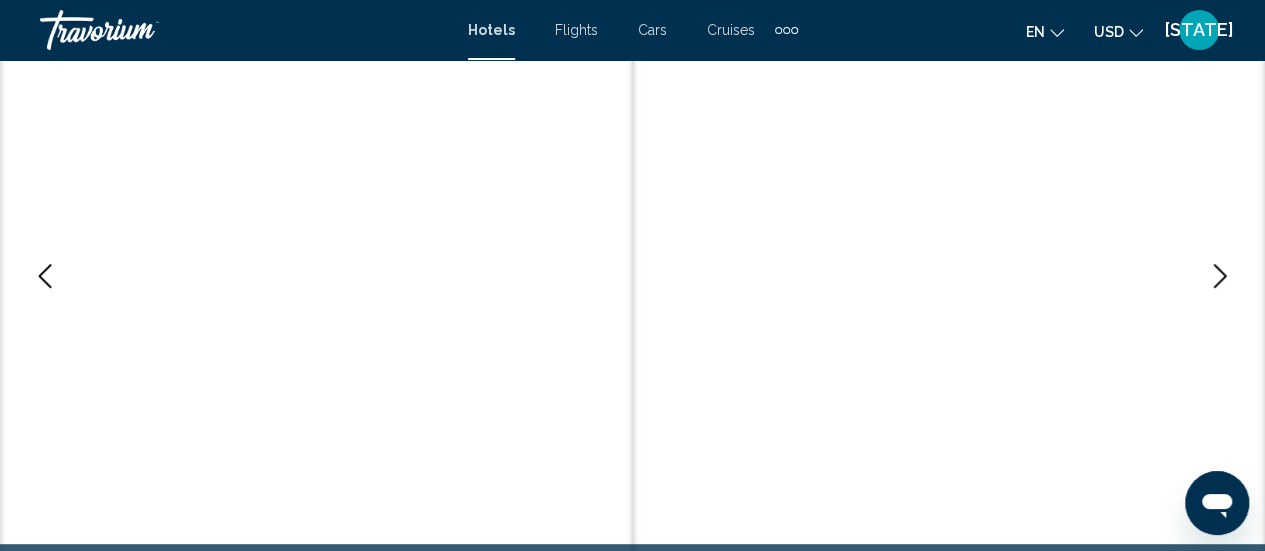 click at bounding box center [1220, 276] 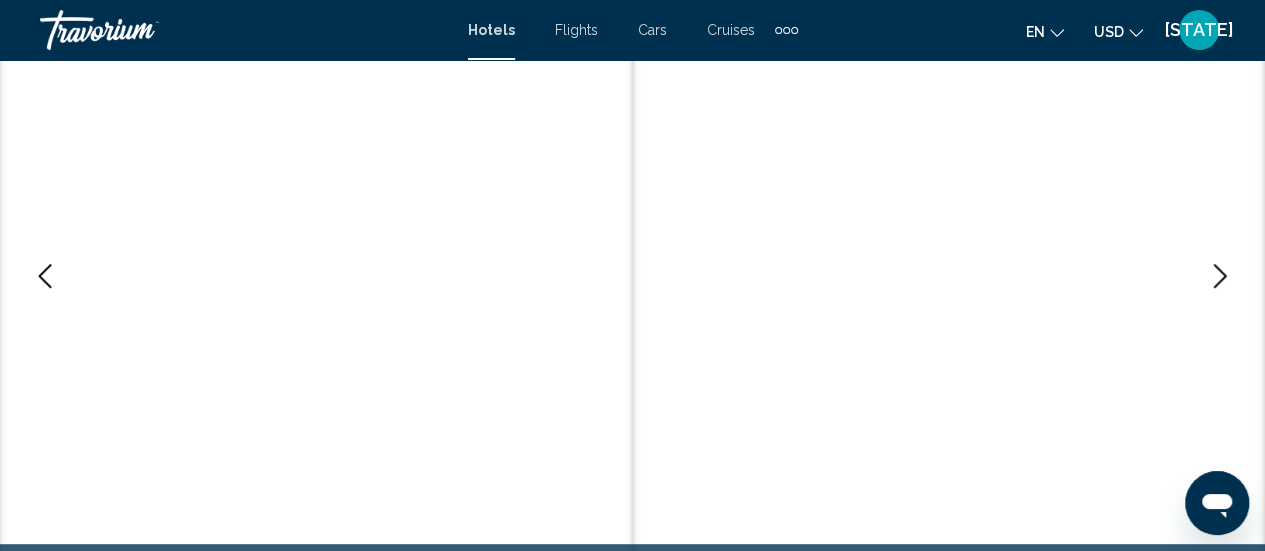 click at bounding box center [1220, 276] 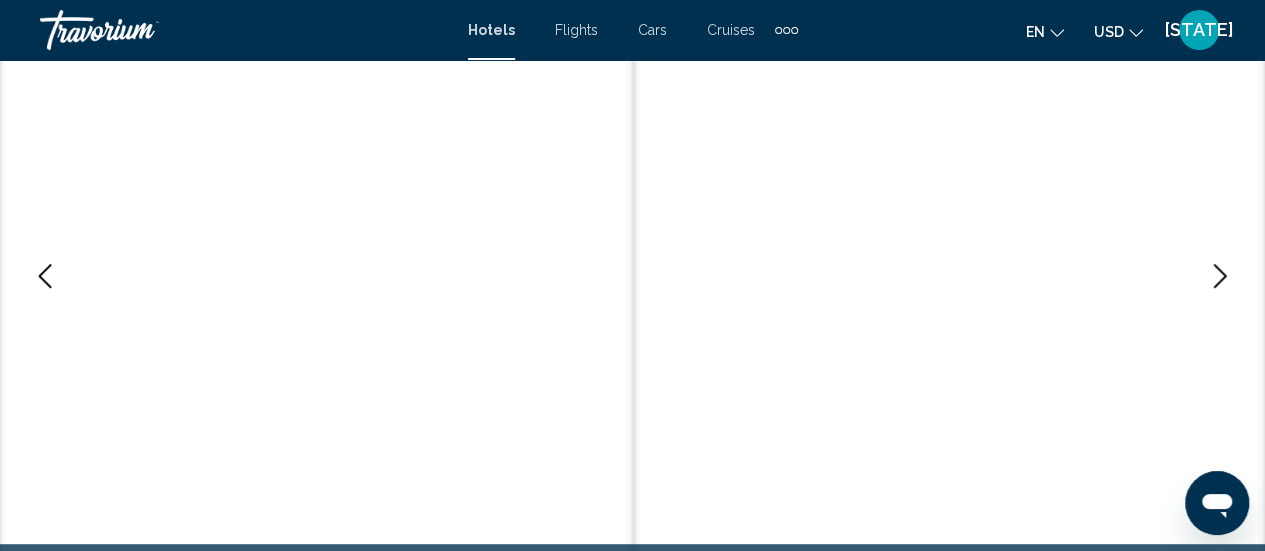 click at bounding box center [1220, 276] 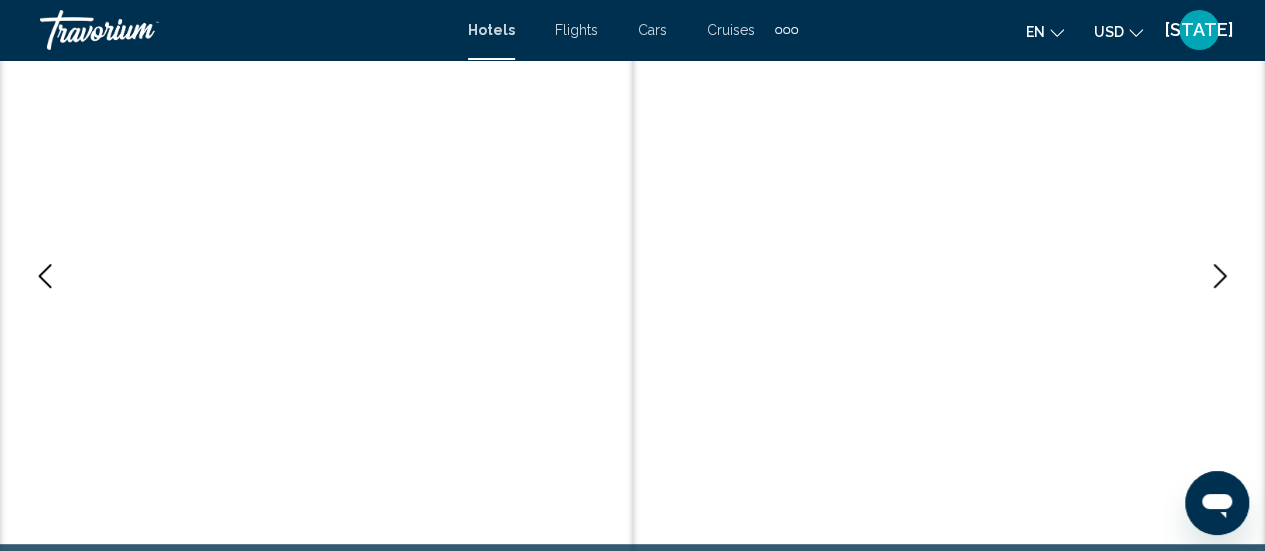 click at bounding box center (1220, 276) 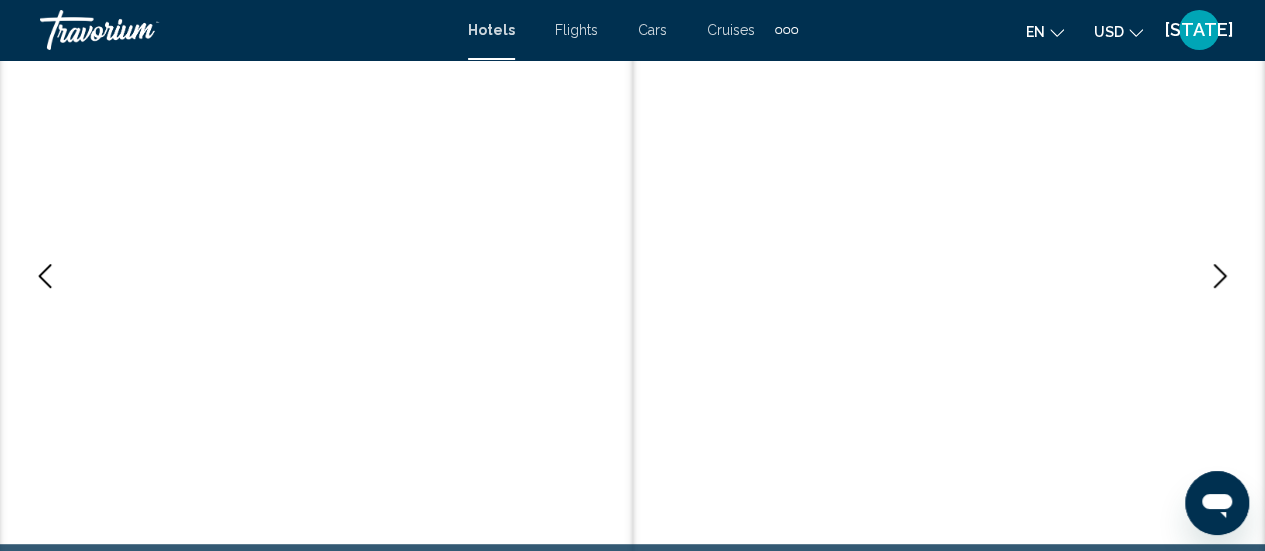 click at bounding box center [1220, 276] 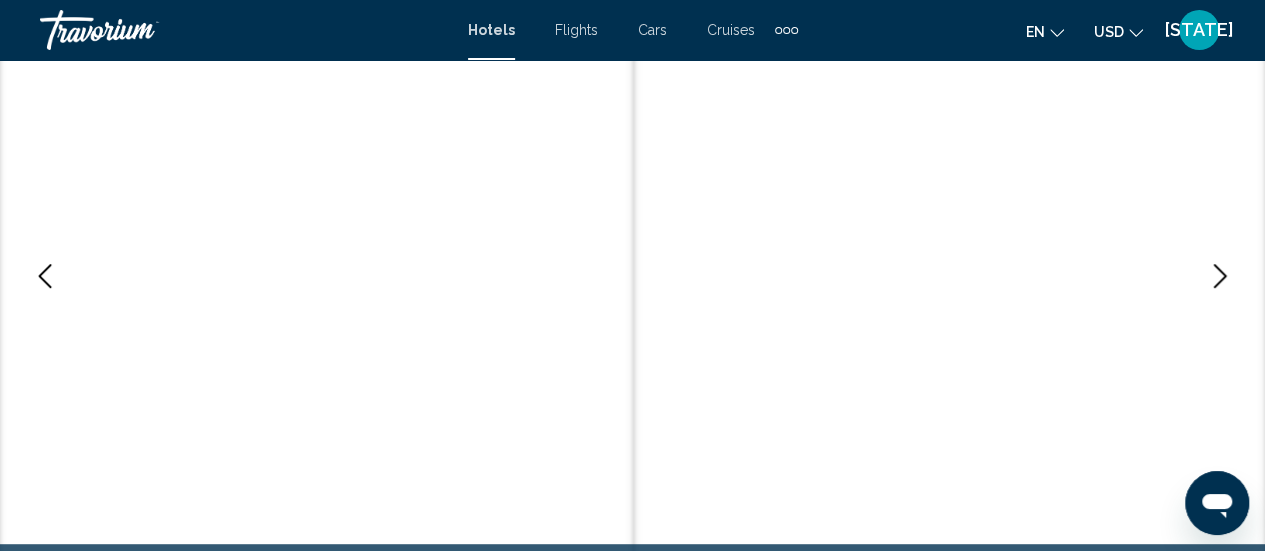 scroll, scrollTop: 0, scrollLeft: 0, axis: both 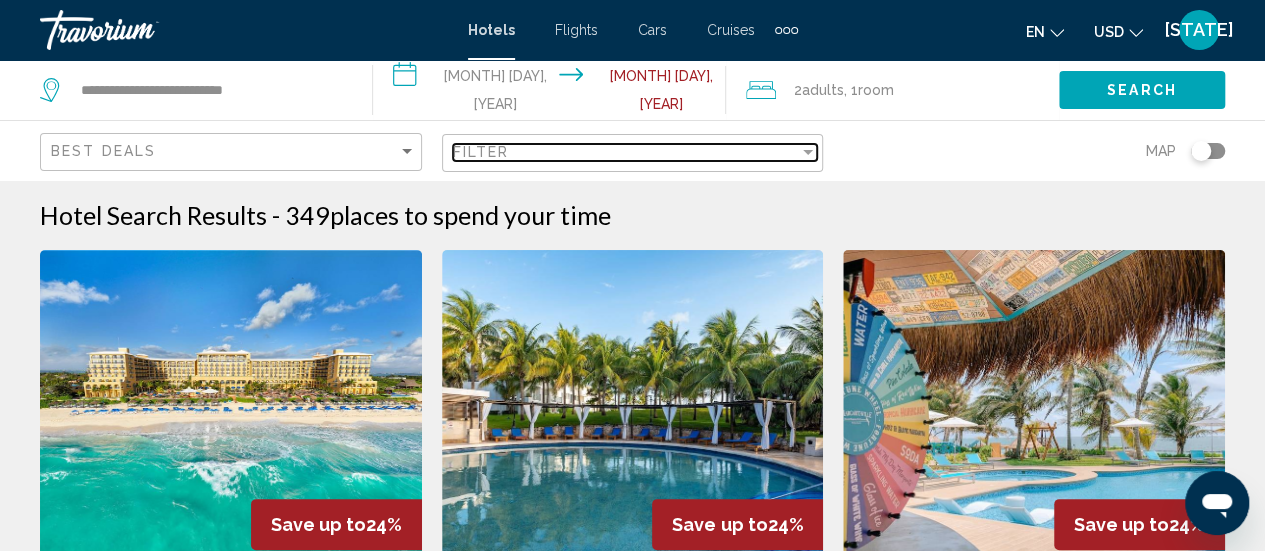 click at bounding box center (808, 152) 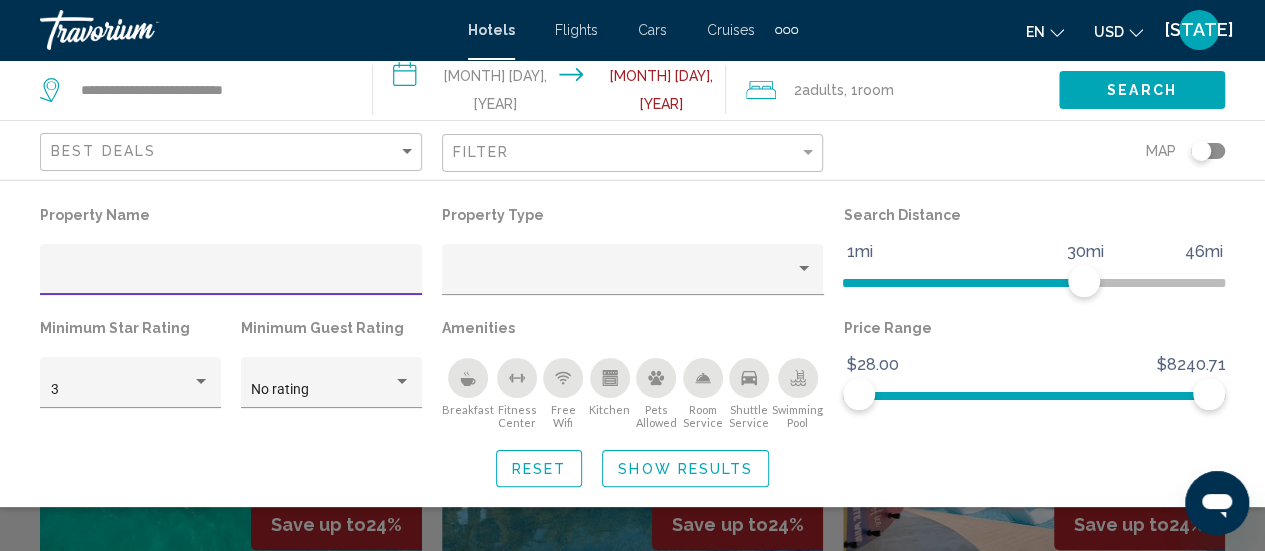 click at bounding box center [231, 277] 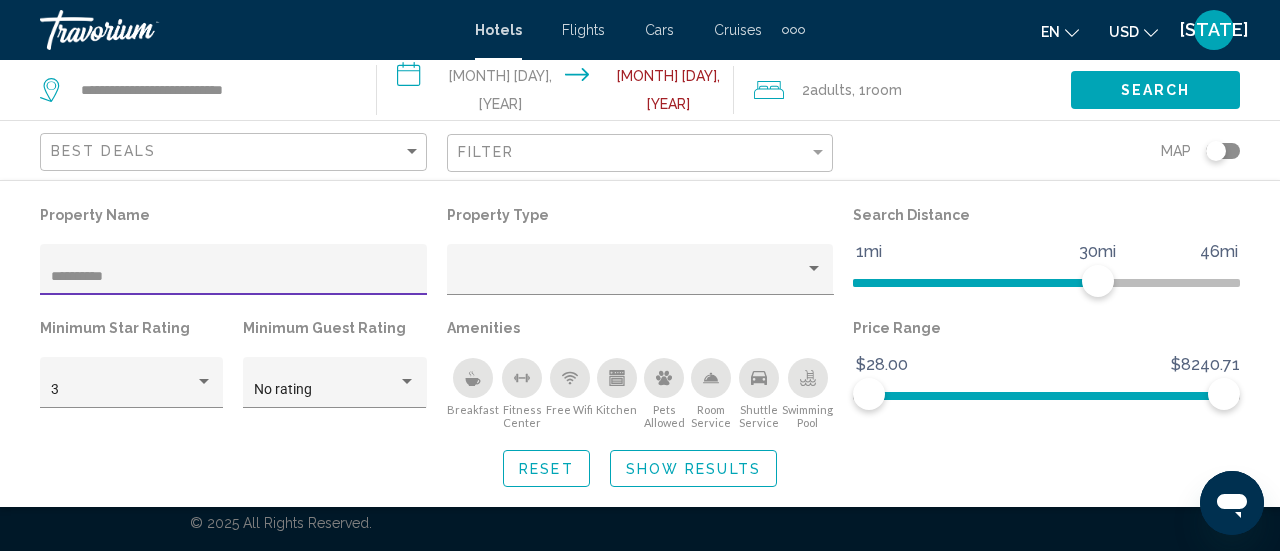 type on "**********" 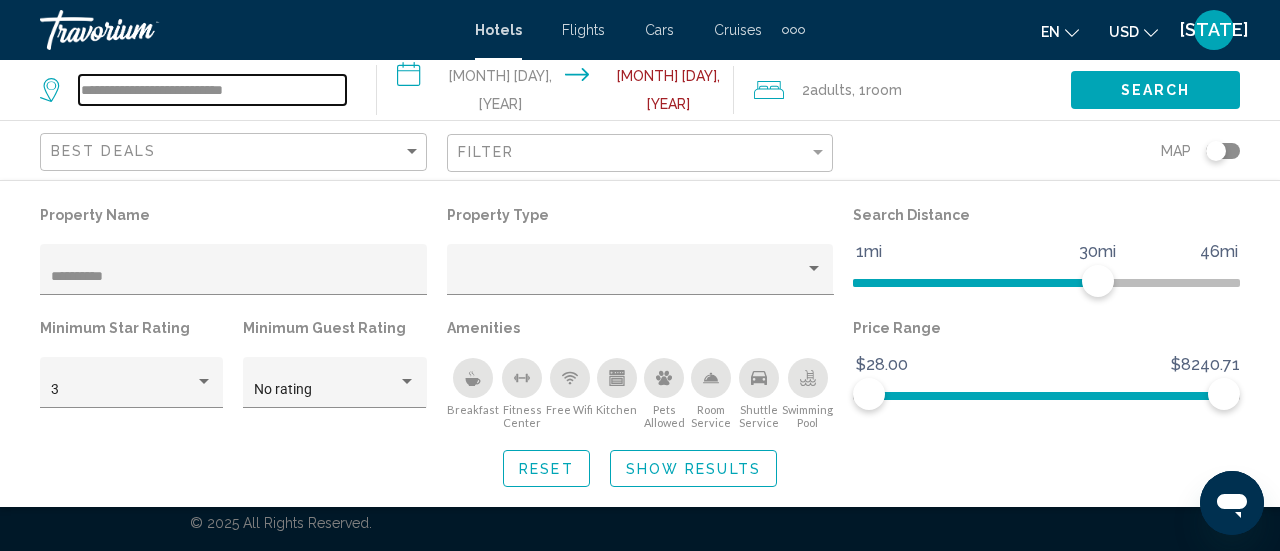 click on "**********" at bounding box center (212, 90) 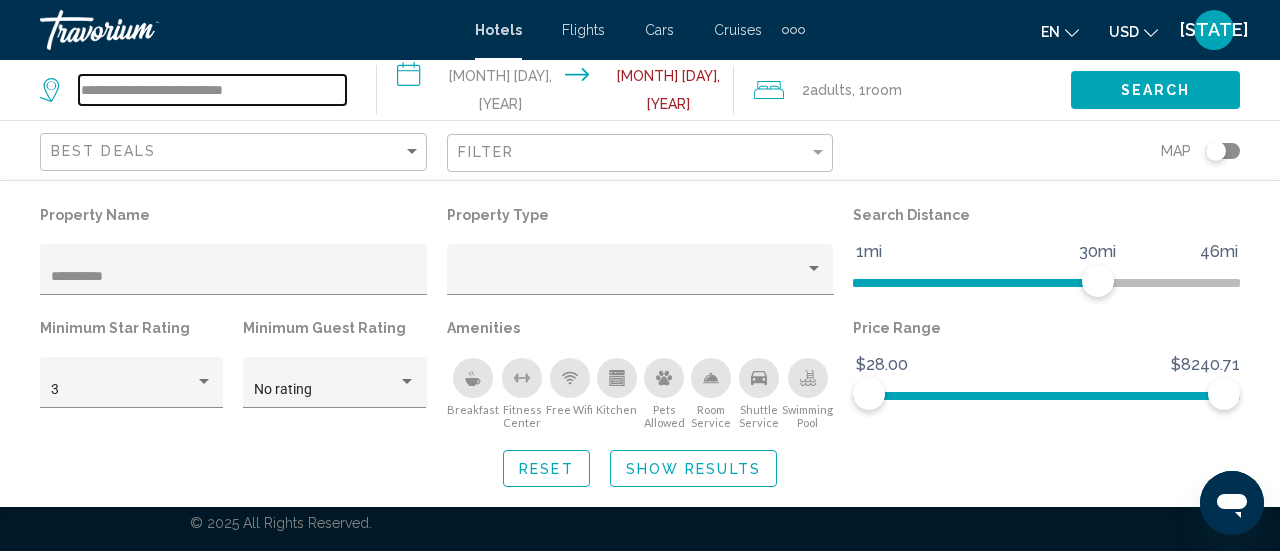click on "**********" at bounding box center [212, 90] 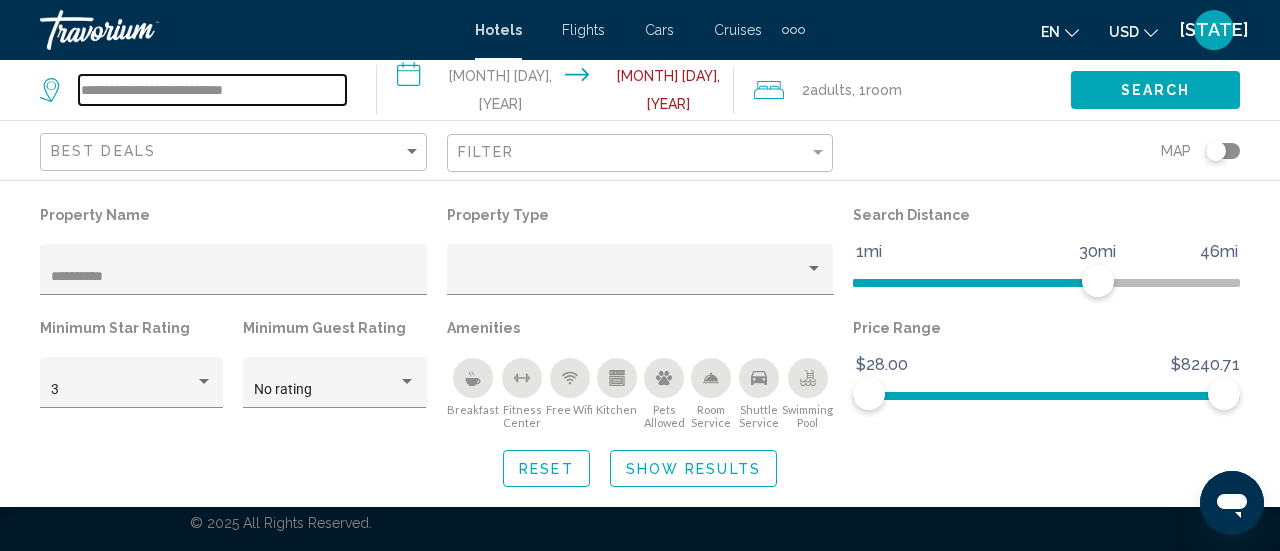 click on "**********" at bounding box center [212, 90] 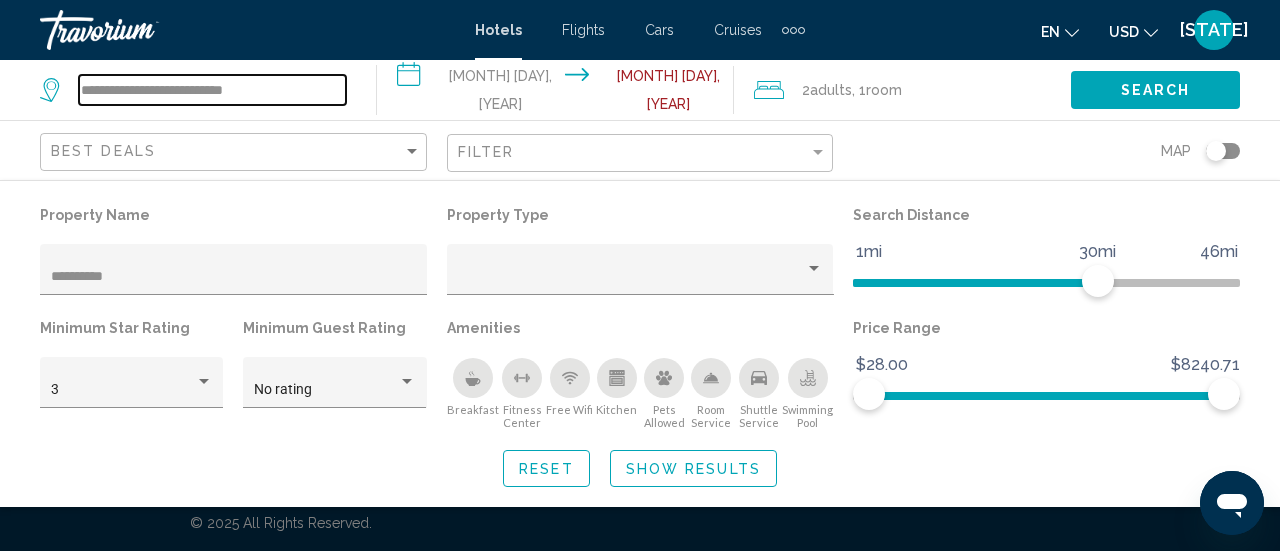 click on "**********" at bounding box center (212, 90) 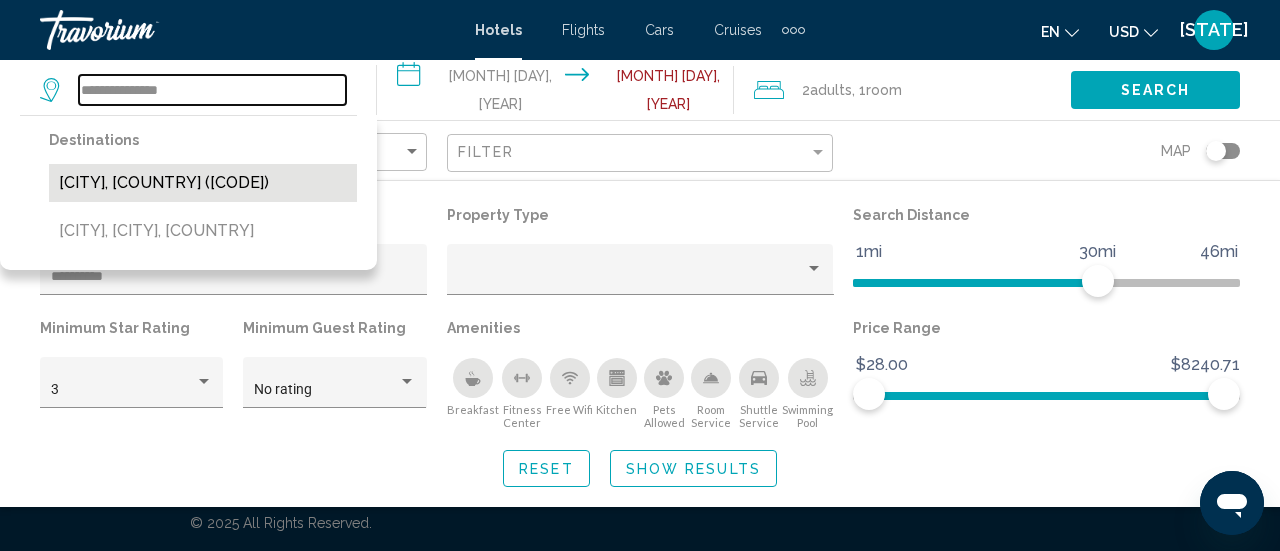 type on "**********" 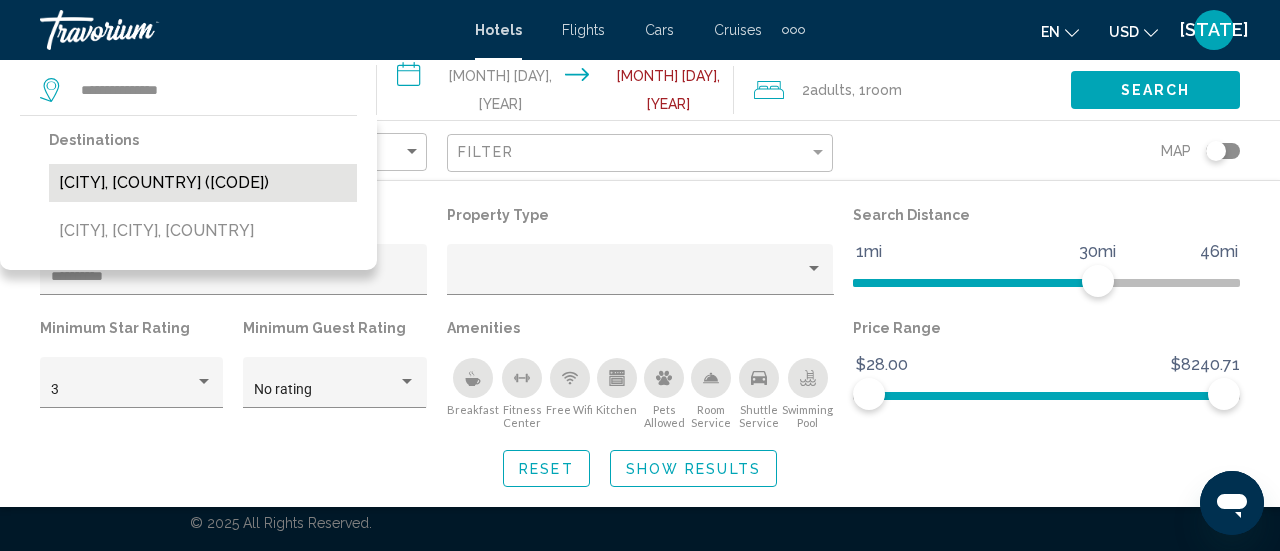 click on "[CITY], [COUNTRY] ([CODE])" at bounding box center (203, 183) 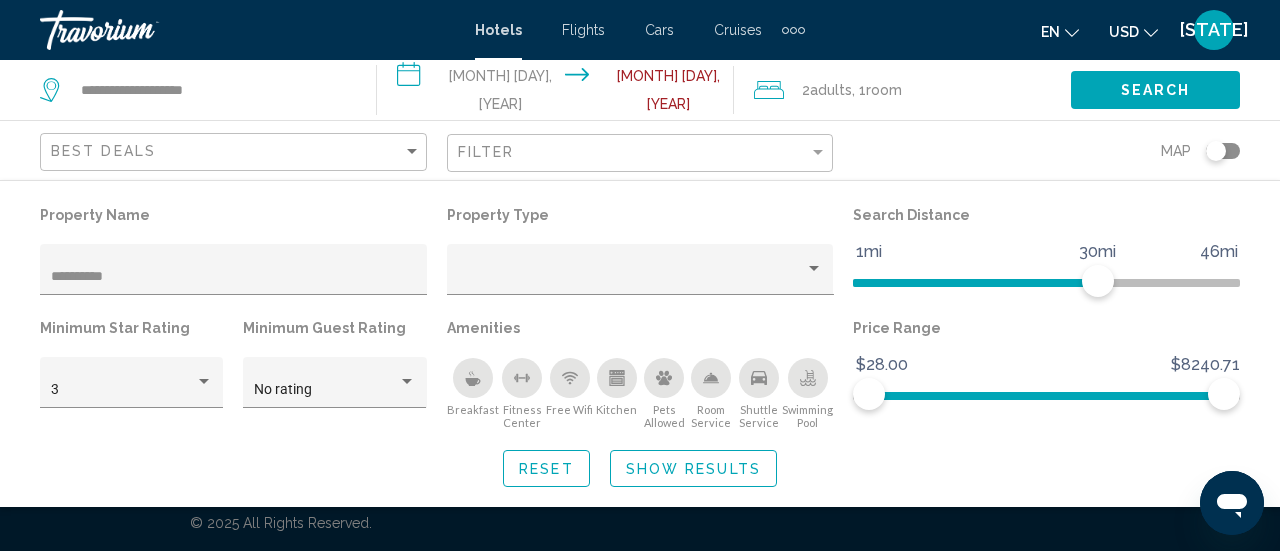 click at bounding box center (473, 378) 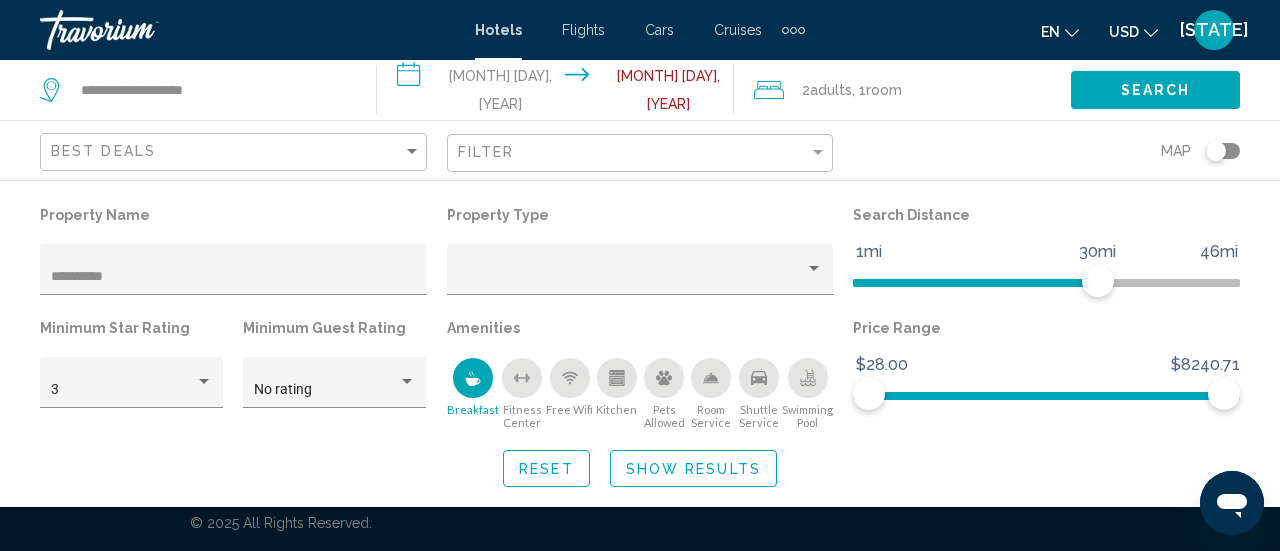 click at bounding box center (522, 378) 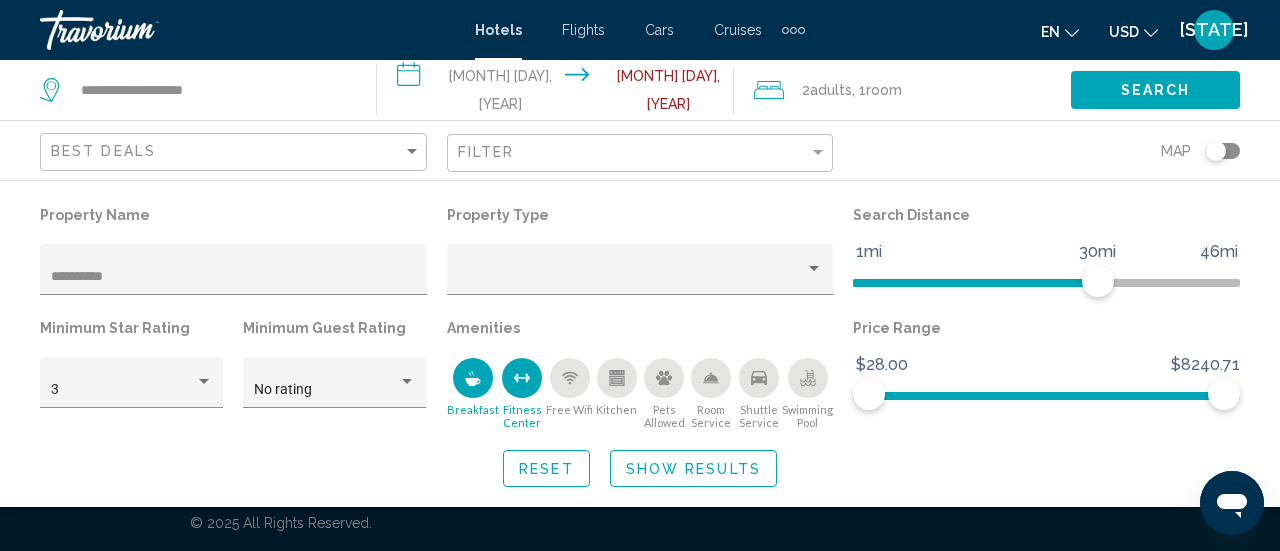click on "Free Wifi" at bounding box center (569, 393) 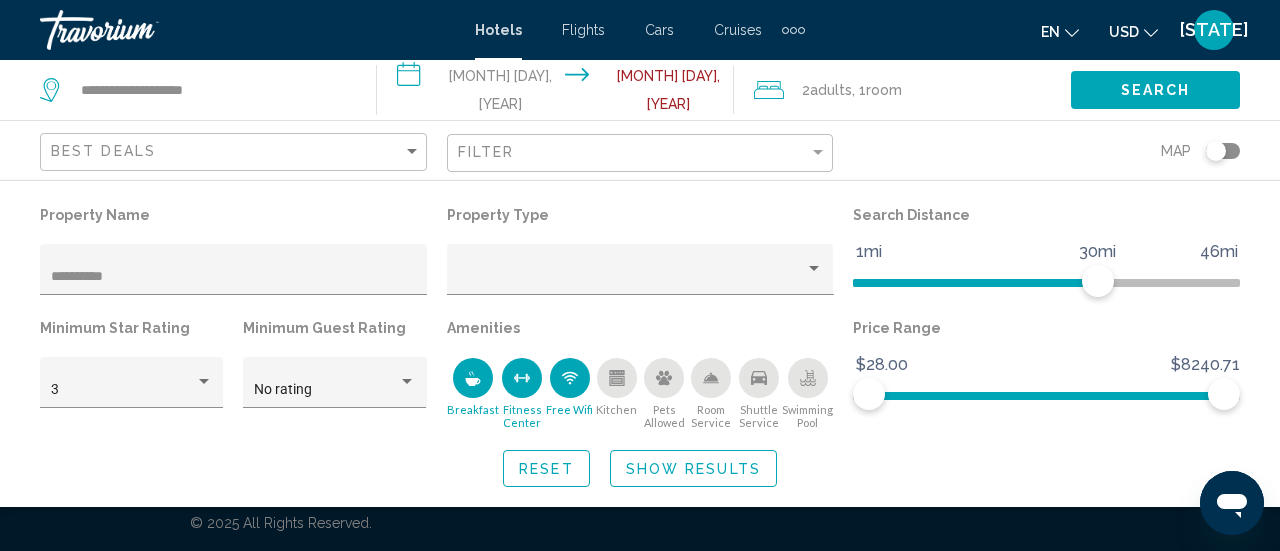 click at bounding box center (617, 378) 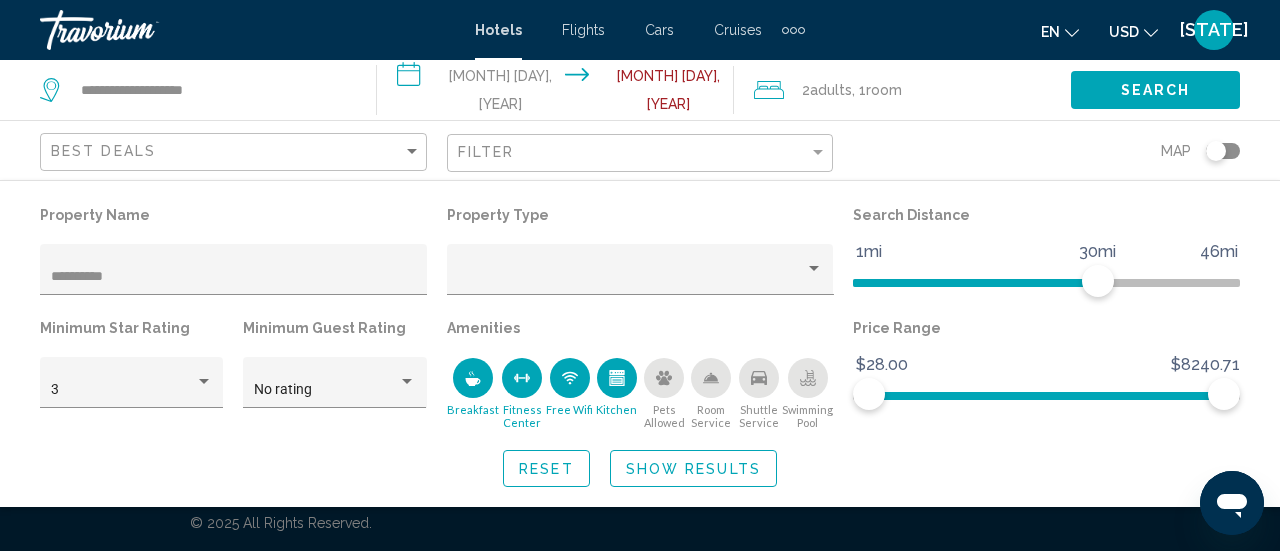 click on "Room Service" at bounding box center (711, 393) 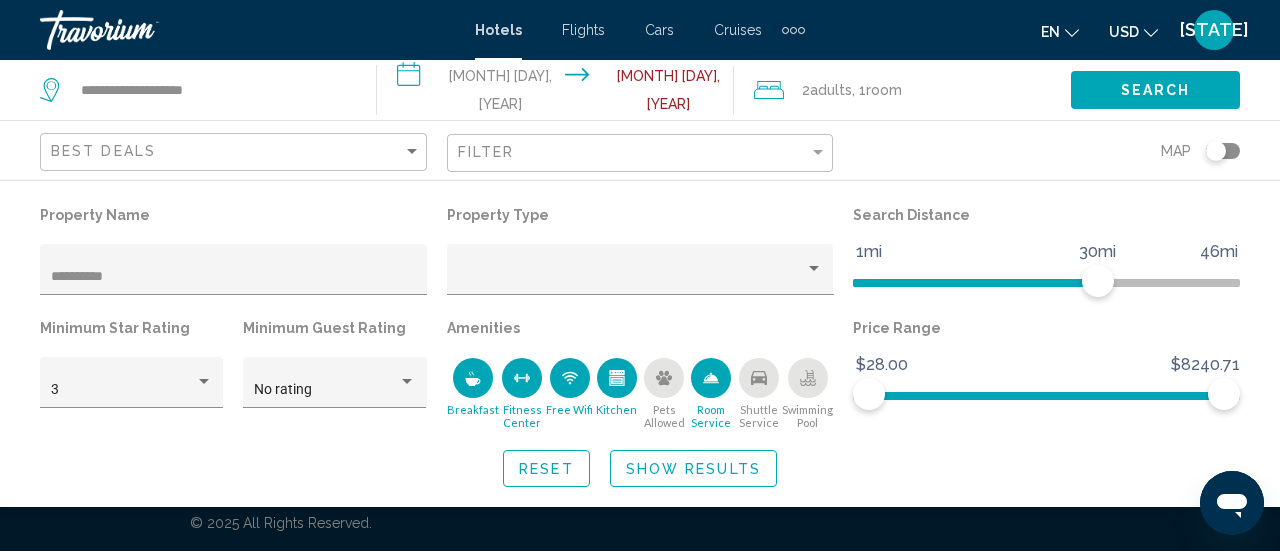 click on "Shuttle Service" at bounding box center [758, 393] 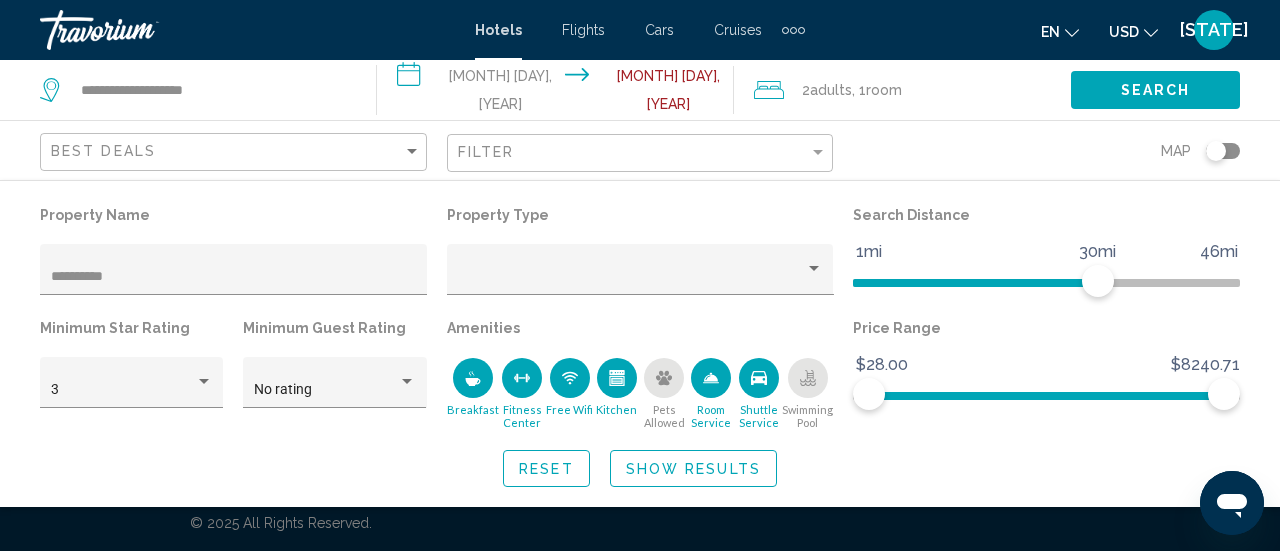 click on "Swimming Pool" at bounding box center (807, 393) 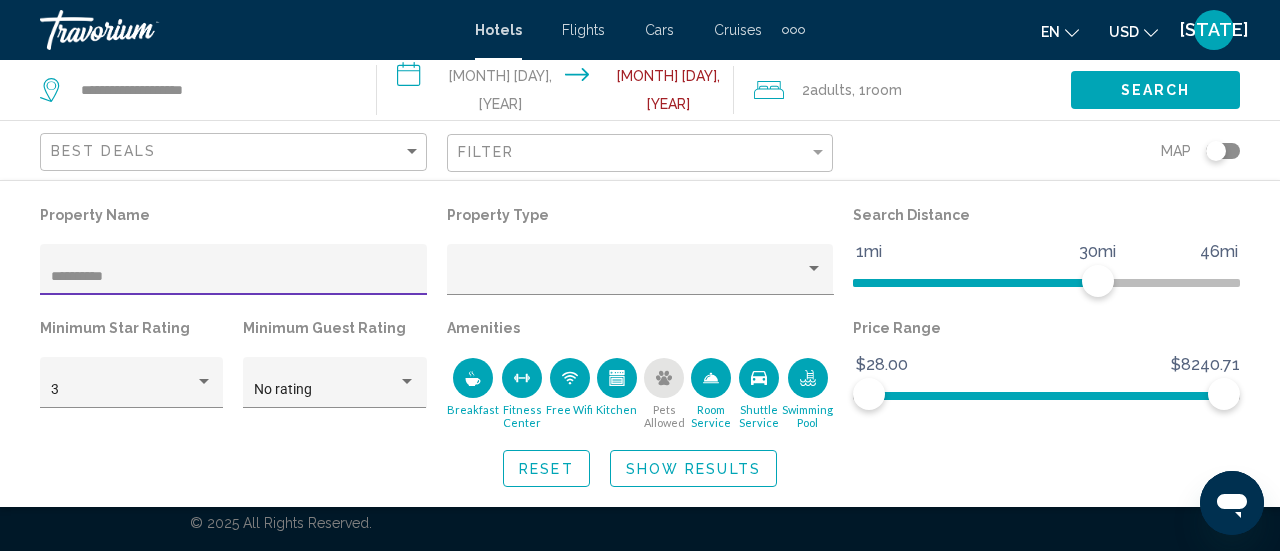 click on "**********" at bounding box center [234, 277] 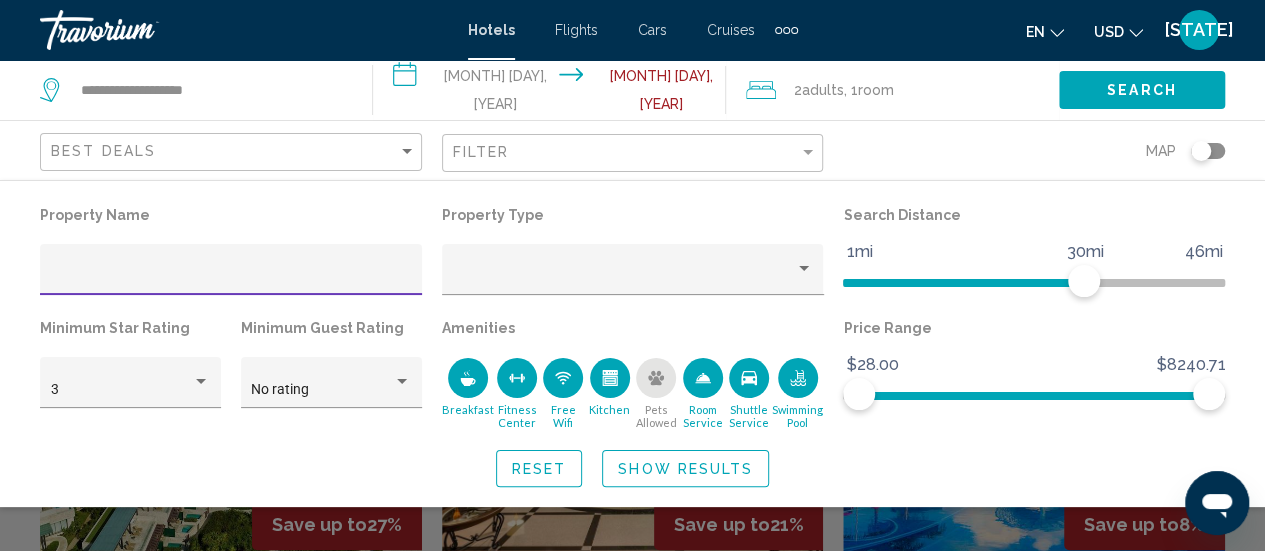 type 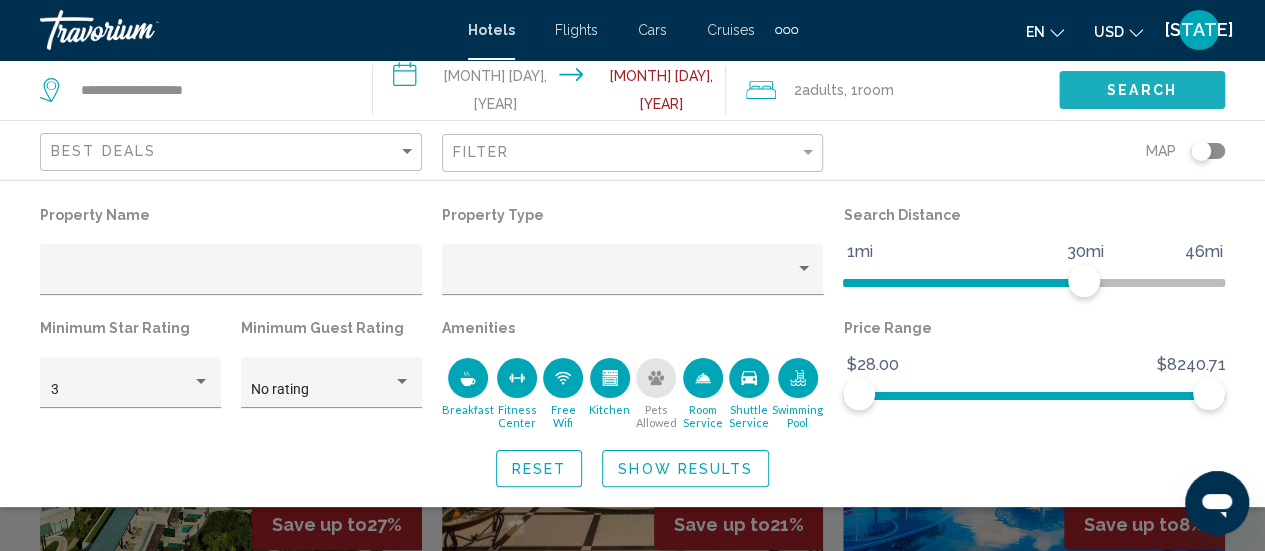 click on "Search" at bounding box center [1142, 89] 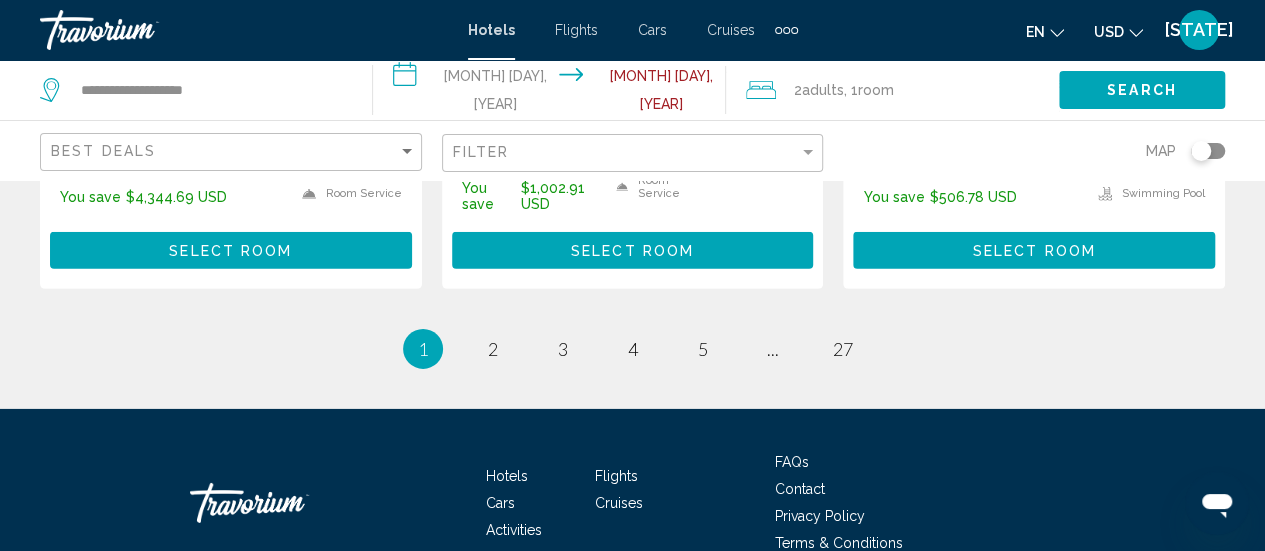 scroll, scrollTop: 3034, scrollLeft: 0, axis: vertical 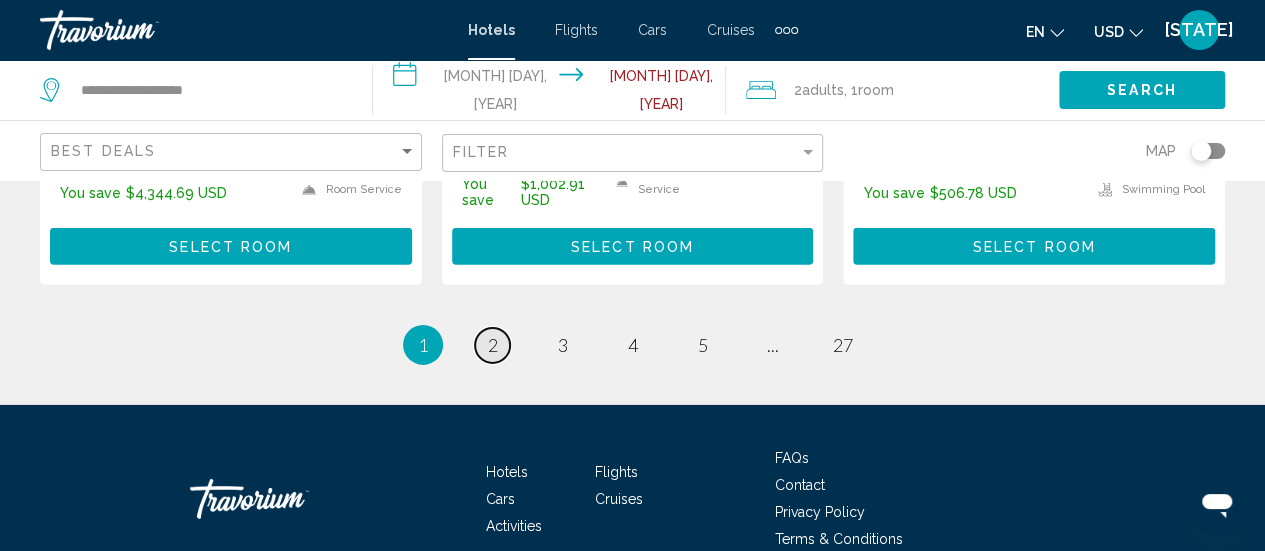 click on "page [NUMBER]" at bounding box center (492, 345) 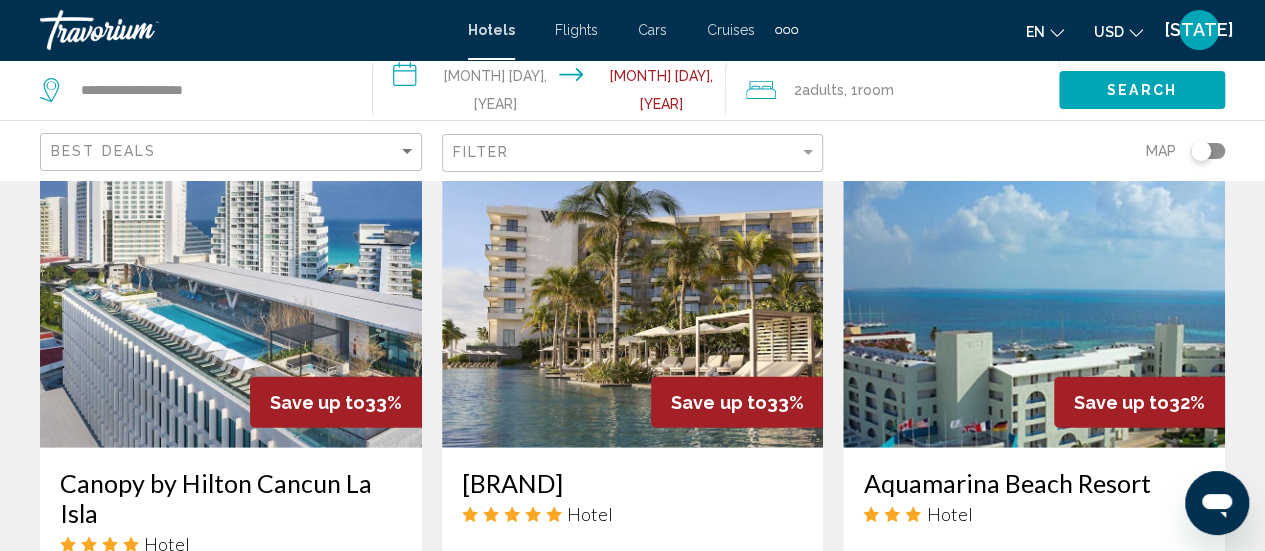 scroll, scrollTop: 2496, scrollLeft: 0, axis: vertical 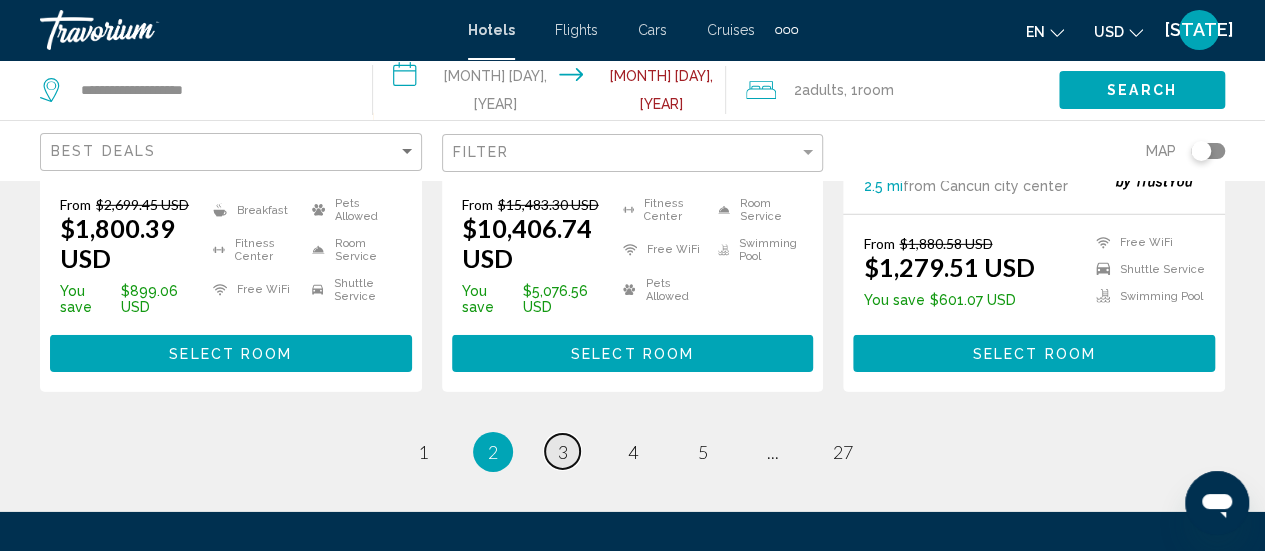 click on "page  3" at bounding box center (422, 451) 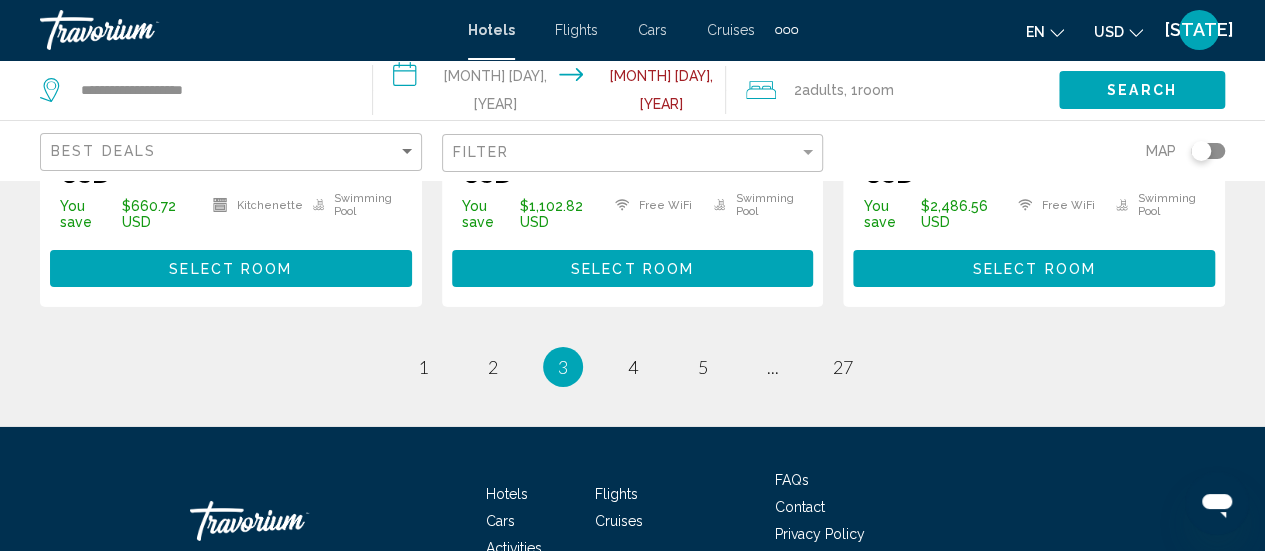 scroll, scrollTop: 3118, scrollLeft: 0, axis: vertical 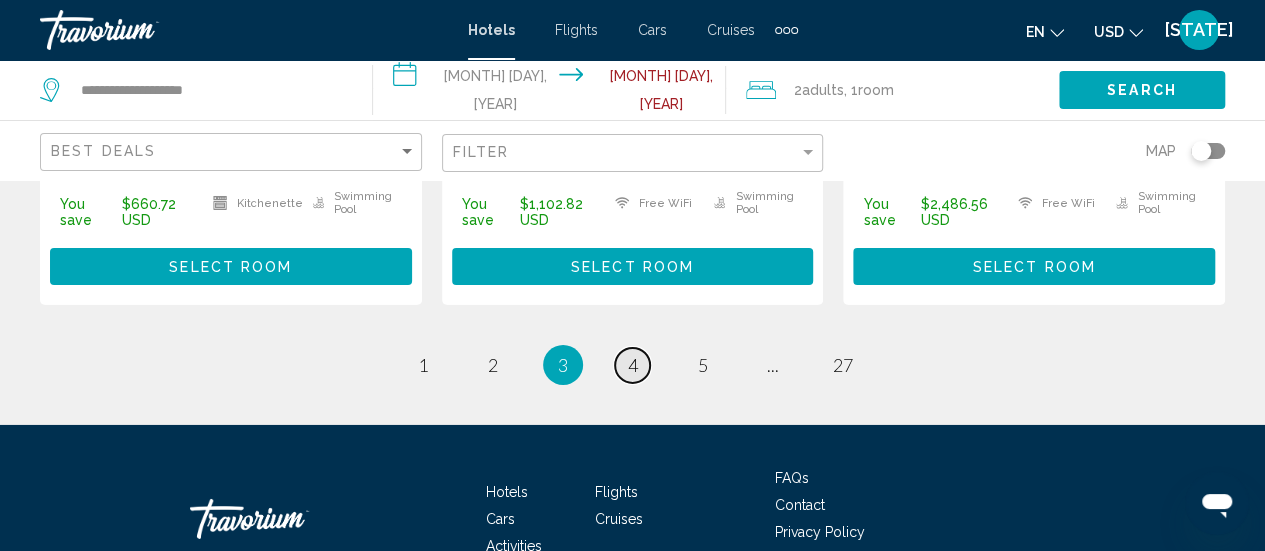 click on "4" at bounding box center [423, 365] 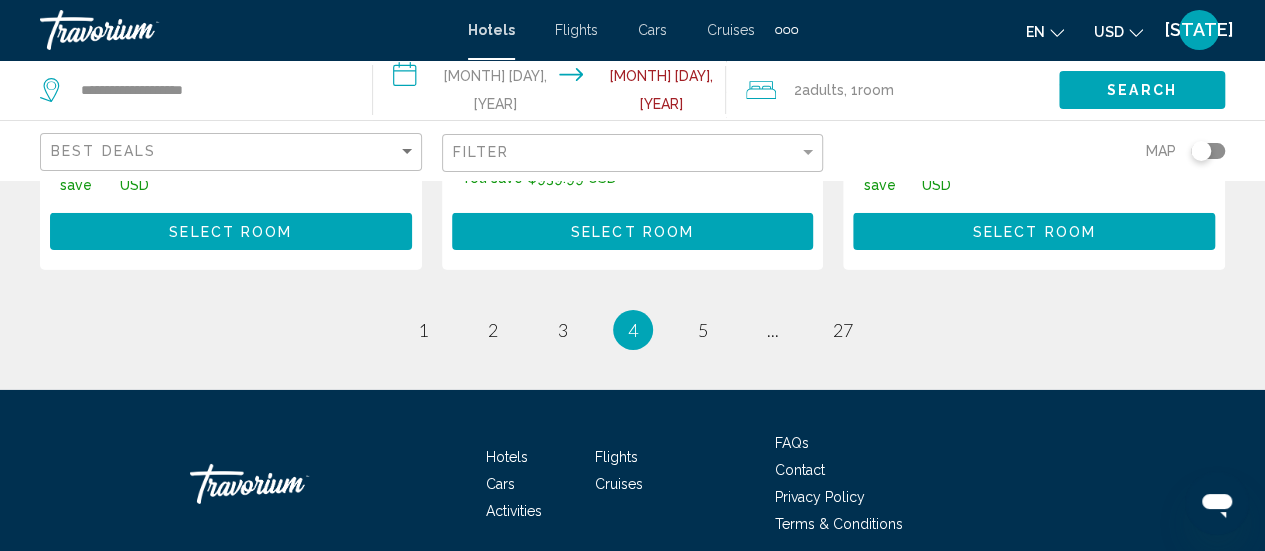 scroll, scrollTop: 3160, scrollLeft: 0, axis: vertical 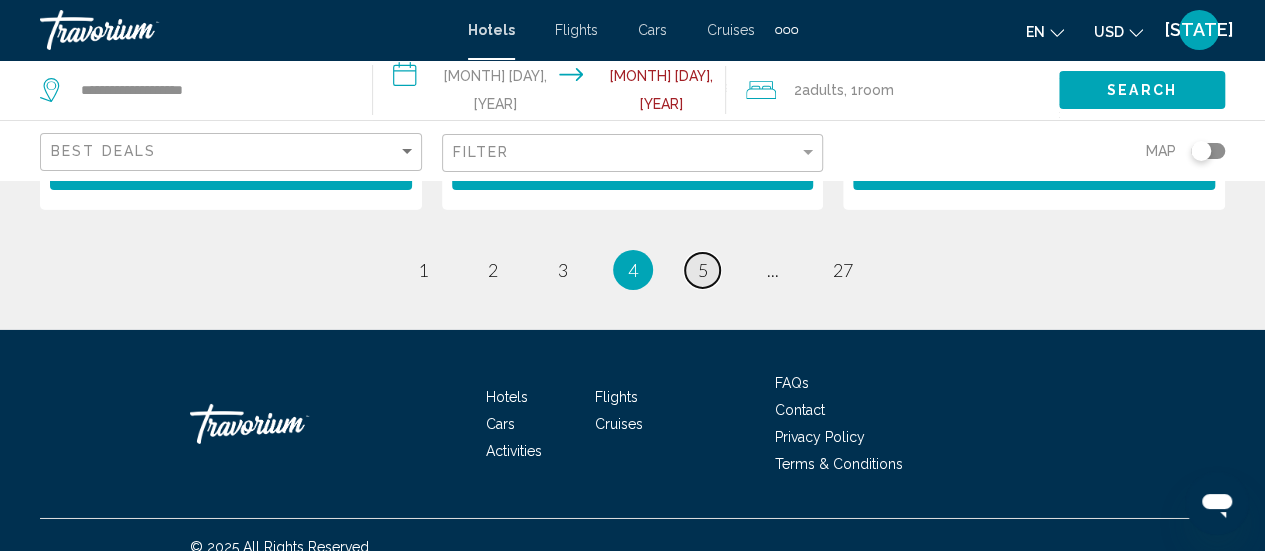 click on "5" at bounding box center [423, 270] 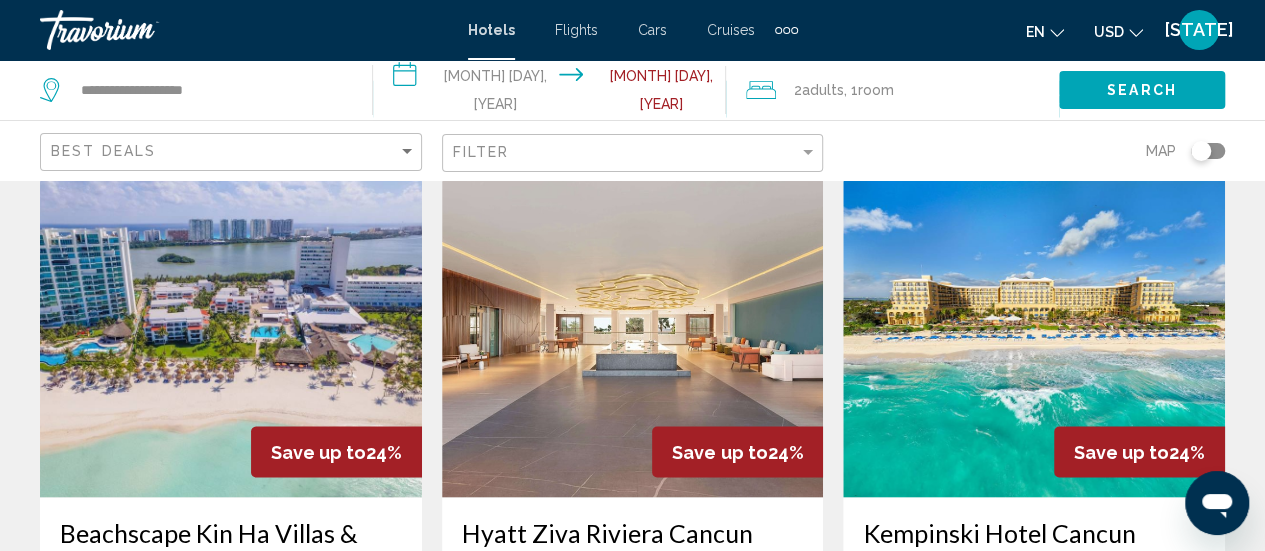 scroll, scrollTop: 1600, scrollLeft: 0, axis: vertical 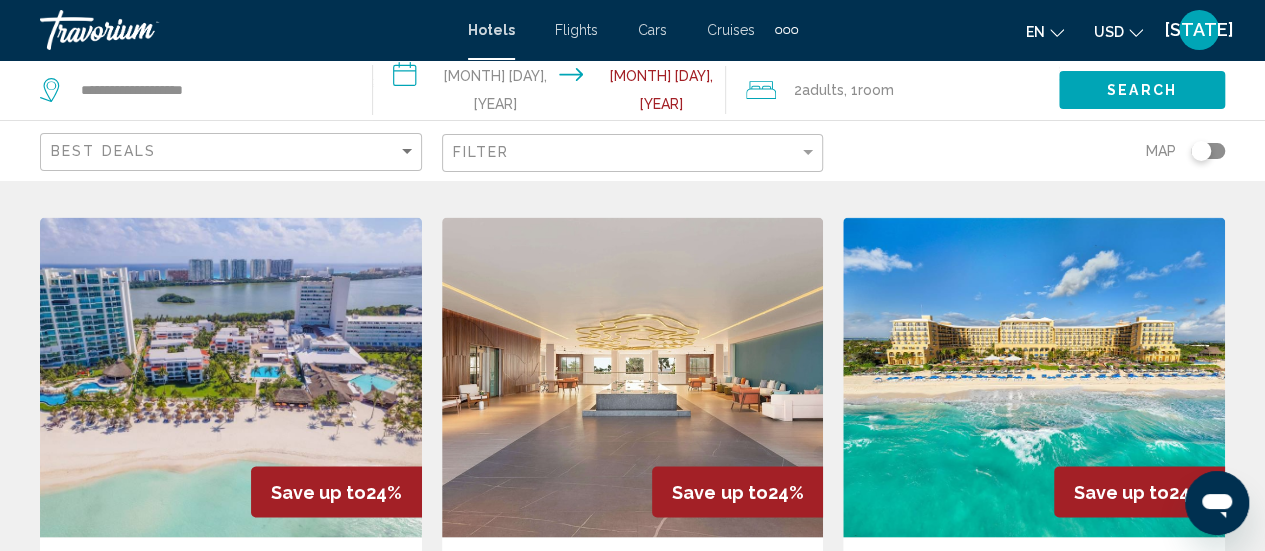 click at bounding box center [633, 377] 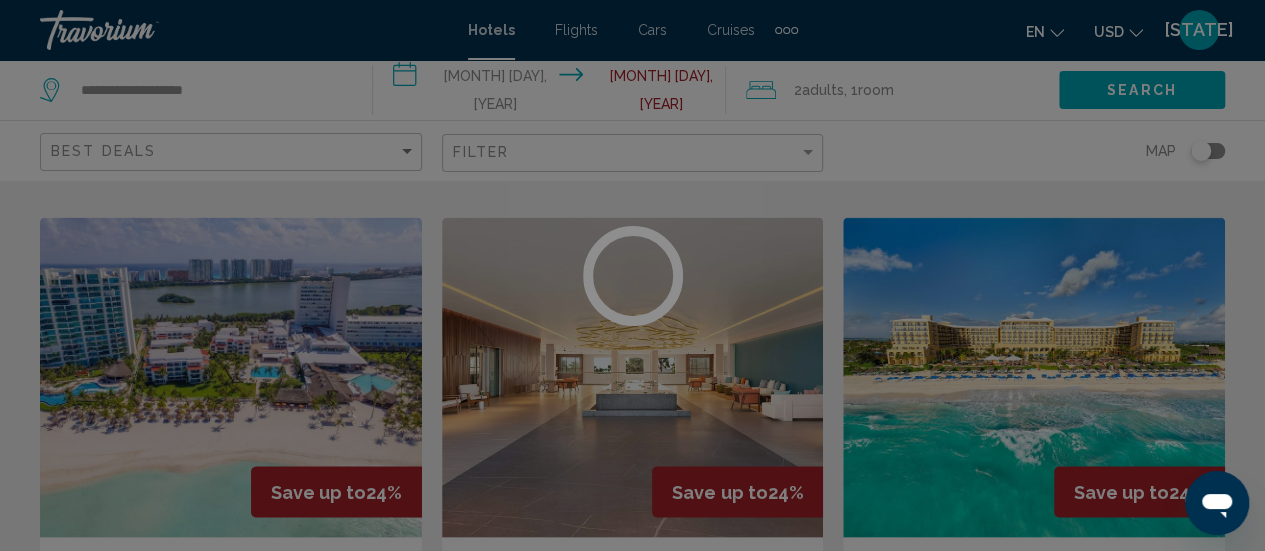 scroll, scrollTop: 259, scrollLeft: 0, axis: vertical 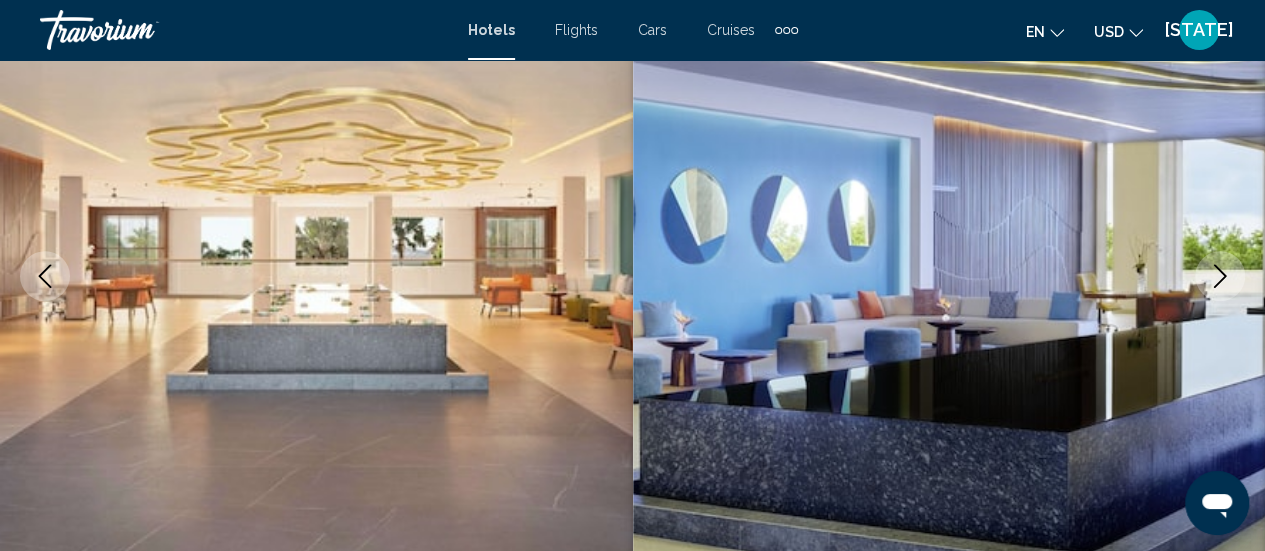 click at bounding box center (1220, 276) 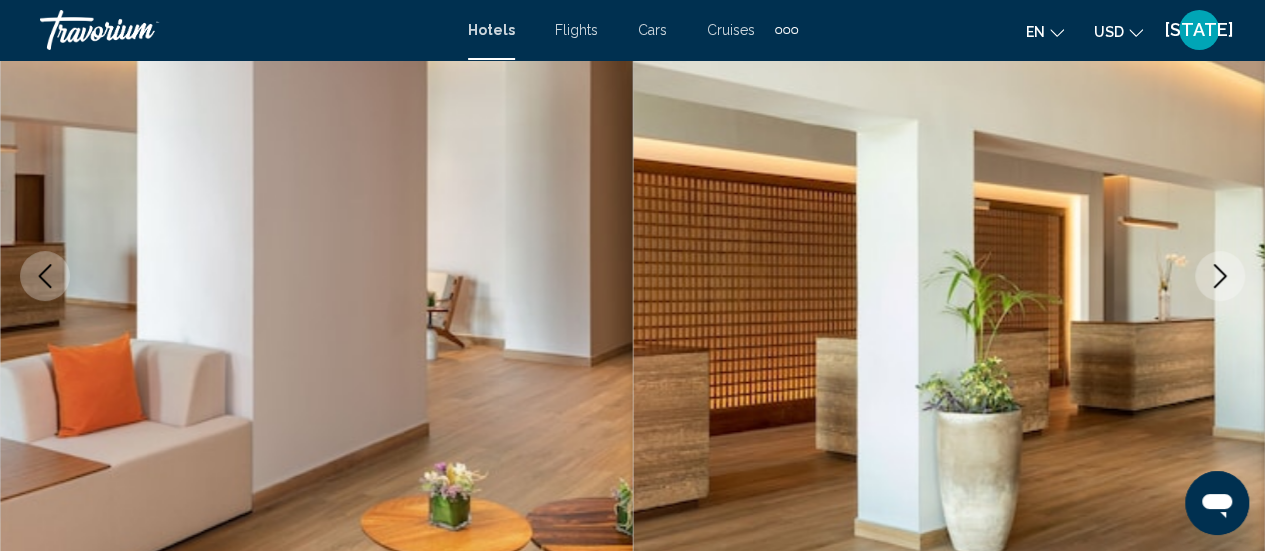click at bounding box center (1220, 276) 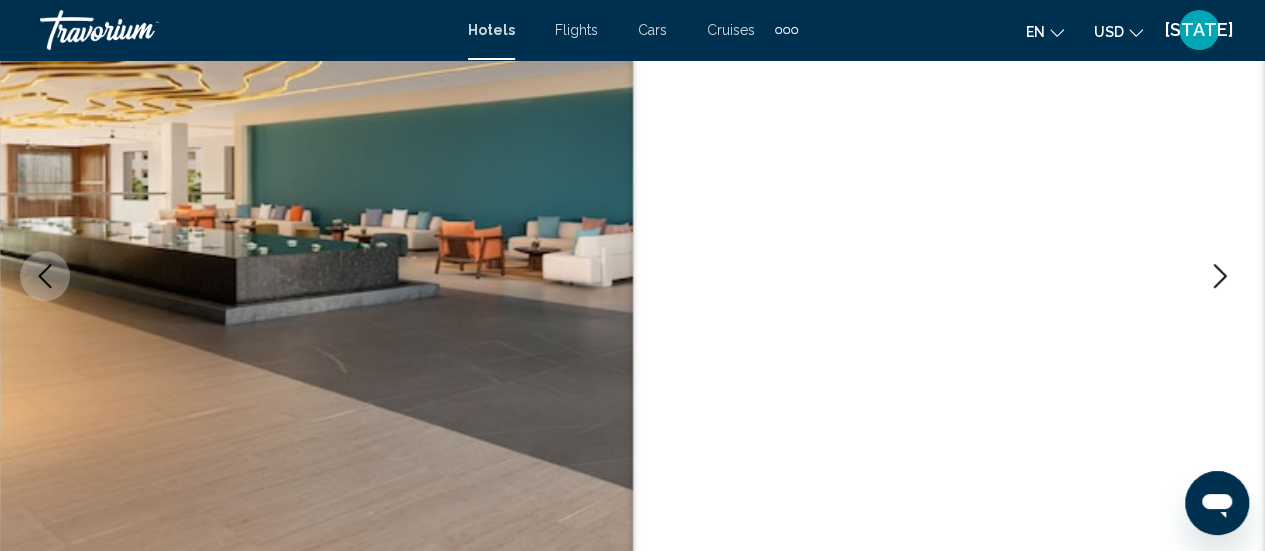 click at bounding box center [1220, 276] 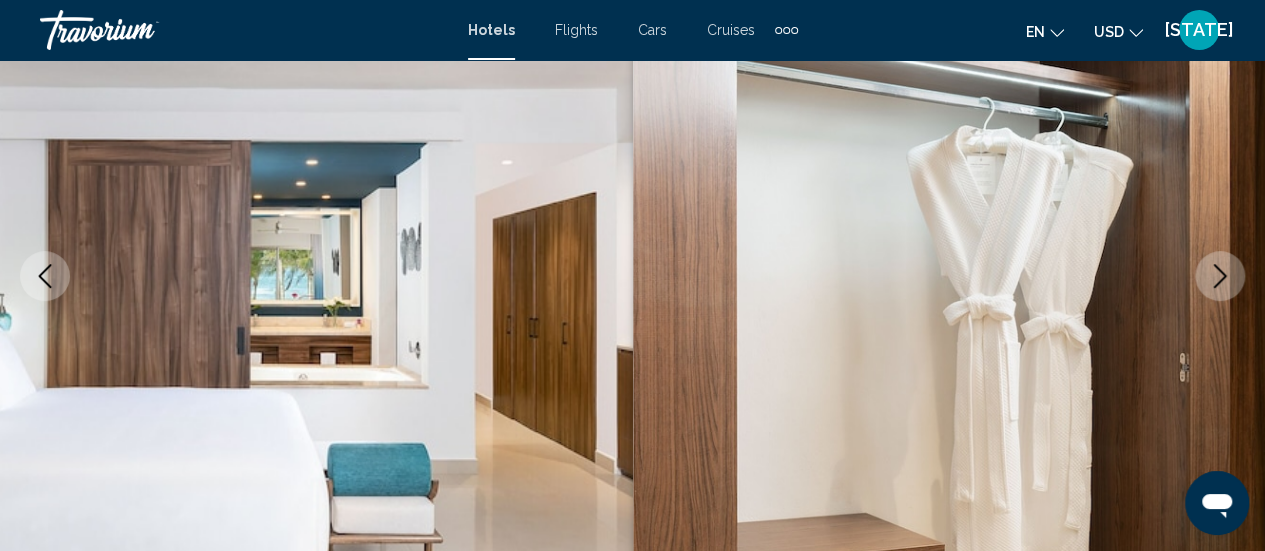 click at bounding box center (1220, 276) 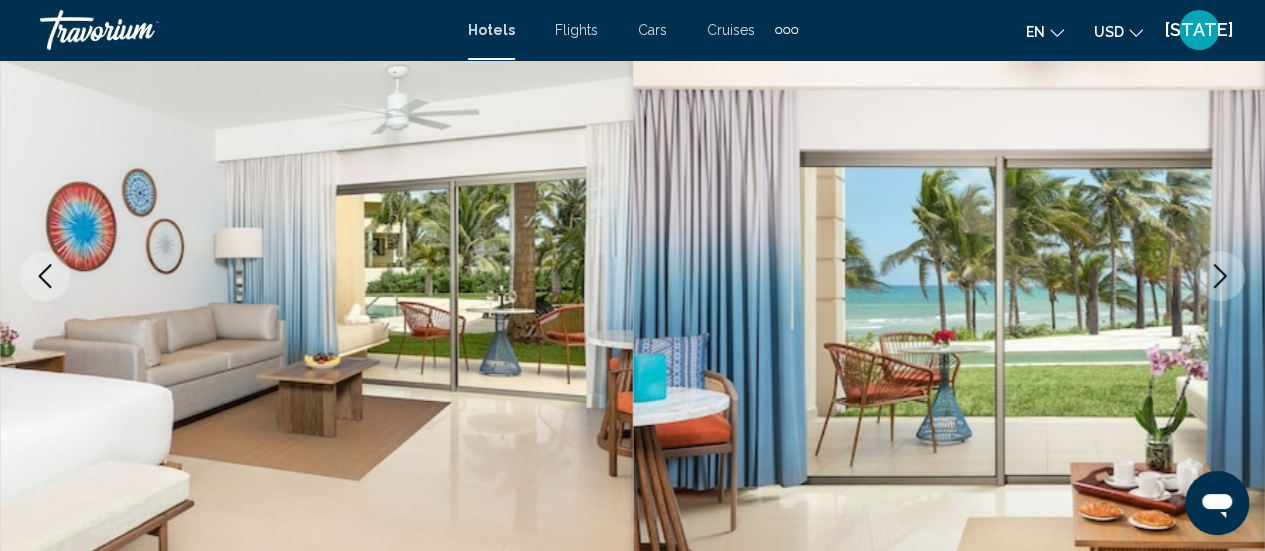 click at bounding box center (1220, 276) 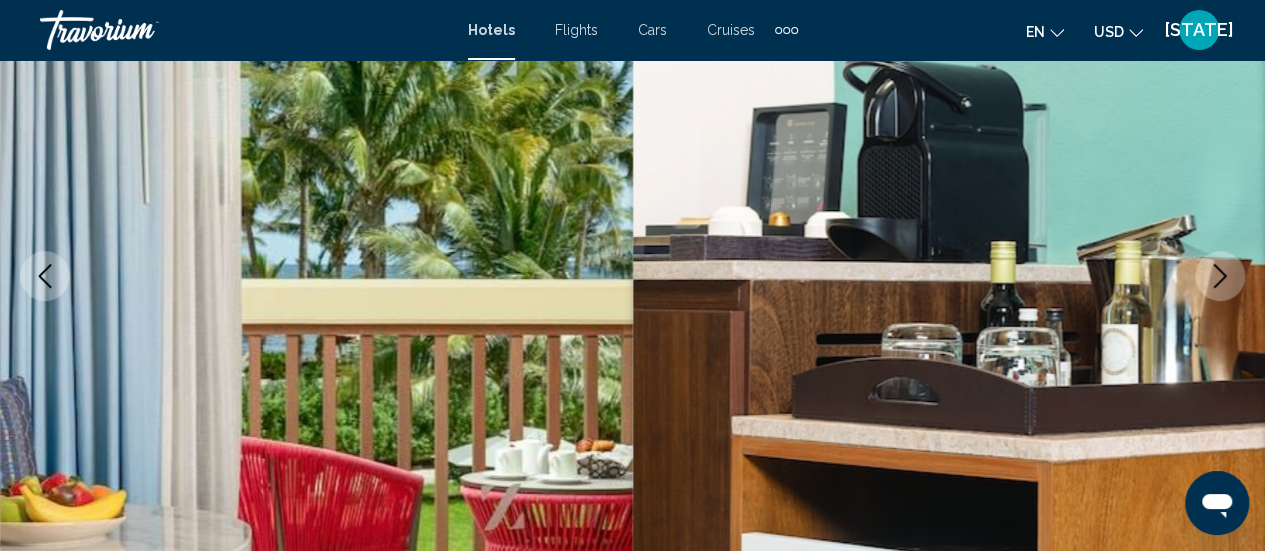 click at bounding box center (1220, 276) 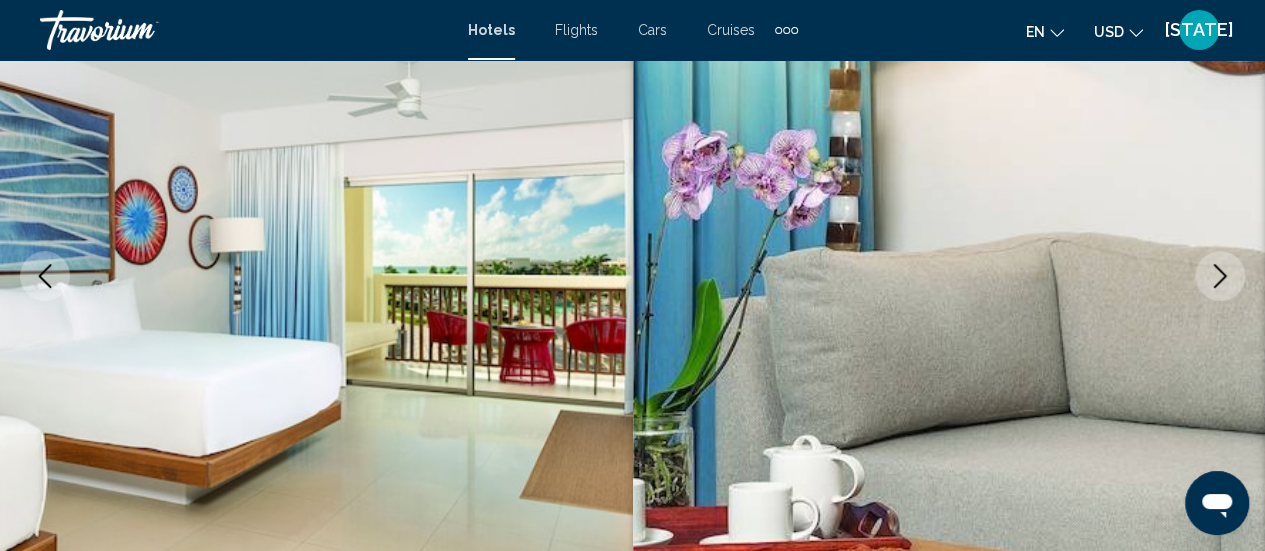 click at bounding box center [1220, 276] 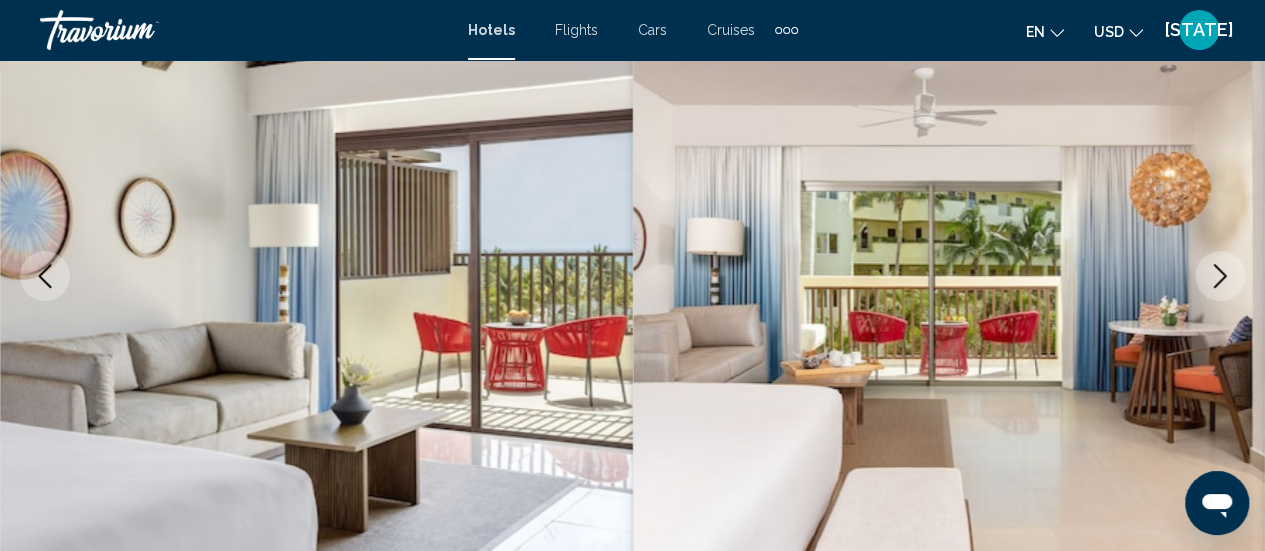 click at bounding box center [1220, 276] 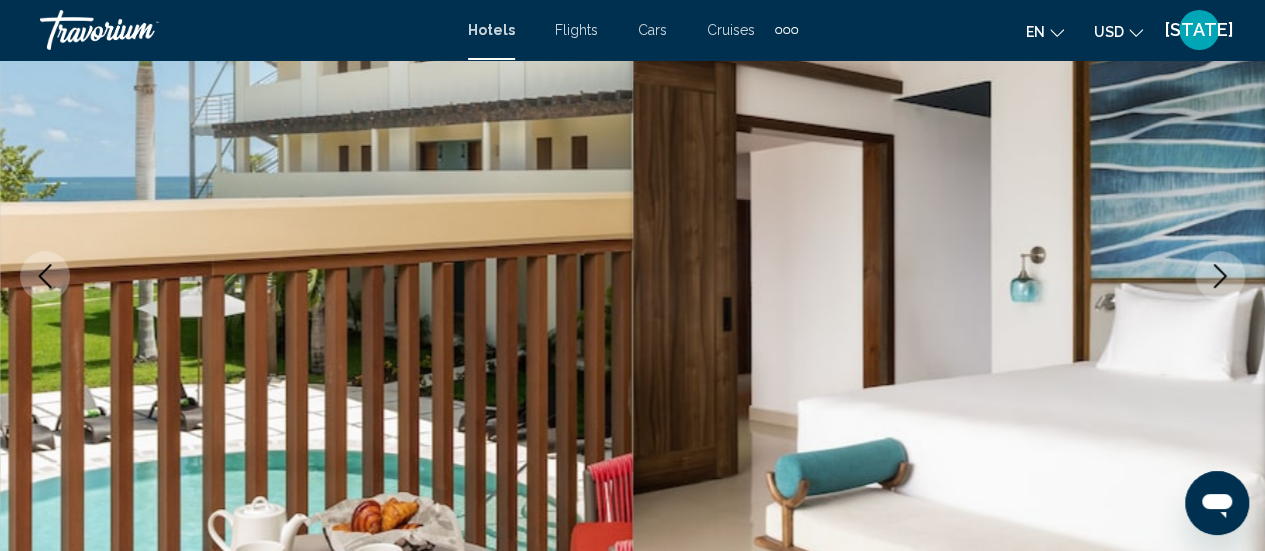 click at bounding box center [1220, 276] 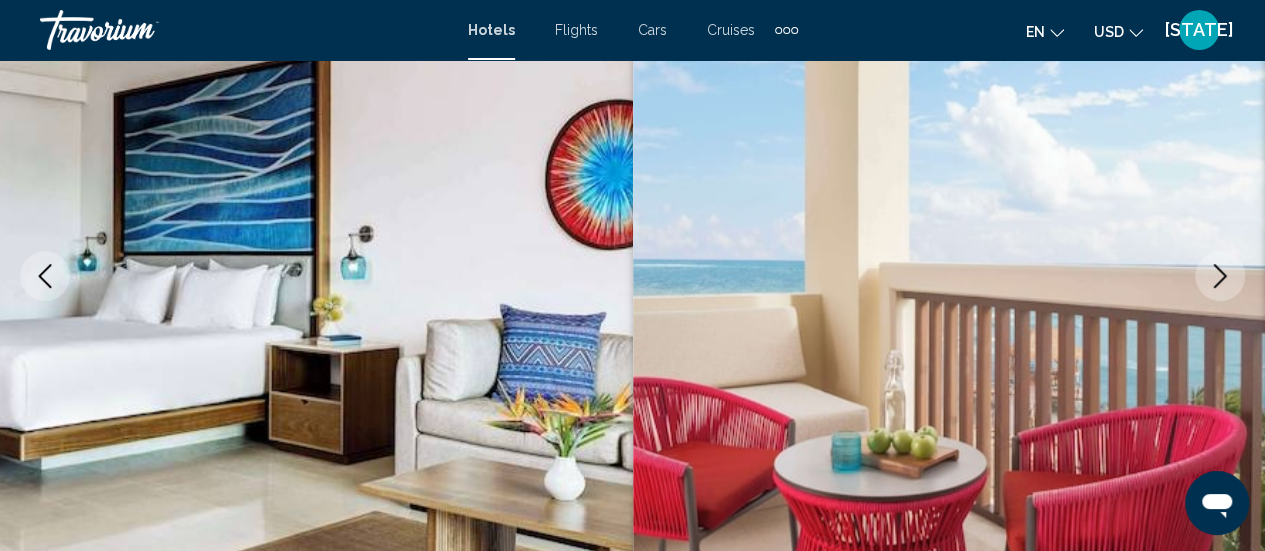 click at bounding box center [1220, 276] 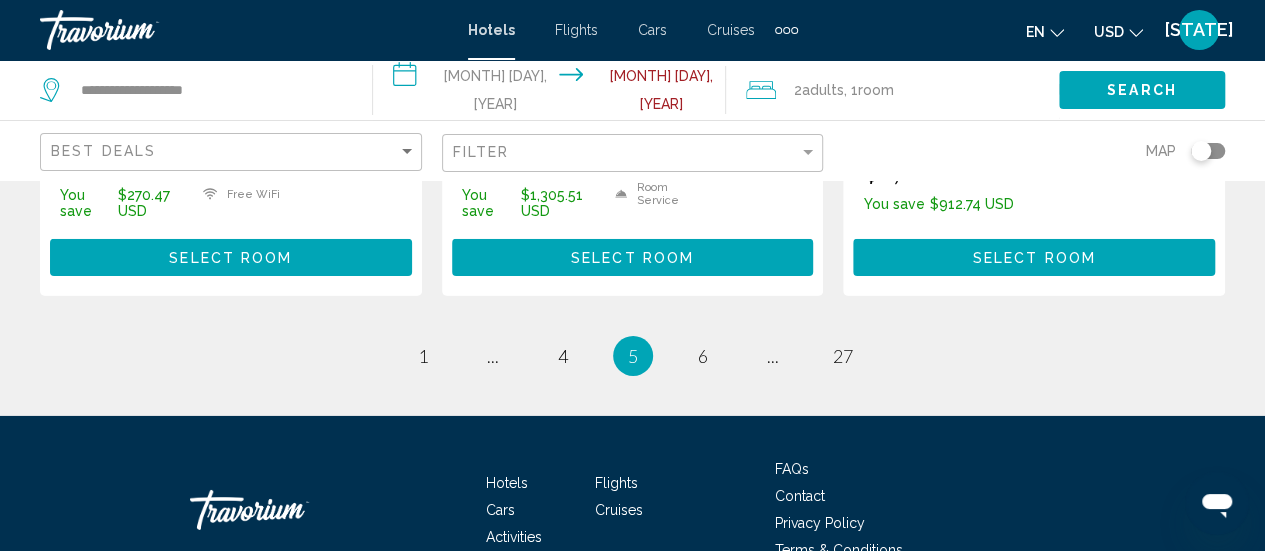 scroll, scrollTop: 3080, scrollLeft: 0, axis: vertical 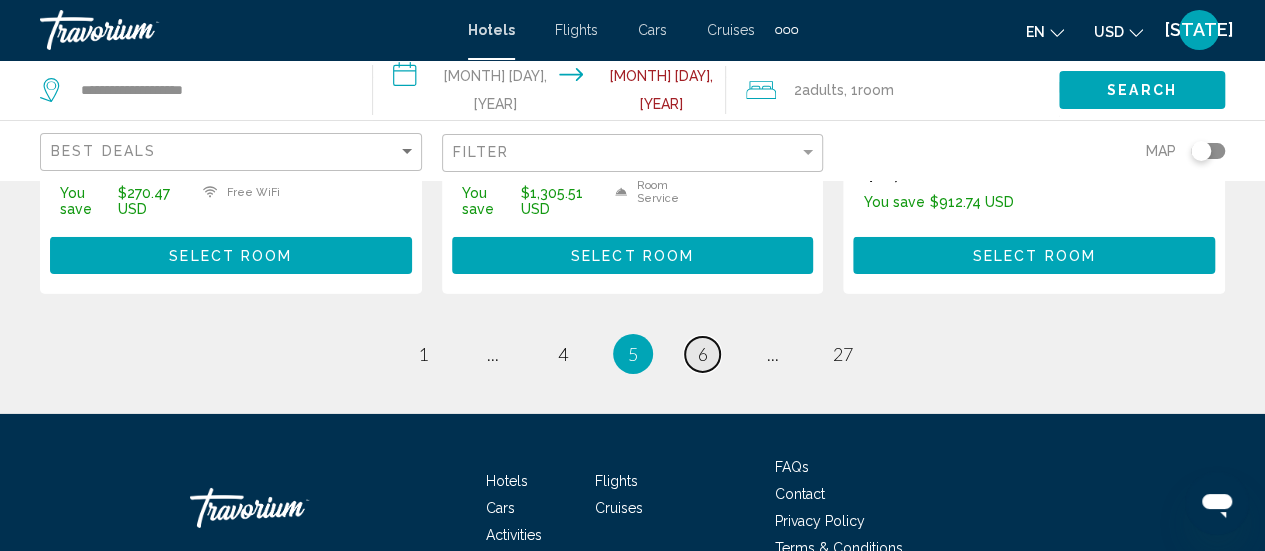 click on "6" at bounding box center [423, 354] 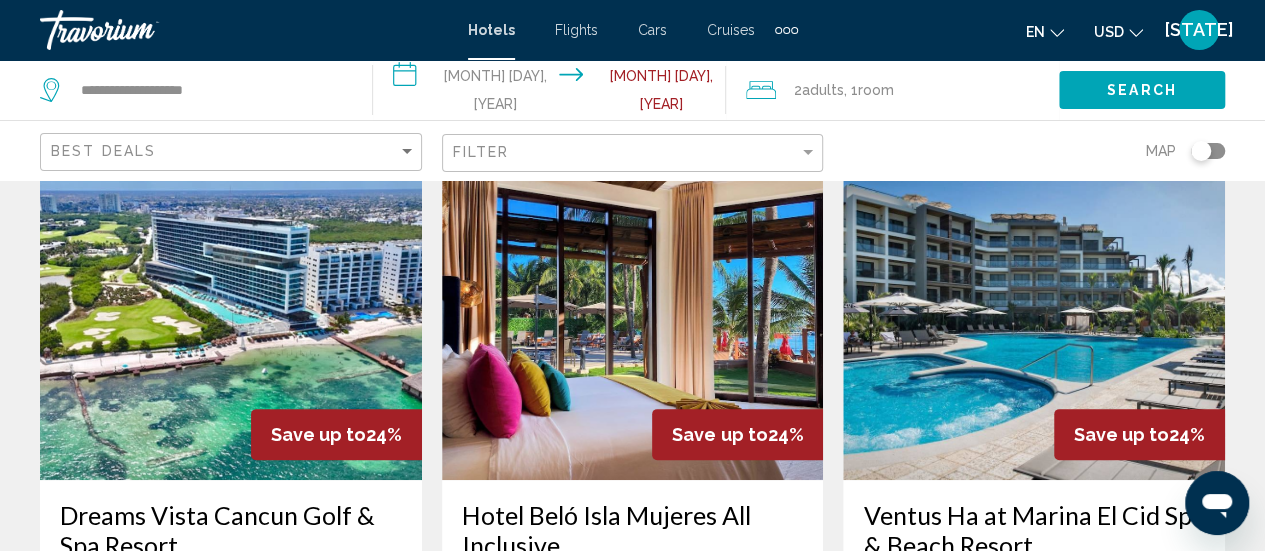 scroll, scrollTop: 0, scrollLeft: 0, axis: both 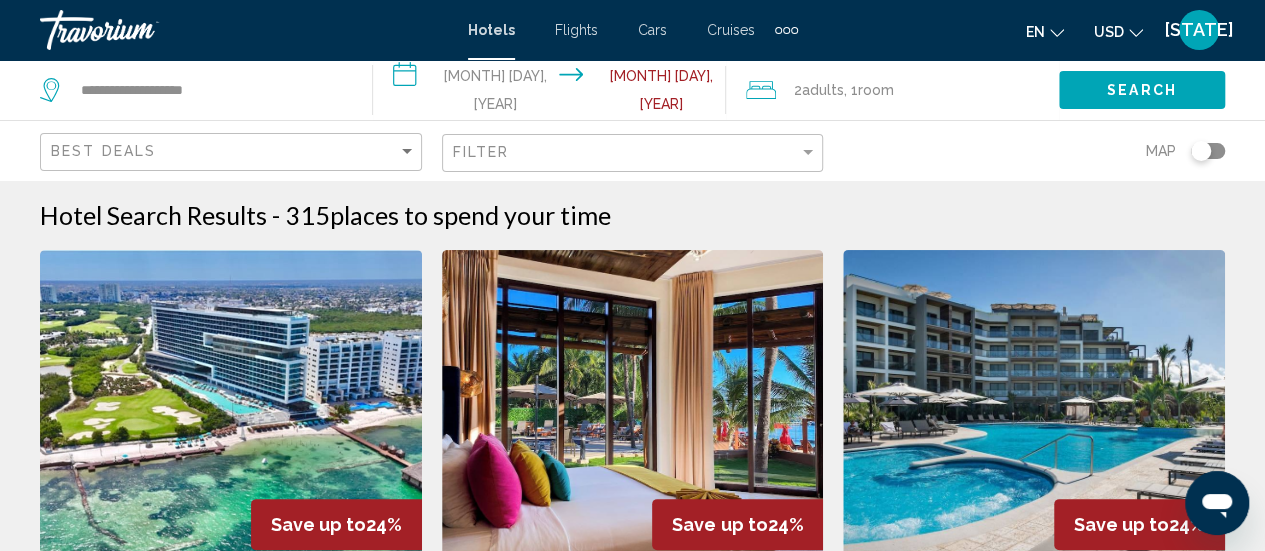 click at bounding box center (633, 410) 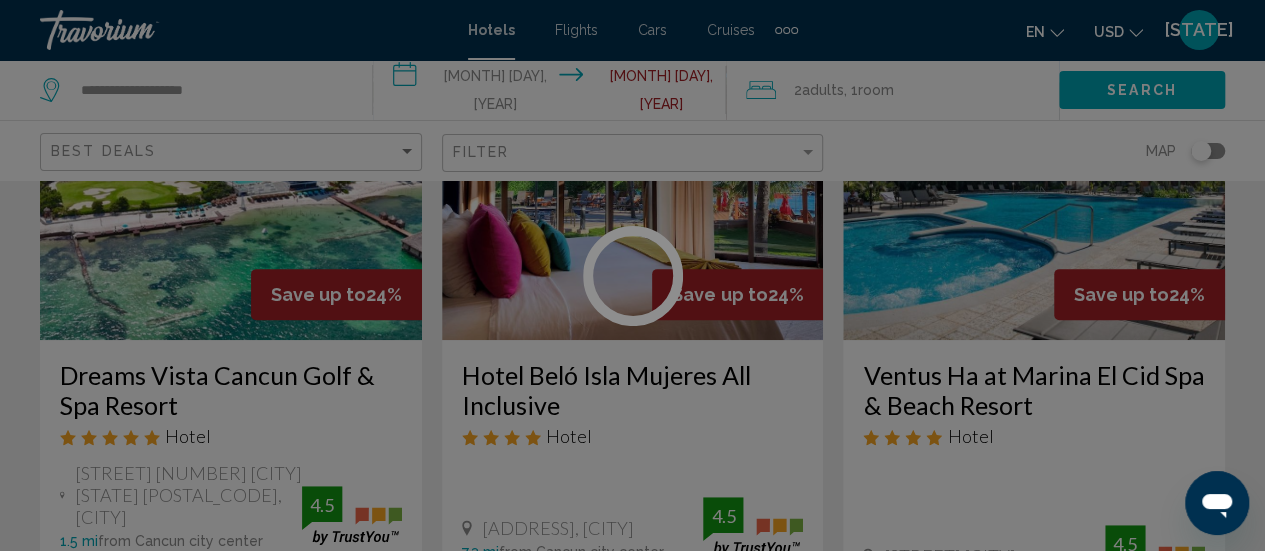 scroll, scrollTop: 240, scrollLeft: 0, axis: vertical 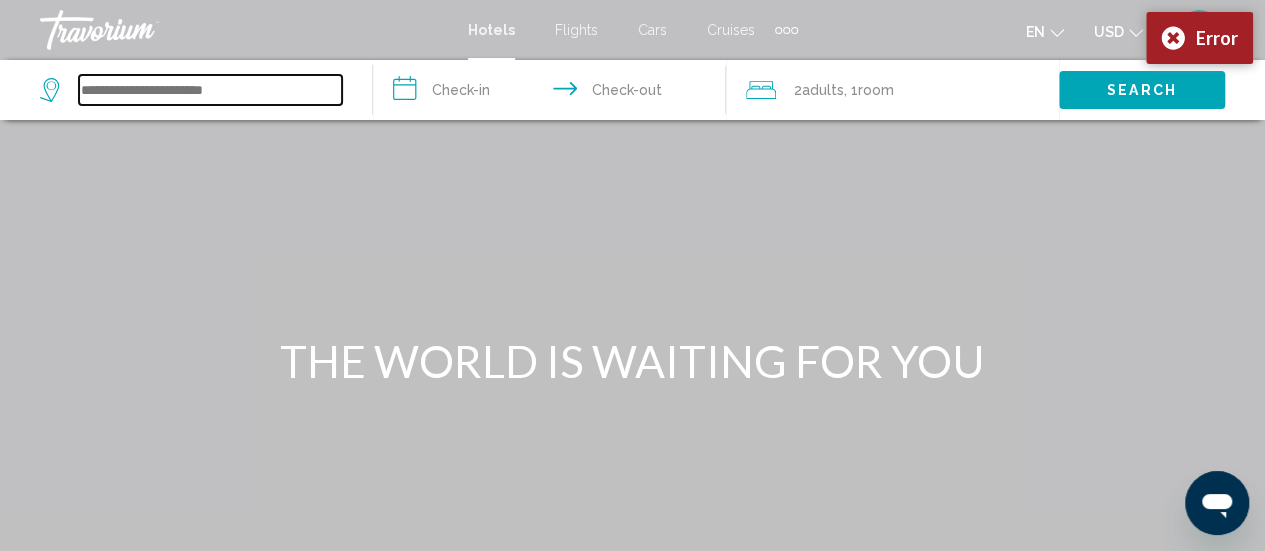 click at bounding box center (210, 90) 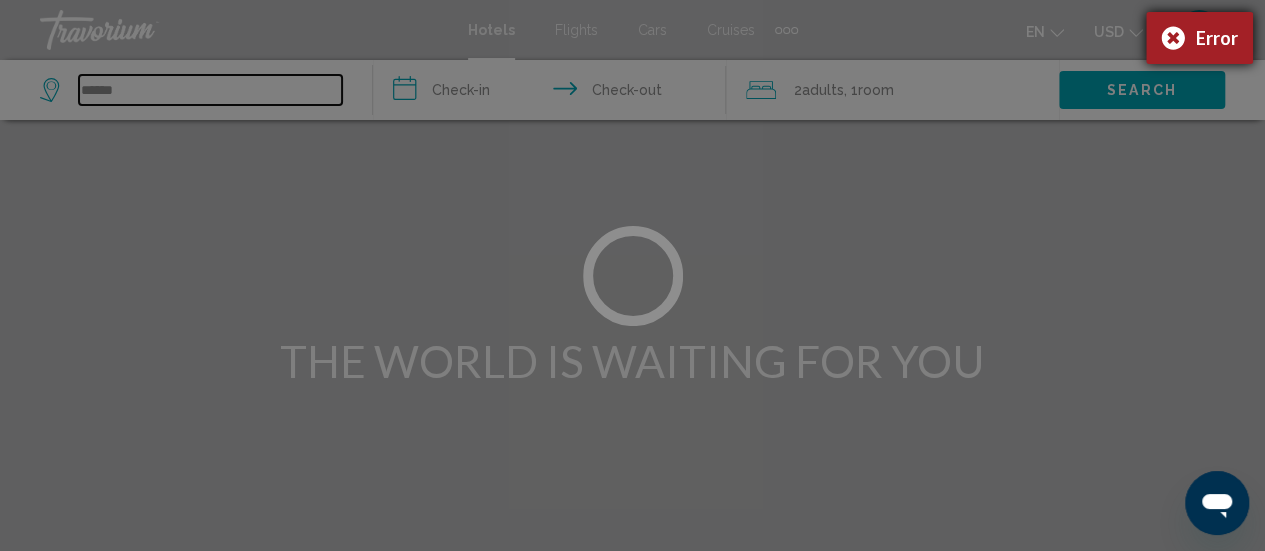 type on "******" 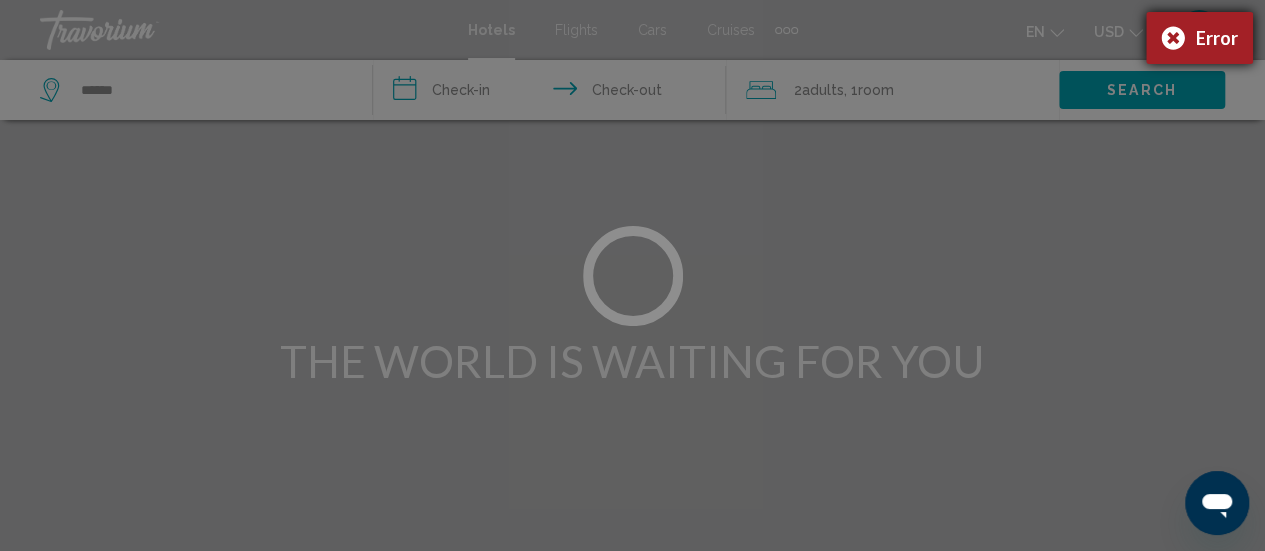 click on "Error" at bounding box center [1199, 38] 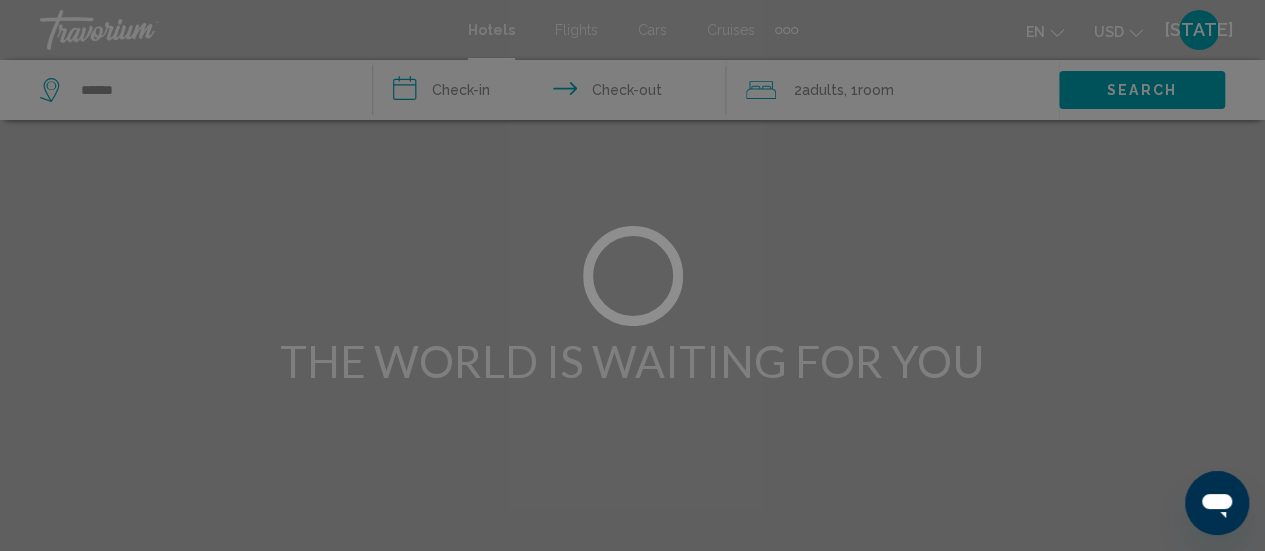 click at bounding box center (632, 275) 